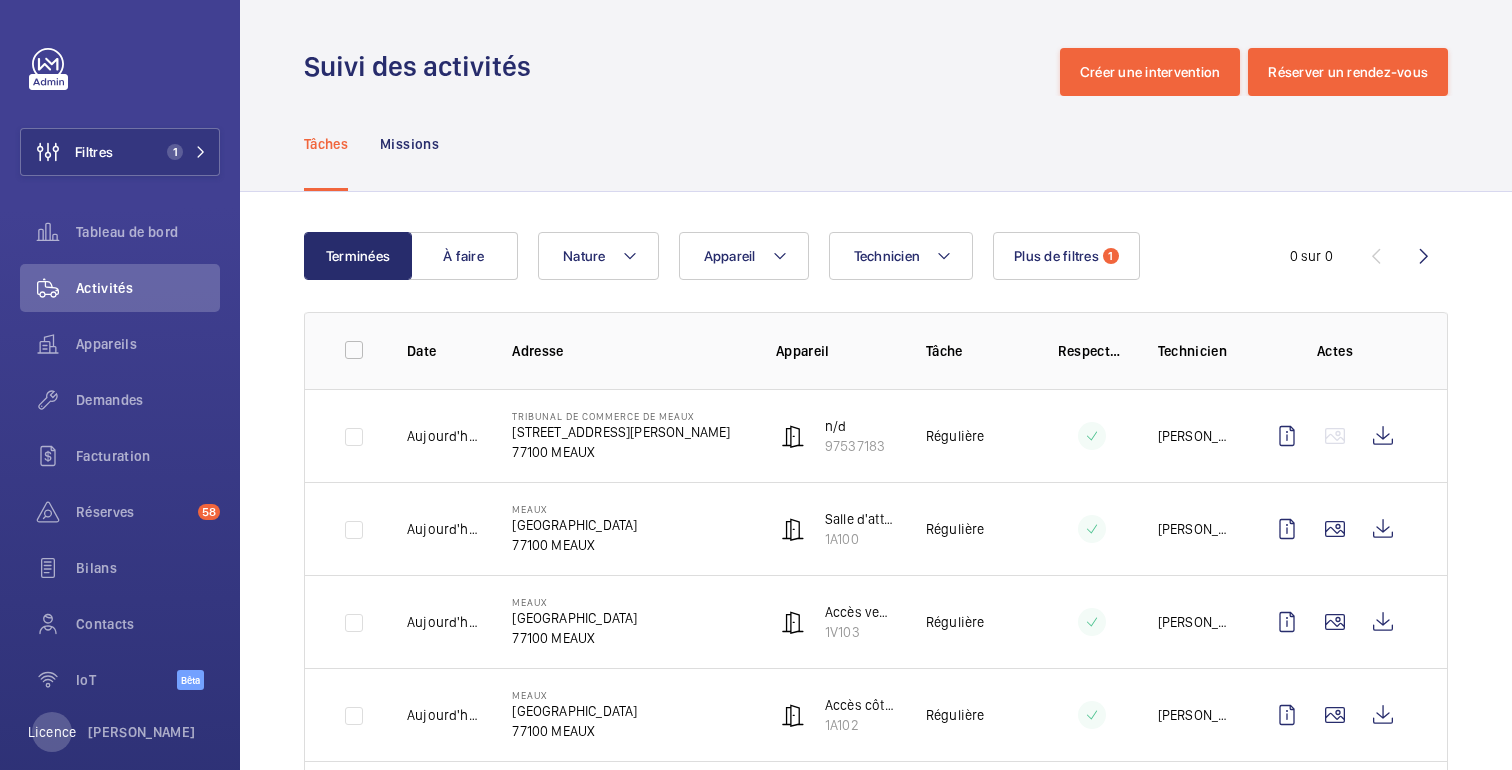 scroll, scrollTop: 0, scrollLeft: 0, axis: both 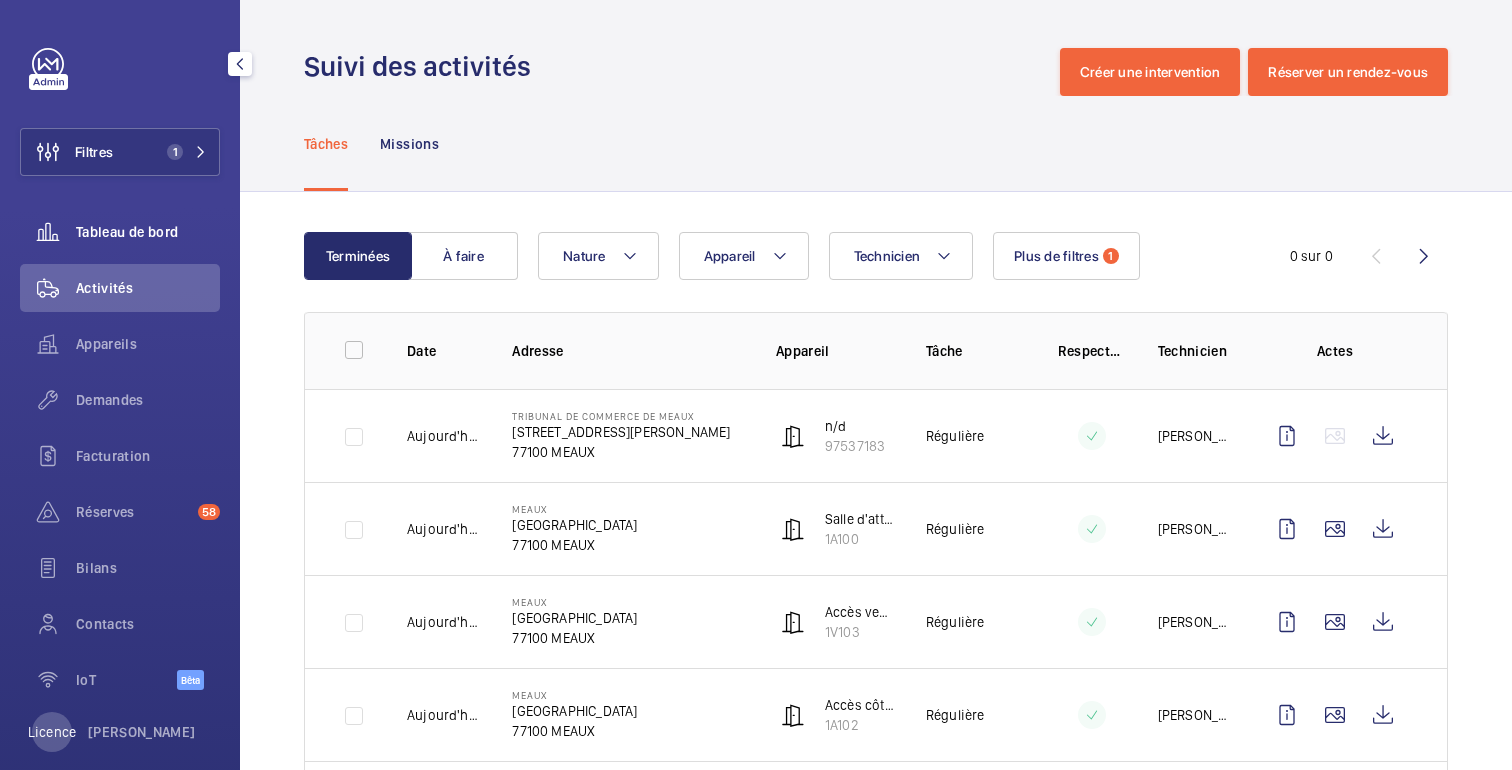 click on "Tableau de bord" 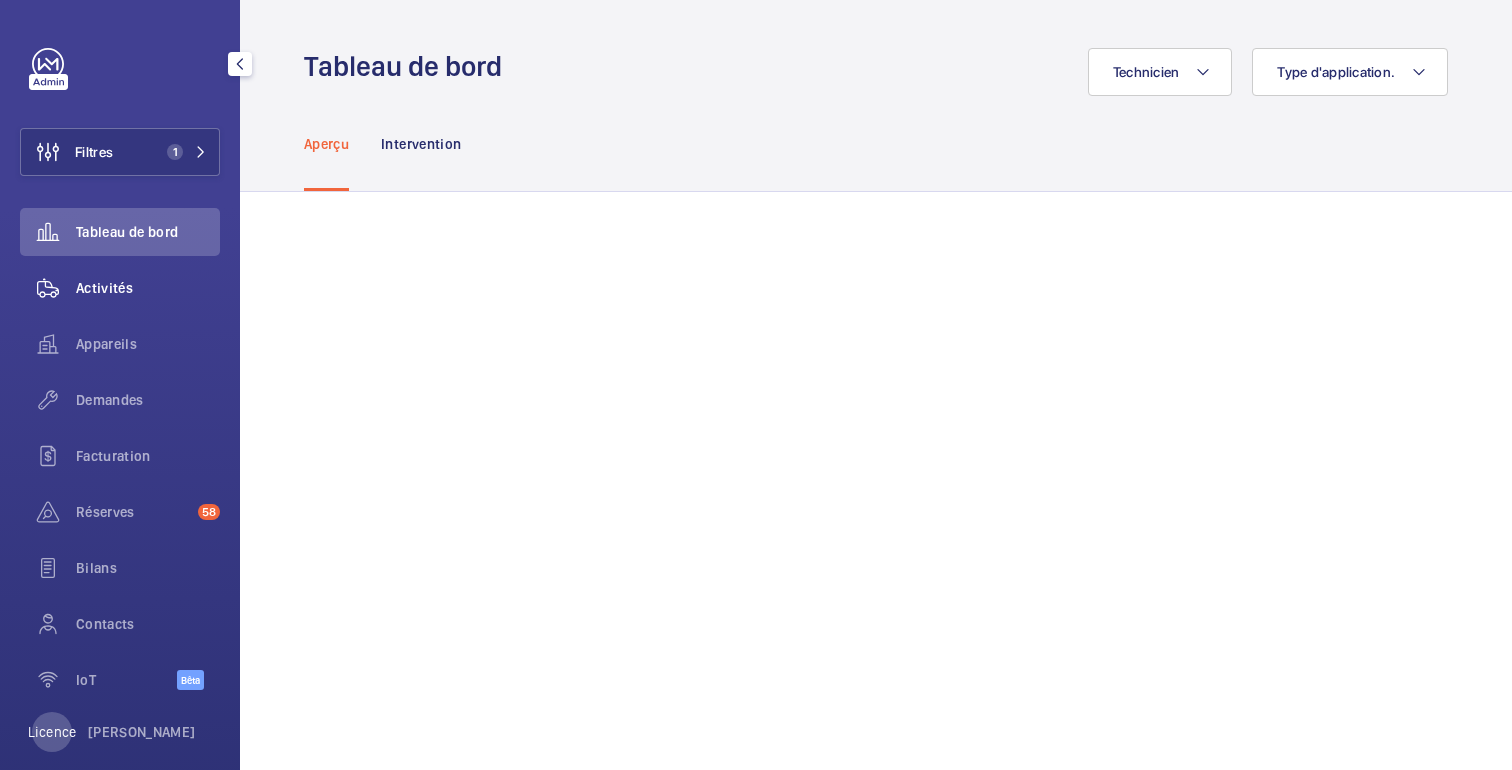 click on "Activités" 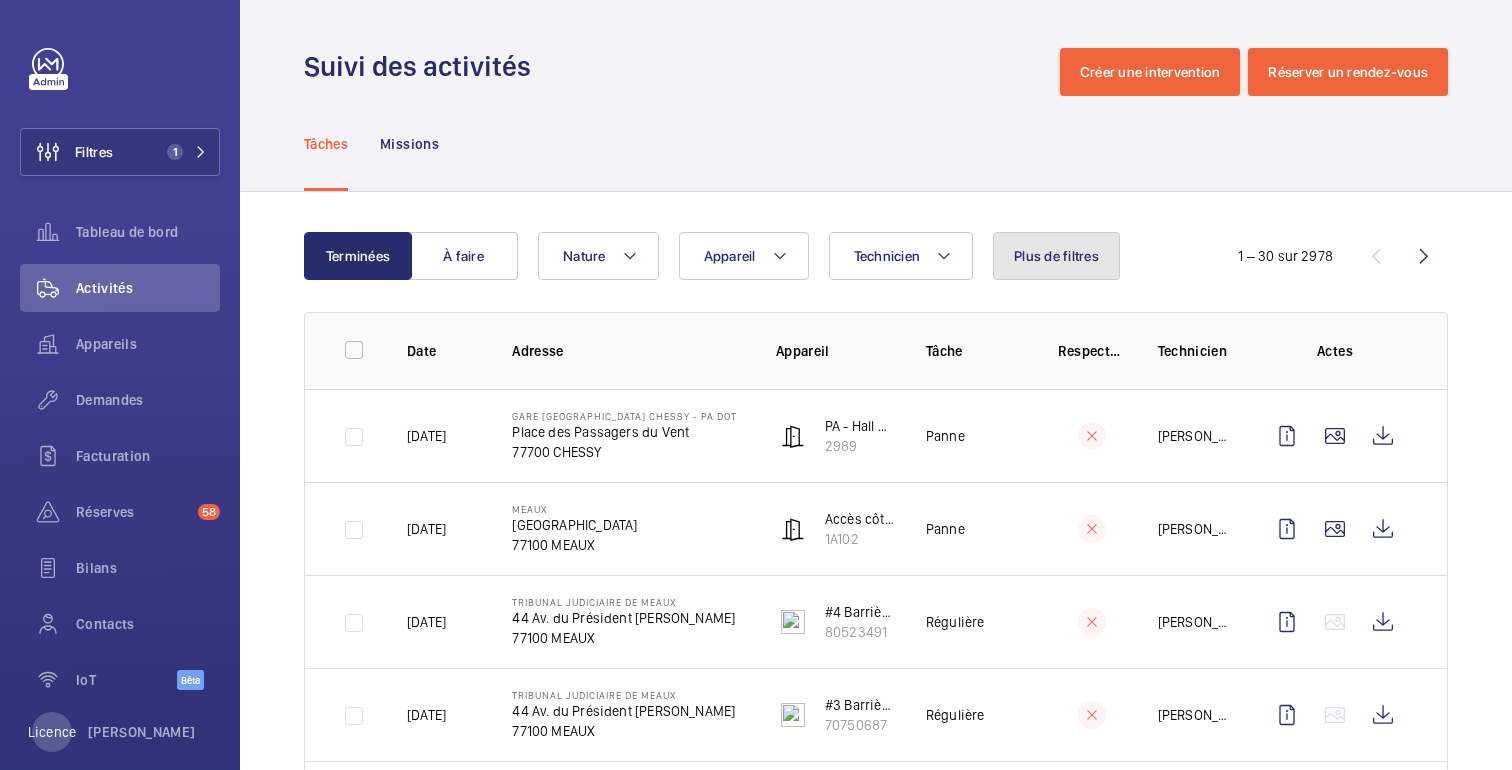 click on "Plus de filtres" 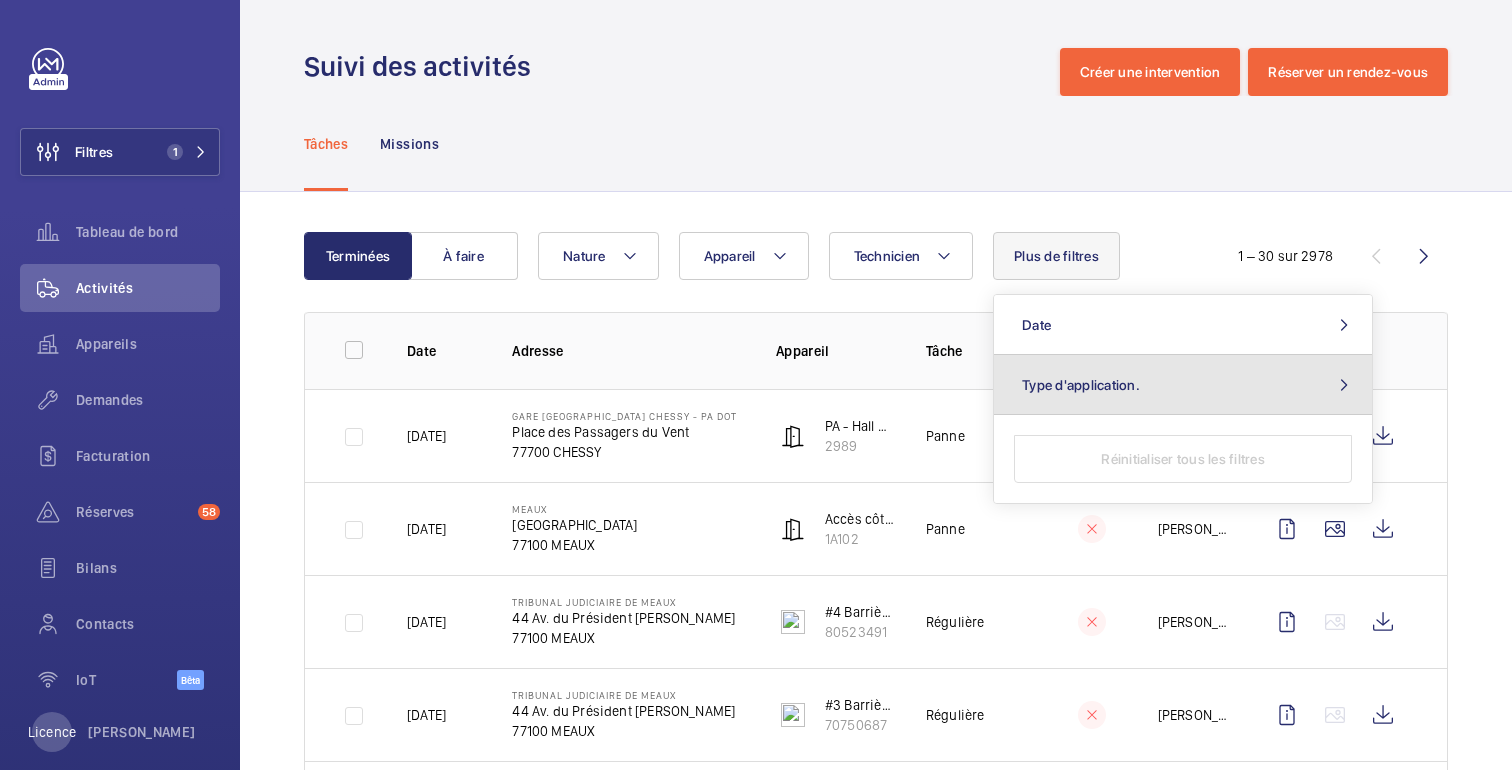 click on "Type d'application." 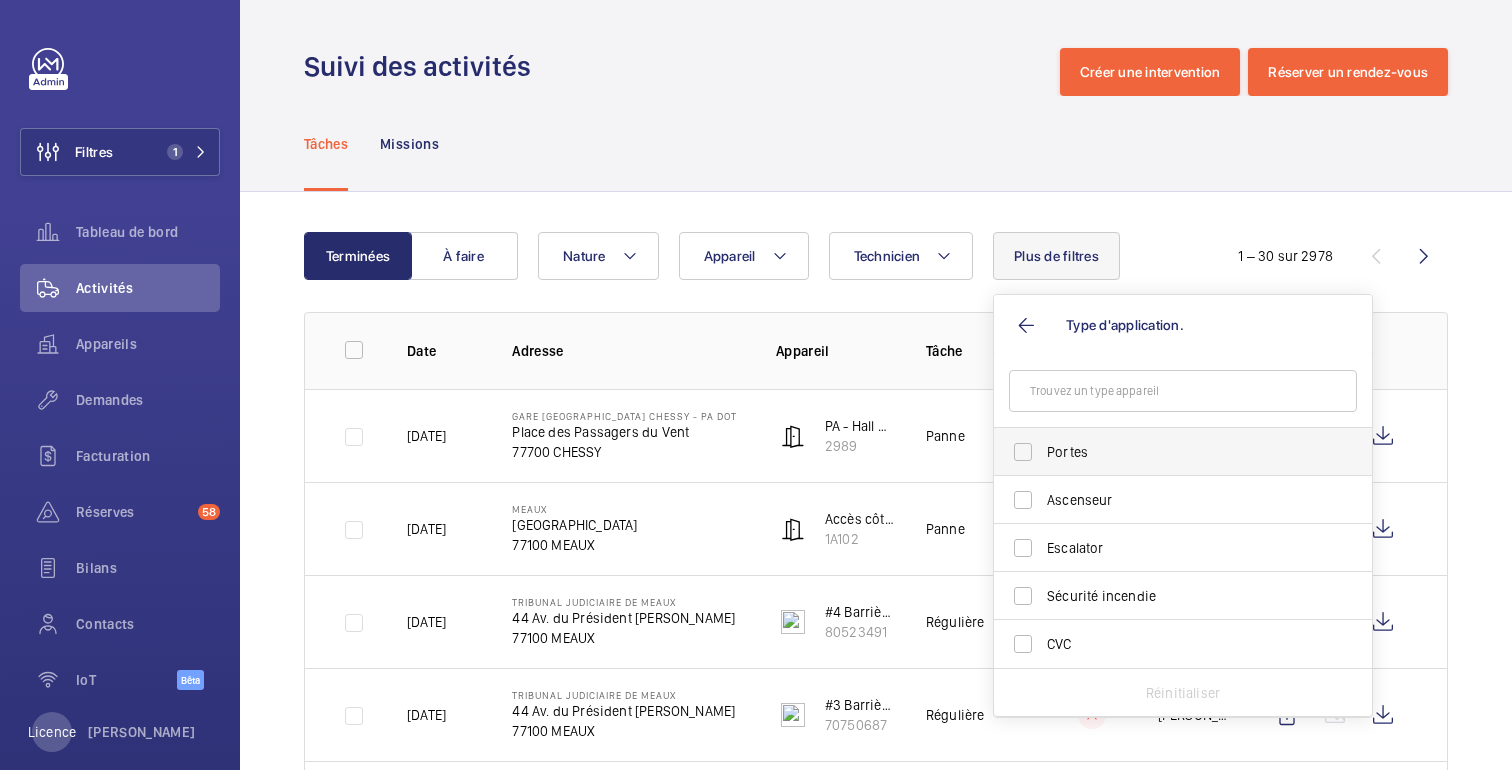 click on "Portes" at bounding box center (1168, 452) 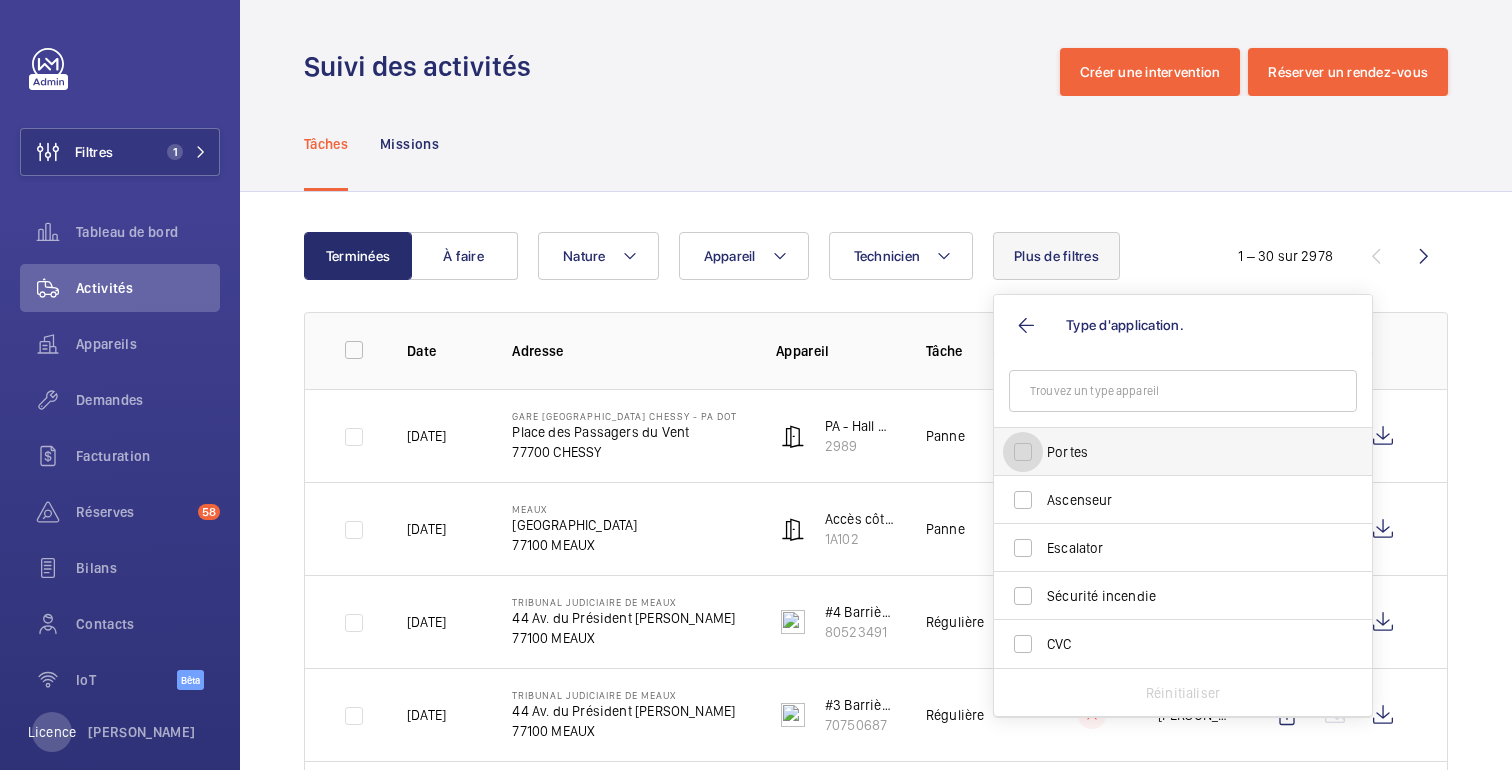 click on "Portes" at bounding box center [1023, 452] 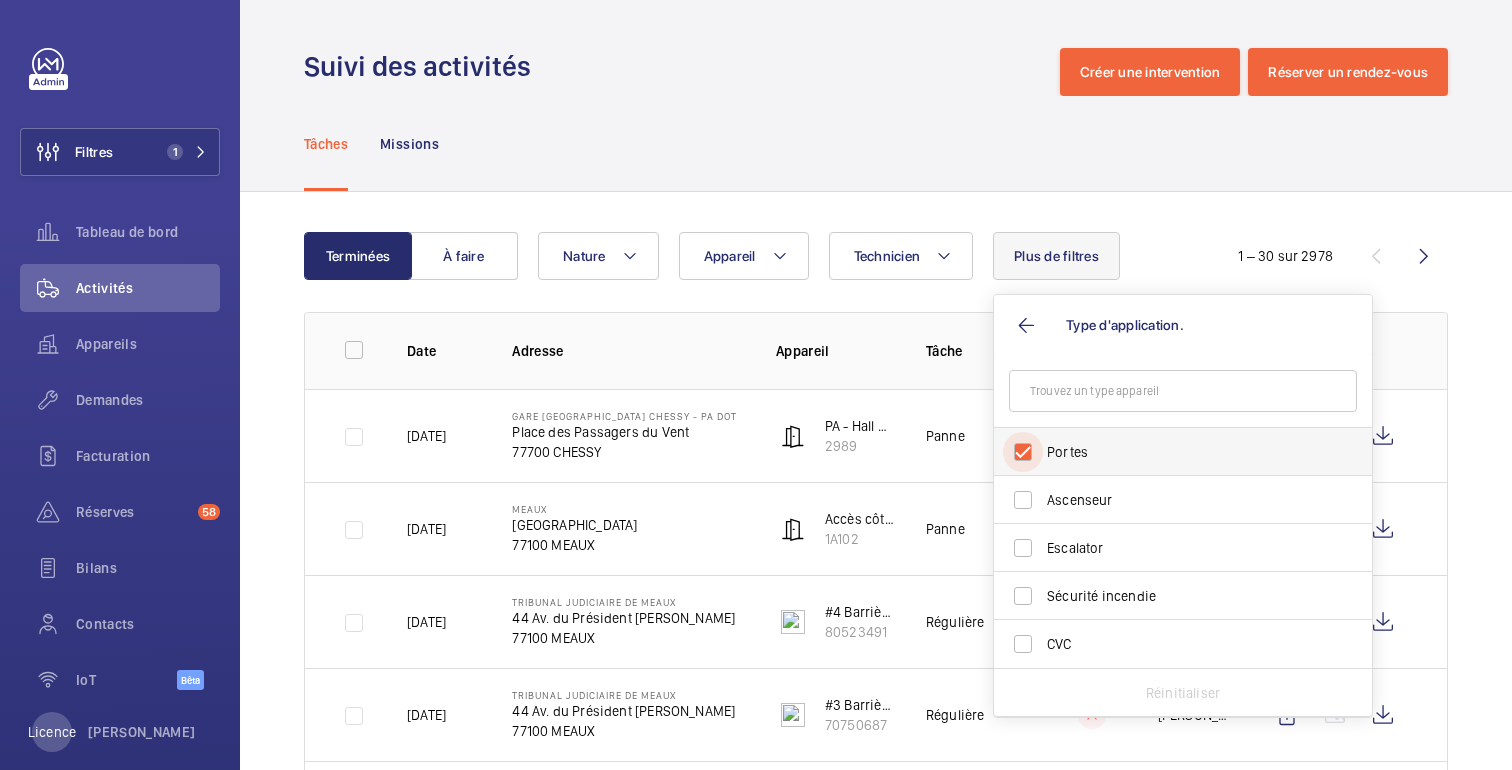 checkbox on "true" 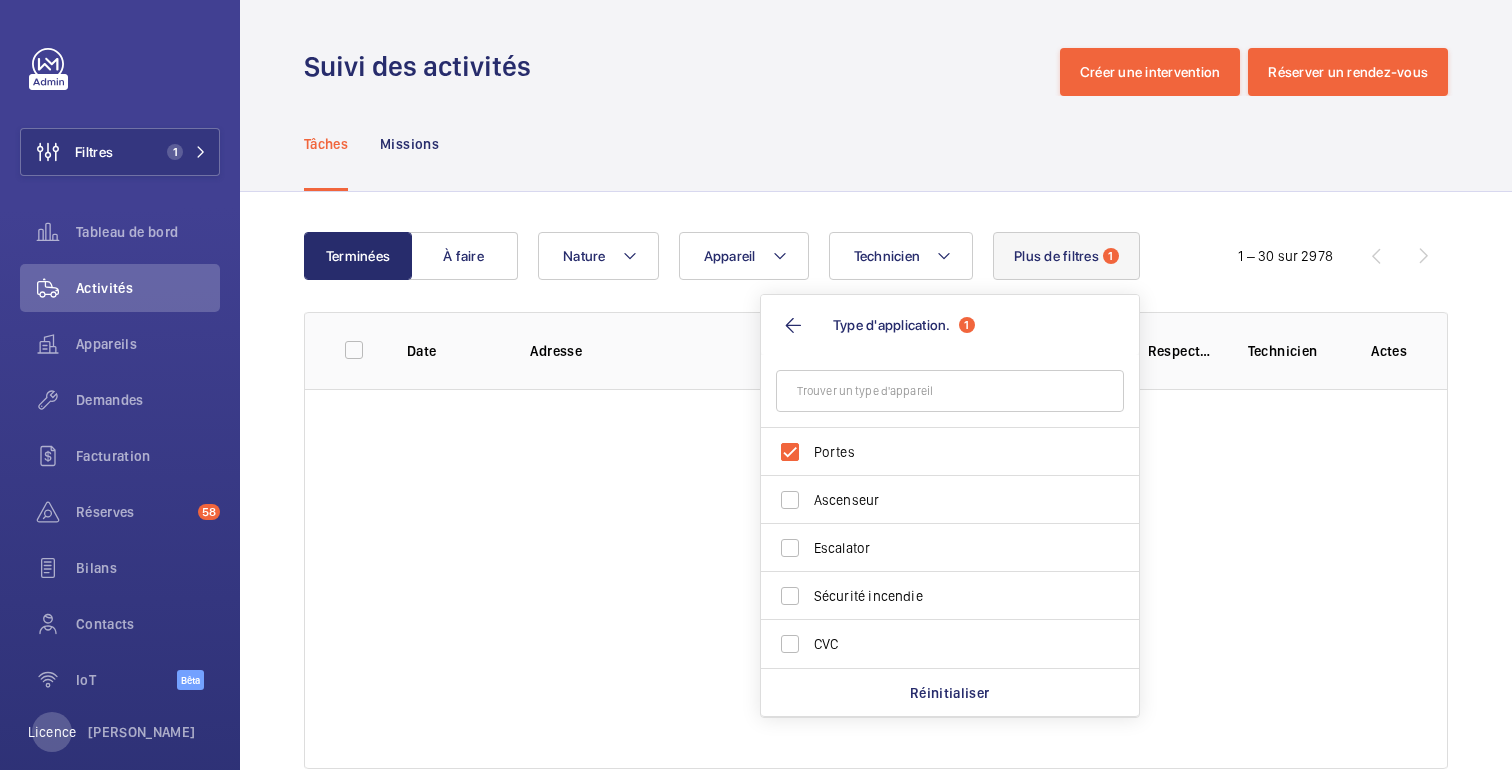 click on "Tâches Missions" 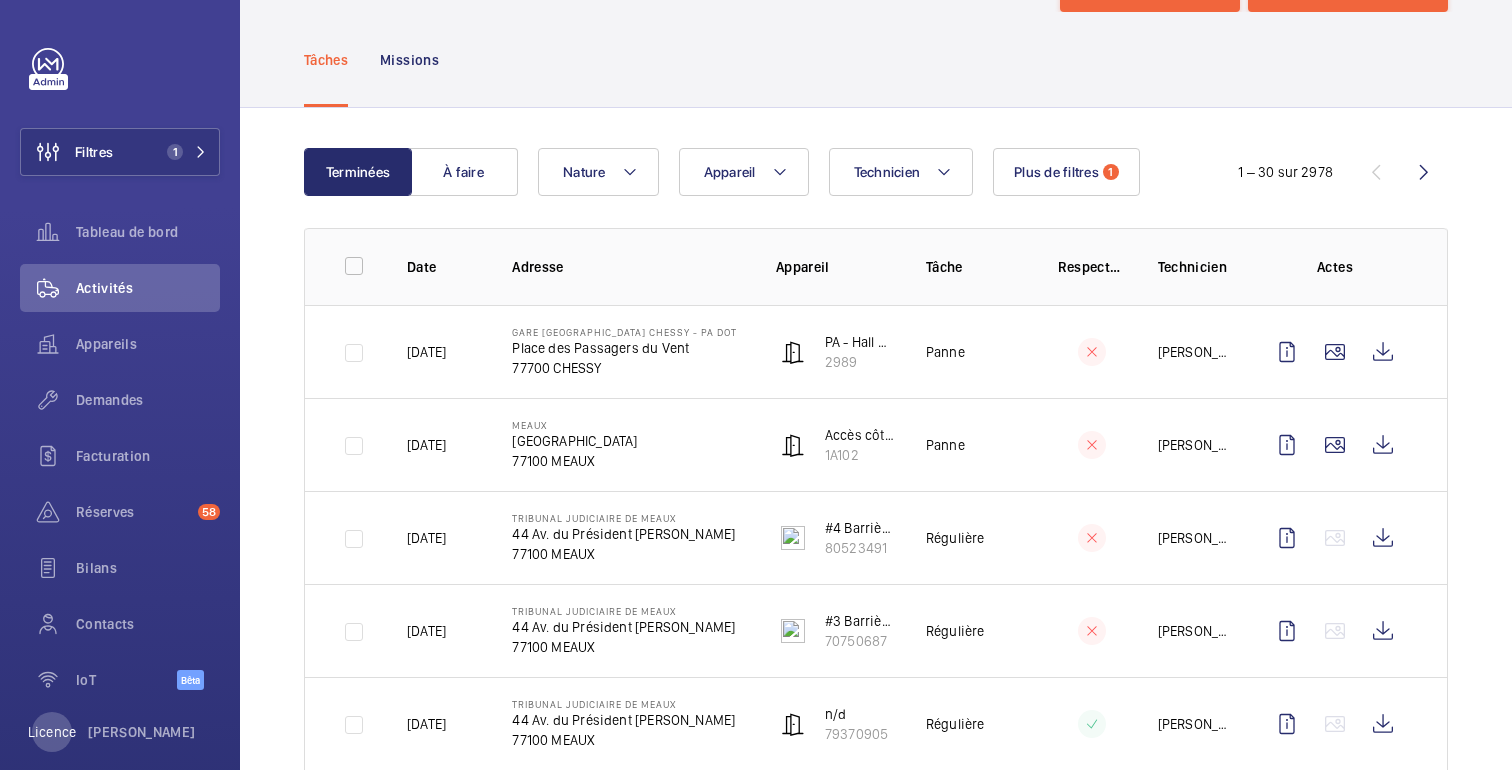 scroll, scrollTop: 0, scrollLeft: 0, axis: both 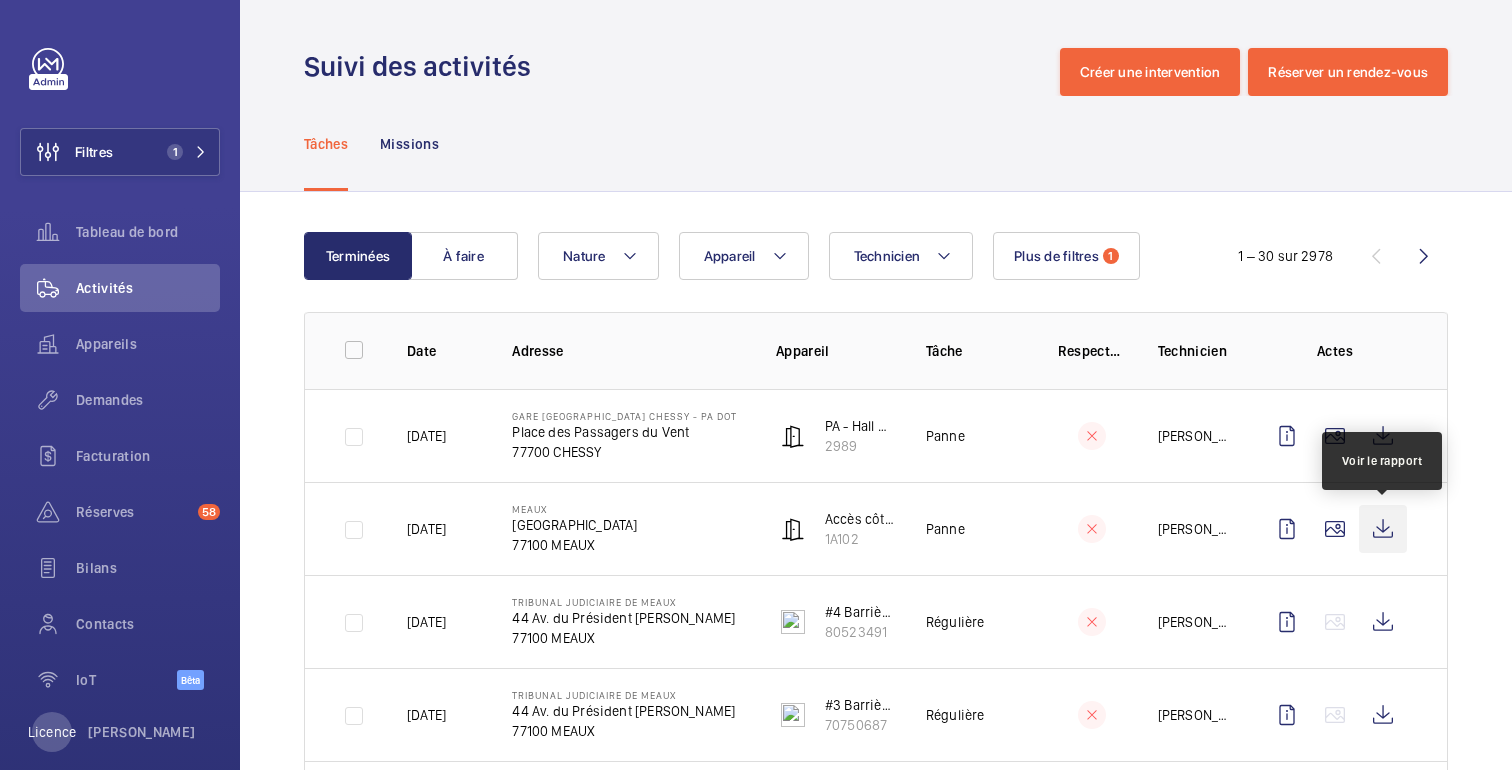 click 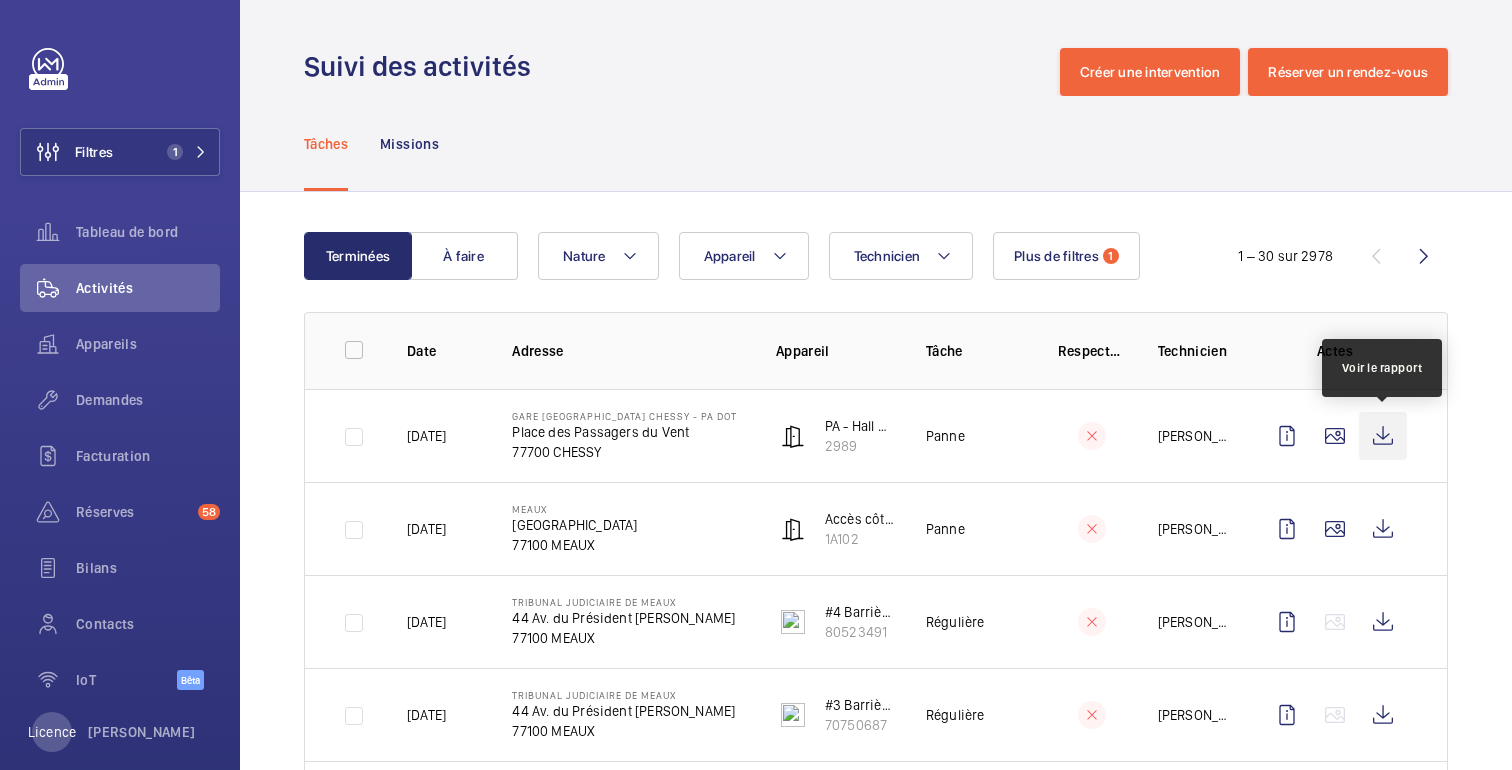 click 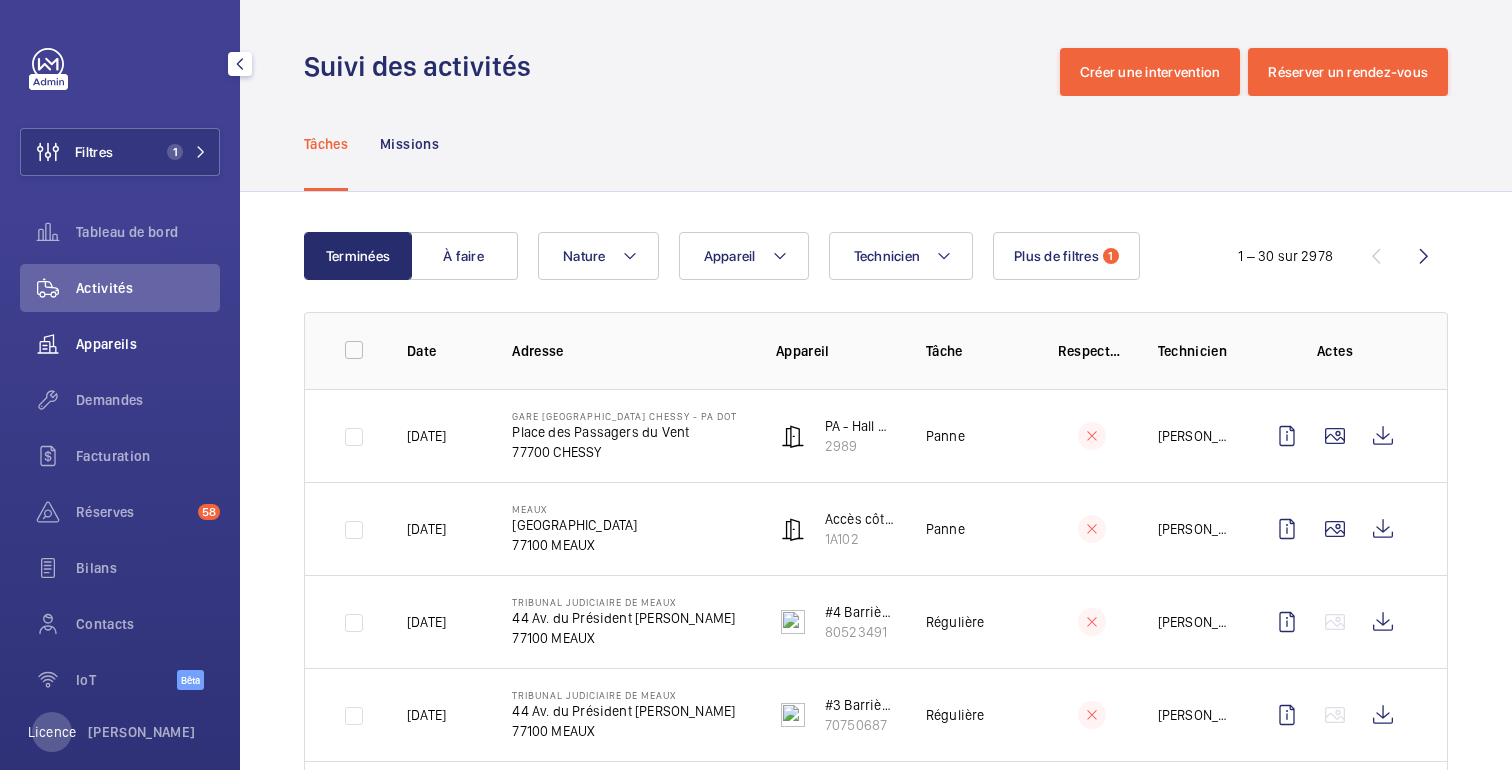 click on "Appareils" 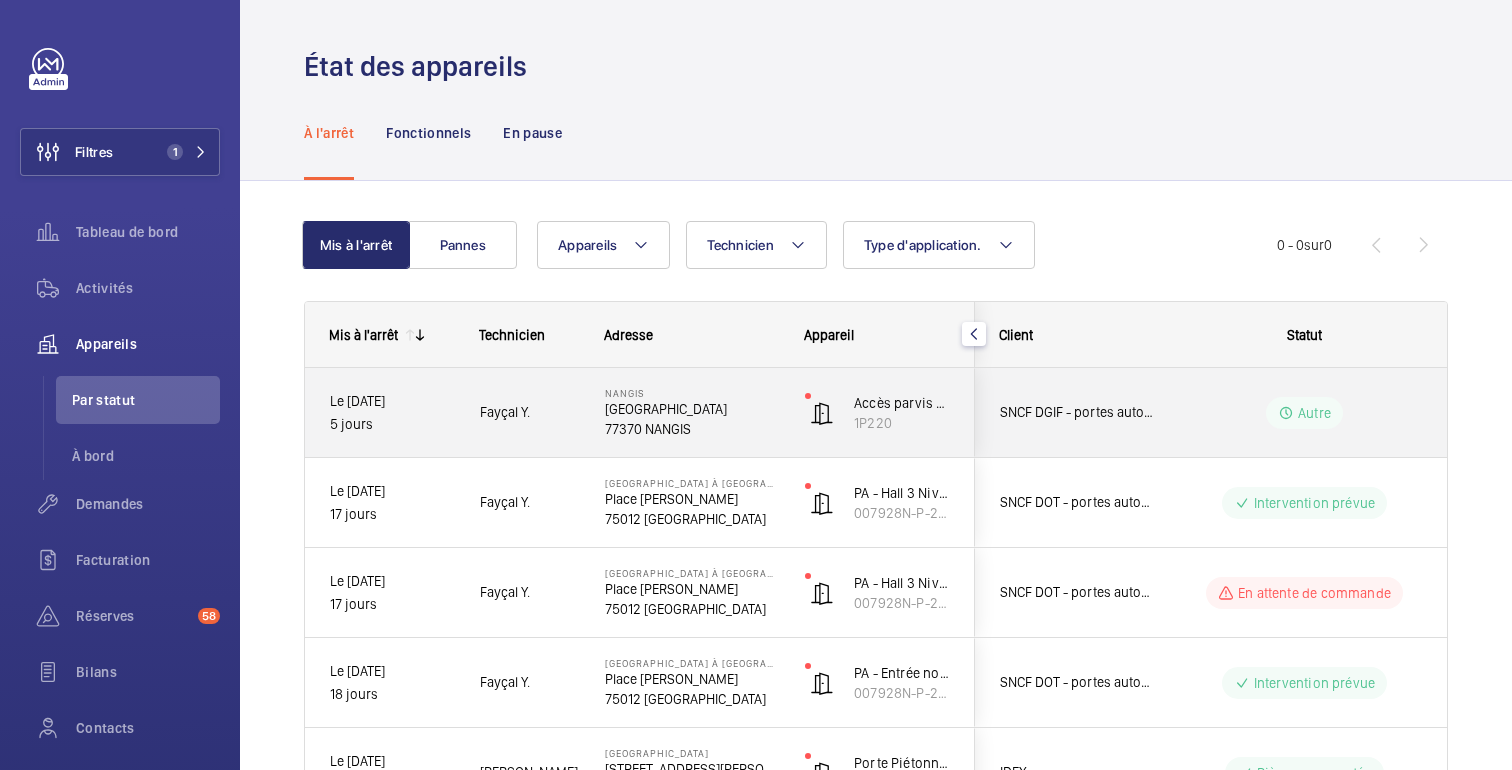 click on "Autre" 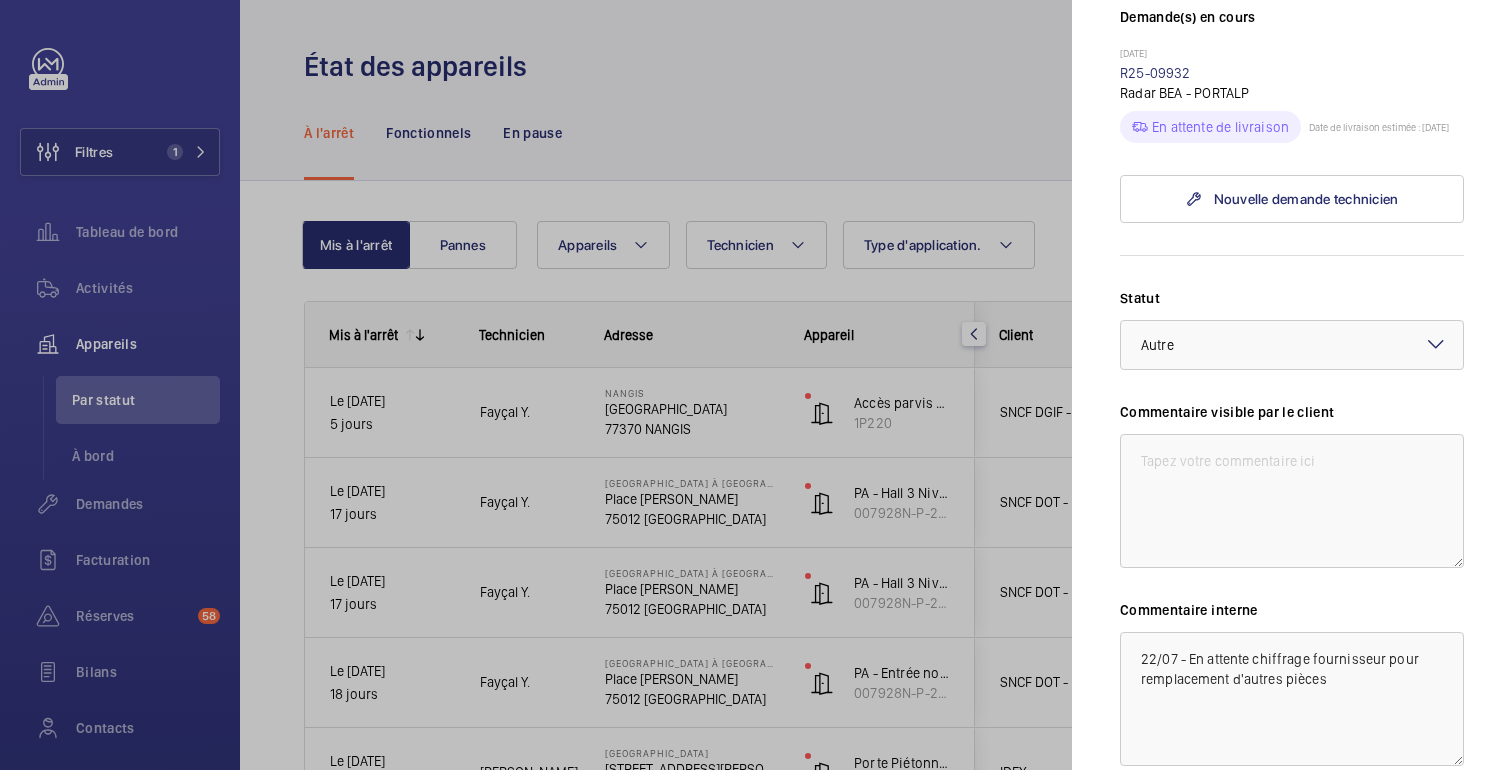 scroll, scrollTop: 567, scrollLeft: 0, axis: vertical 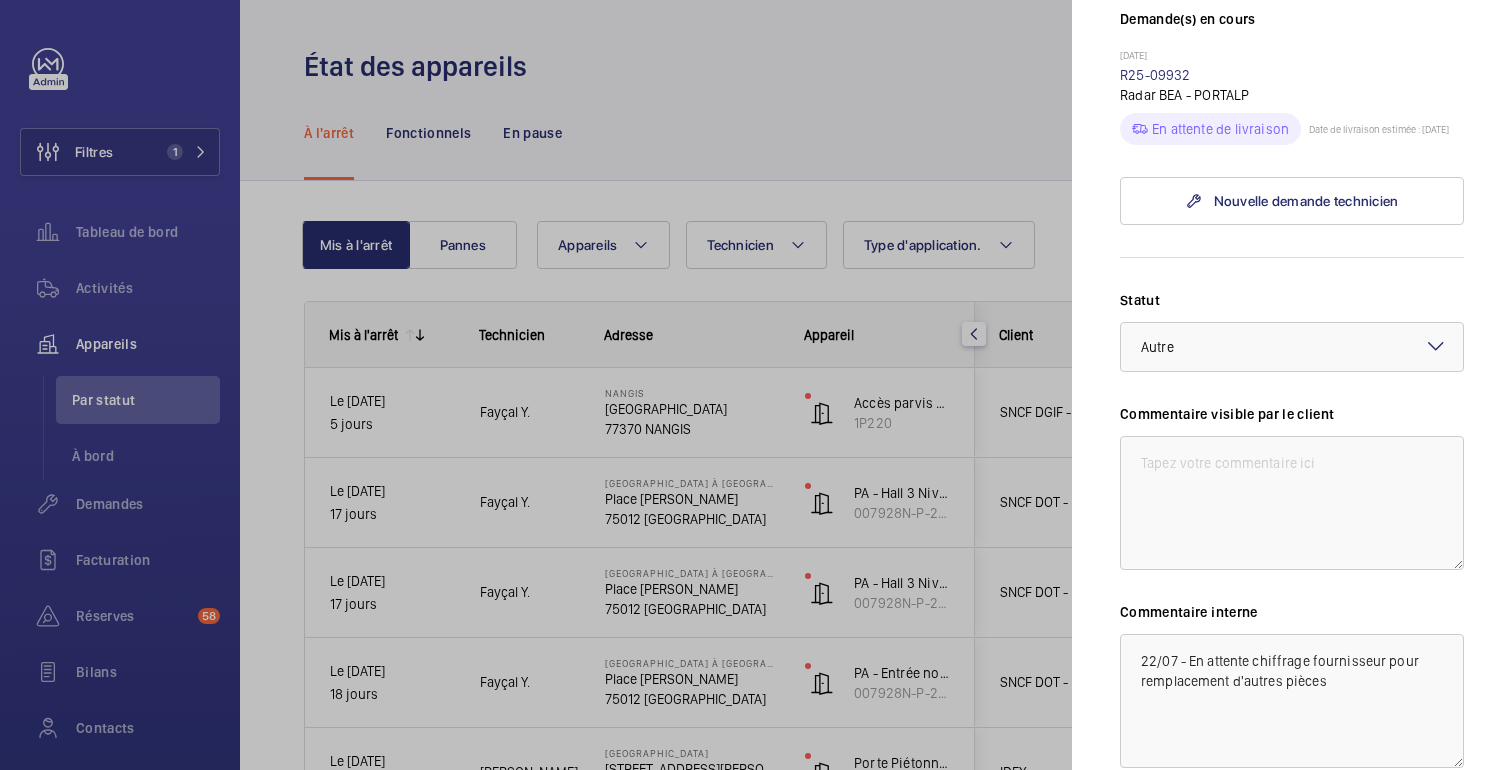 click 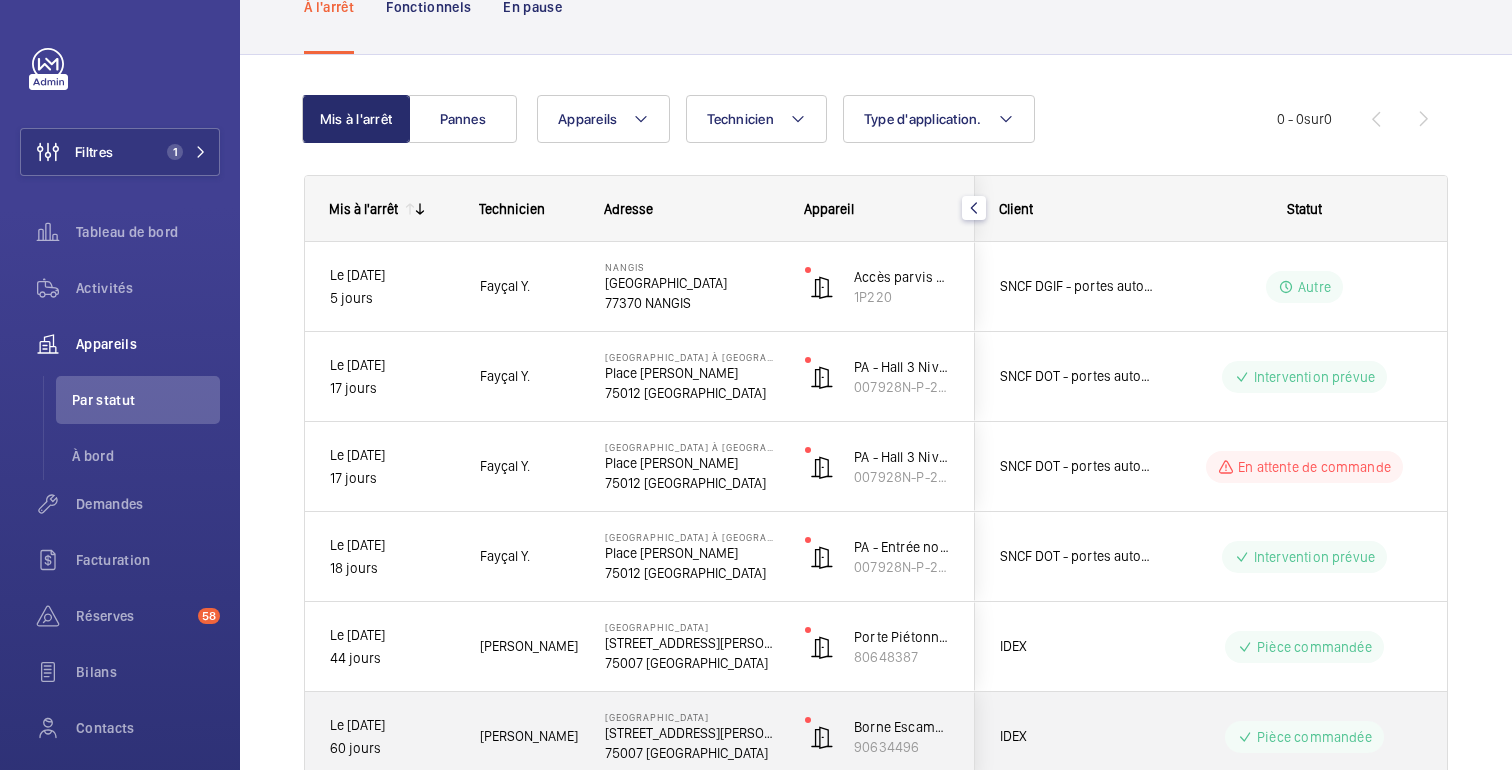 scroll, scrollTop: 0, scrollLeft: 0, axis: both 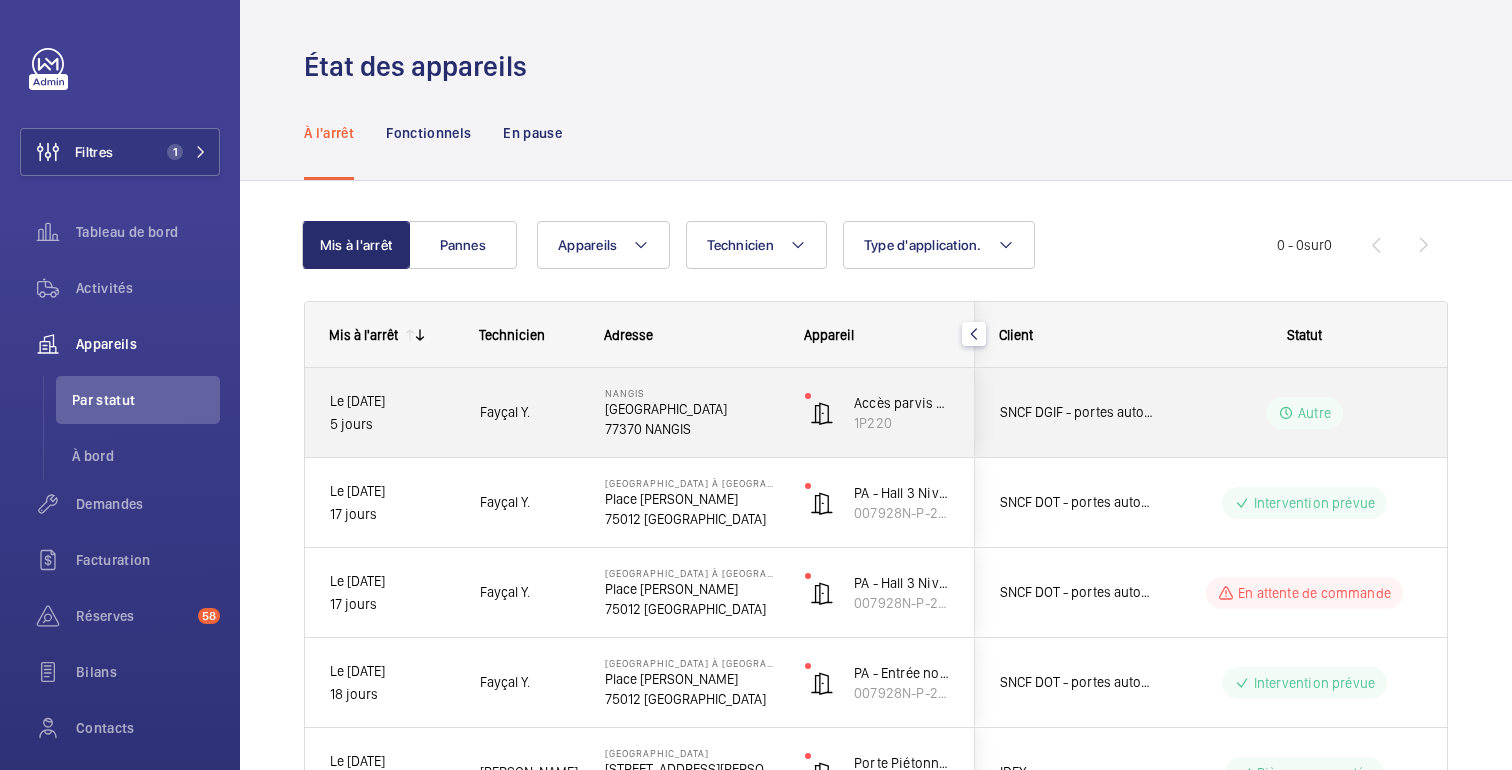 click on "Autre" 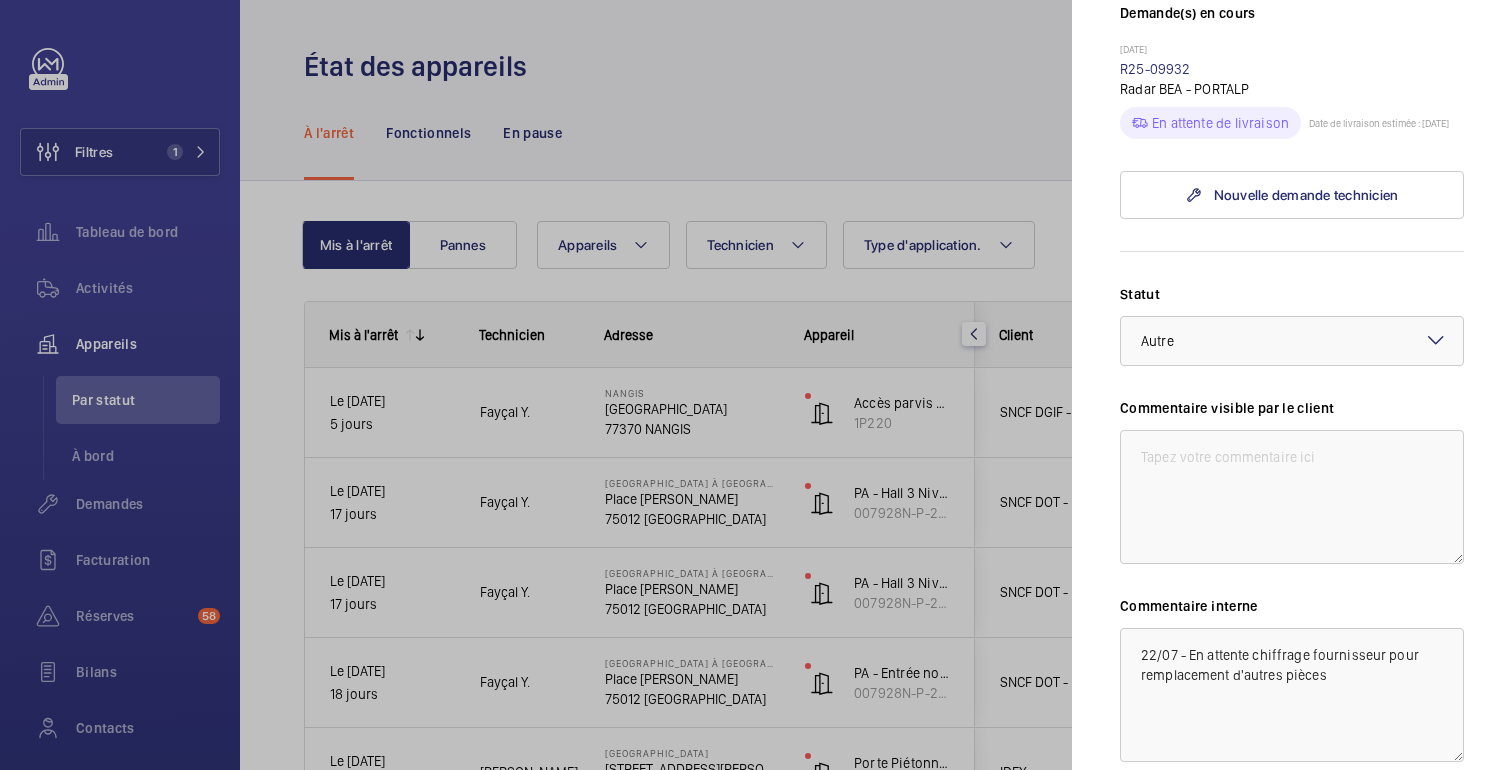 scroll, scrollTop: 575, scrollLeft: 0, axis: vertical 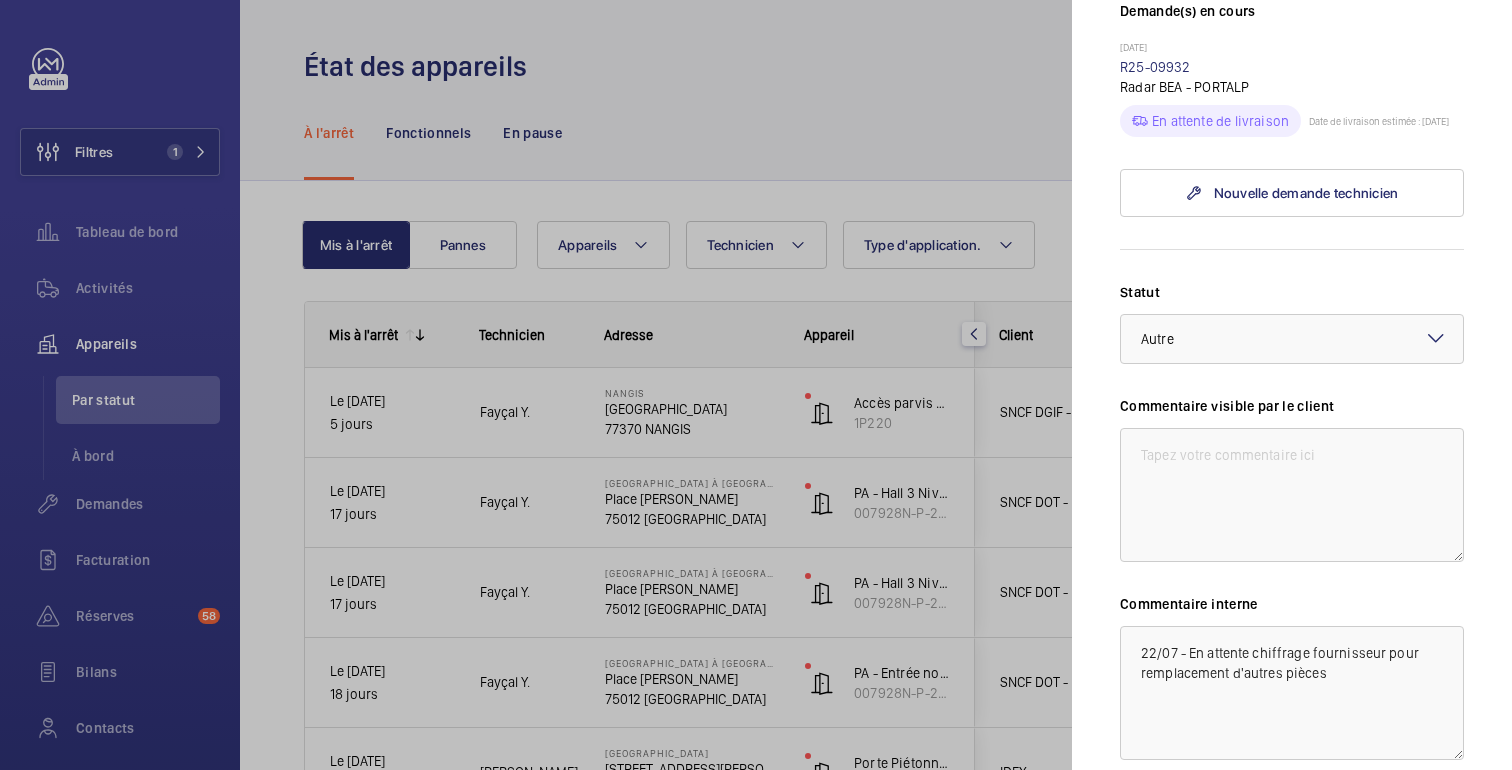 click 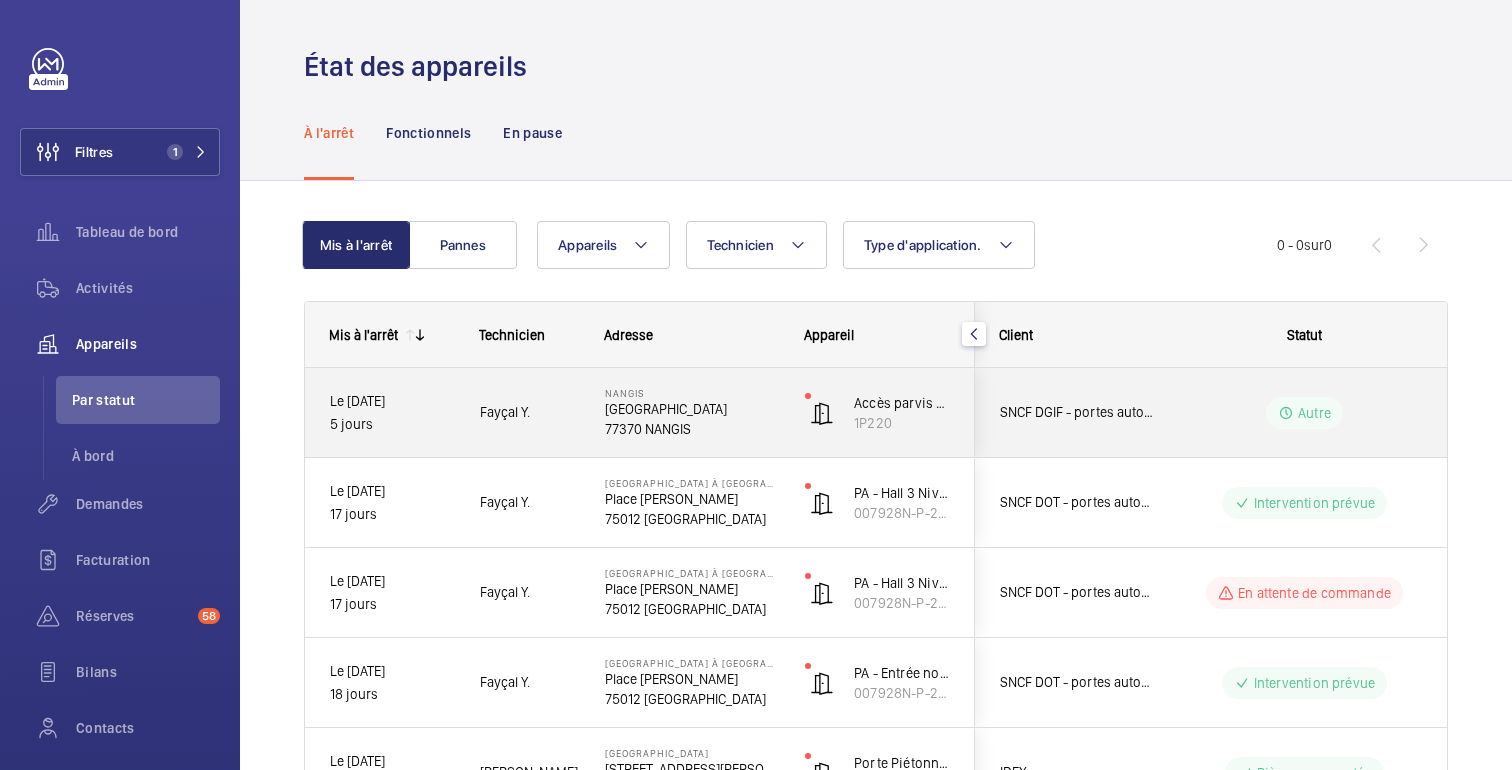 click on "Autre" 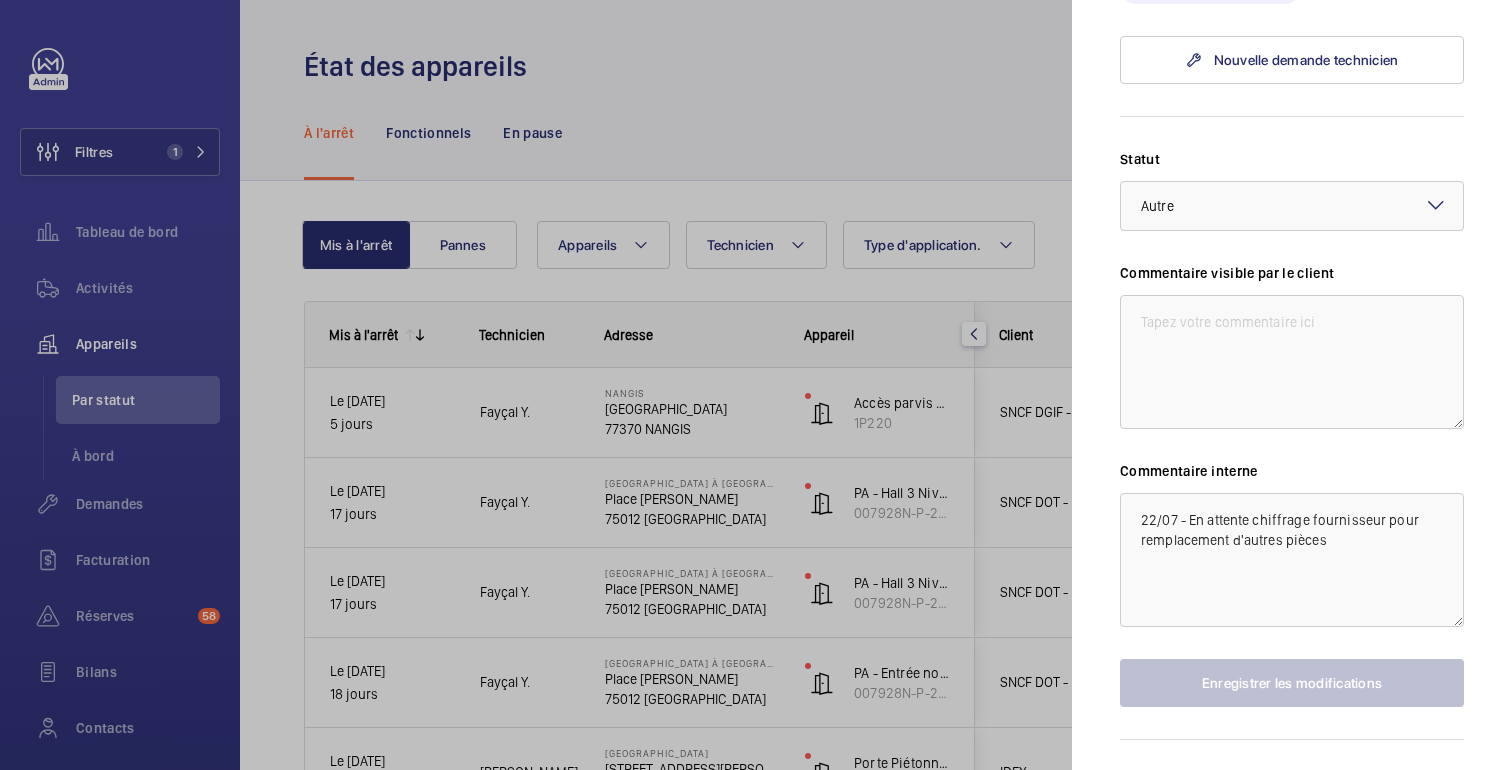 scroll, scrollTop: 822, scrollLeft: 0, axis: vertical 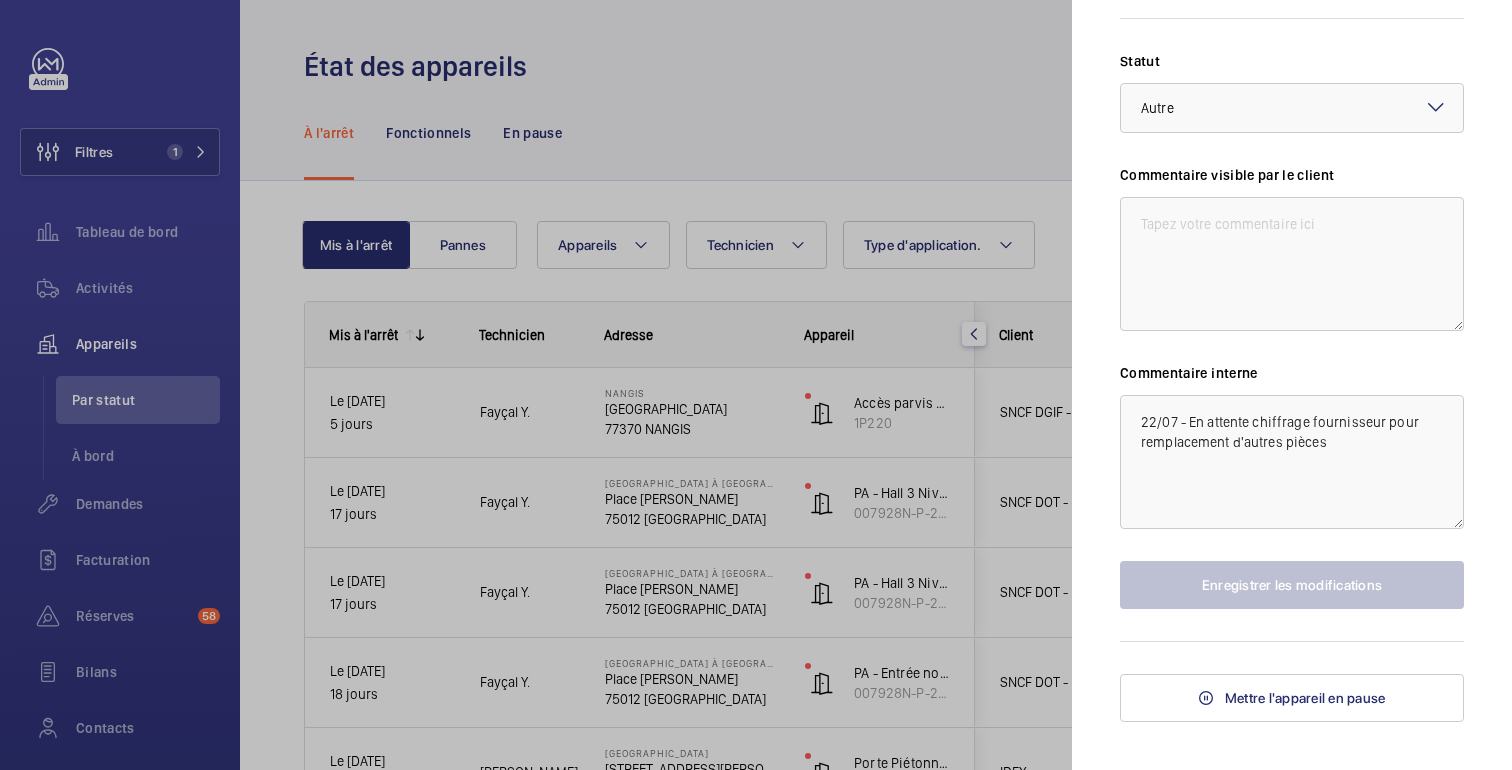 click 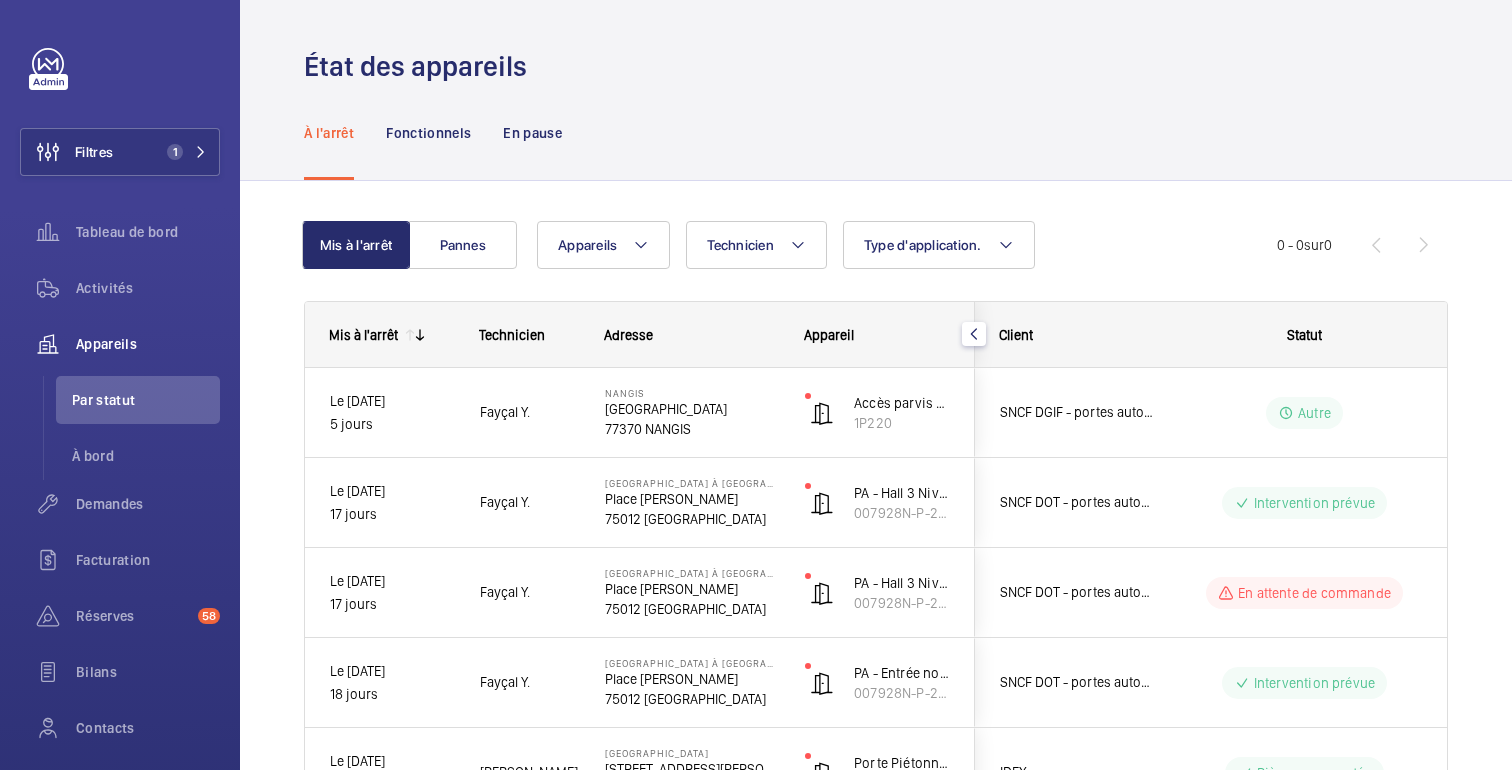 scroll, scrollTop: 0, scrollLeft: 0, axis: both 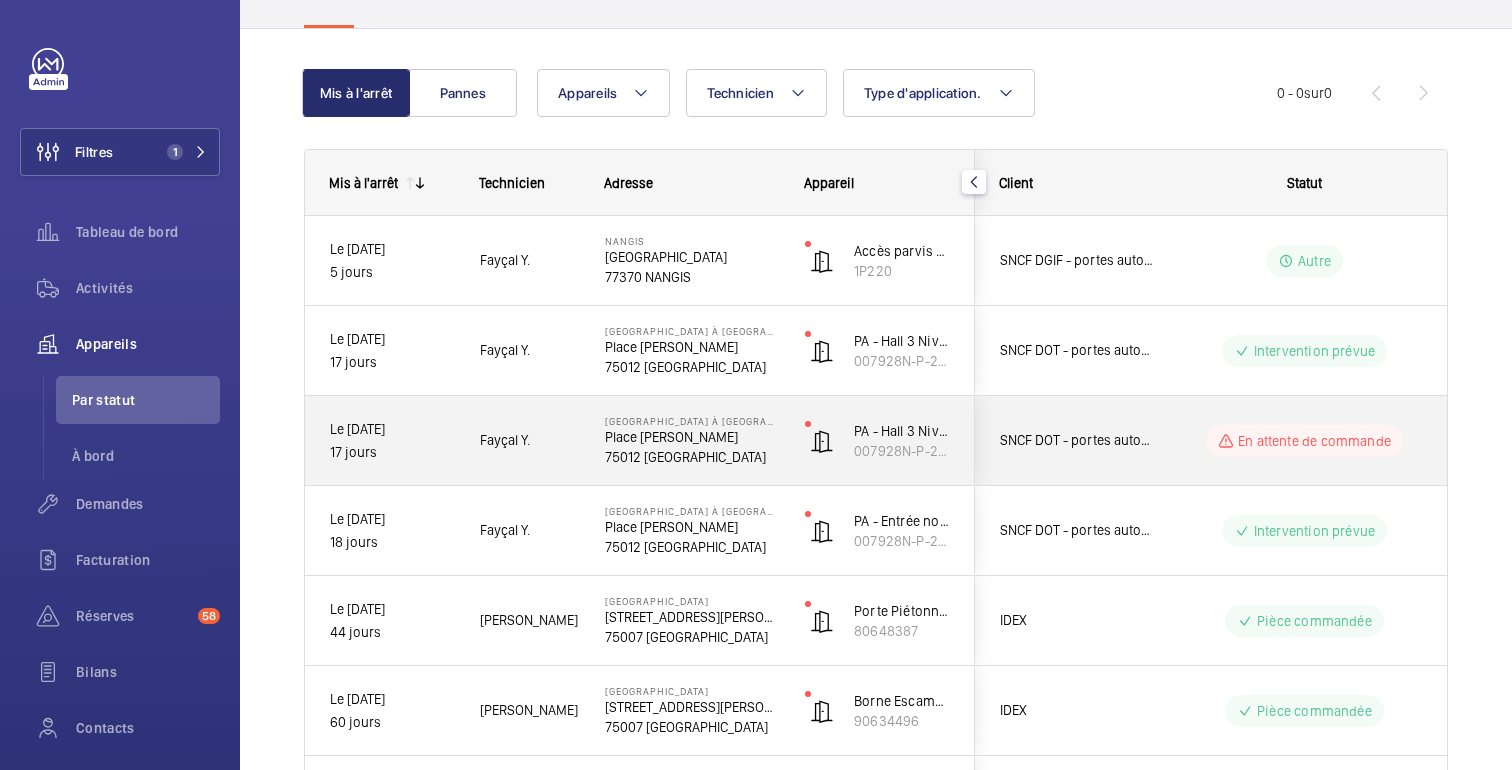 click on "En attente de commande" 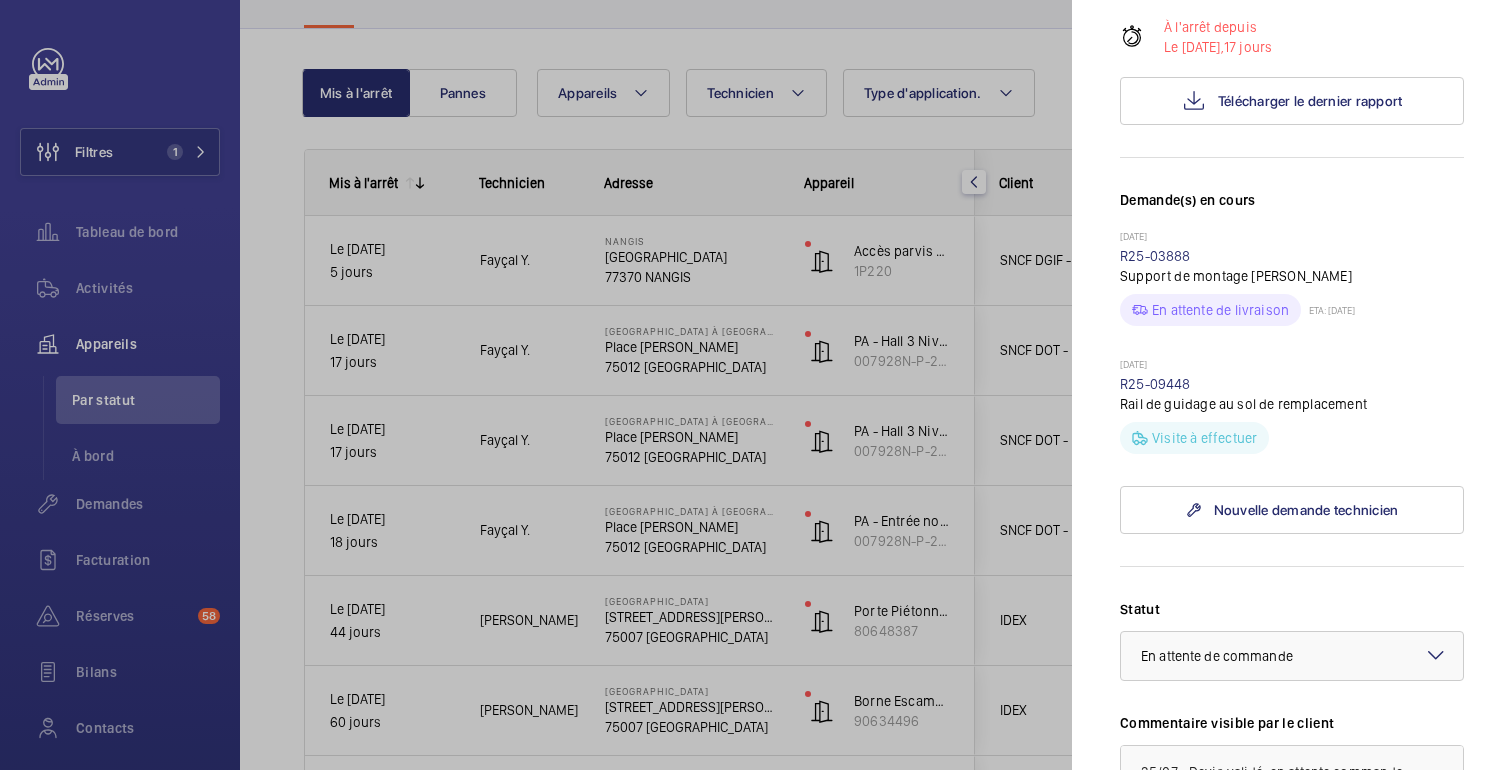 scroll, scrollTop: 443, scrollLeft: 0, axis: vertical 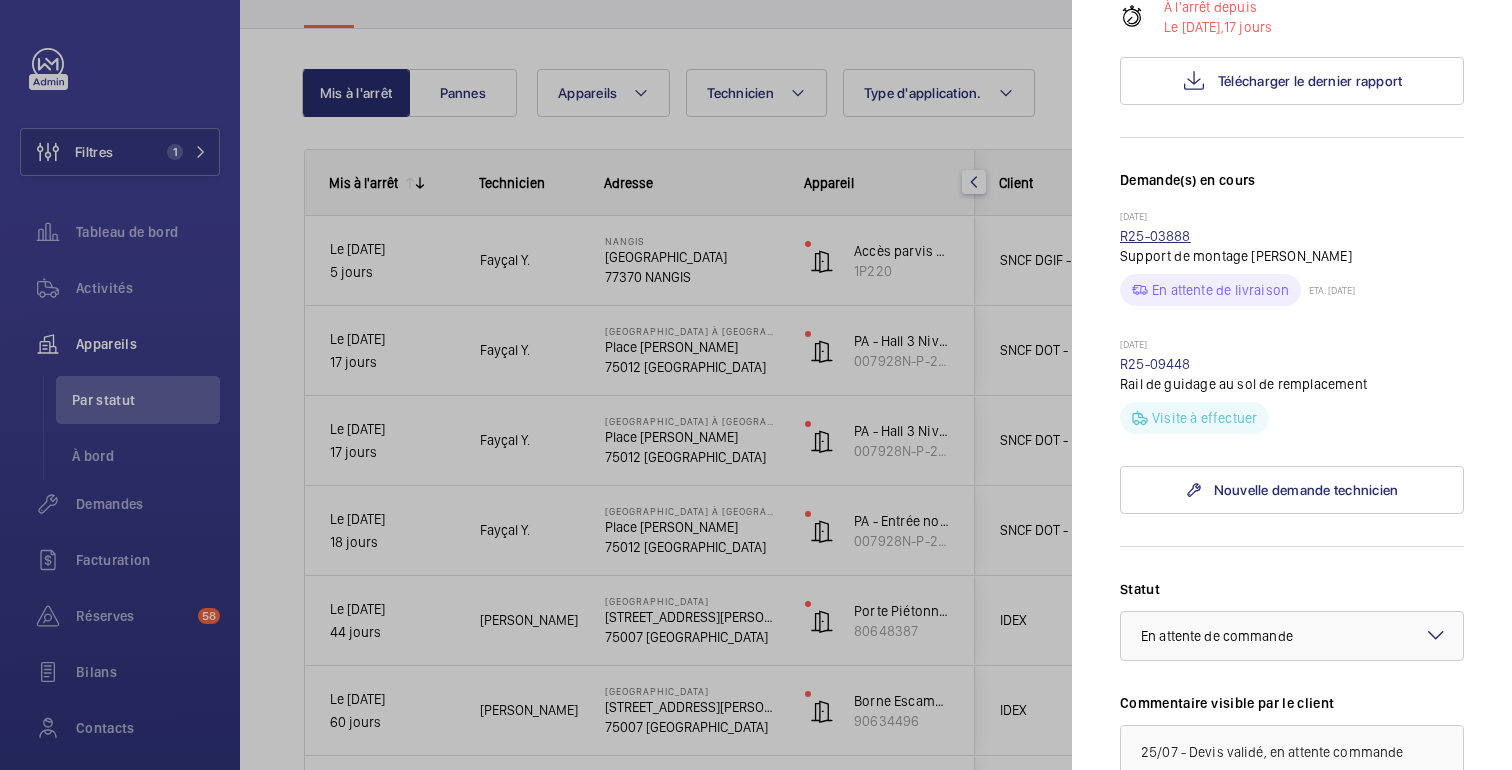 click on "R25-03888" 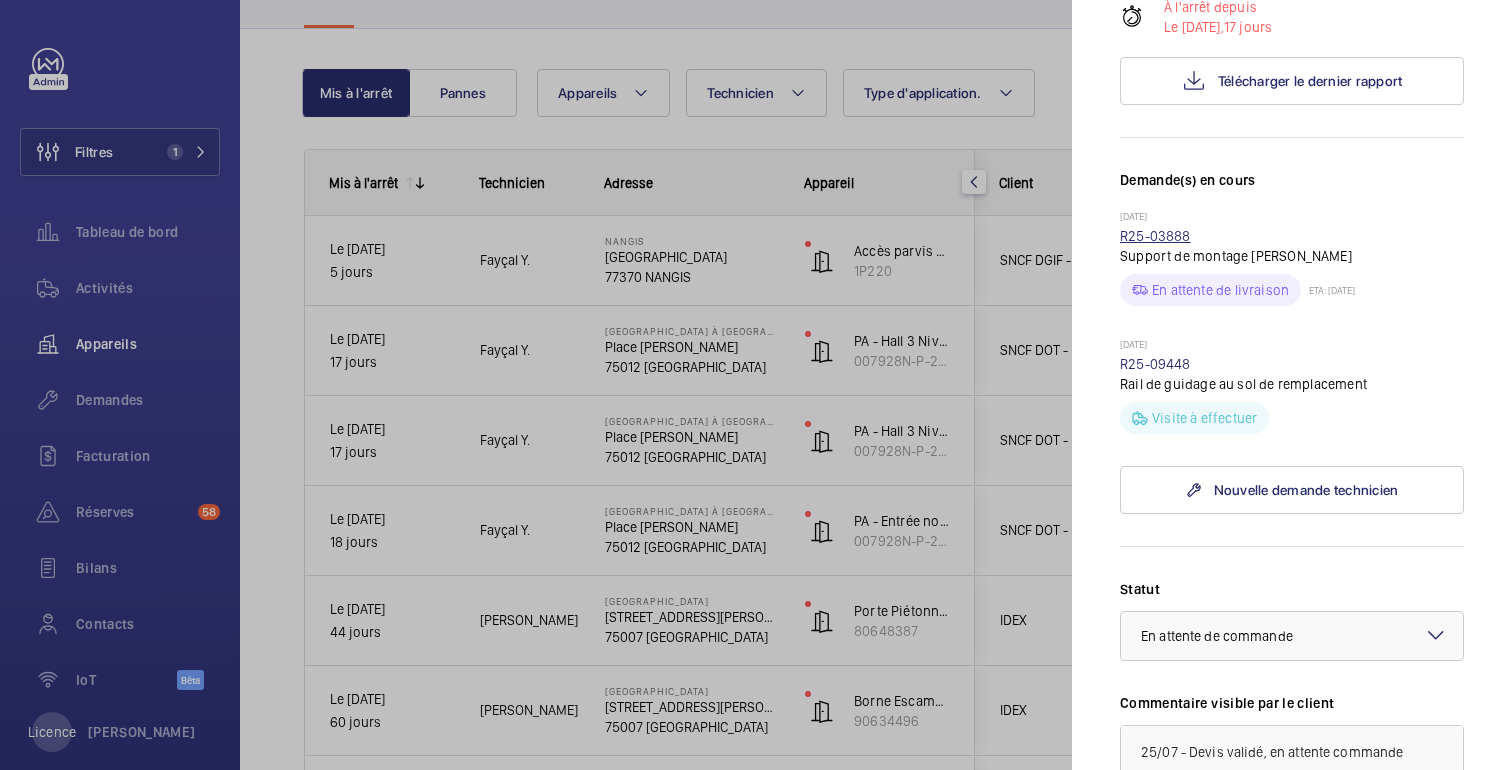 scroll, scrollTop: 0, scrollLeft: 0, axis: both 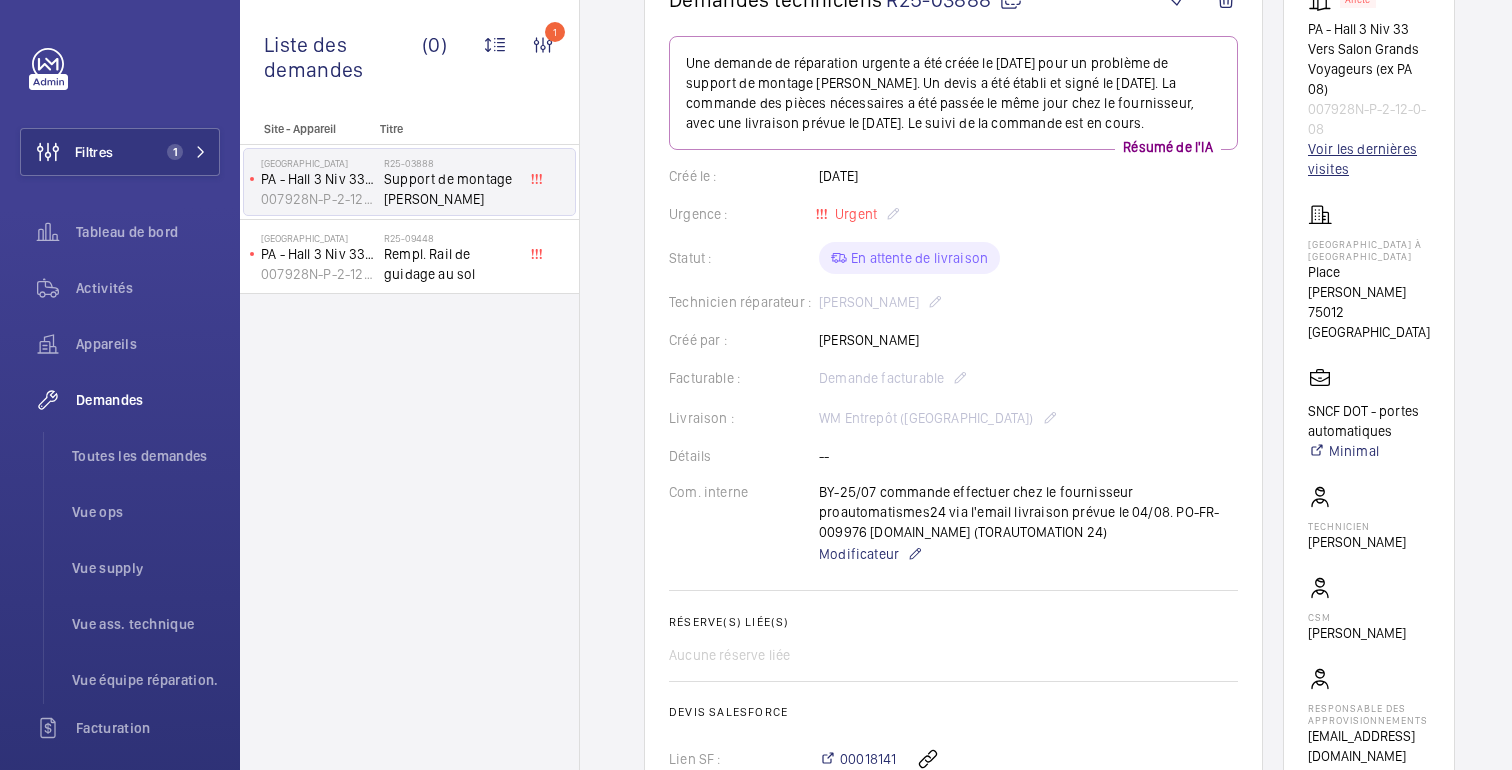 click on "Voir les dernières visites" 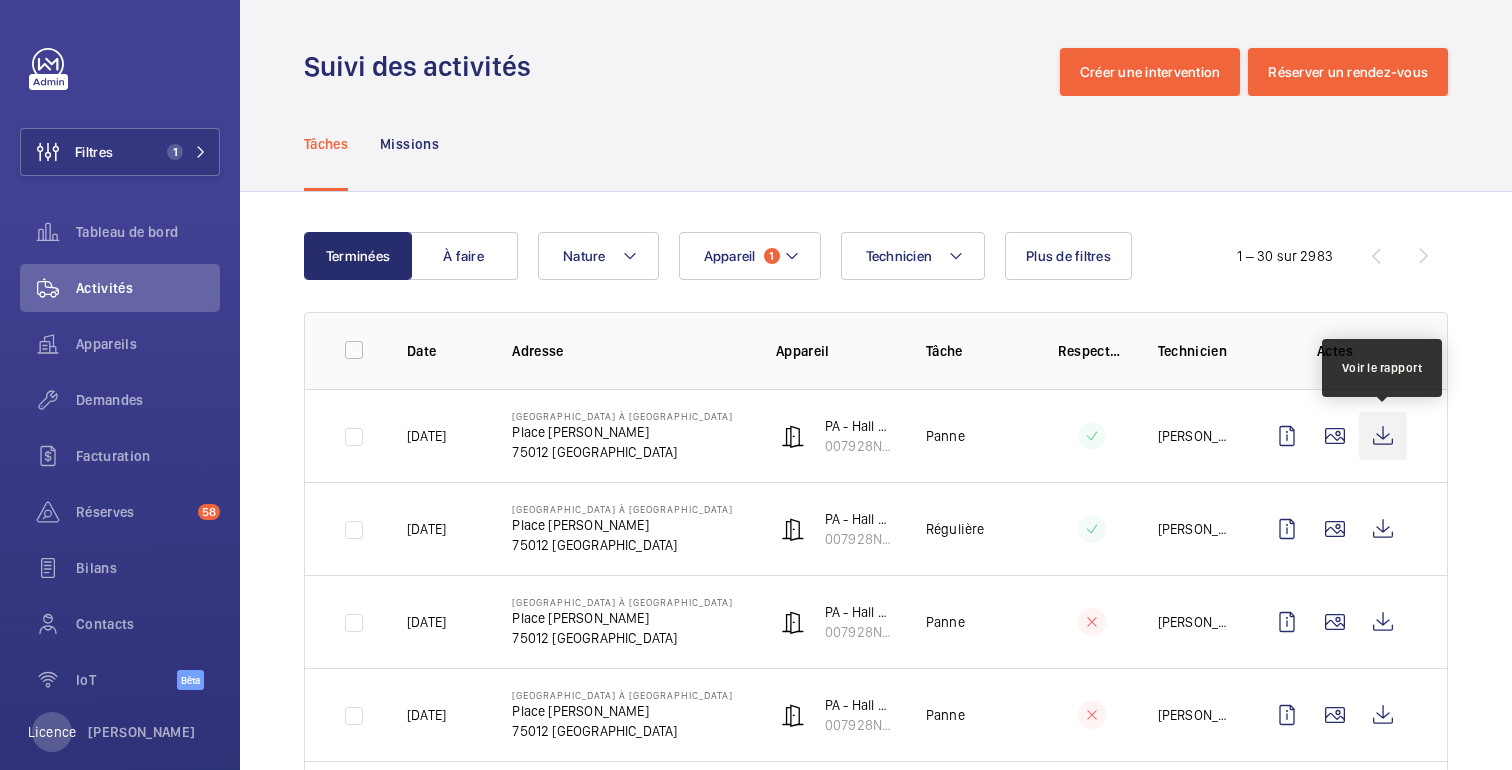 click 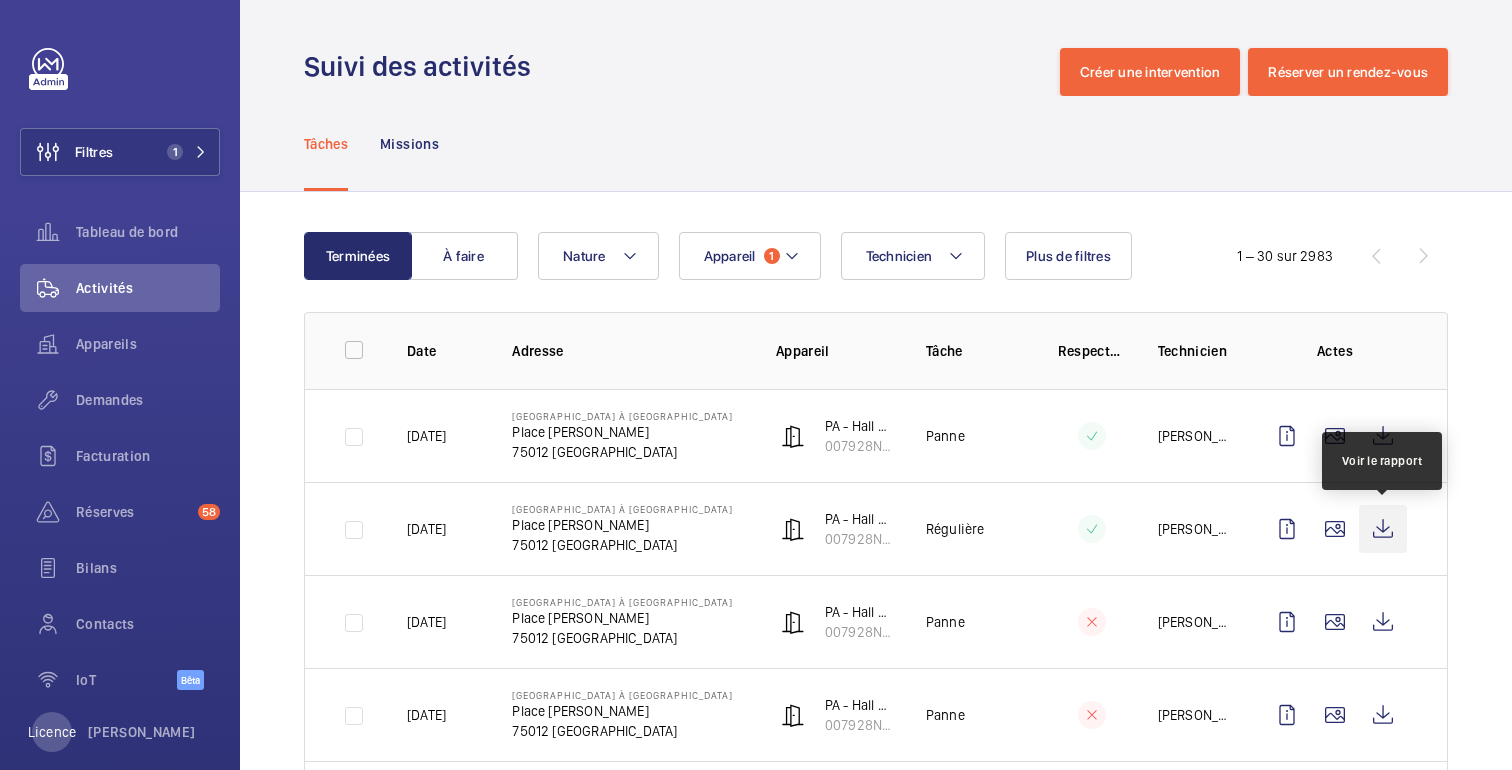 click 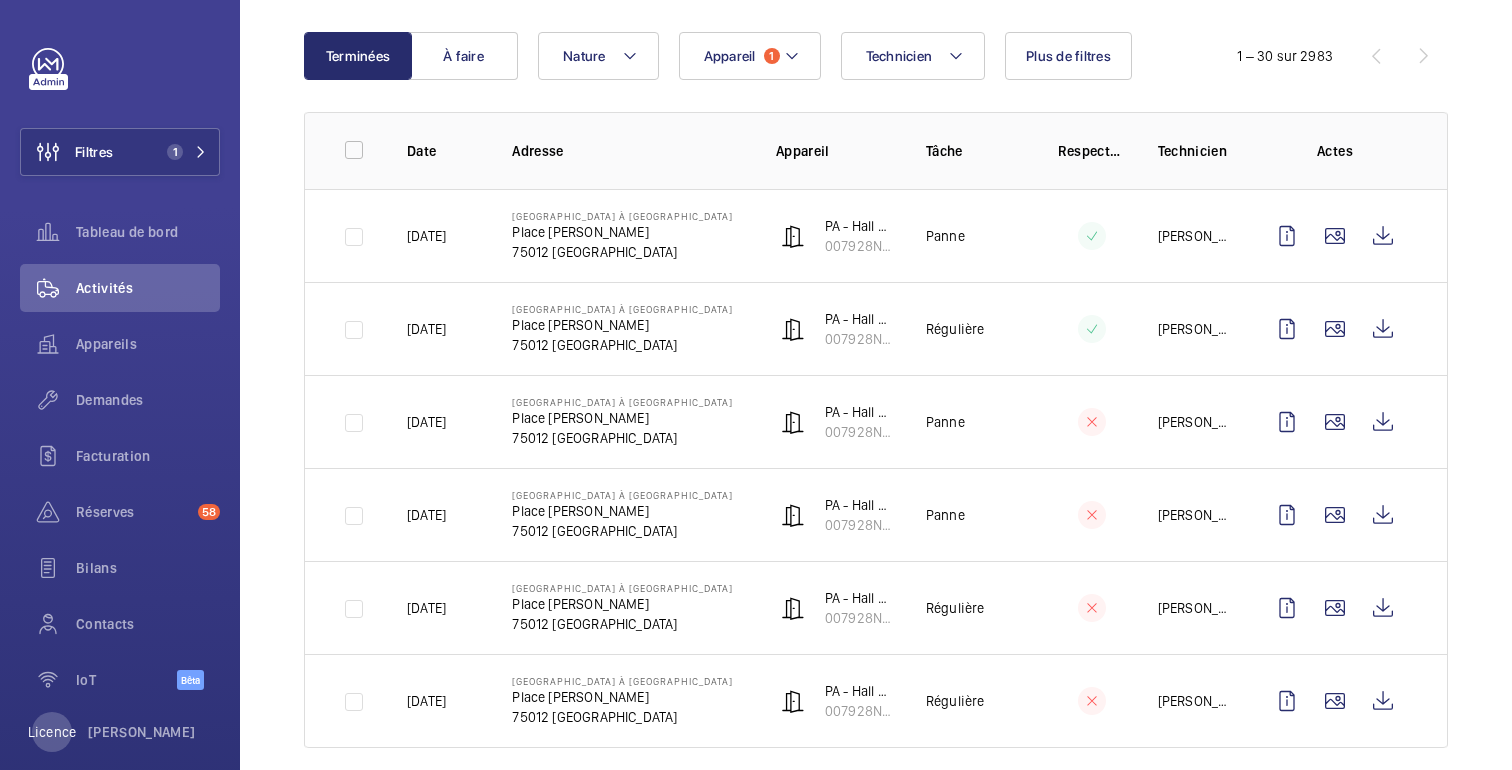 scroll, scrollTop: 0, scrollLeft: 0, axis: both 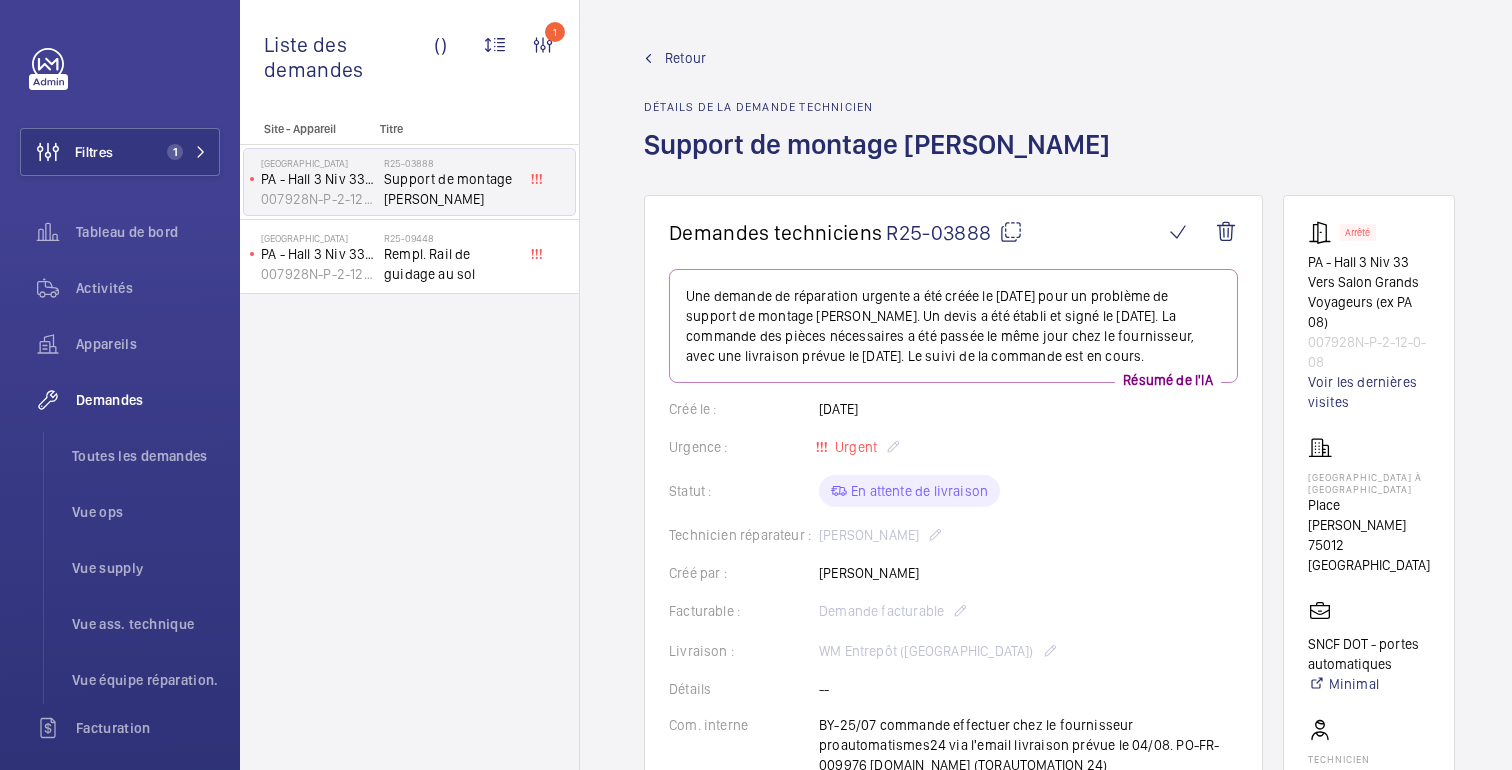 click on "Retour" 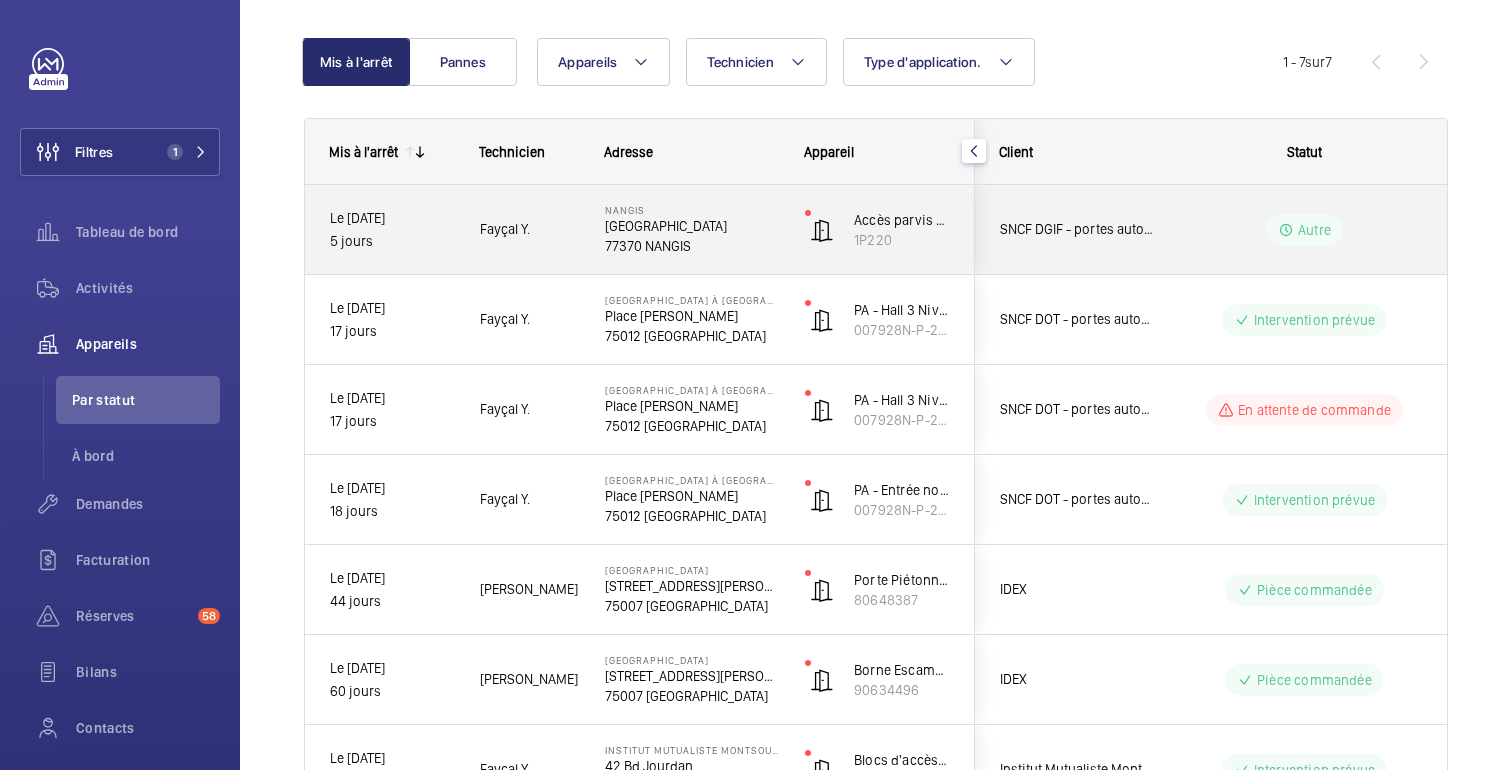 scroll, scrollTop: 185, scrollLeft: 0, axis: vertical 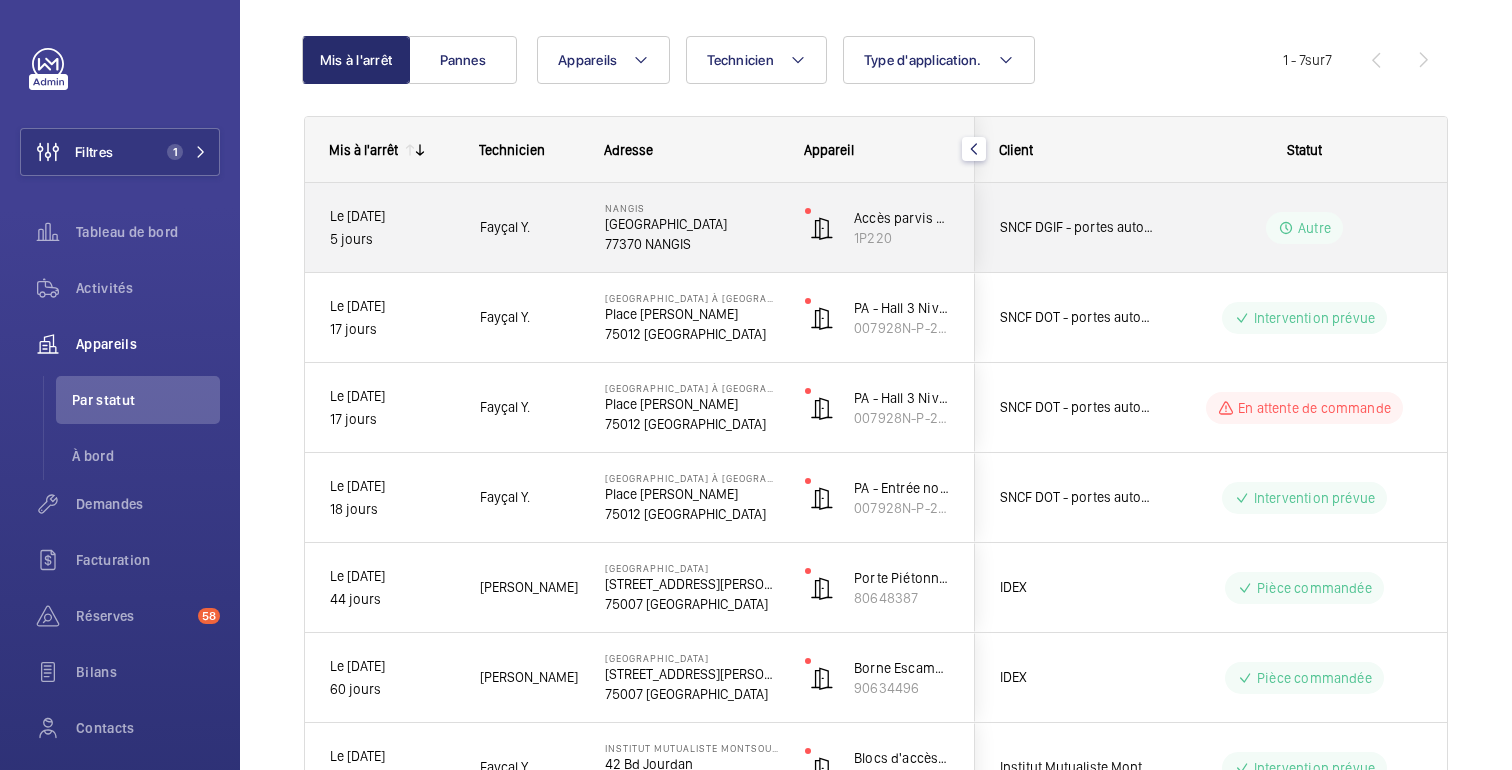 click on "Autre" 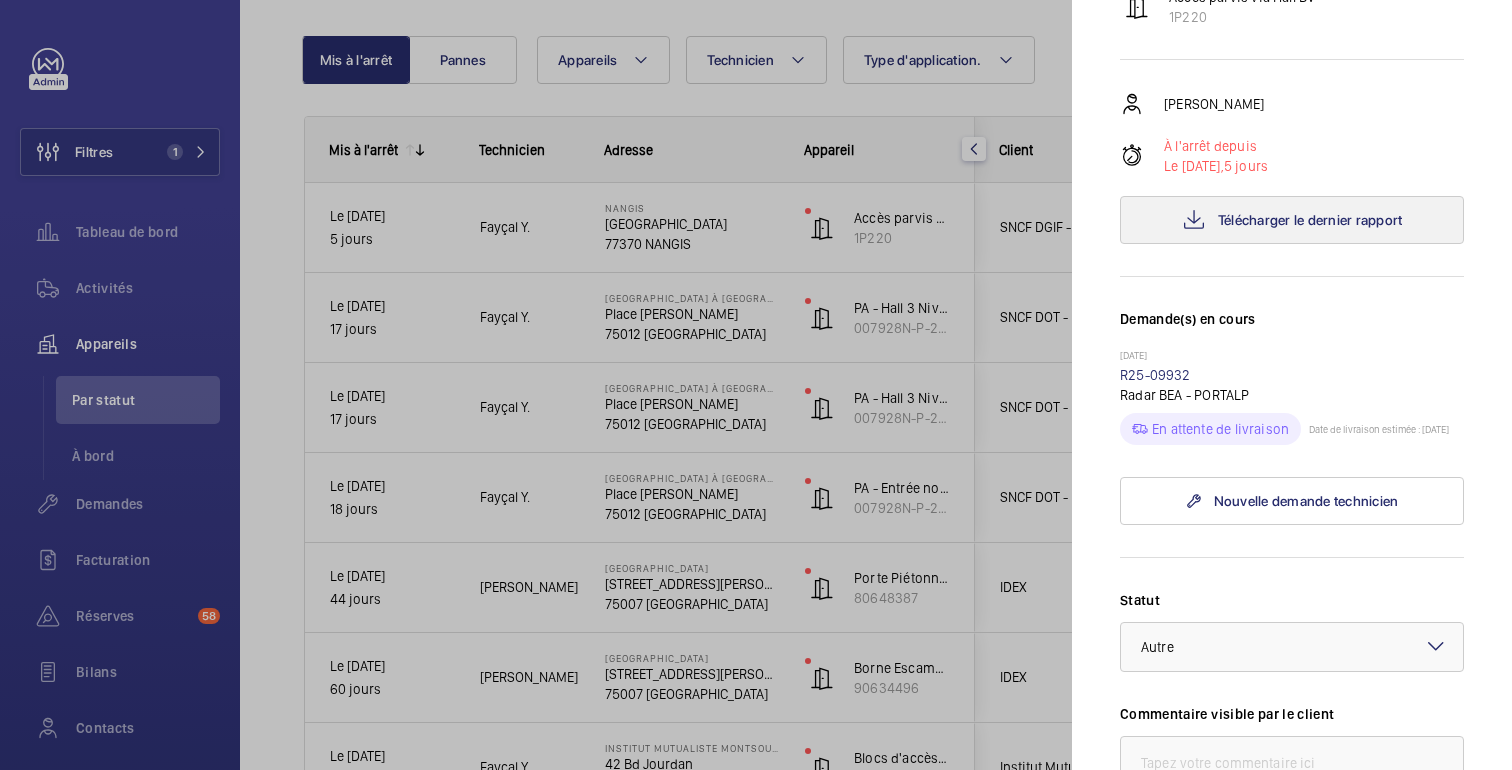 scroll, scrollTop: 286, scrollLeft: 0, axis: vertical 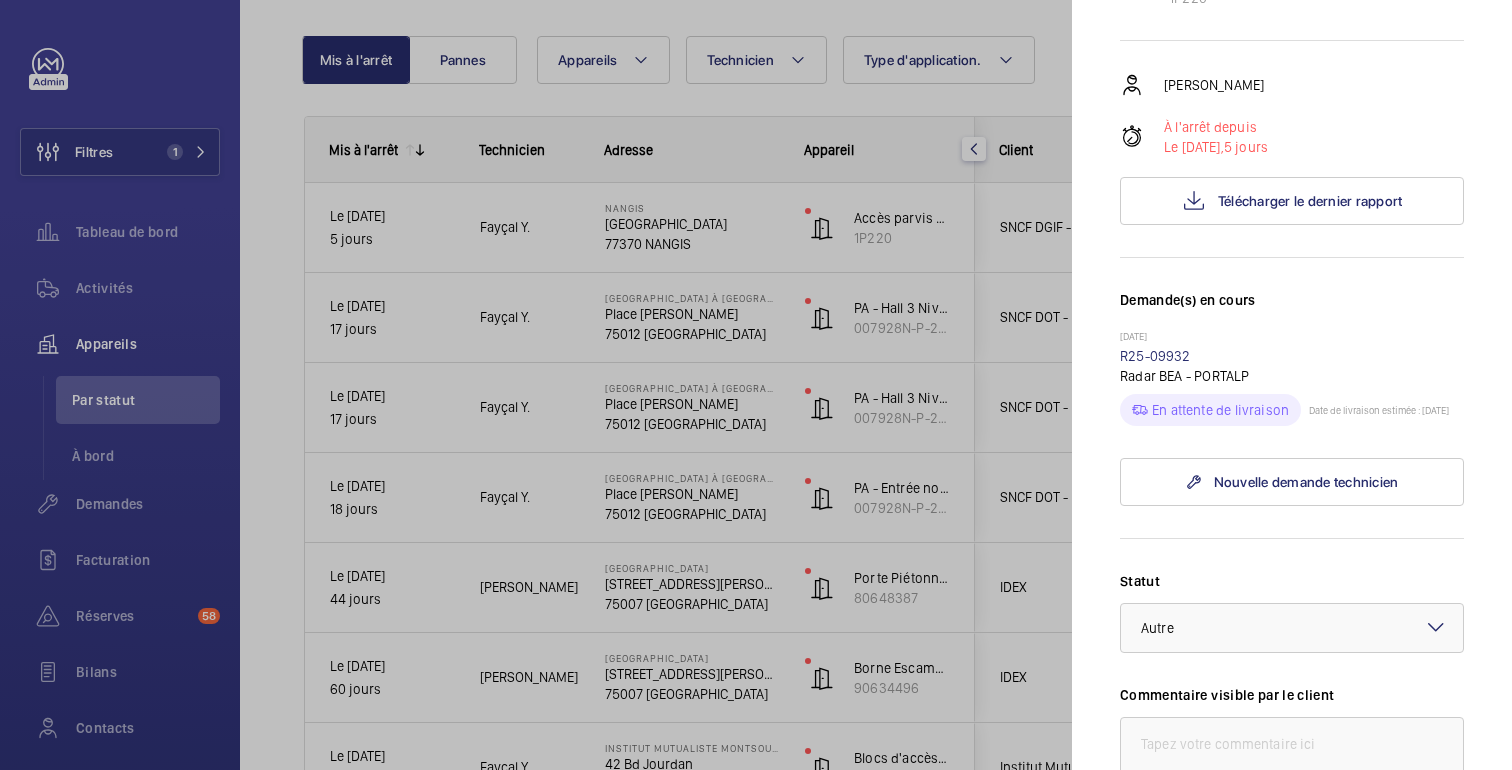 click 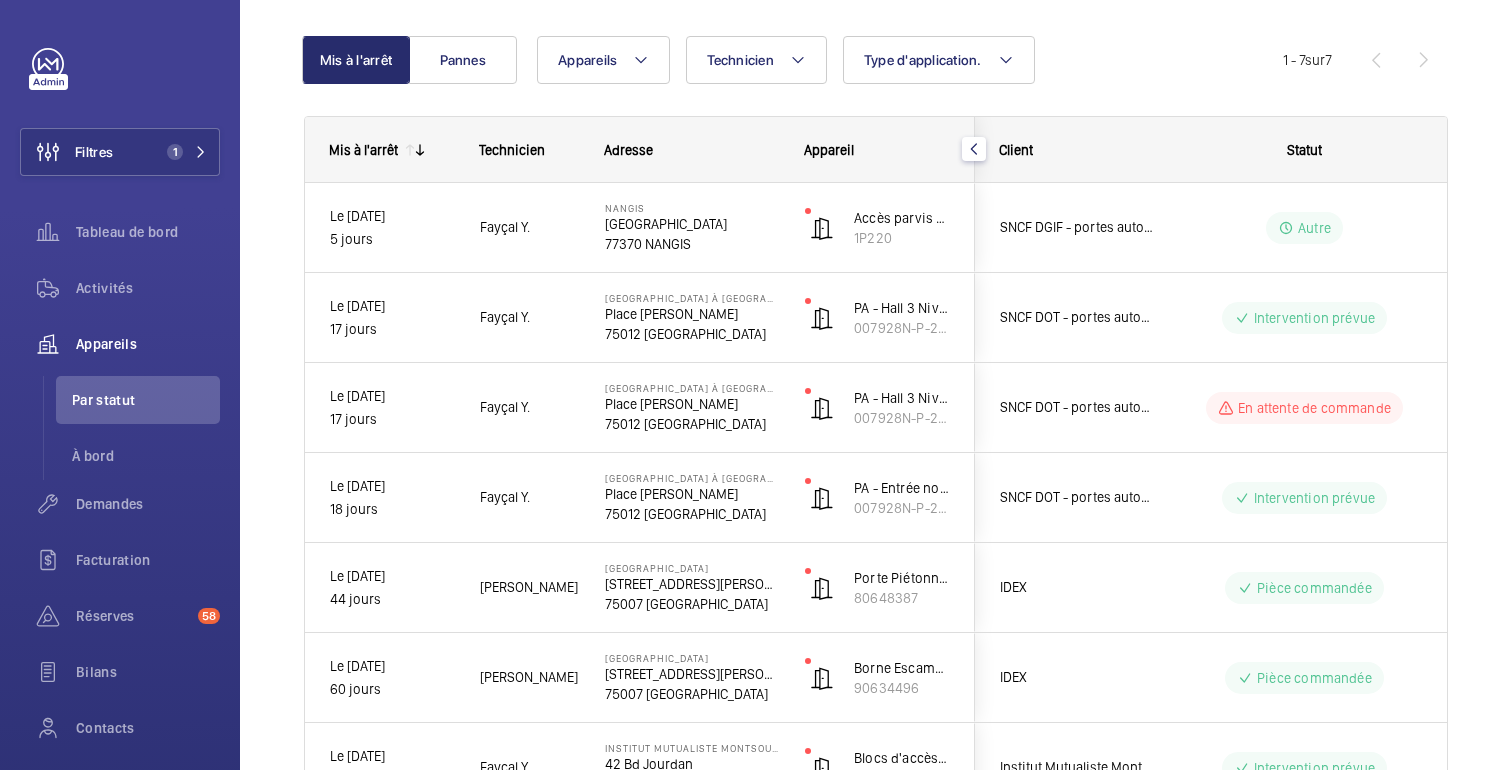 scroll, scrollTop: 0, scrollLeft: 0, axis: both 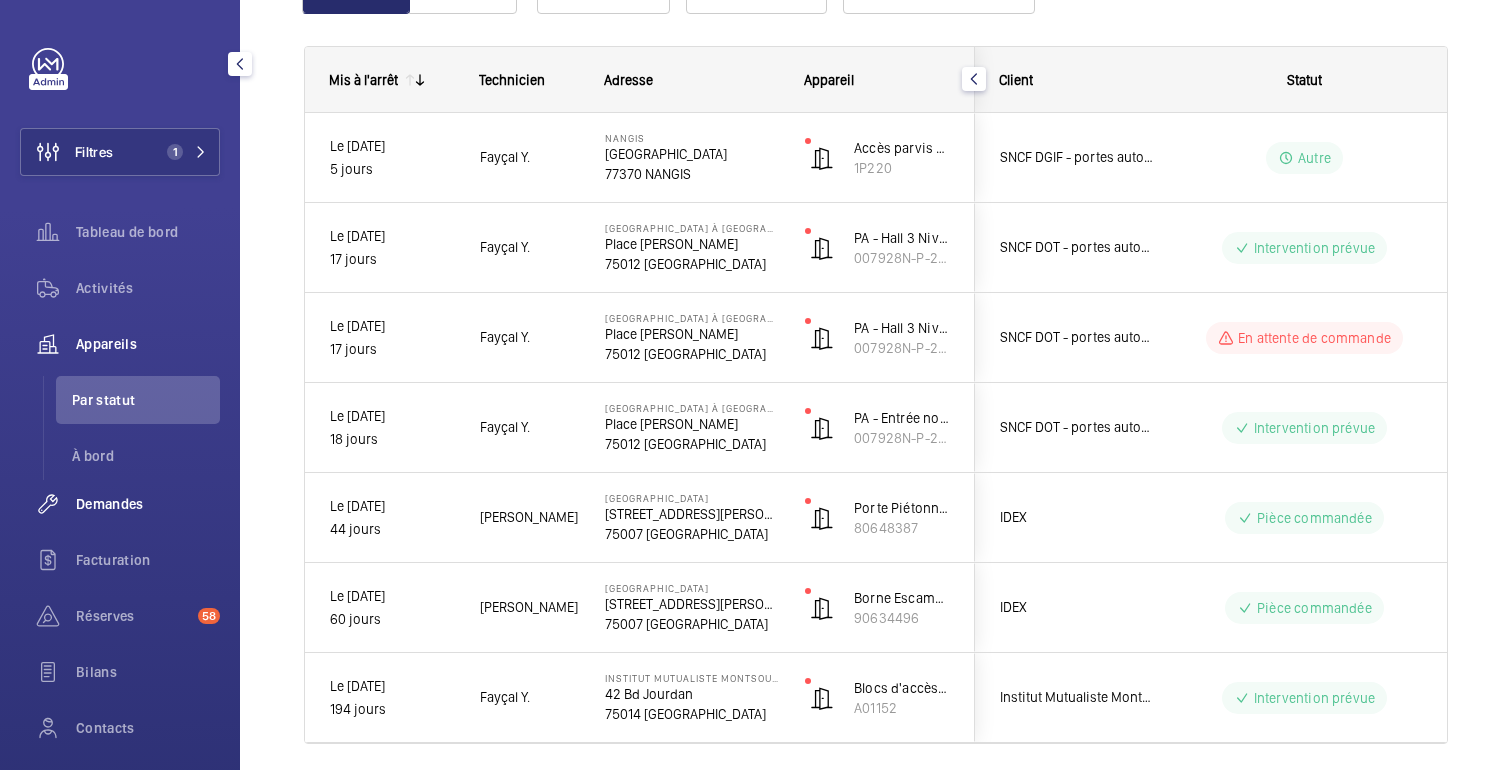 click on "Demandes" 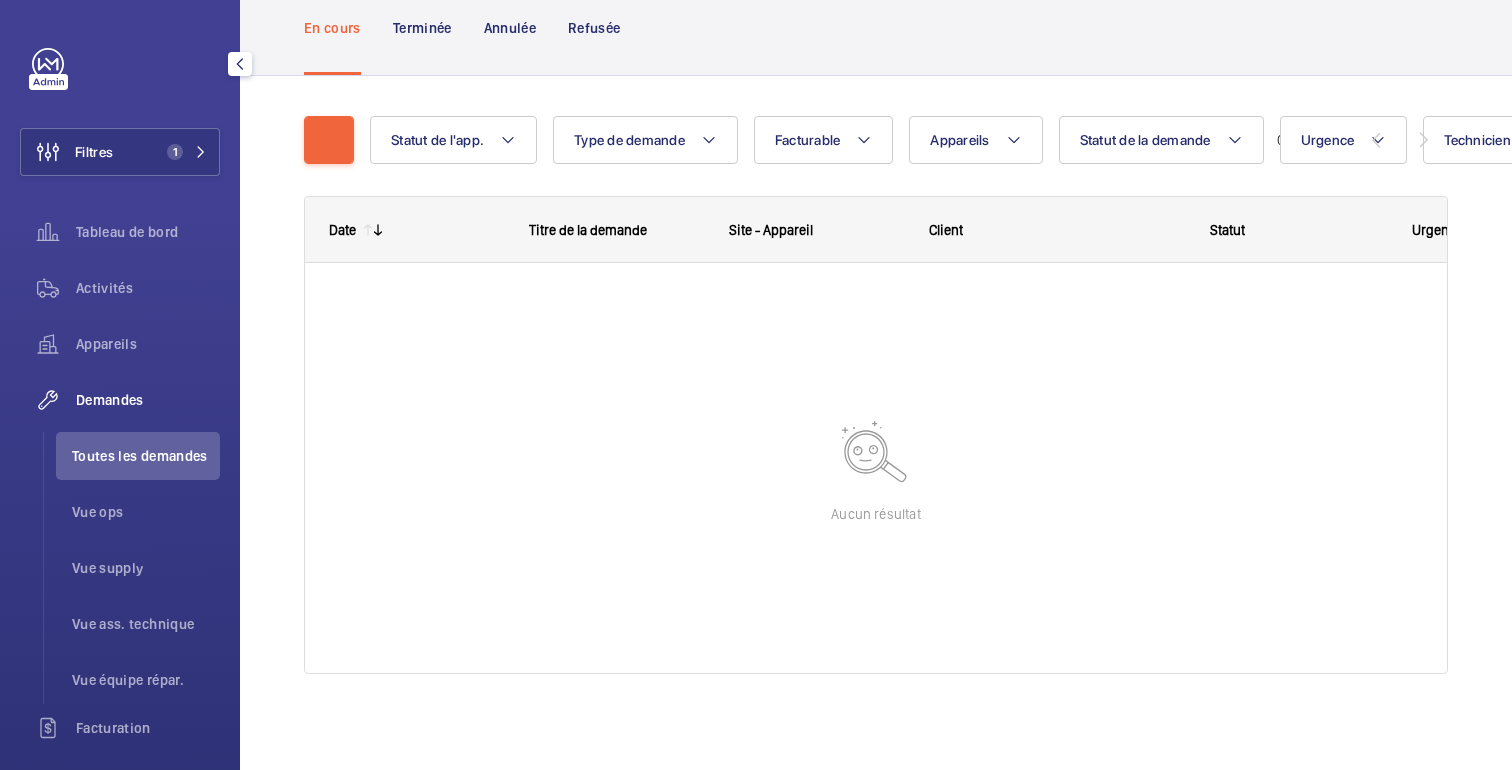 scroll, scrollTop: 0, scrollLeft: 0, axis: both 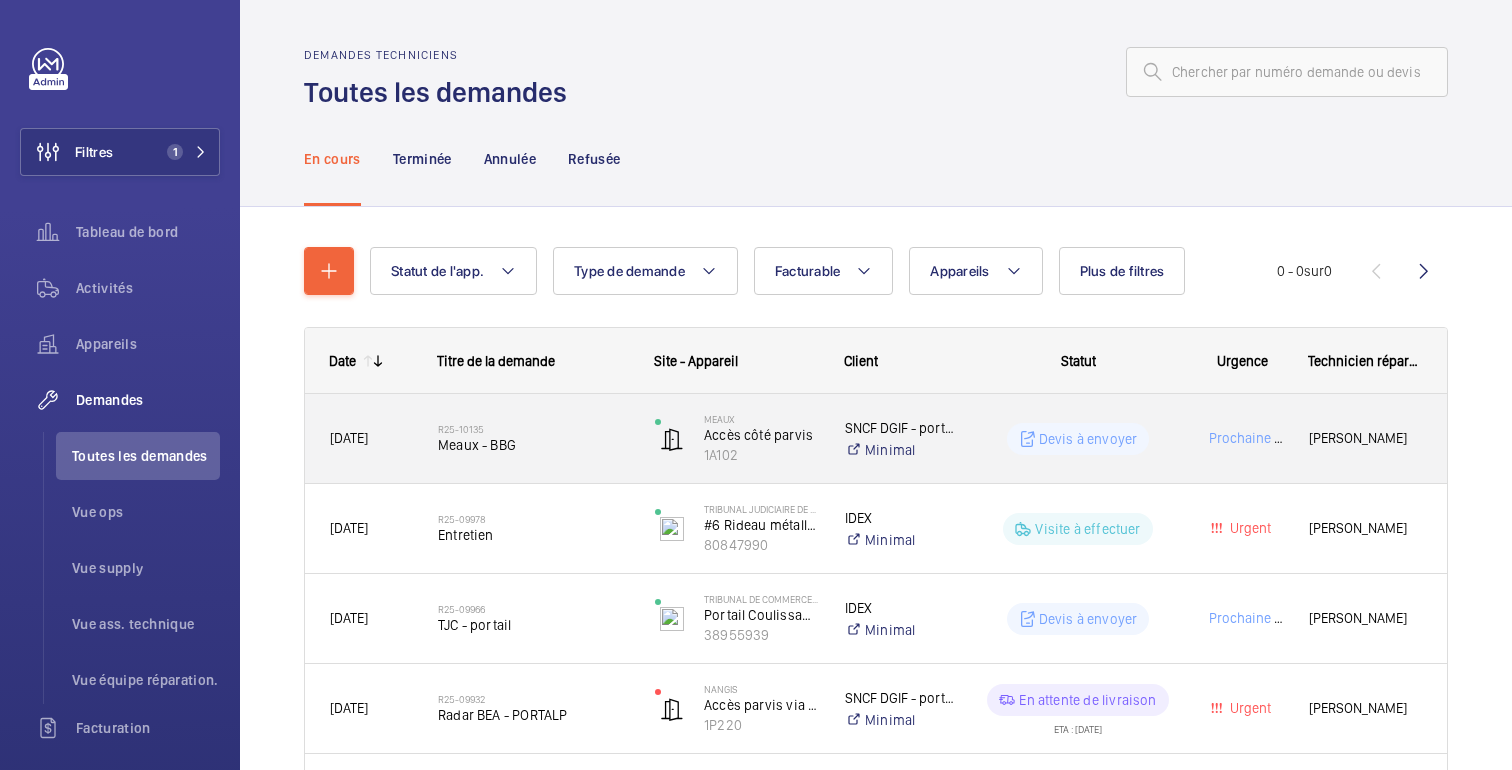 click on "Prochaine visite" 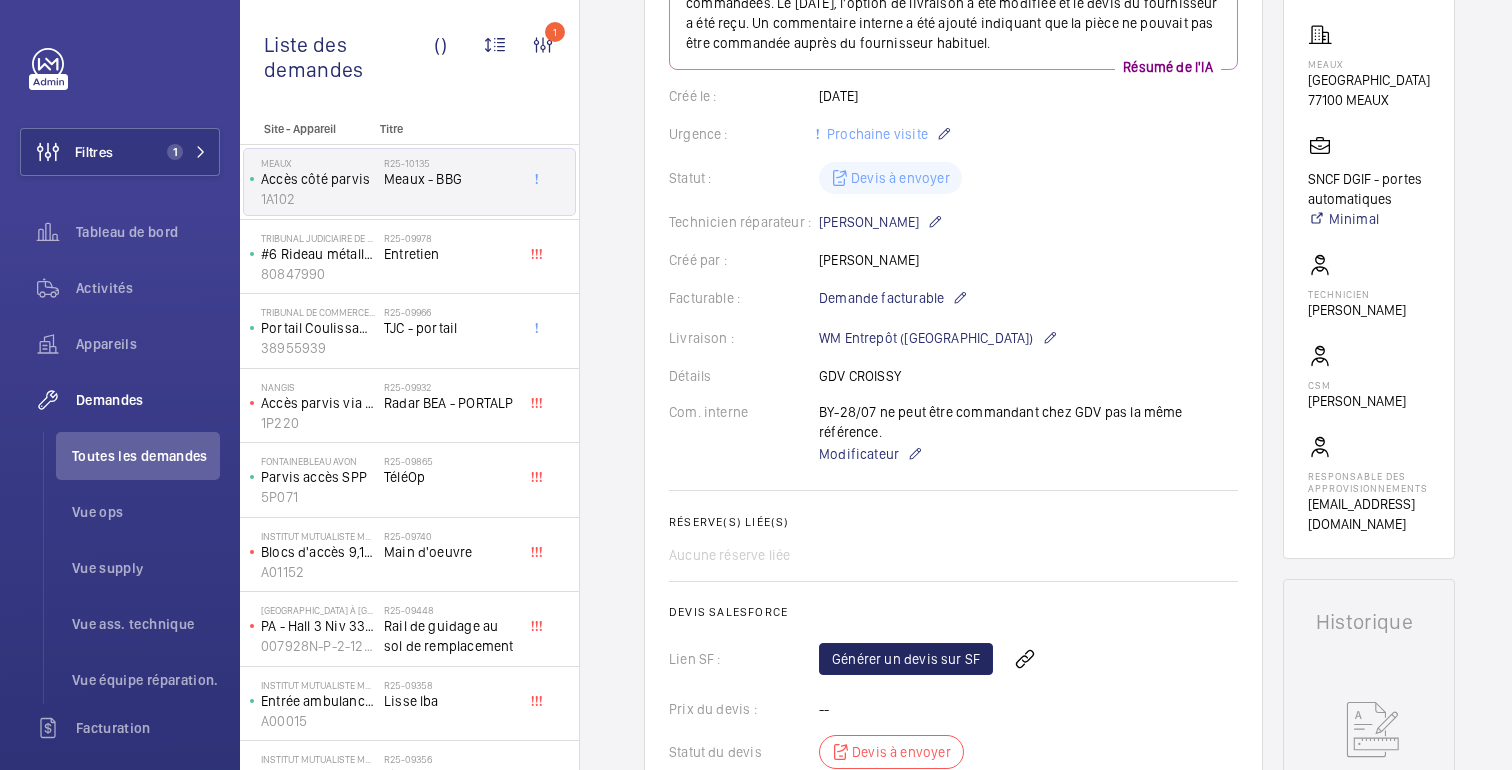 scroll, scrollTop: 328, scrollLeft: 0, axis: vertical 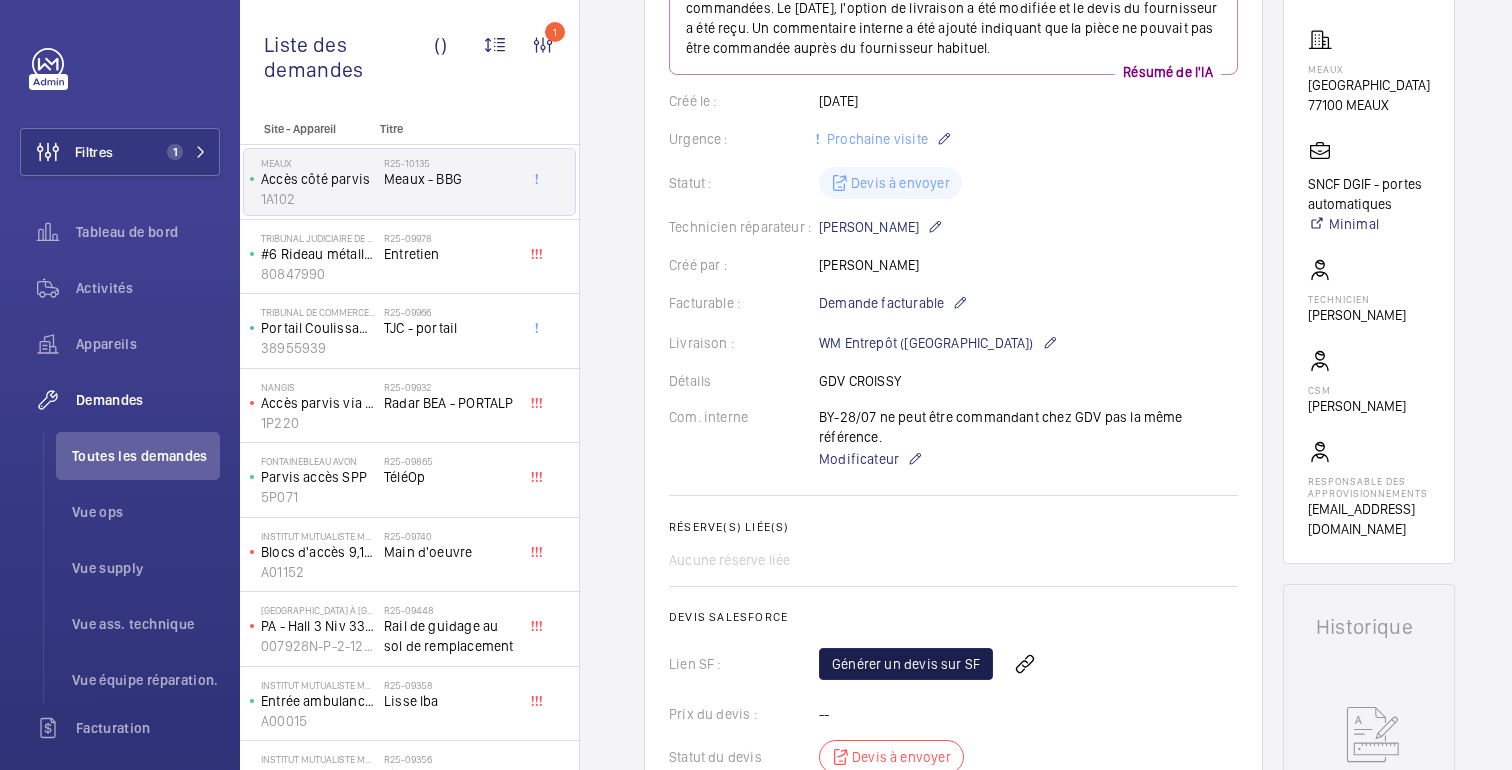 click on "Générer un devis sur SF" 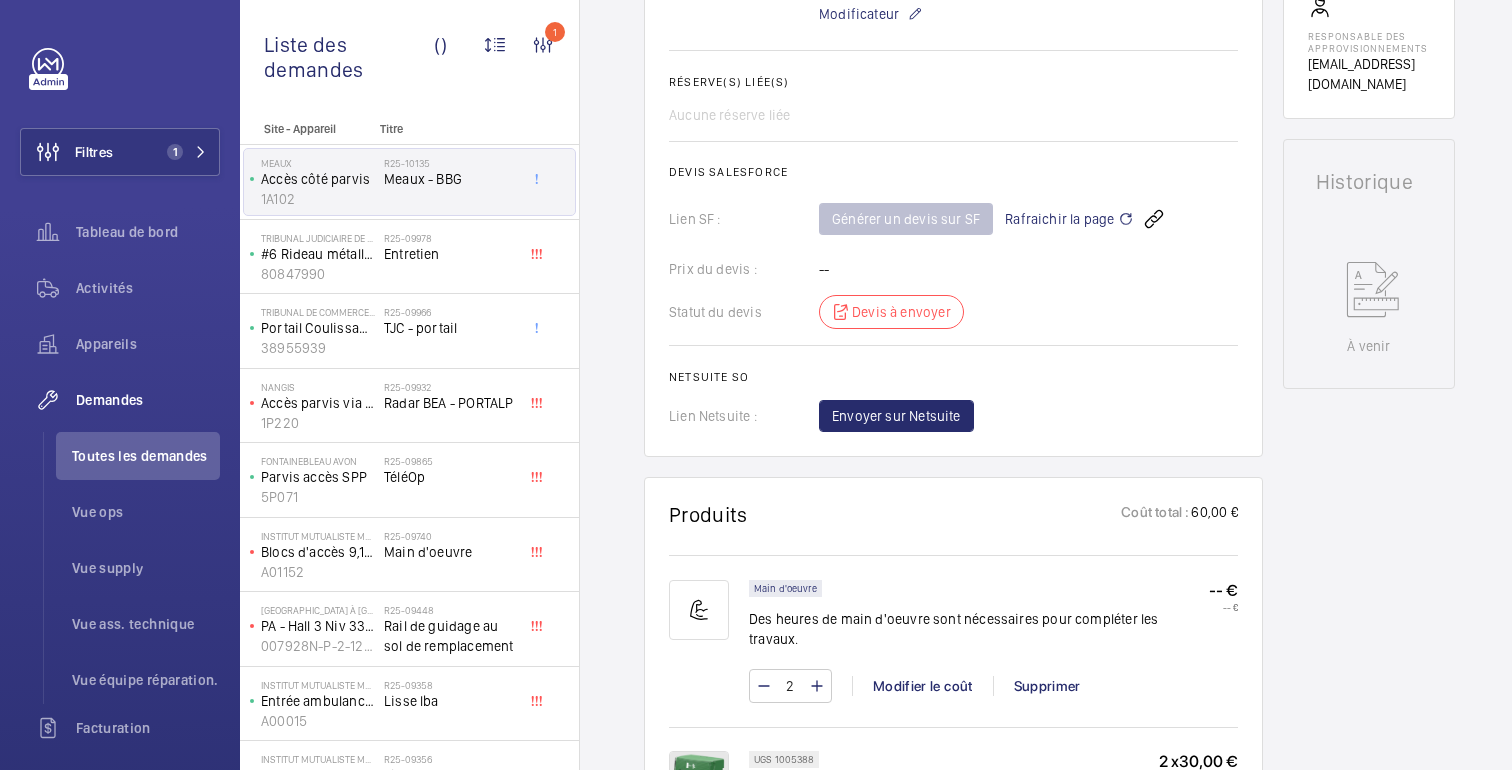 scroll, scrollTop: 759, scrollLeft: 0, axis: vertical 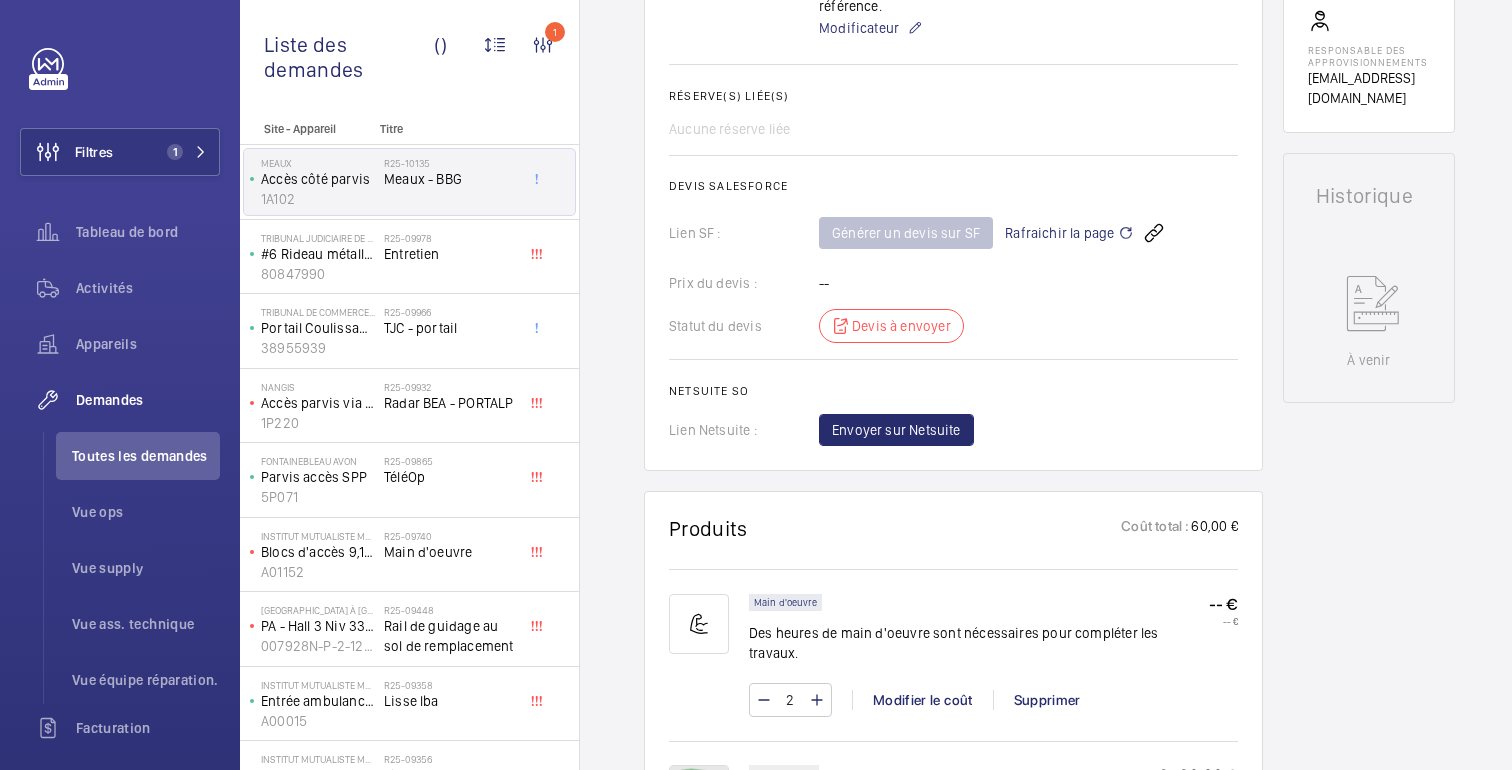 click on "Rafraichir la page" 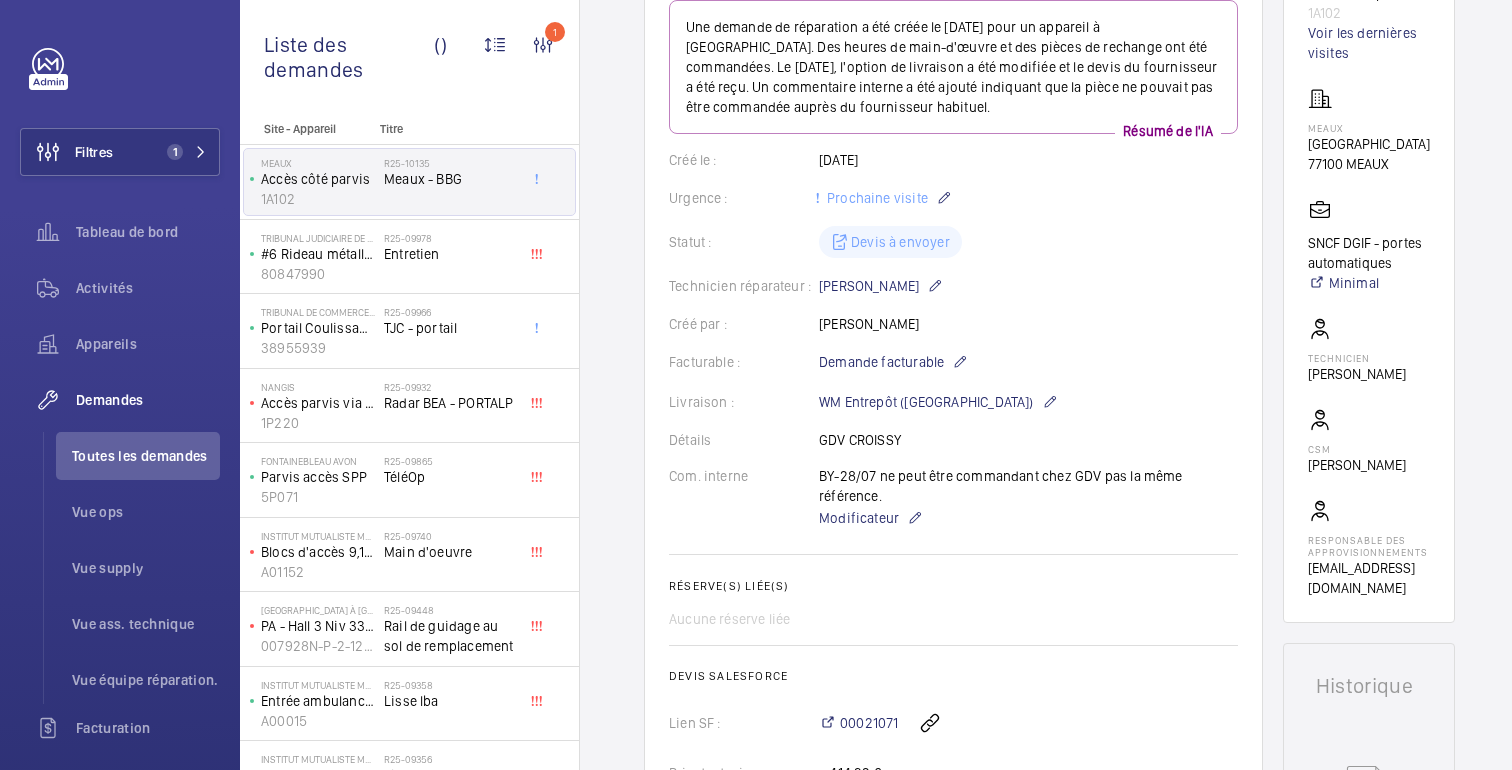 scroll, scrollTop: 126, scrollLeft: 0, axis: vertical 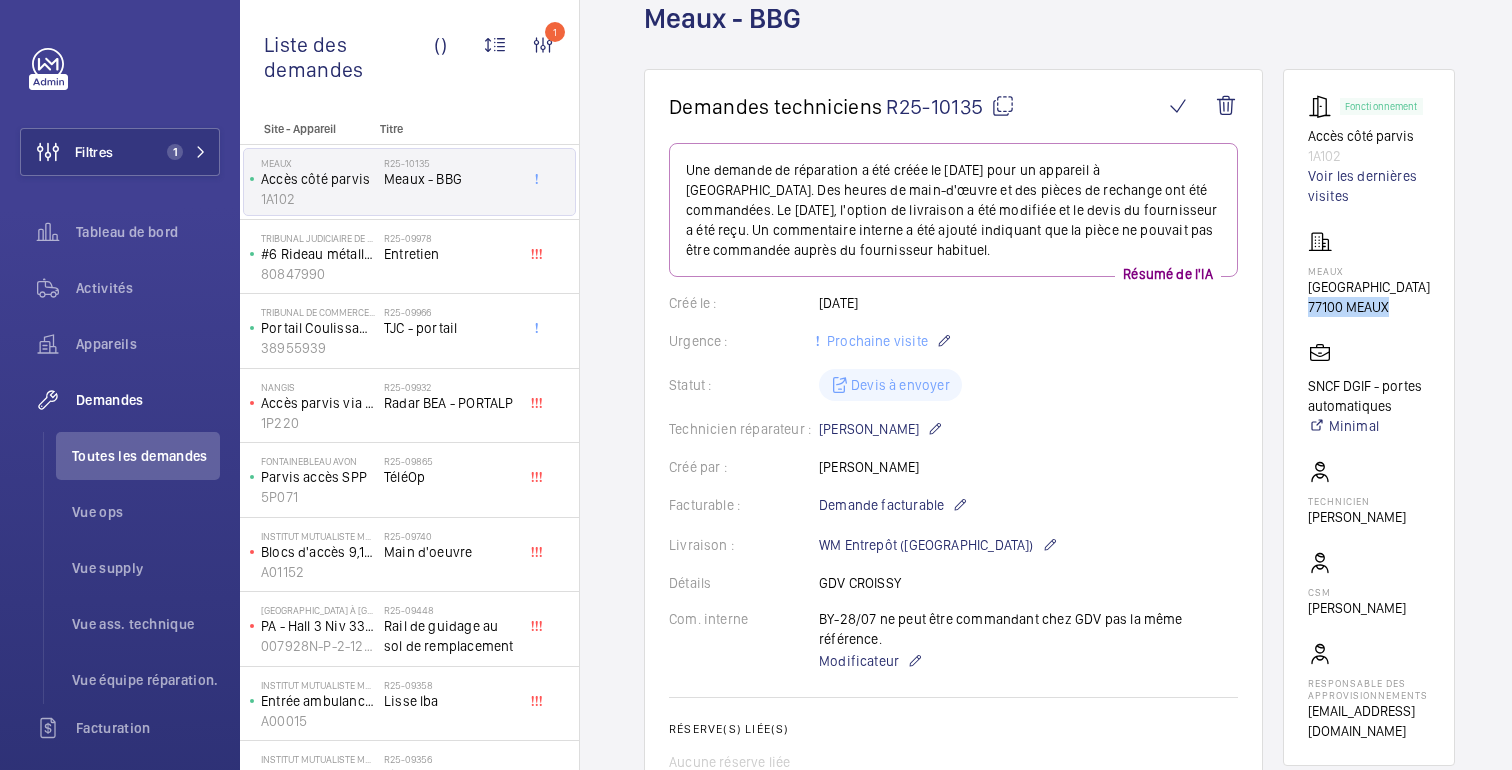 drag, startPoint x: 1391, startPoint y: 309, endPoint x: 1308, endPoint y: 314, distance: 83.15047 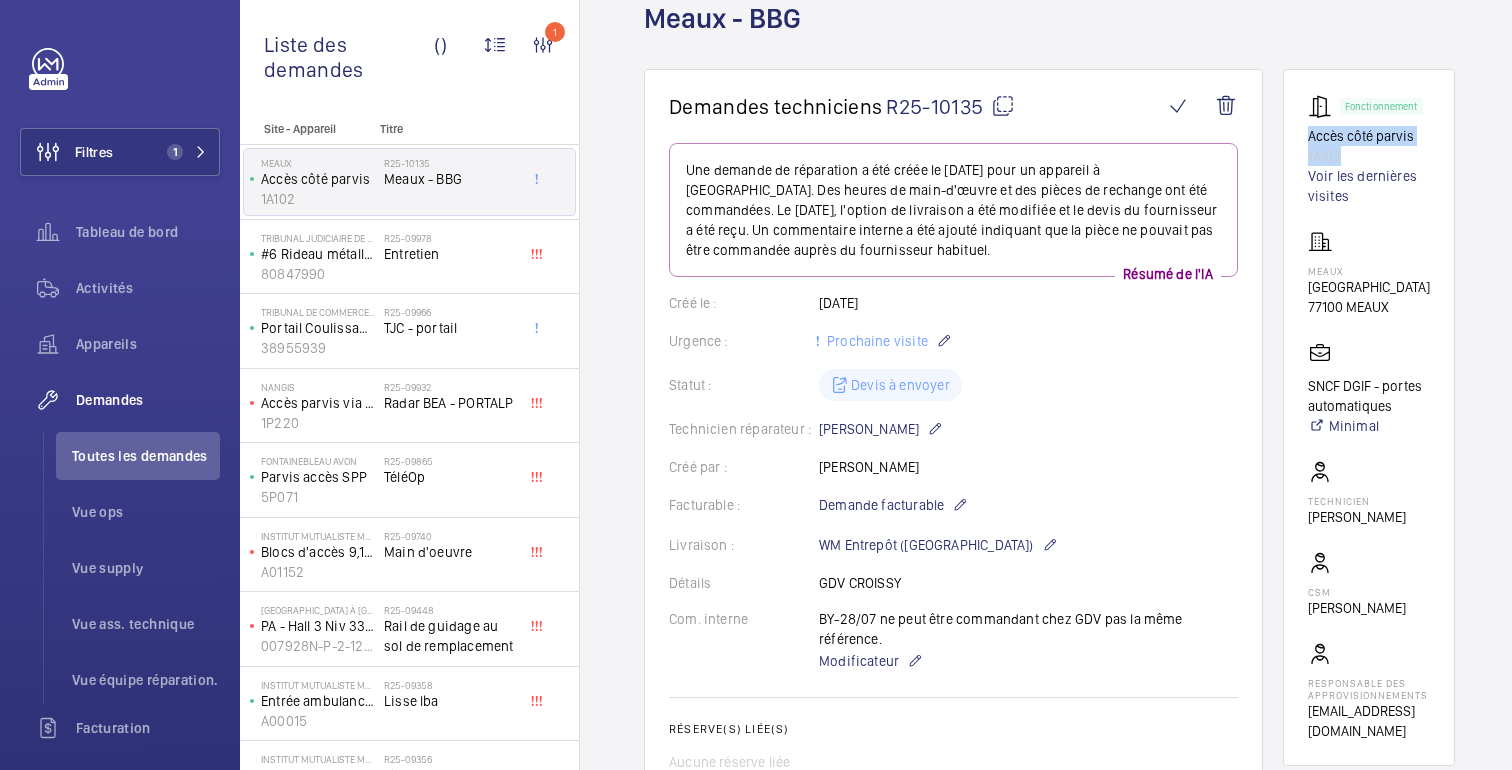 drag, startPoint x: 1345, startPoint y: 155, endPoint x: 1301, endPoint y: 138, distance: 47.169907 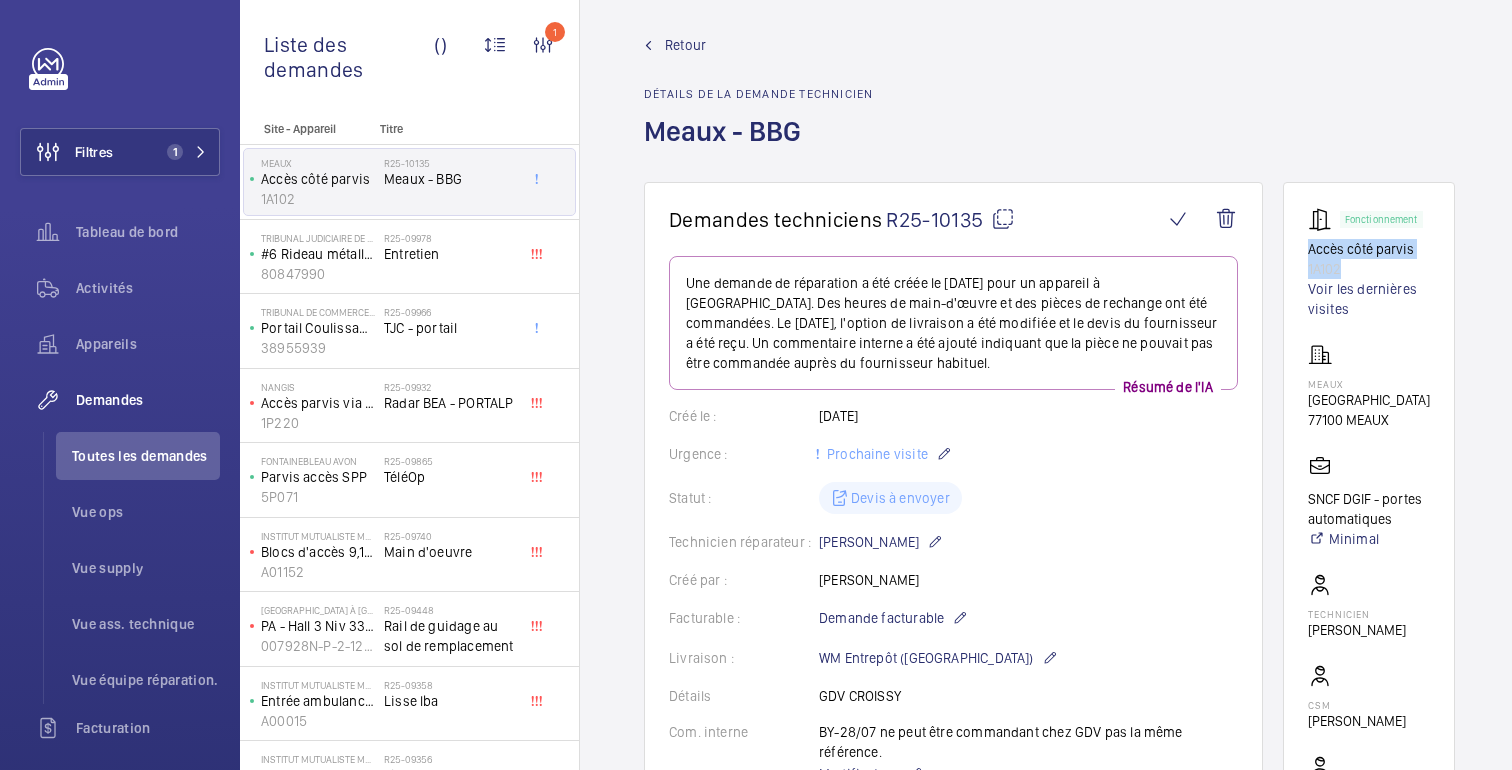 scroll, scrollTop: 0, scrollLeft: 0, axis: both 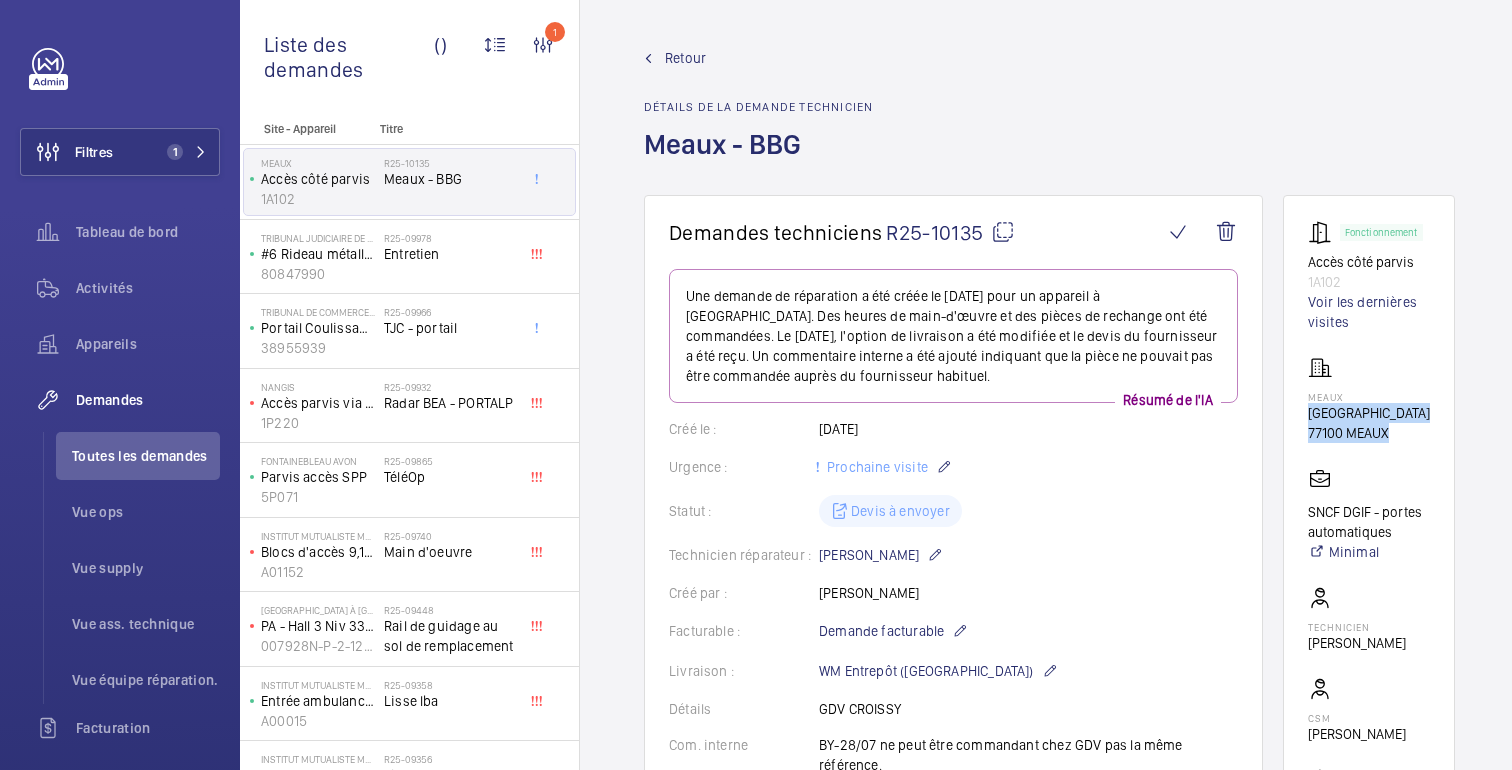 drag, startPoint x: 1393, startPoint y: 433, endPoint x: 1308, endPoint y: 417, distance: 86.492775 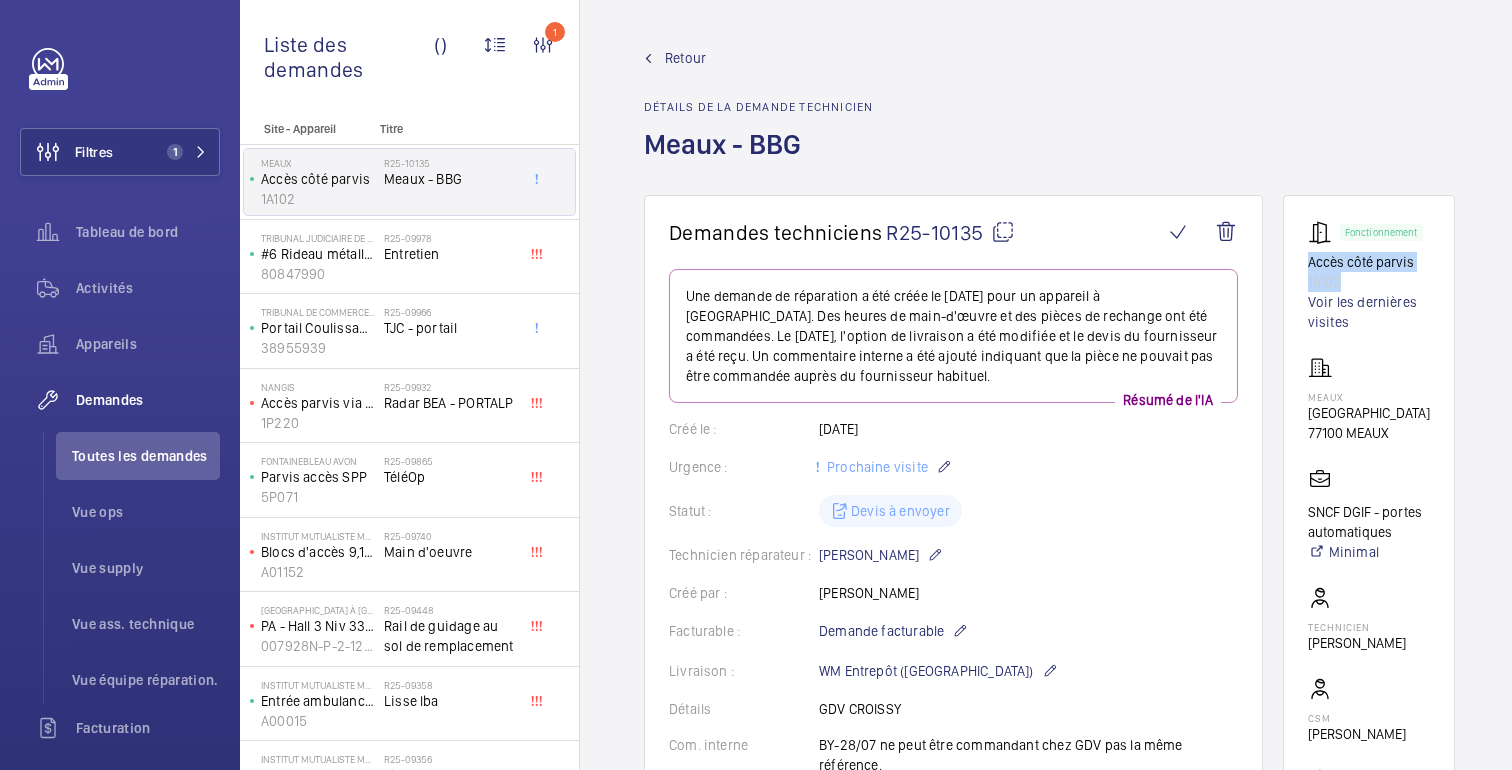 drag, startPoint x: 1353, startPoint y: 275, endPoint x: 1305, endPoint y: 261, distance: 50 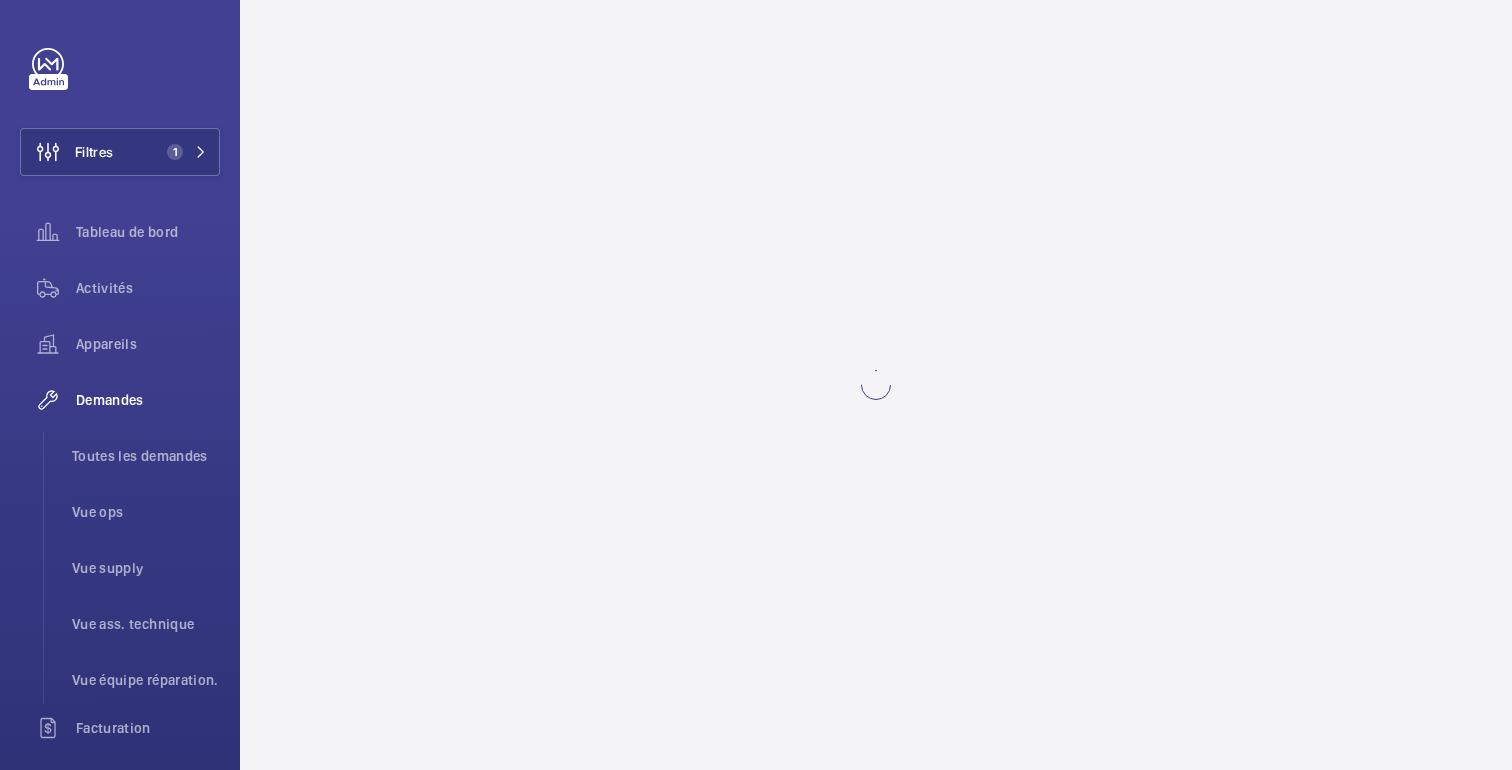scroll, scrollTop: 0, scrollLeft: 0, axis: both 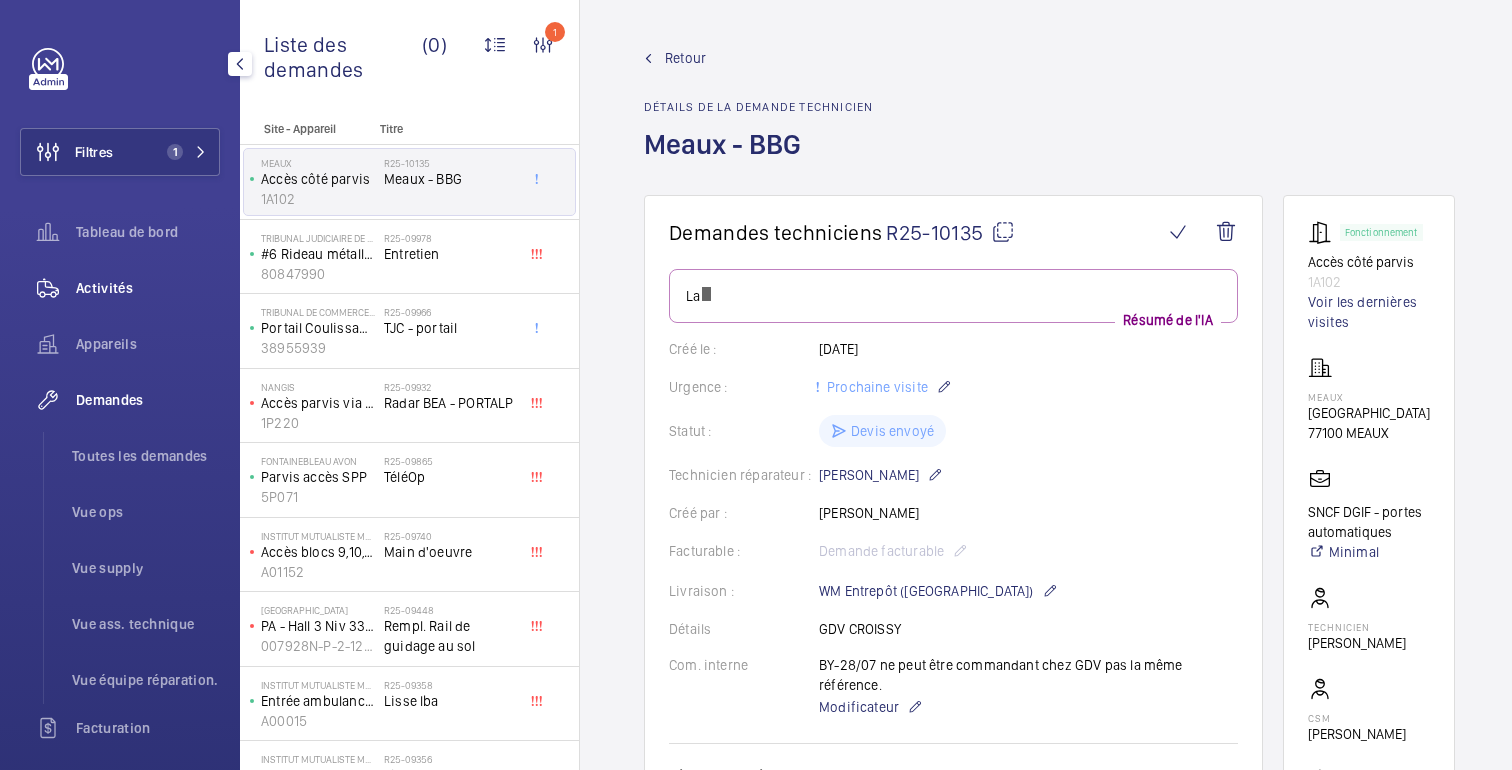 click on "Activités" 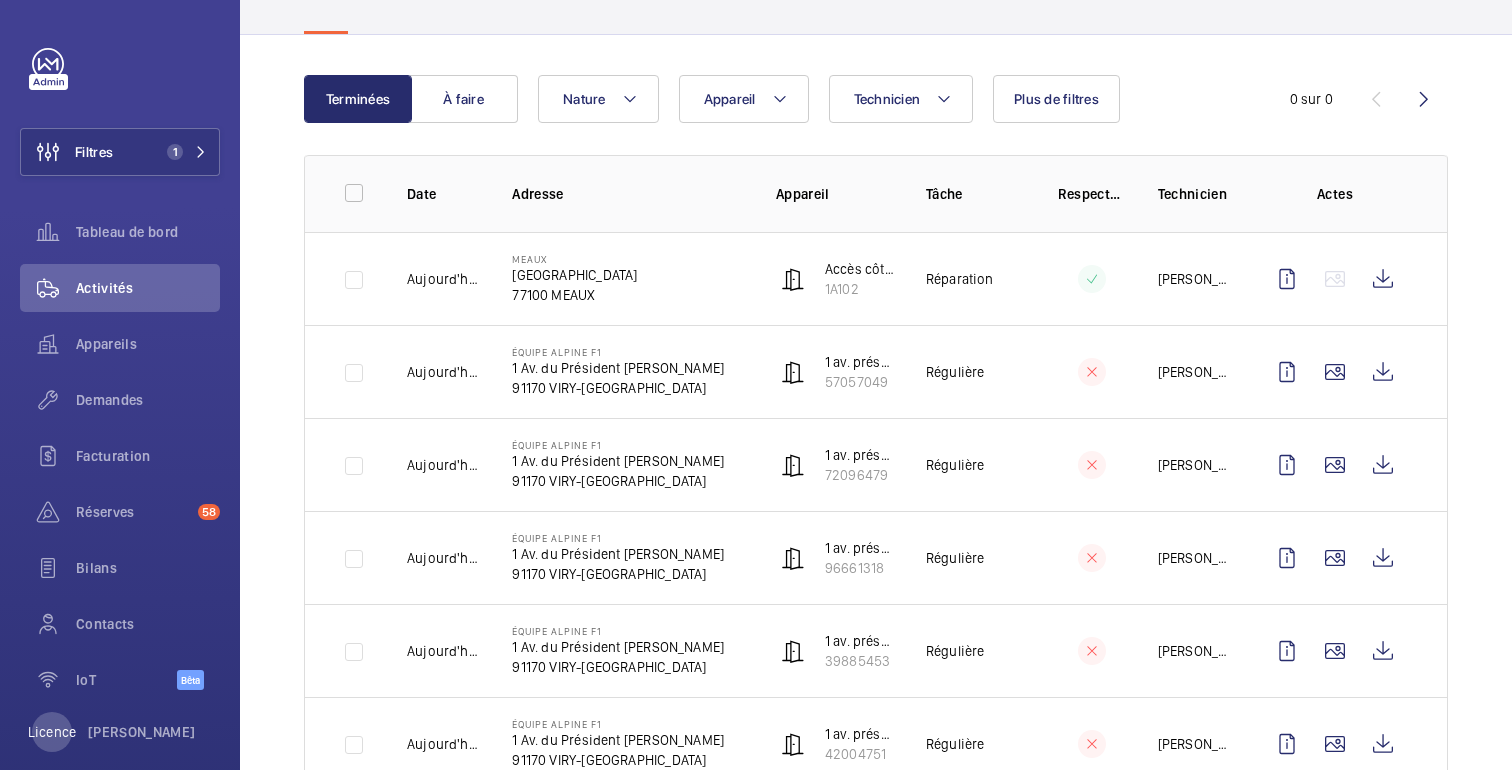 scroll, scrollTop: 155, scrollLeft: 0, axis: vertical 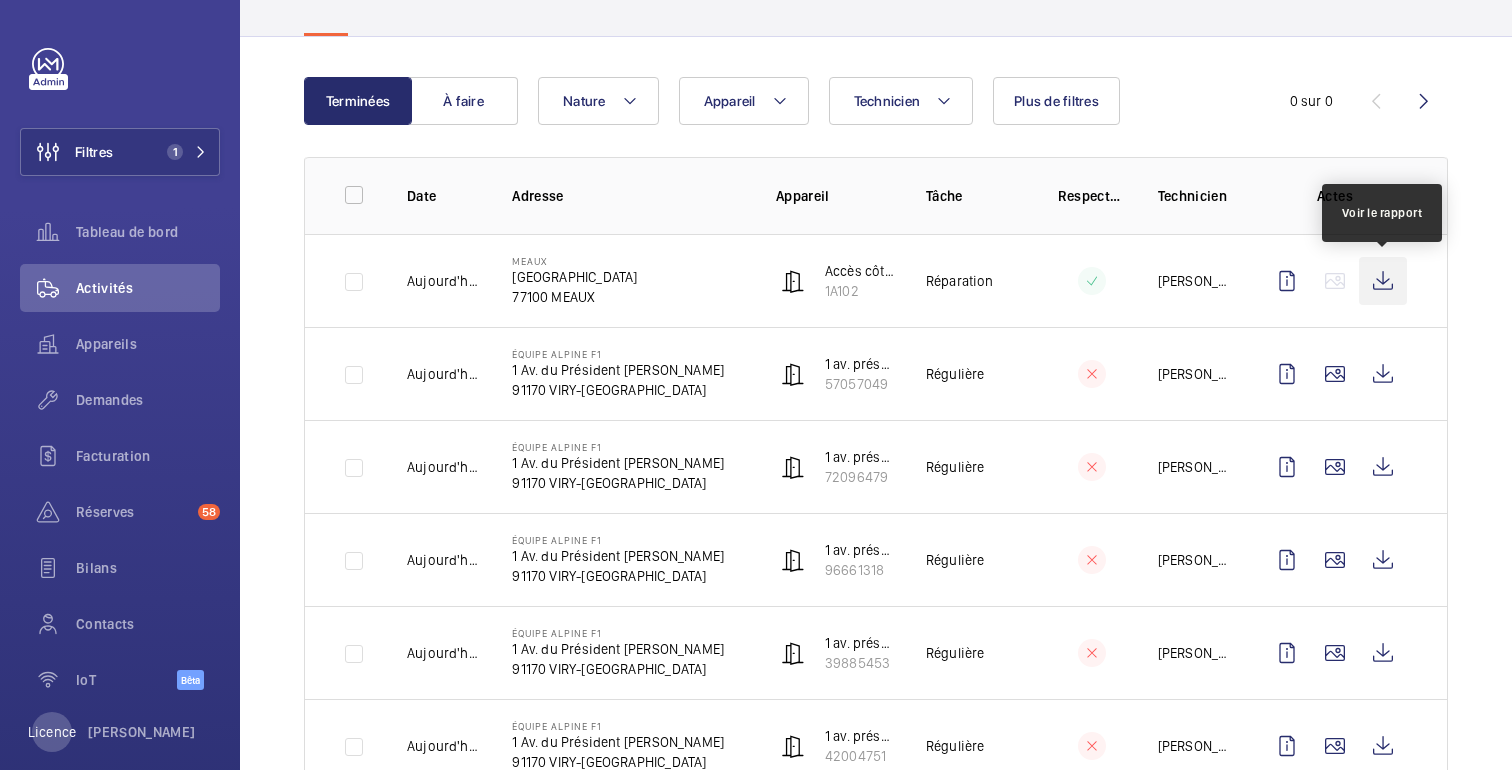 click 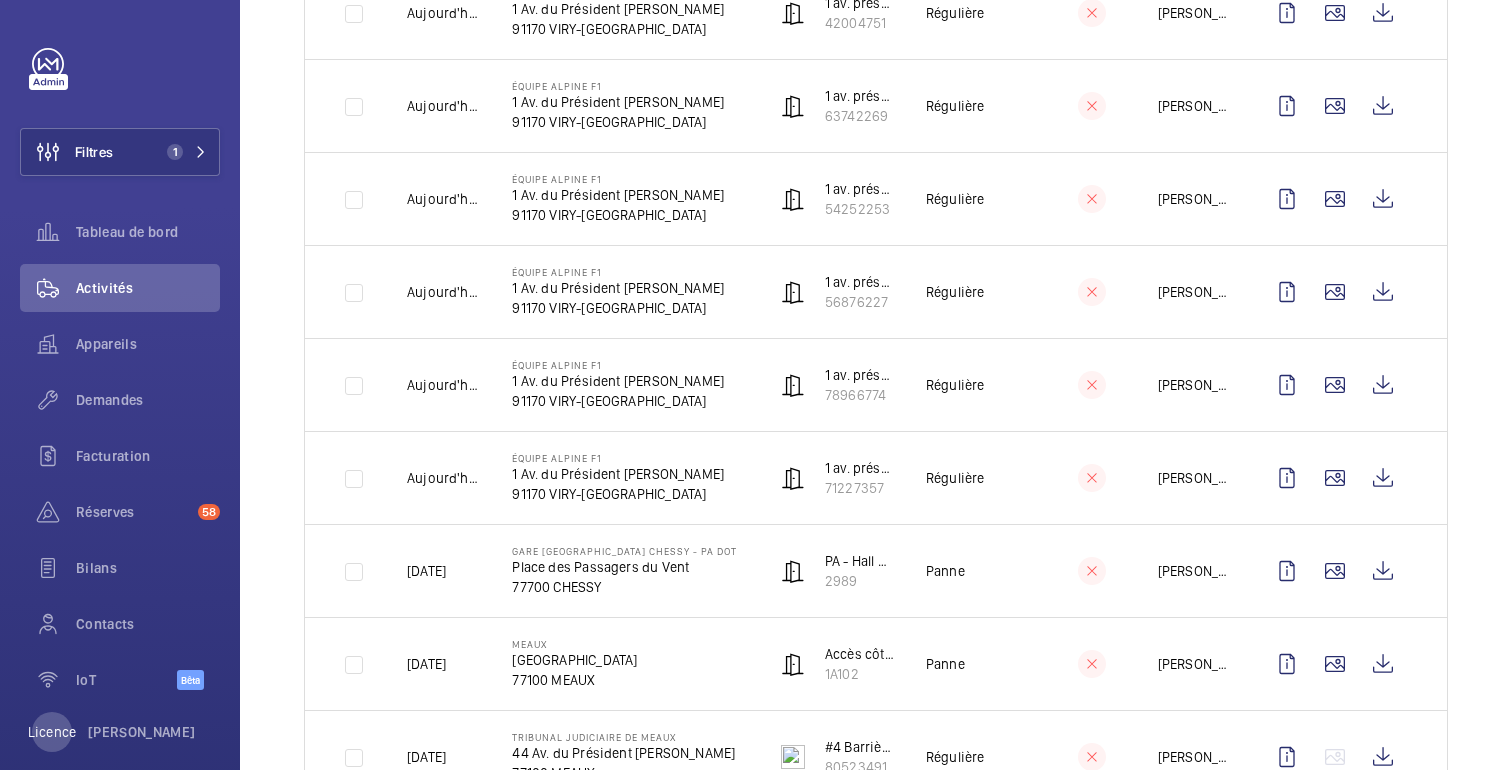 scroll, scrollTop: 911, scrollLeft: 0, axis: vertical 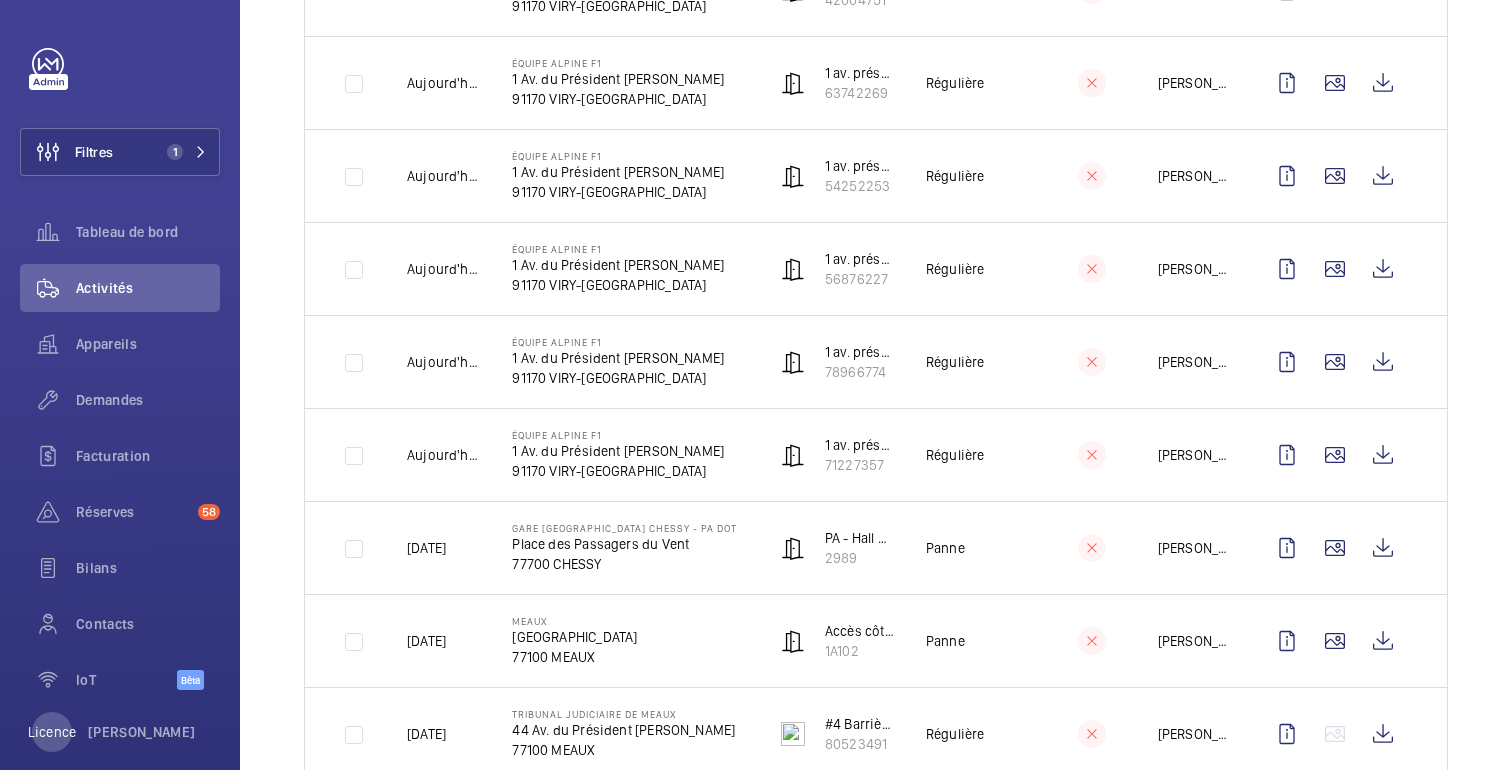 click on "[GEOGRAPHIC_DATA]" 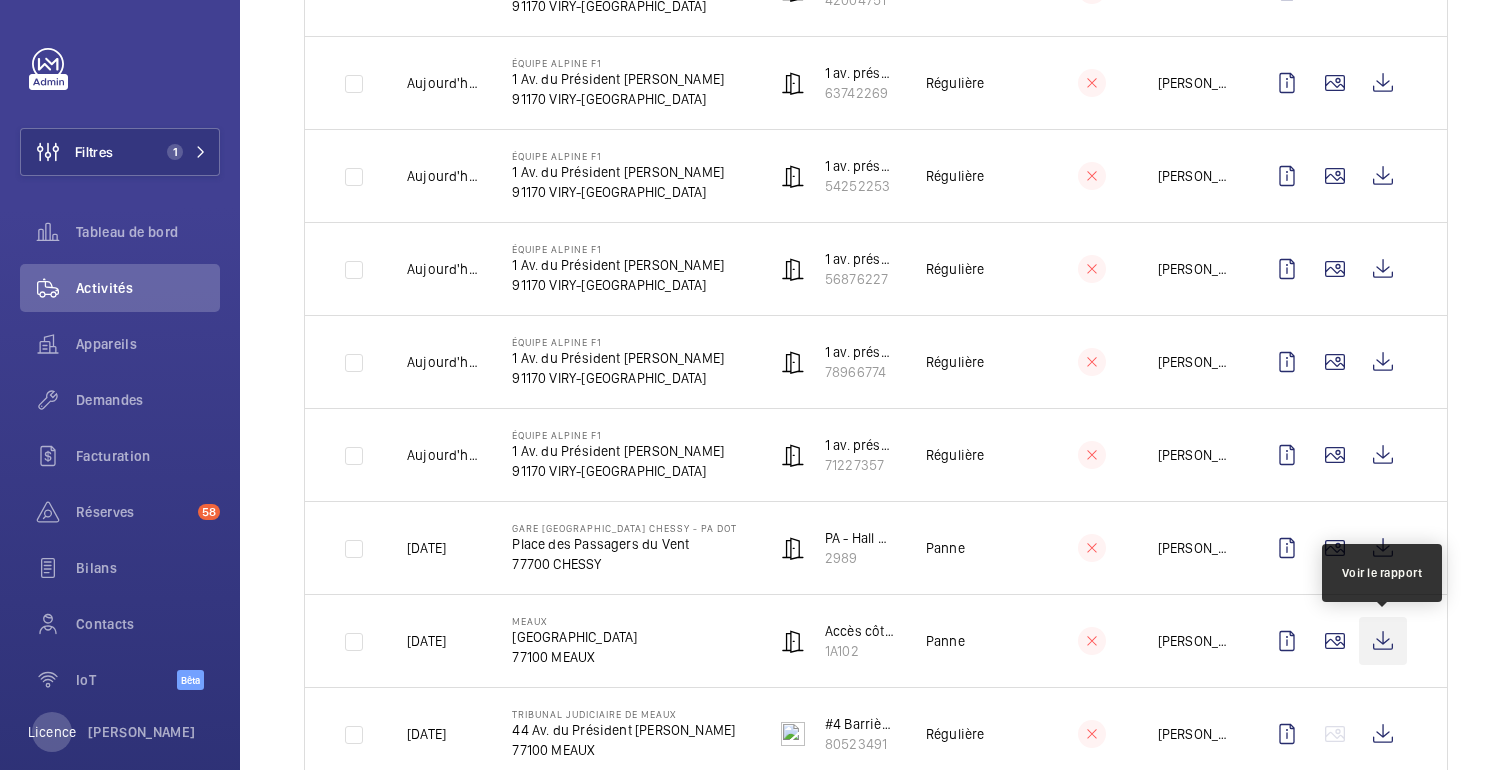 click 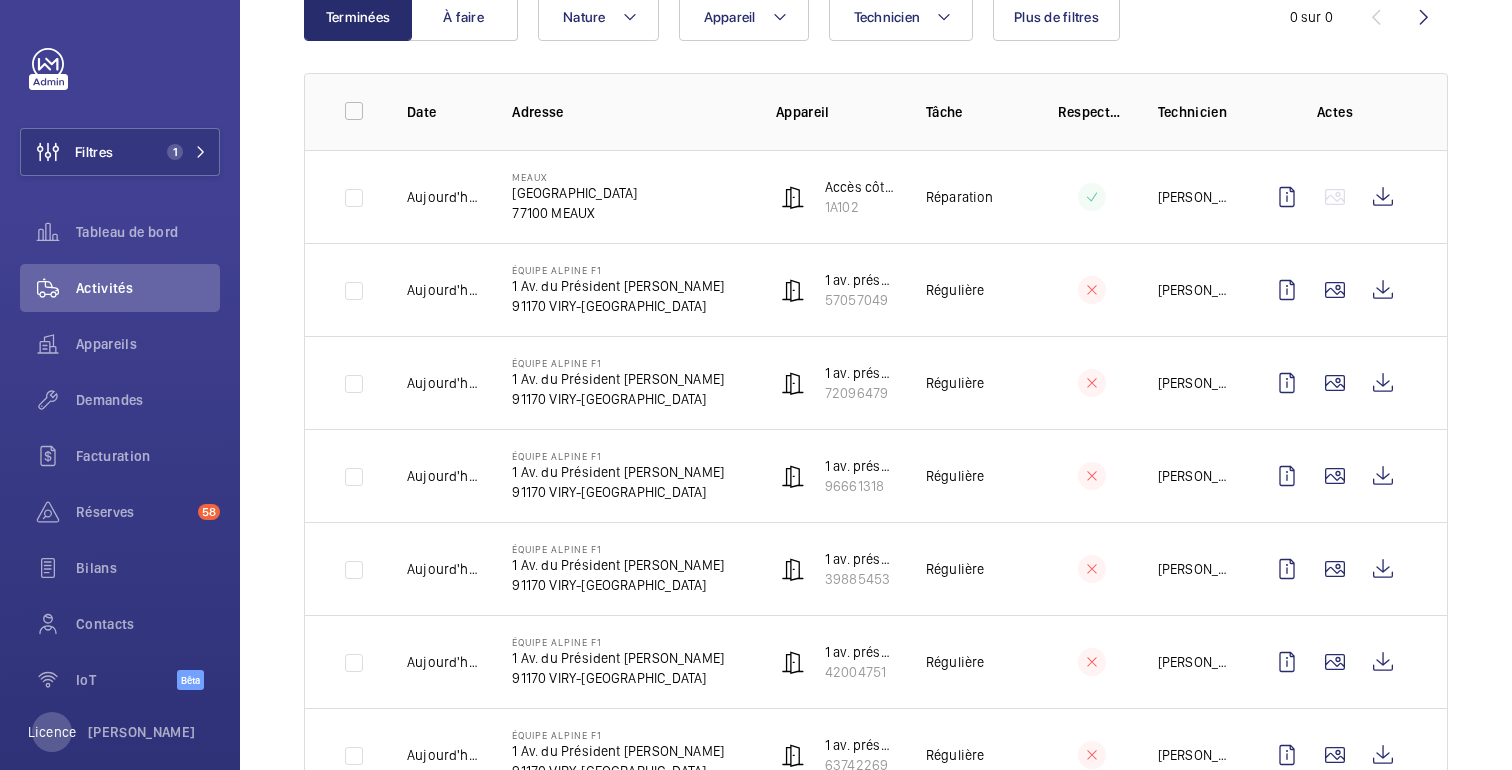 scroll, scrollTop: 248, scrollLeft: 0, axis: vertical 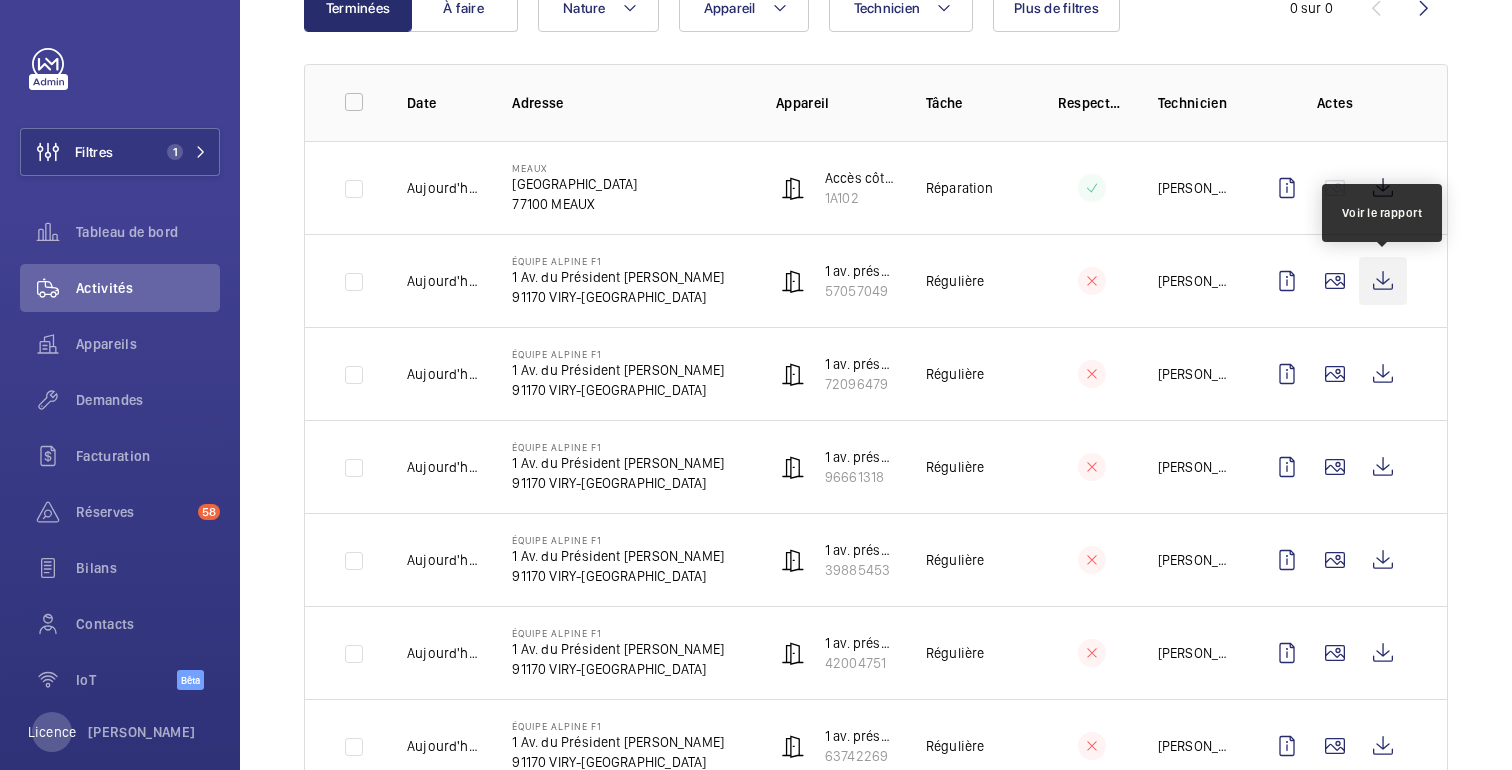 click 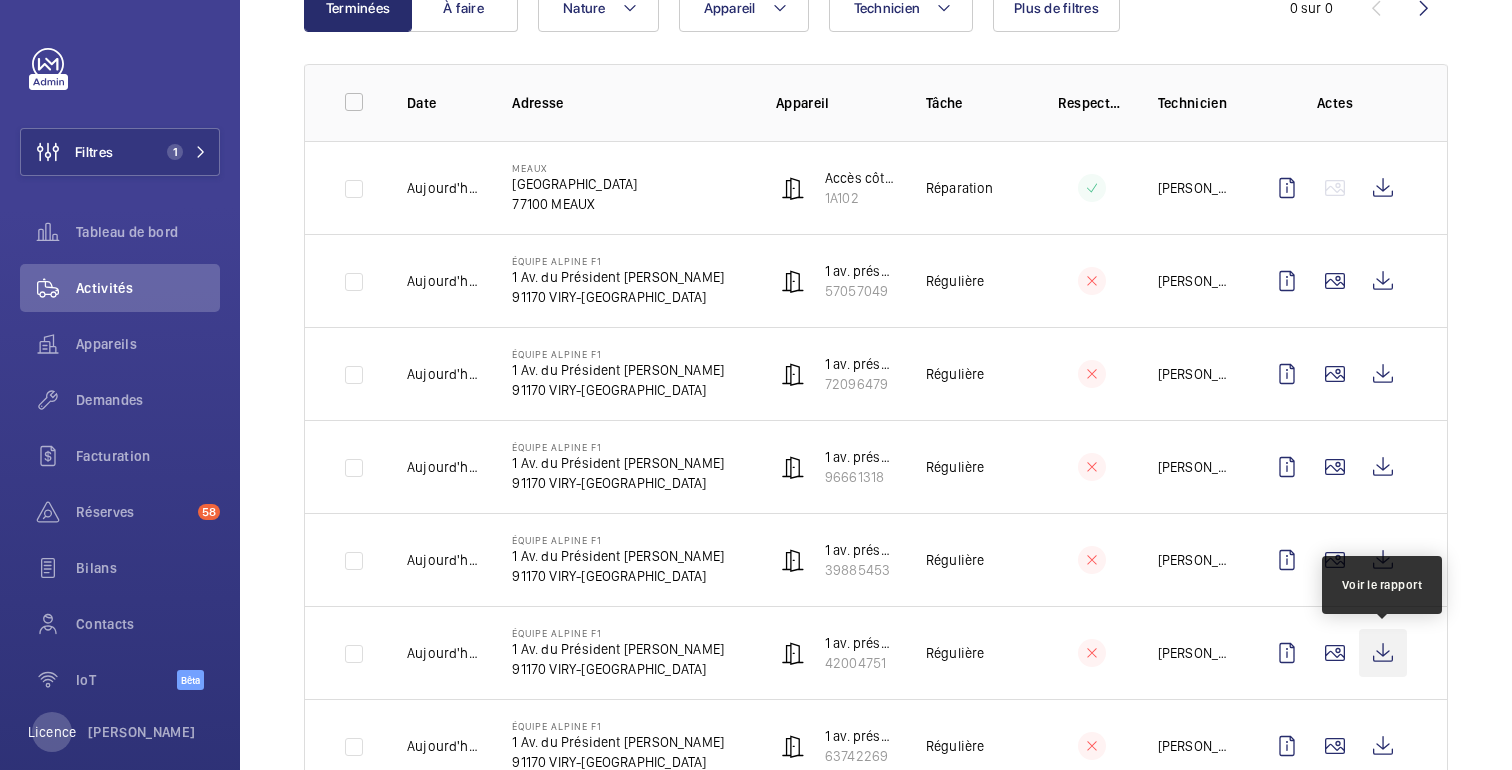 click 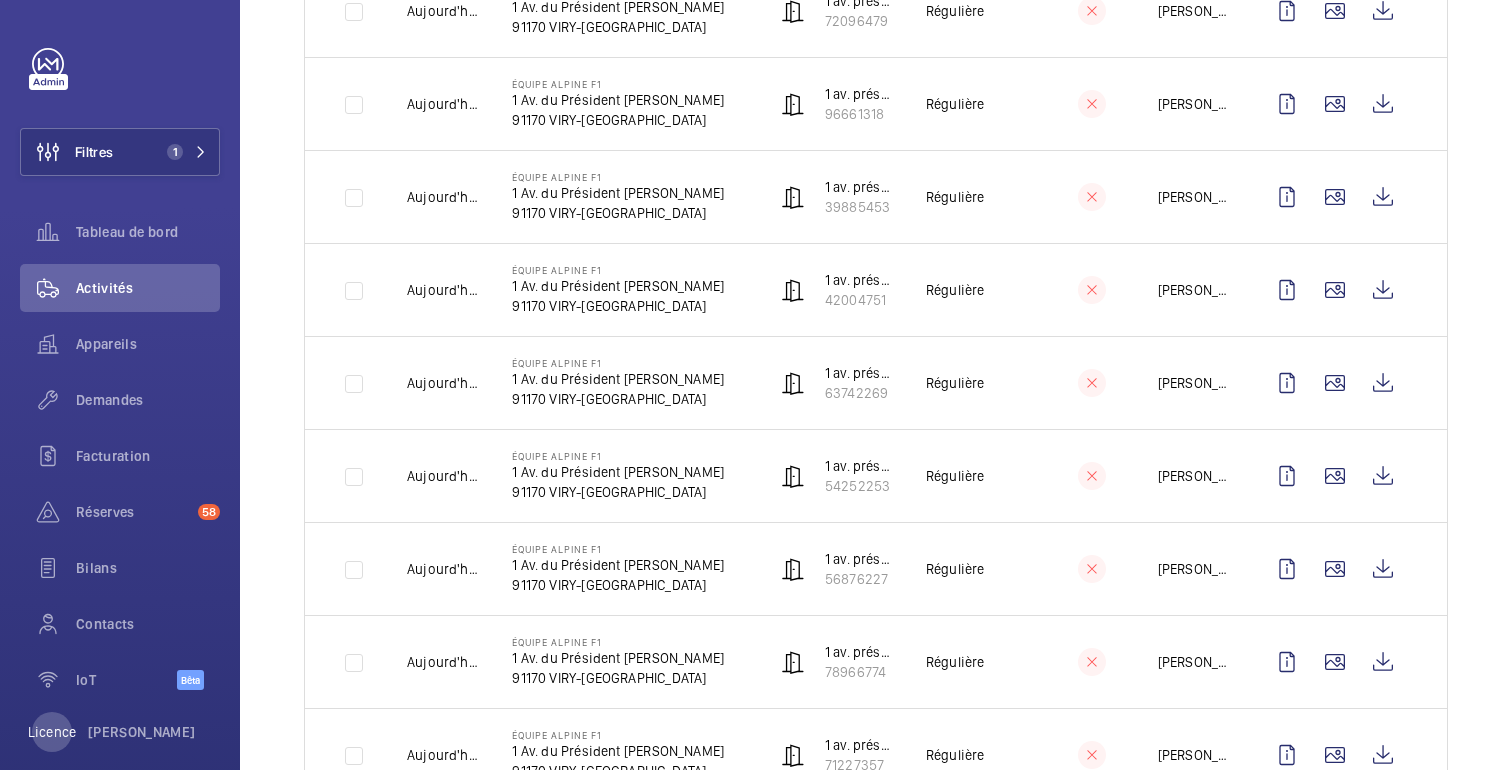 scroll, scrollTop: 662, scrollLeft: 0, axis: vertical 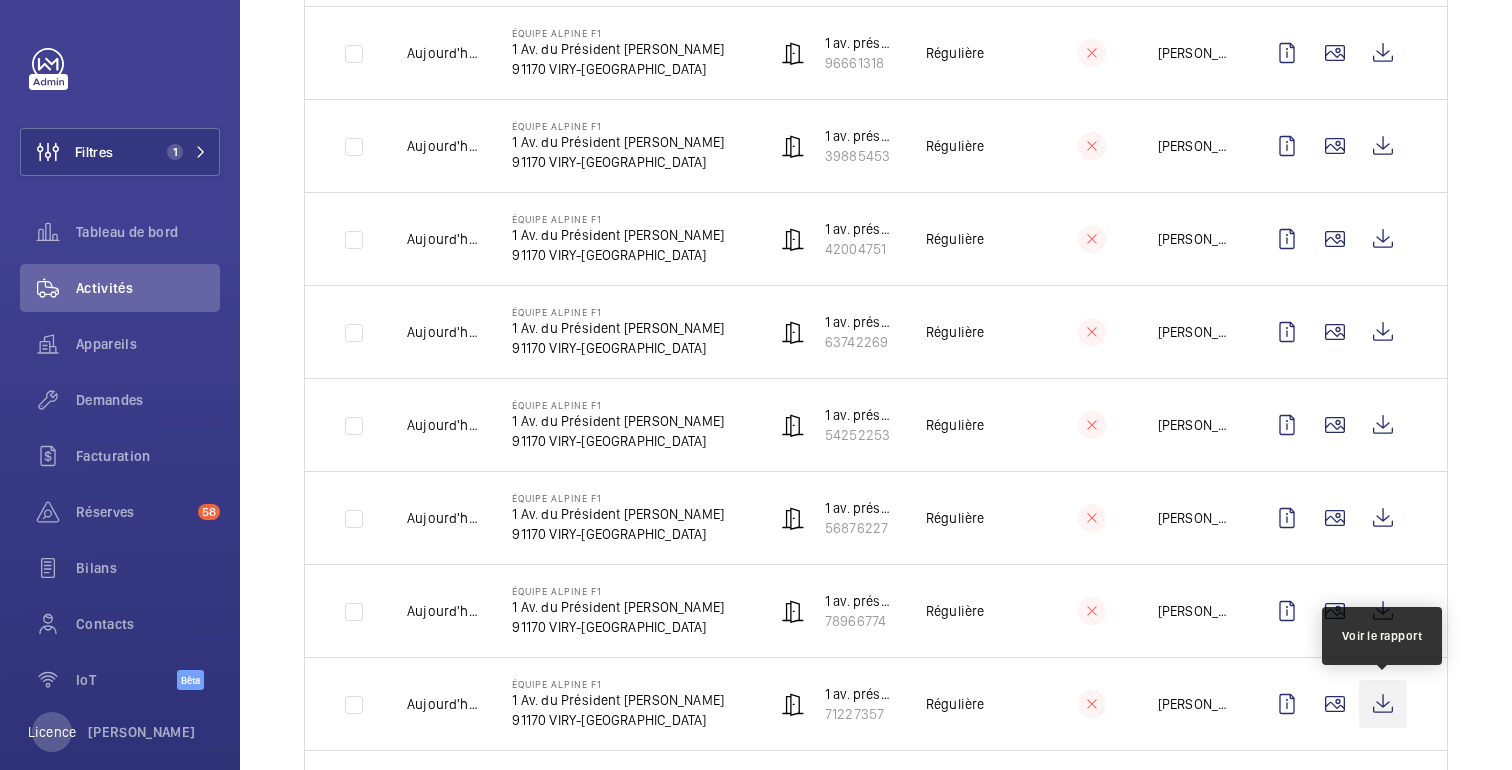 click 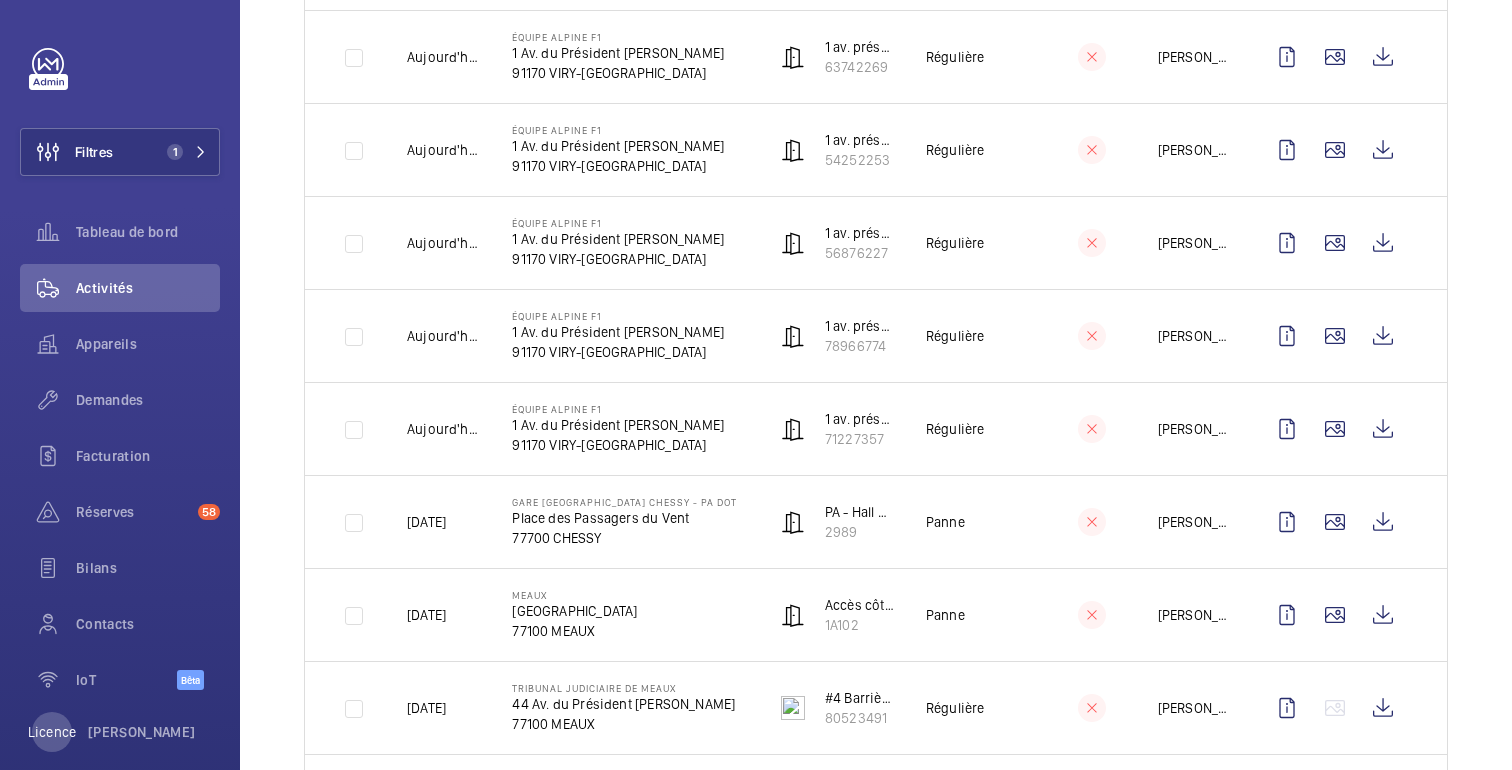 scroll, scrollTop: 947, scrollLeft: 0, axis: vertical 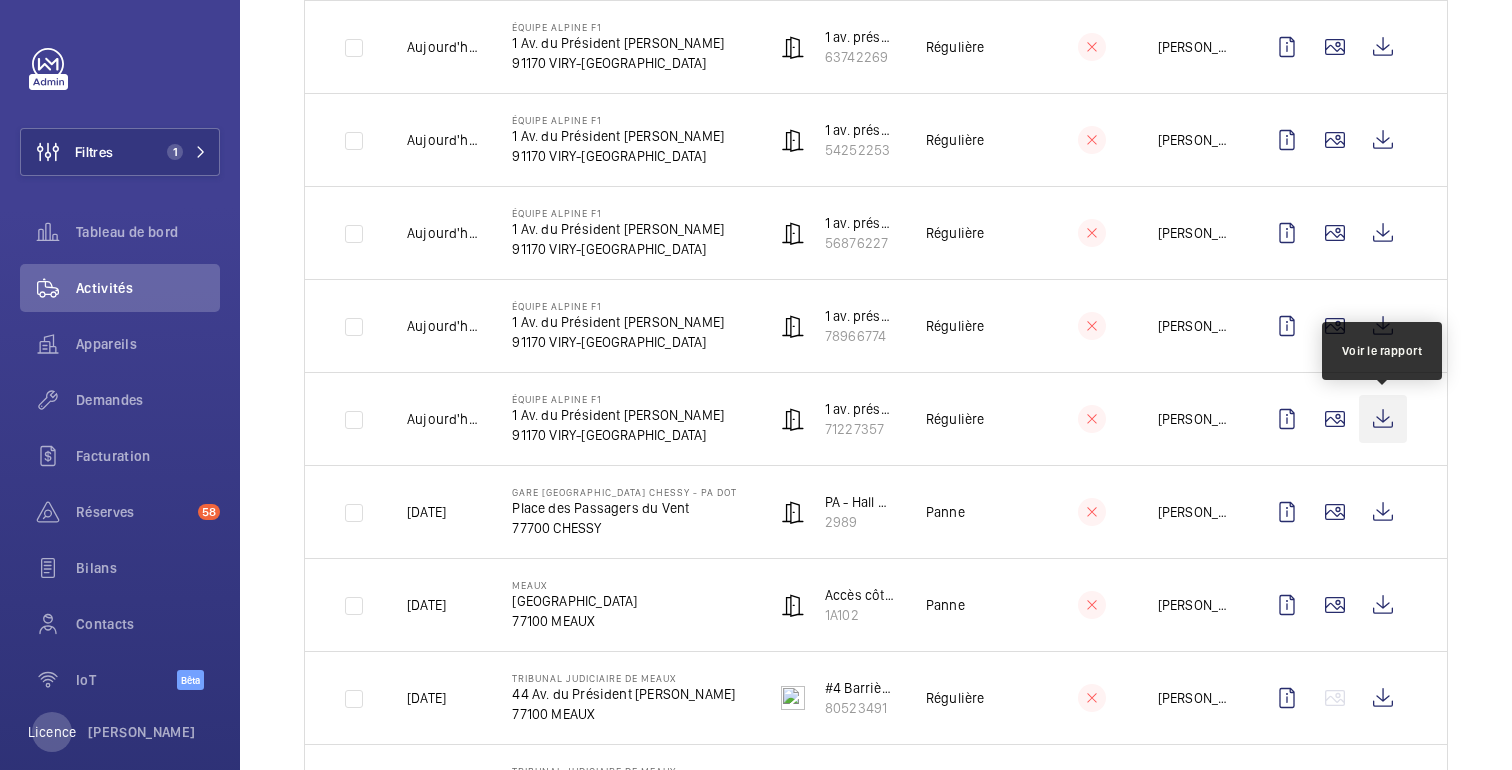 click 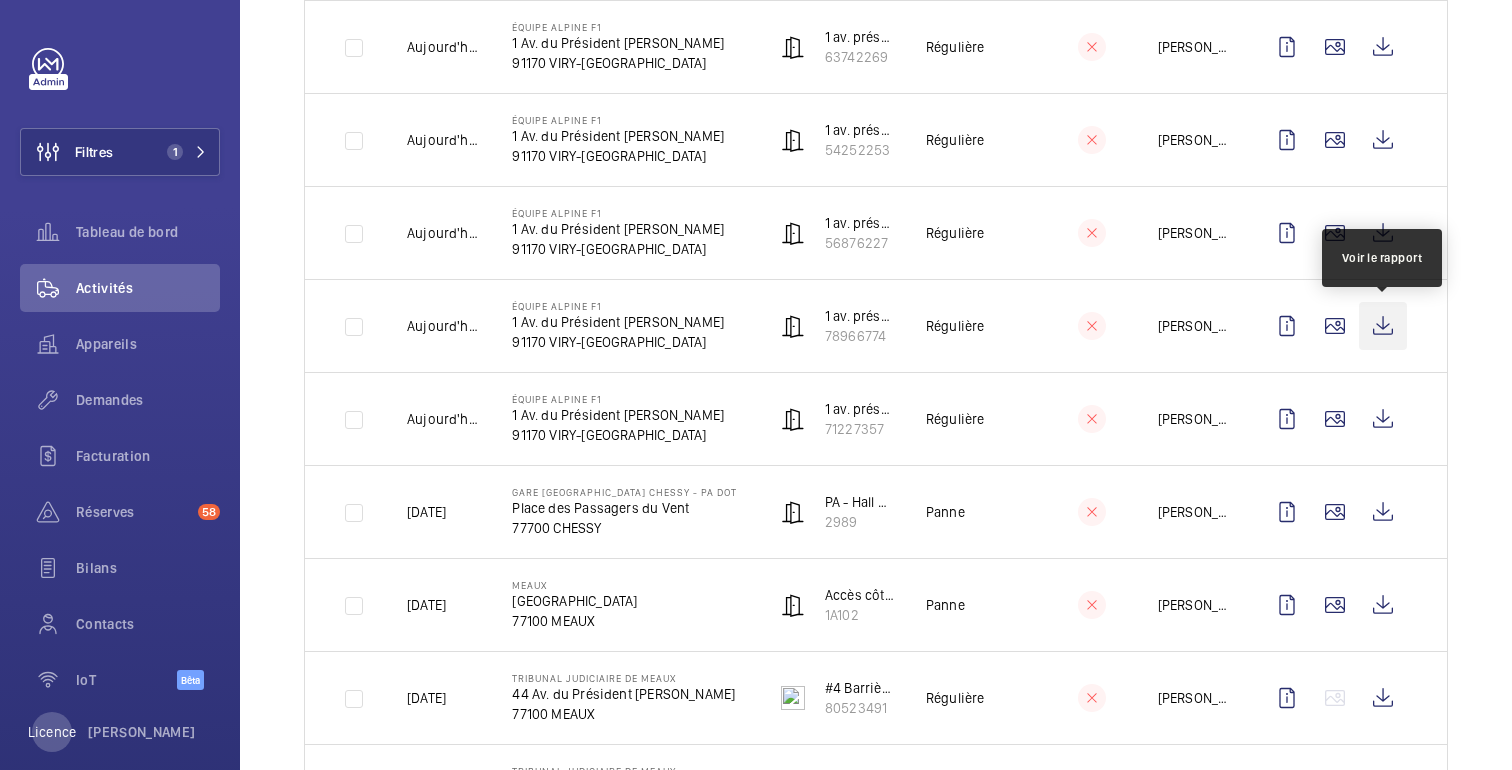click 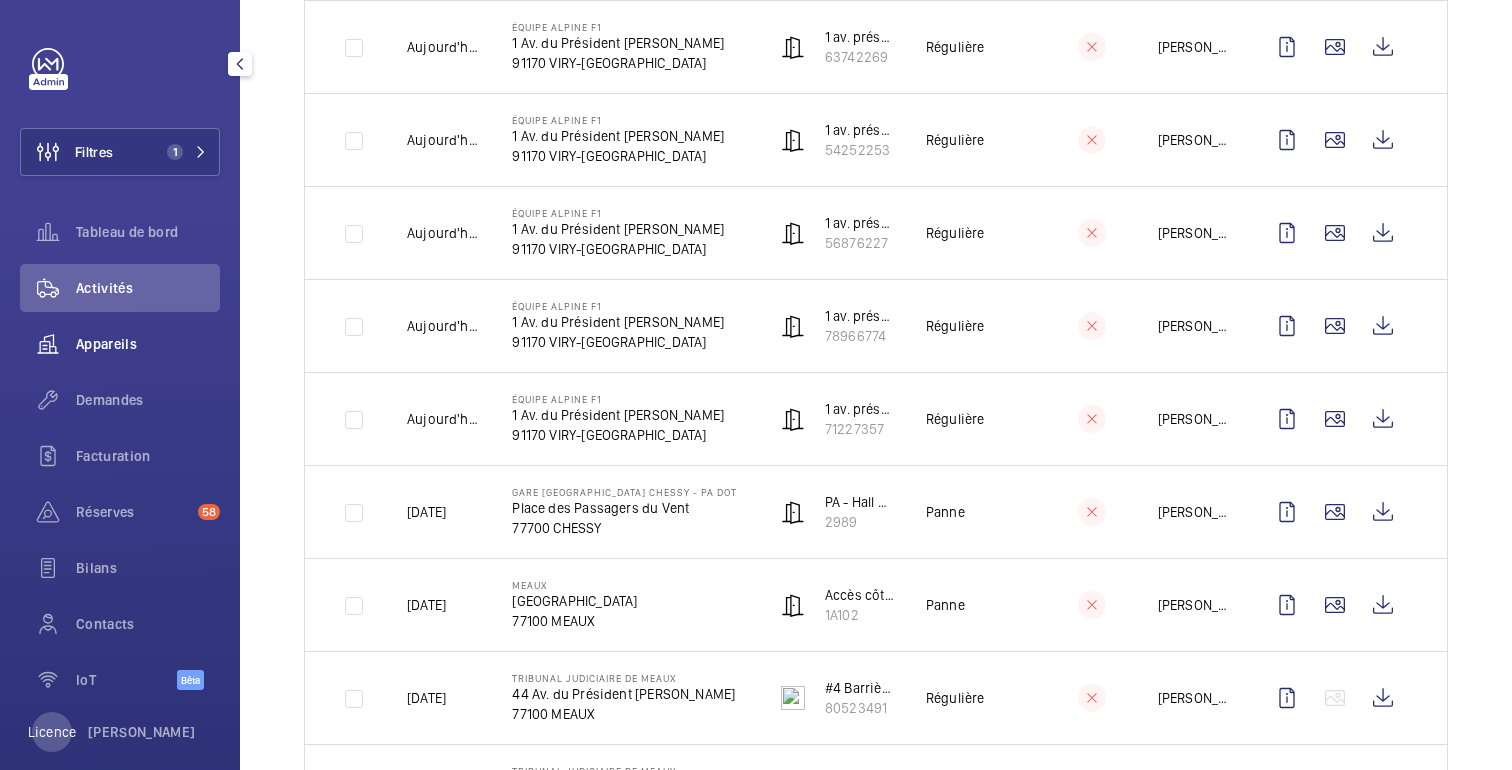 click on "Appareils" 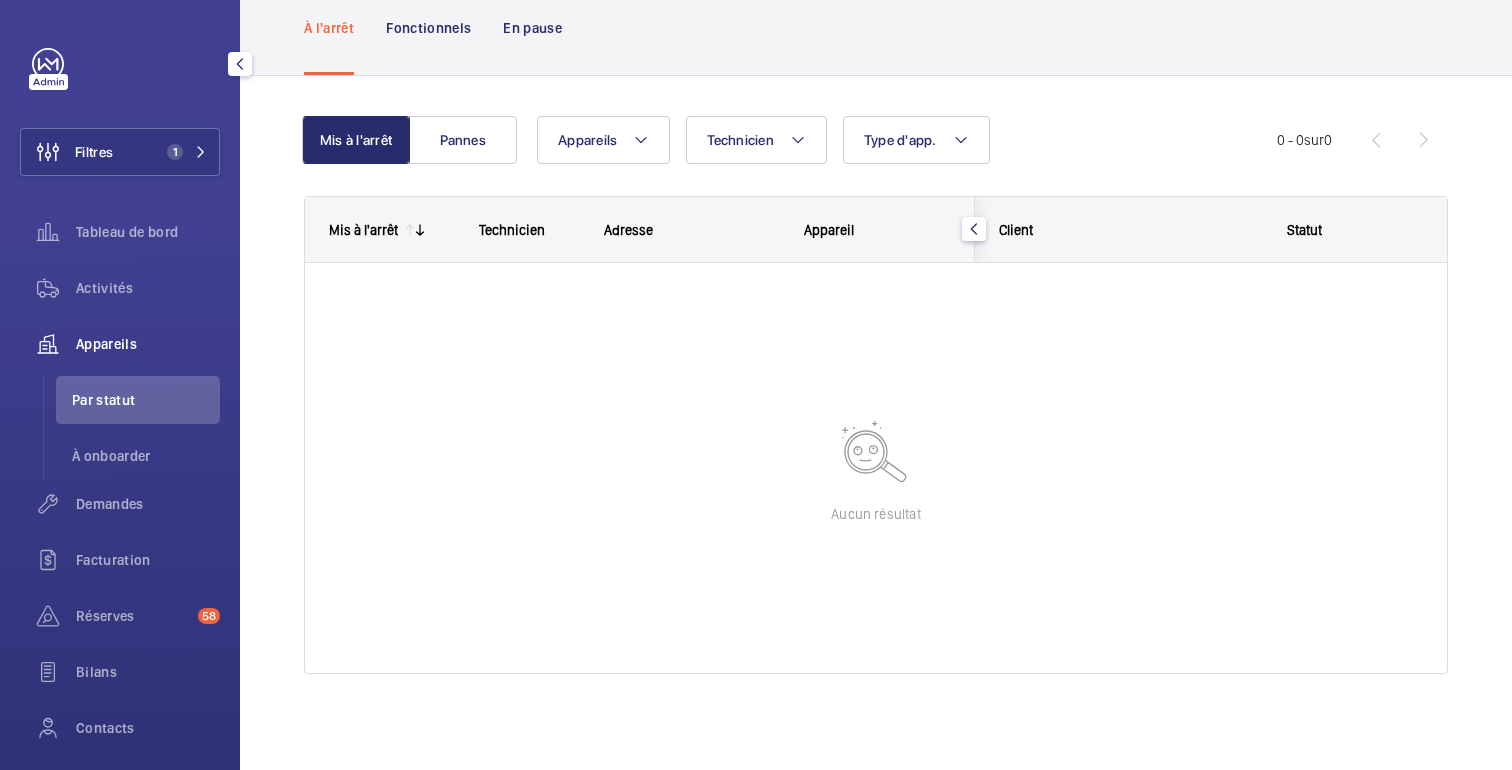 scroll, scrollTop: 105, scrollLeft: 0, axis: vertical 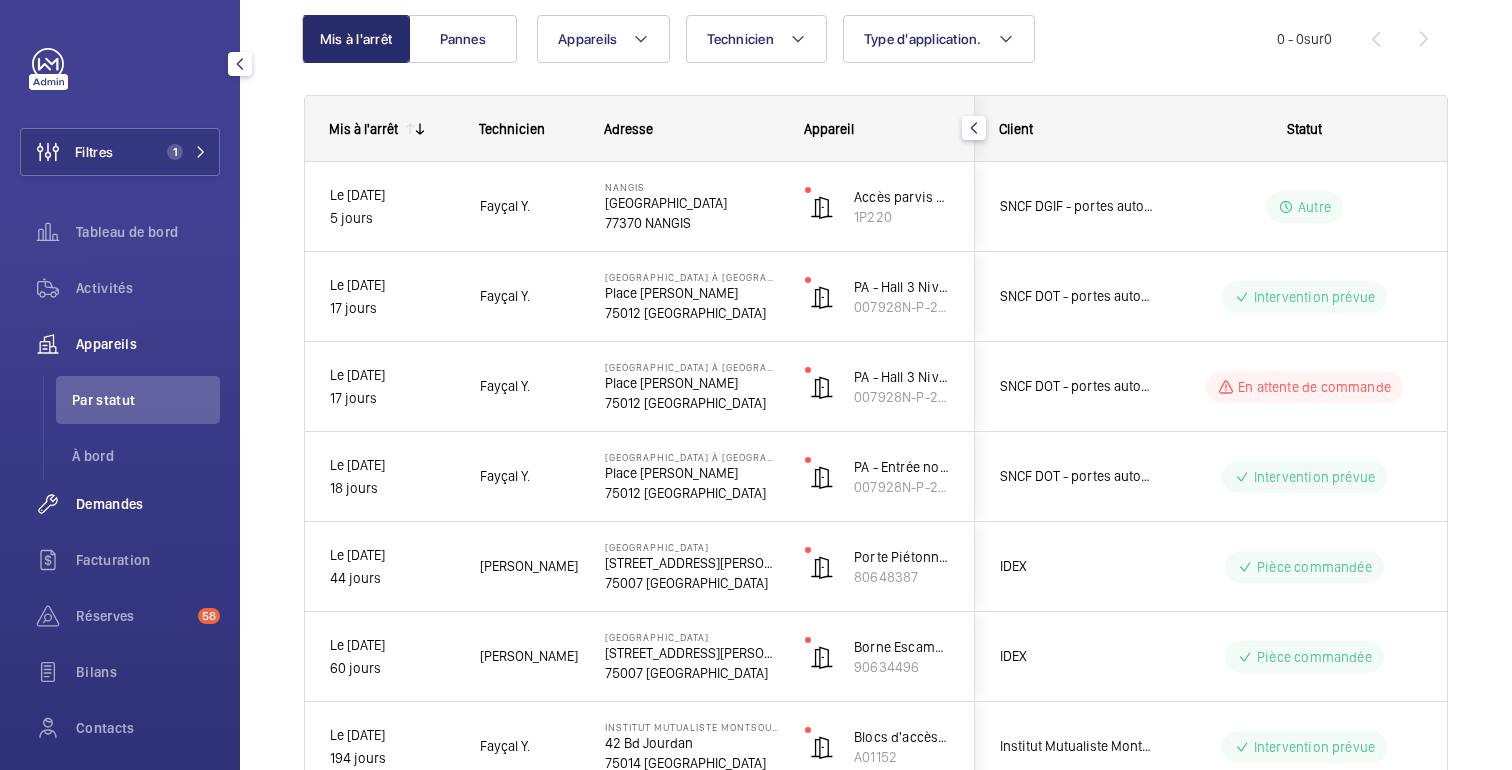 click on "Demandes" 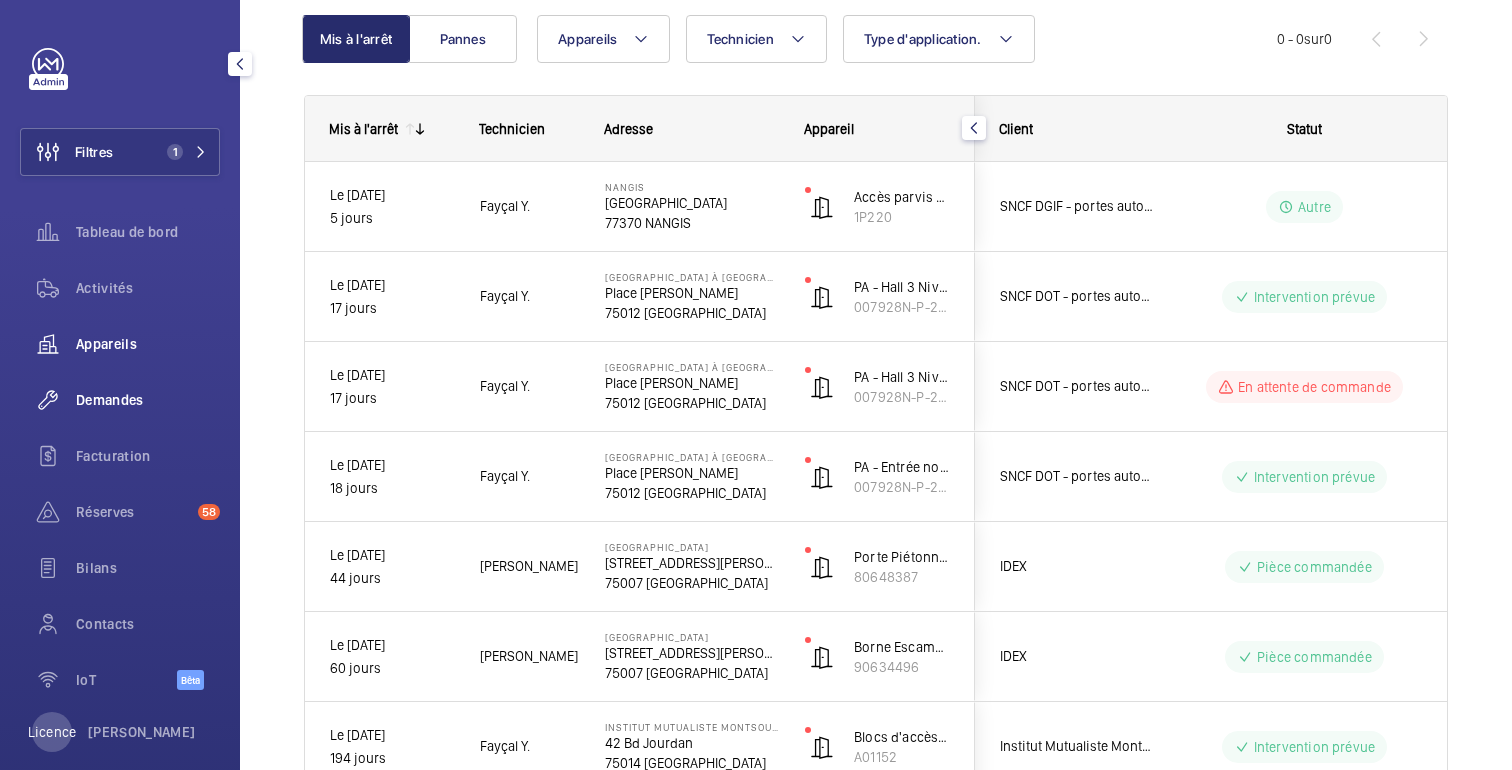 scroll, scrollTop: 0, scrollLeft: 0, axis: both 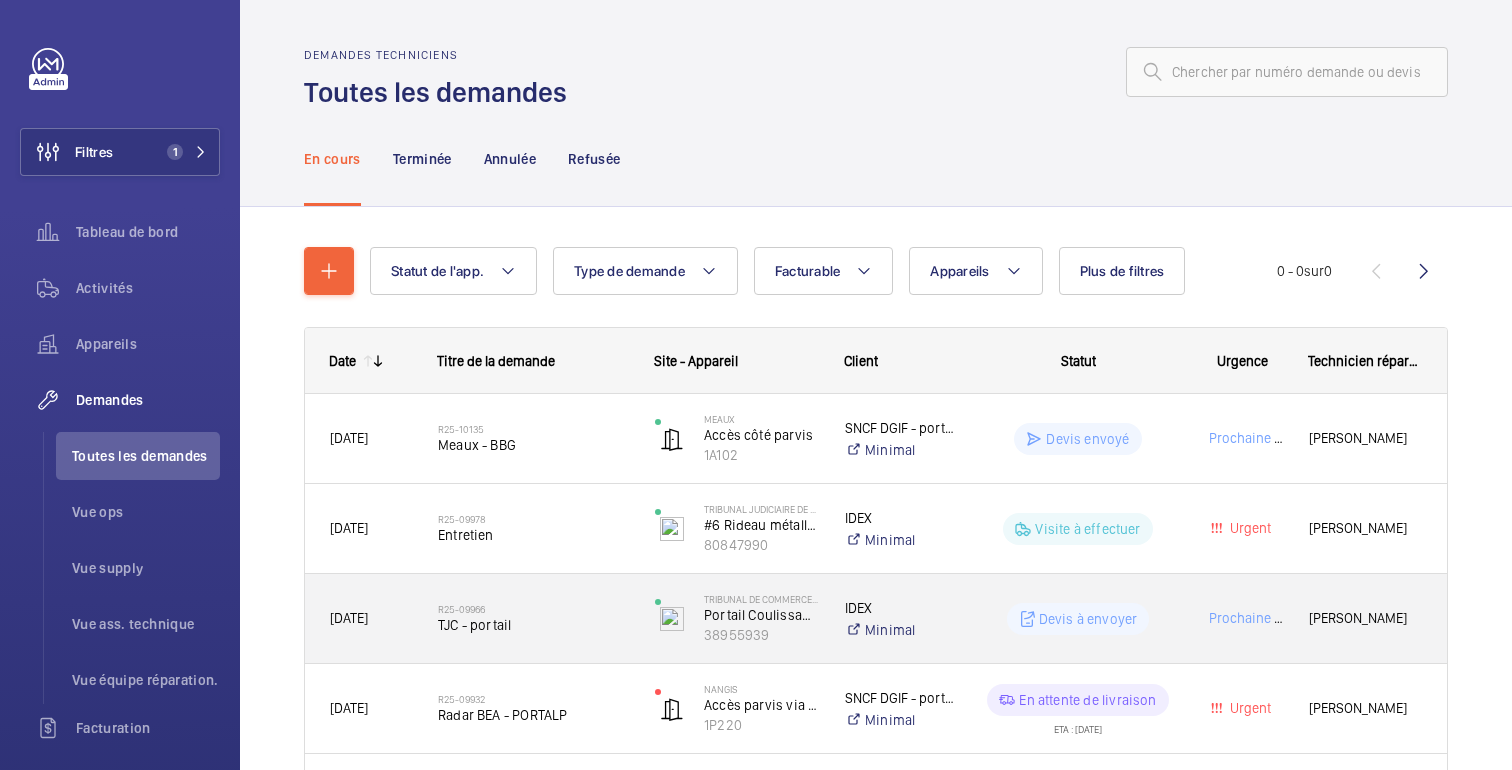 click on "Devis à envoyer" 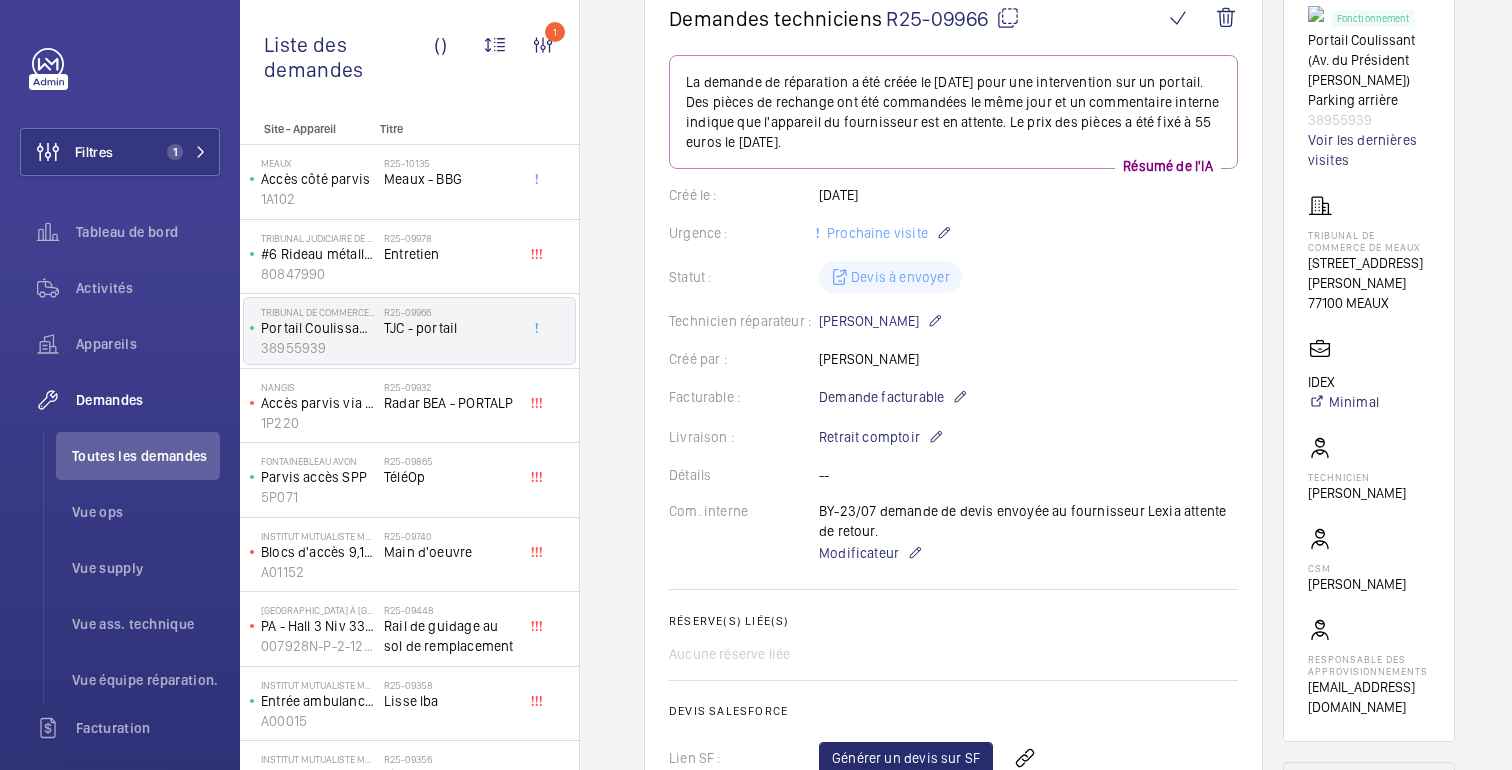 scroll, scrollTop: 0, scrollLeft: 0, axis: both 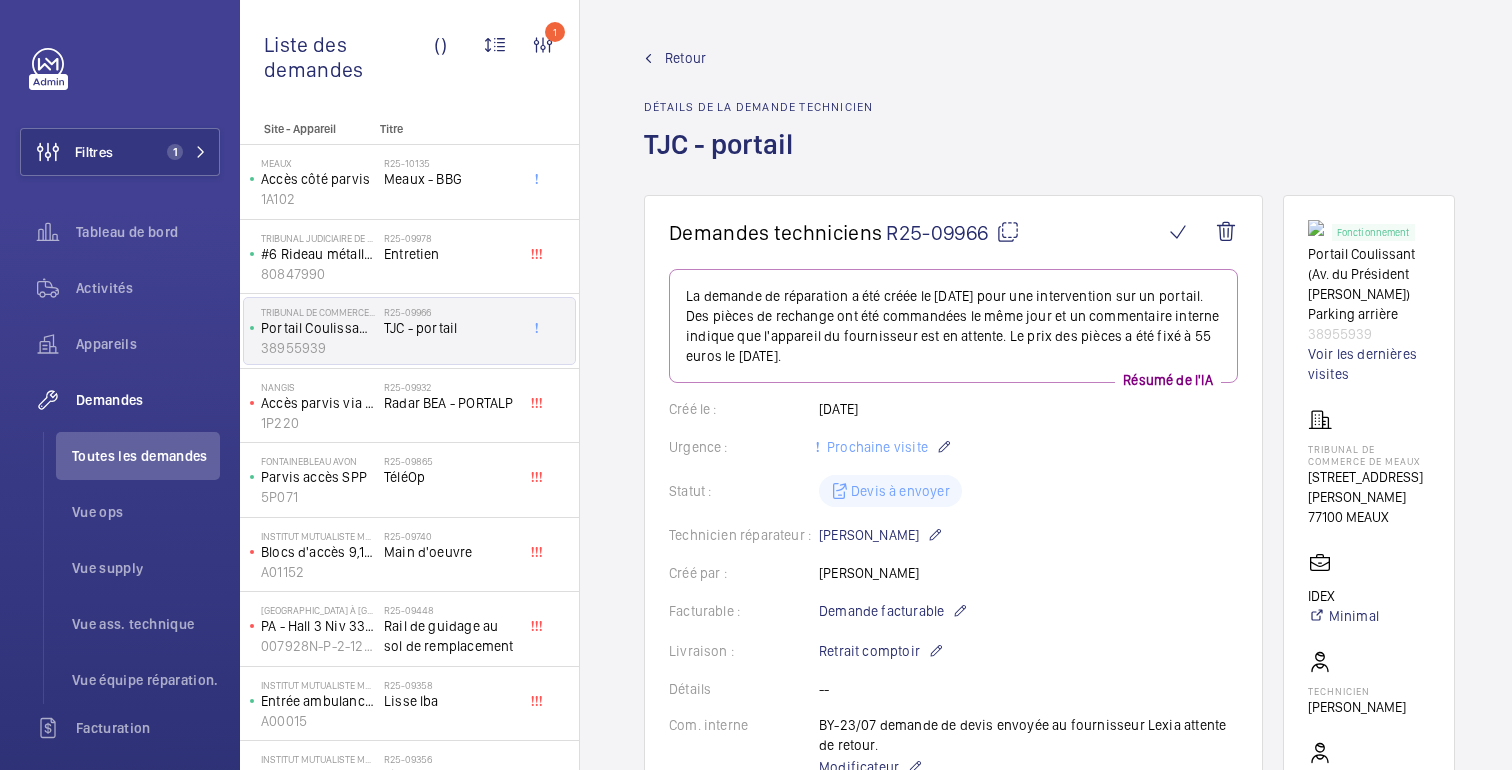 click on "Retour" 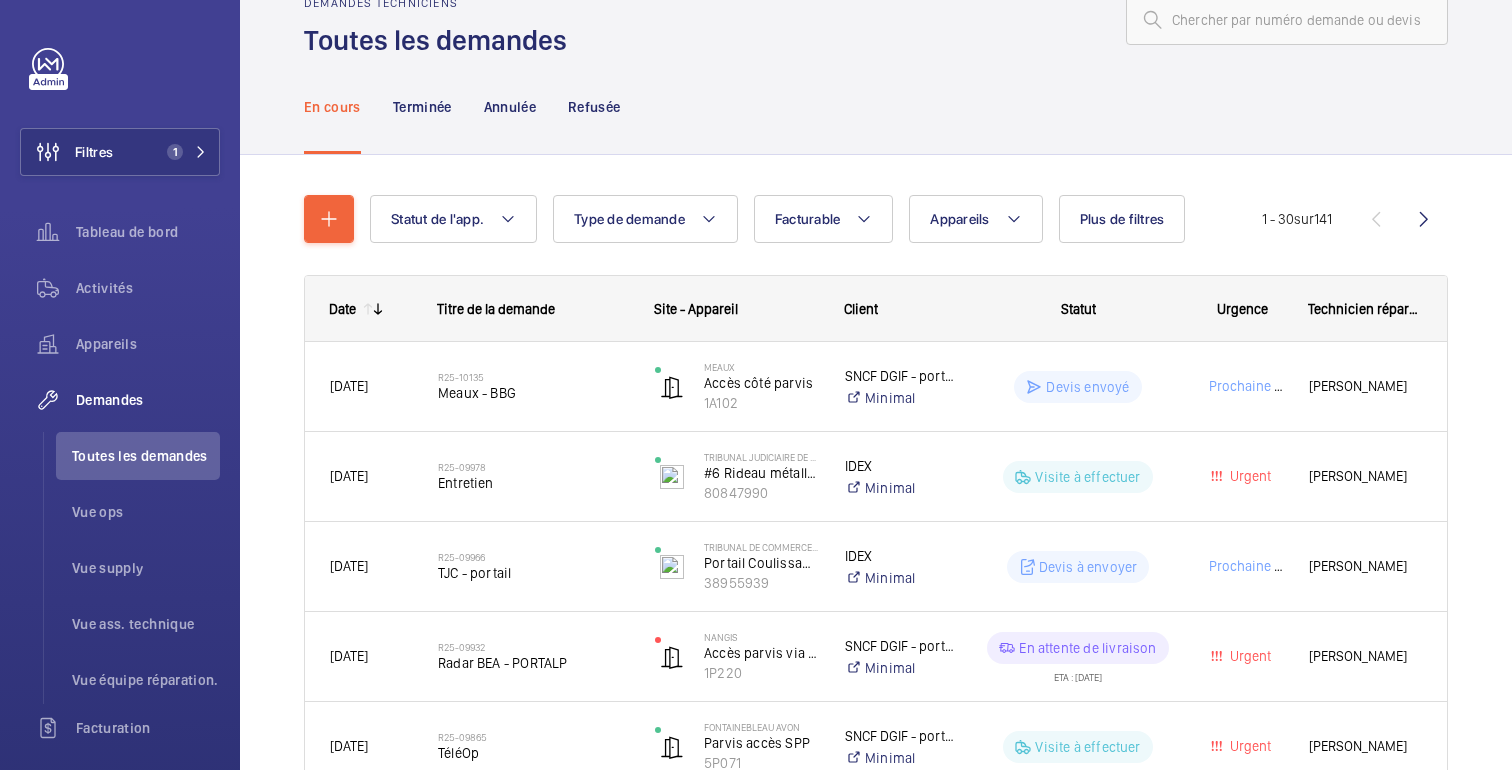 scroll, scrollTop: 0, scrollLeft: 0, axis: both 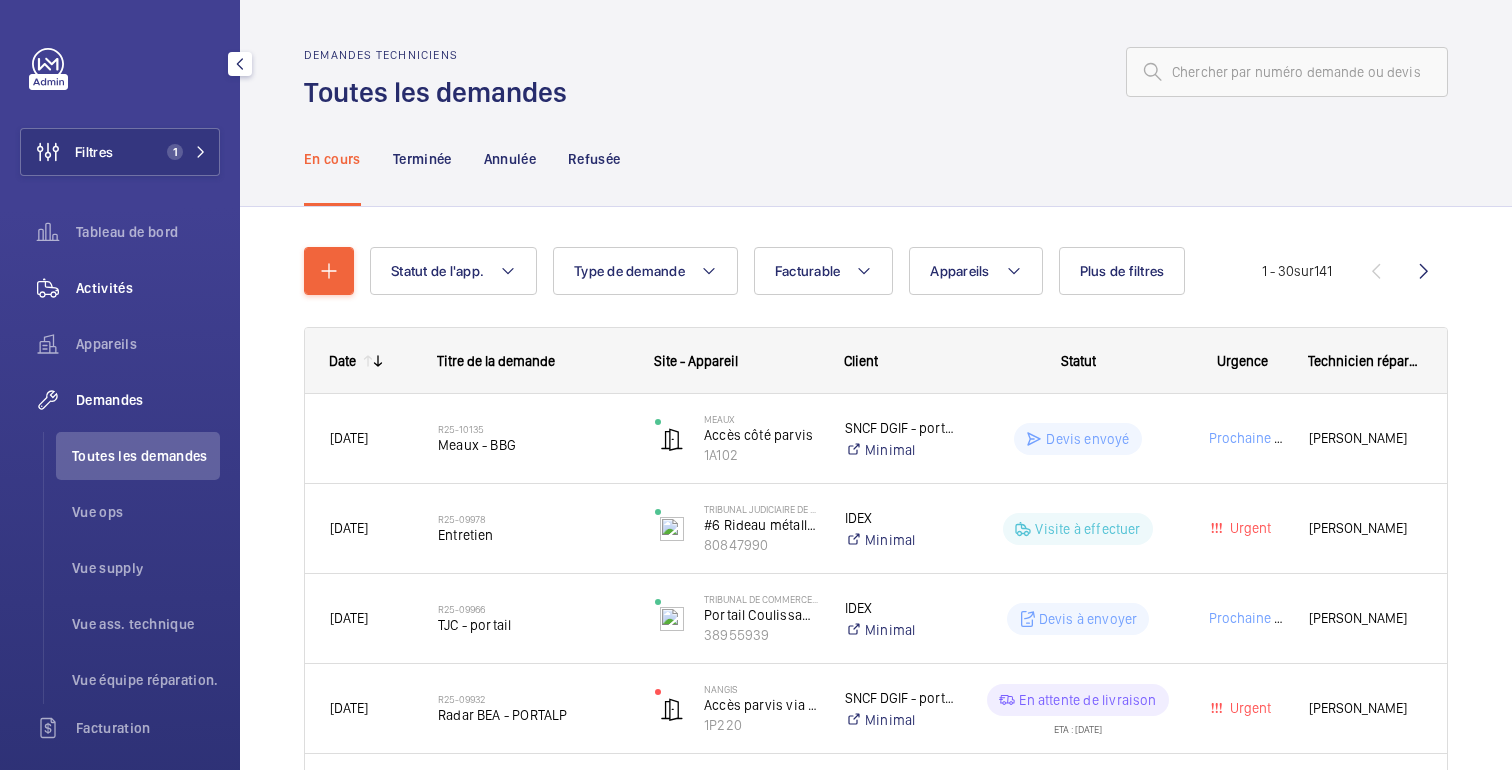 click on "Activités" 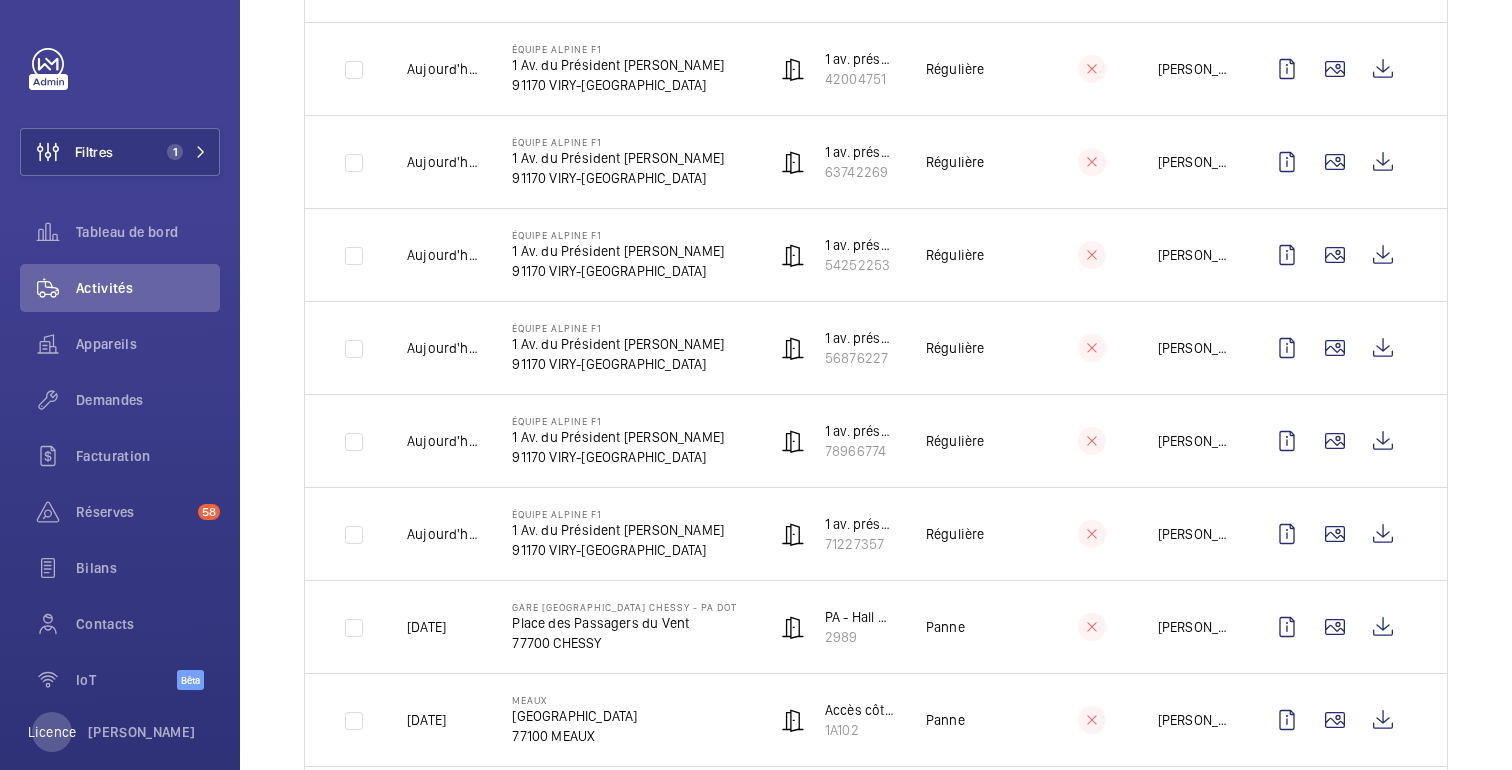 scroll, scrollTop: 1975, scrollLeft: 0, axis: vertical 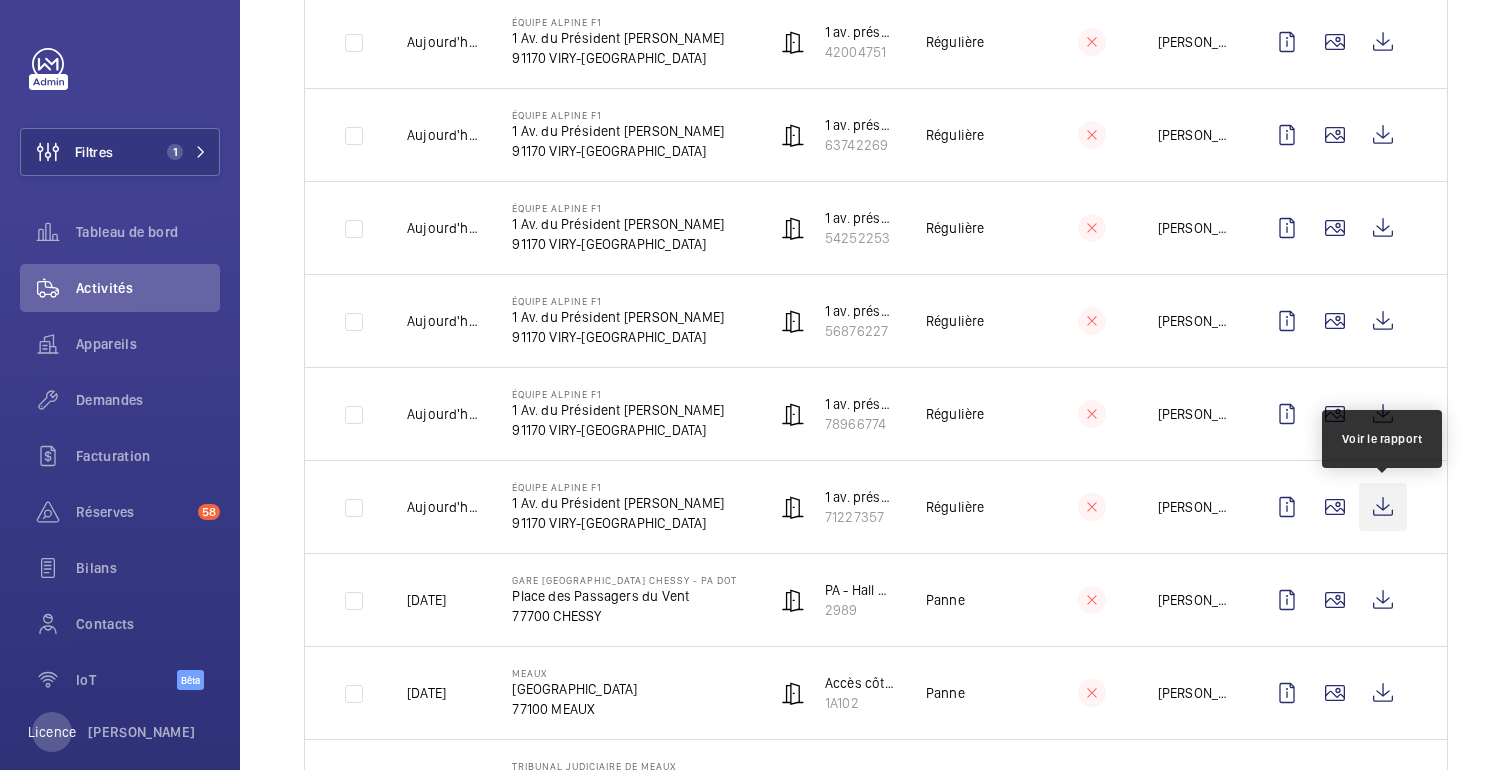 click 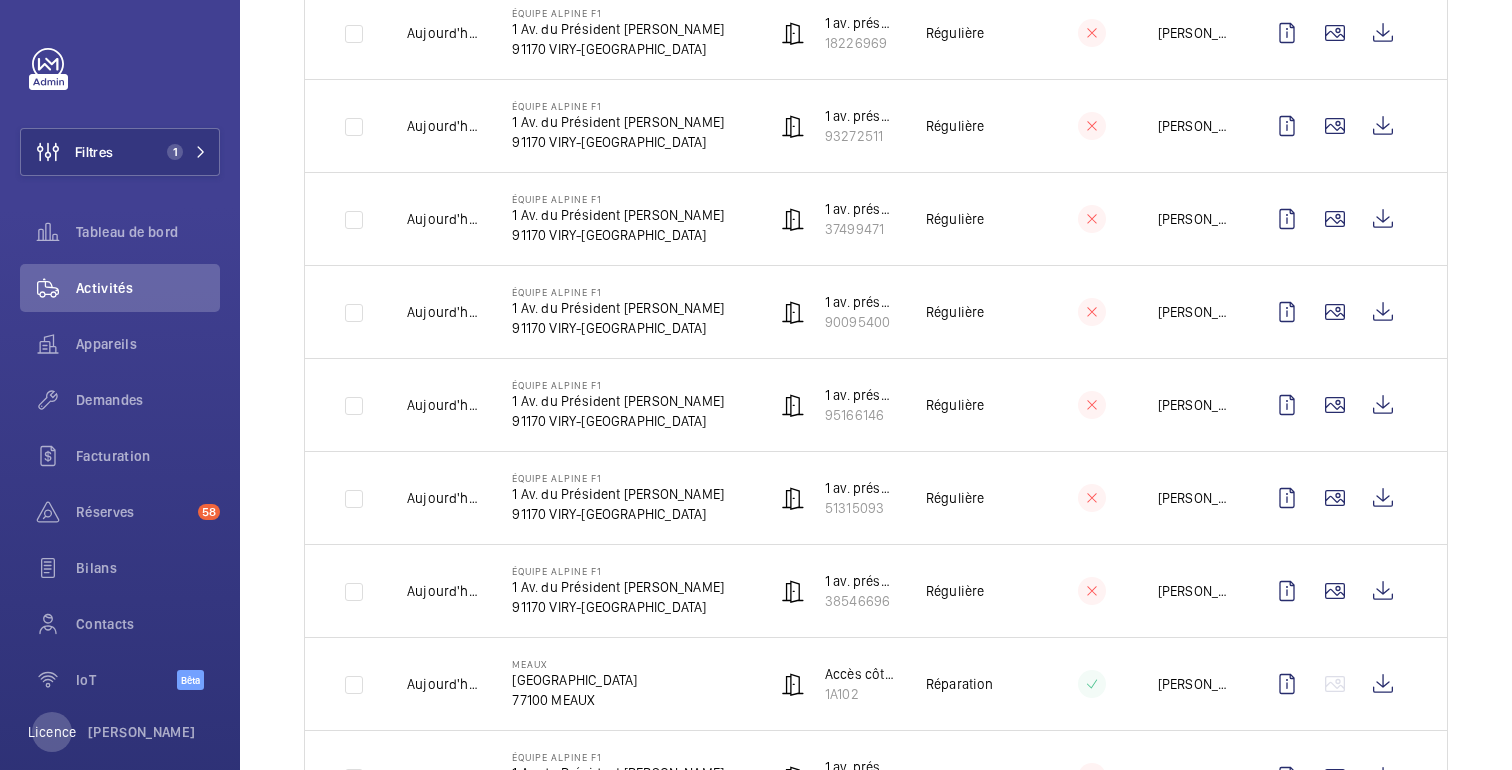 scroll, scrollTop: 0, scrollLeft: 0, axis: both 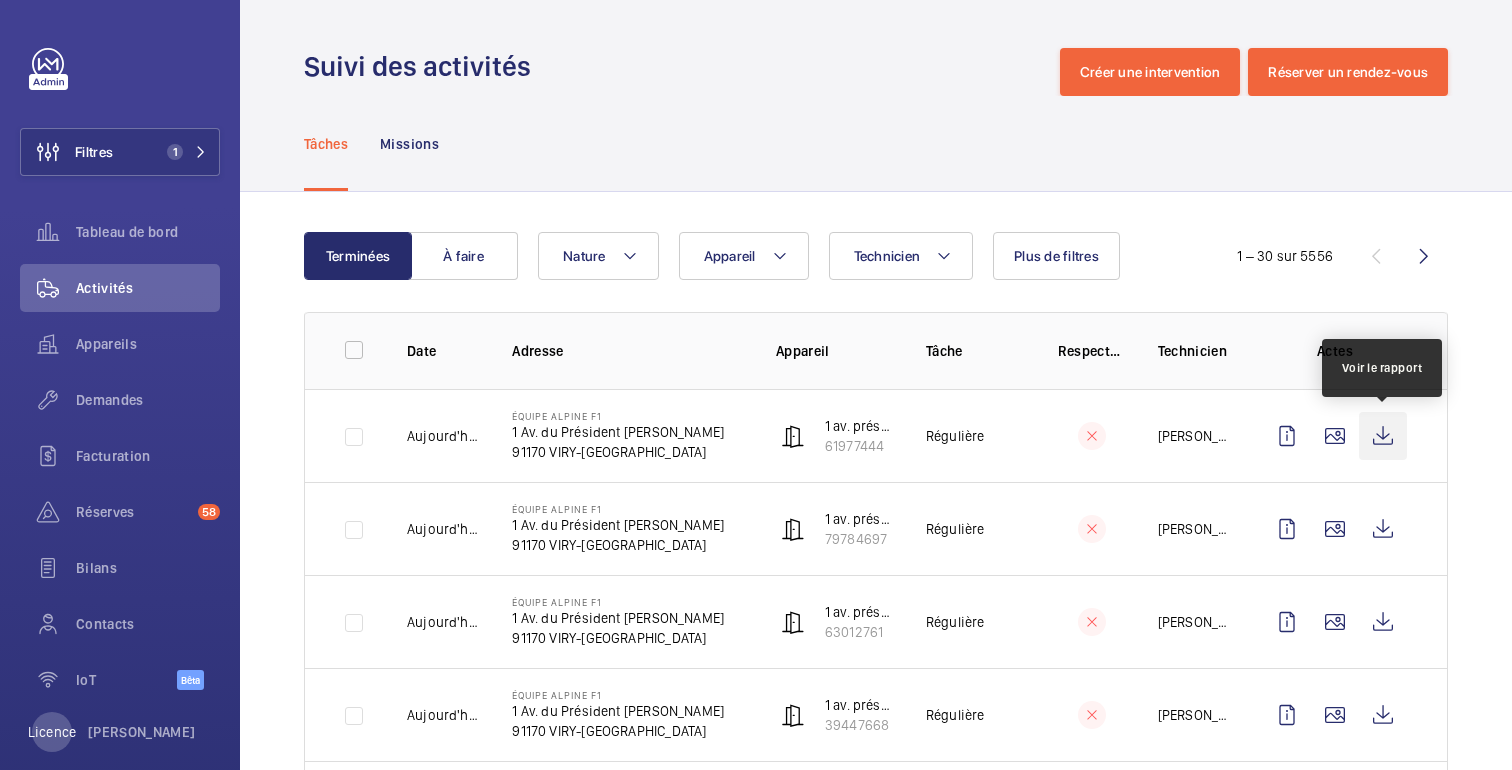 click 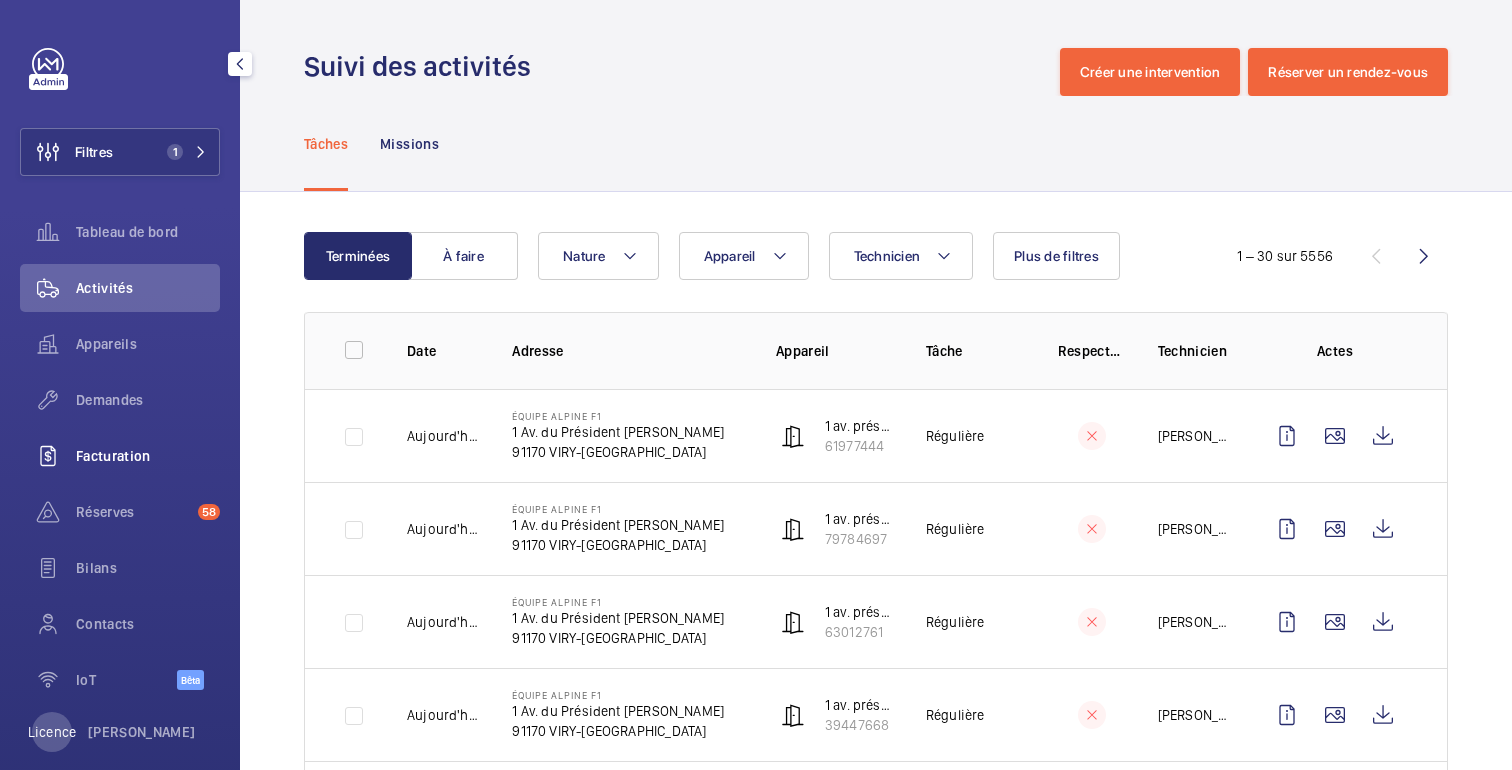 click on "Facturation" 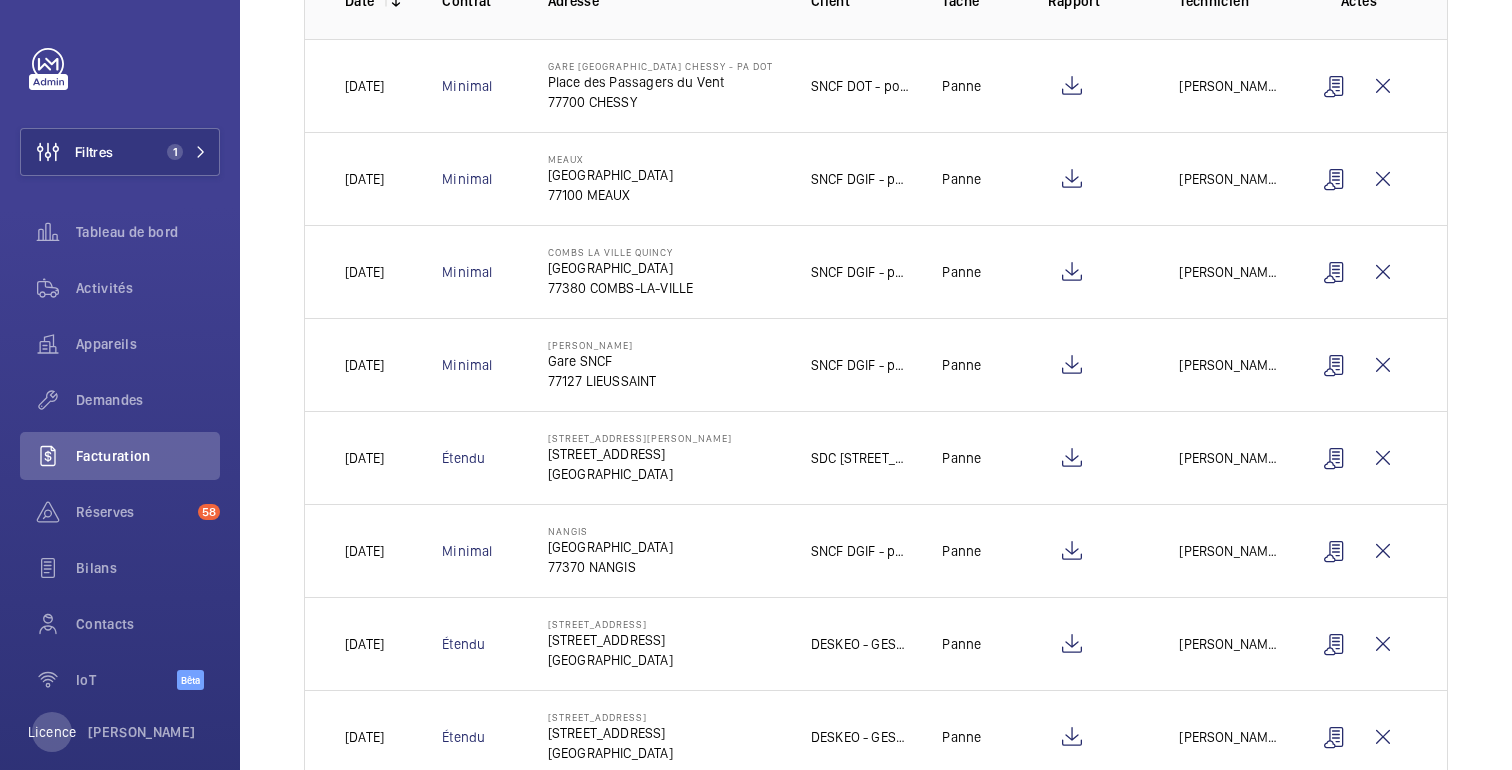scroll, scrollTop: 0, scrollLeft: 0, axis: both 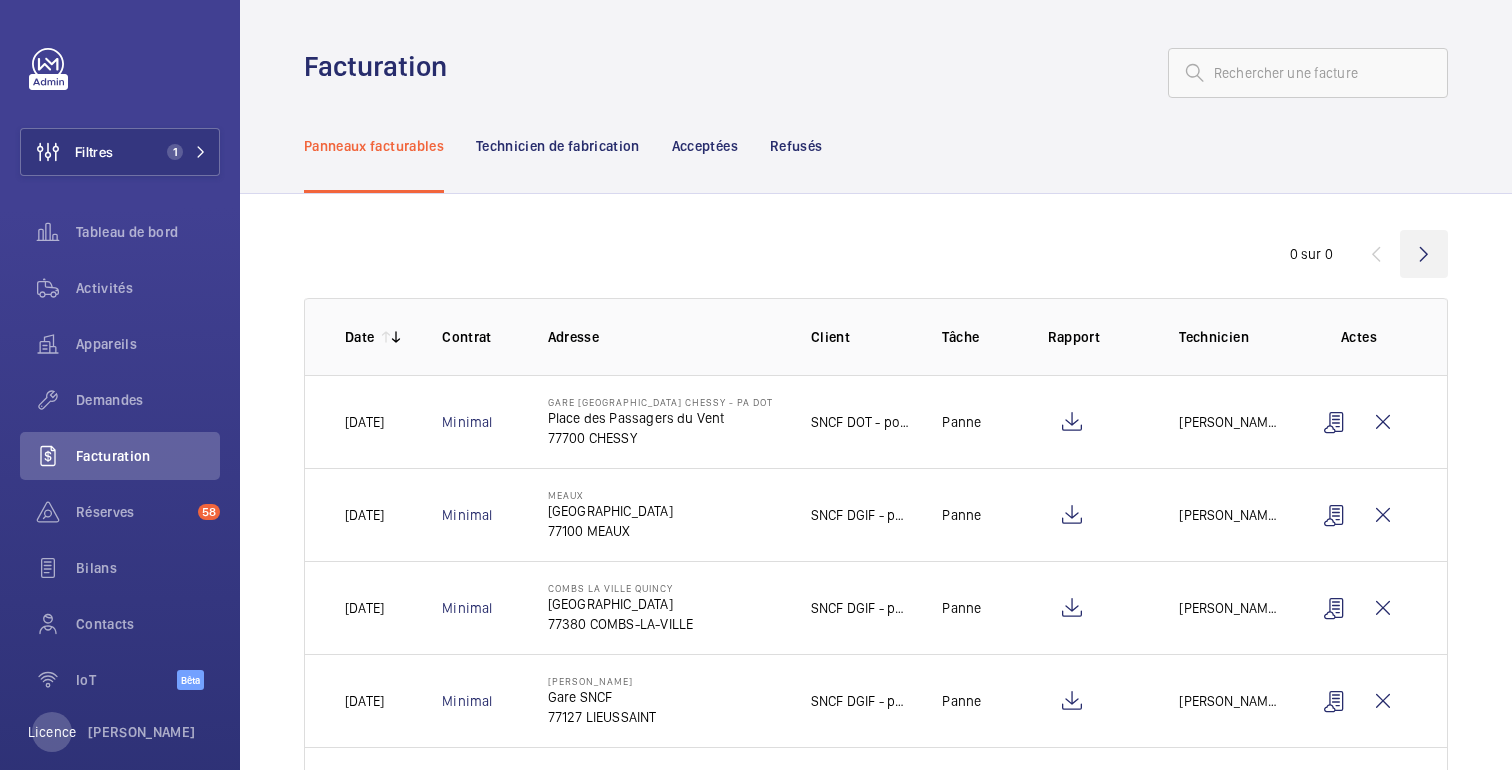 click 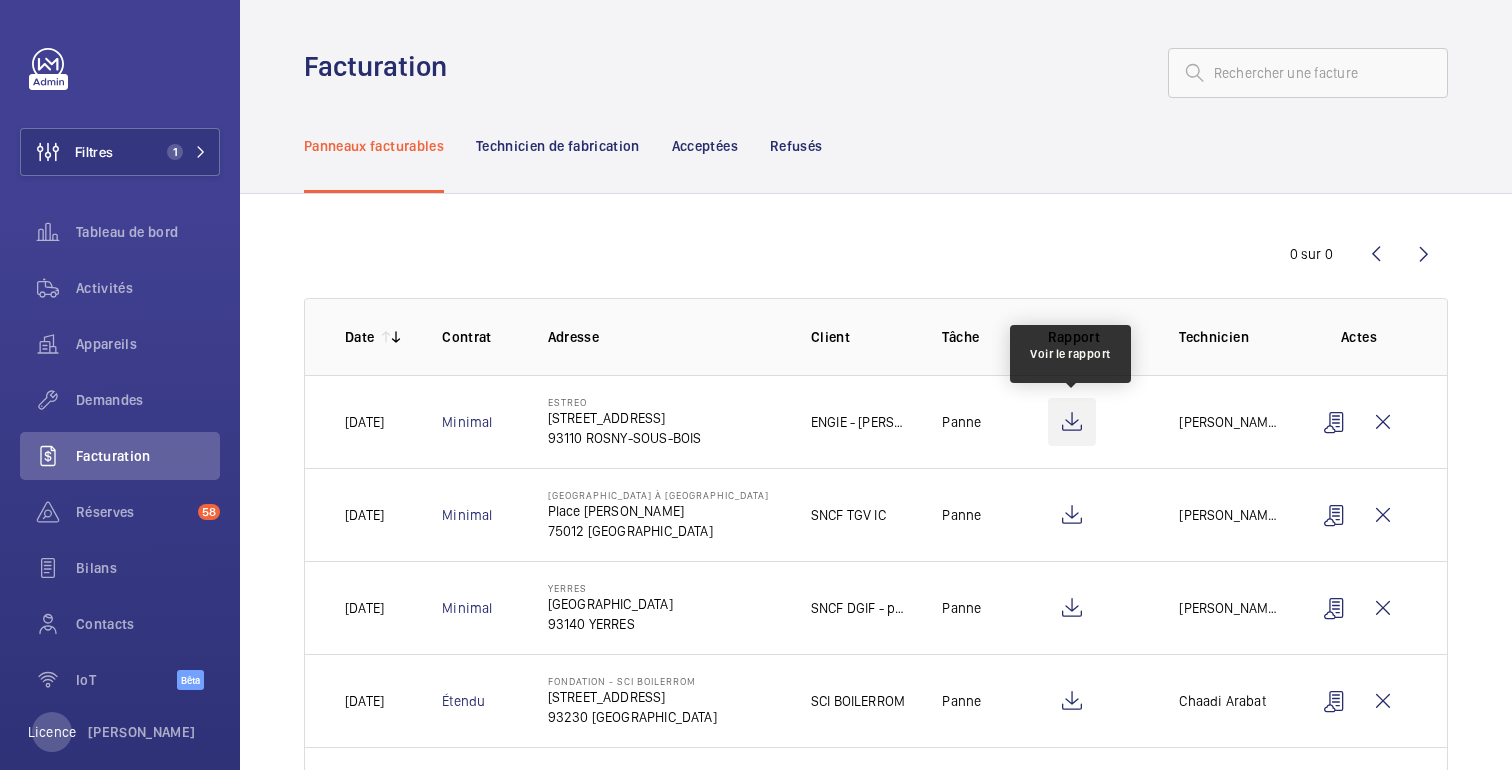 click 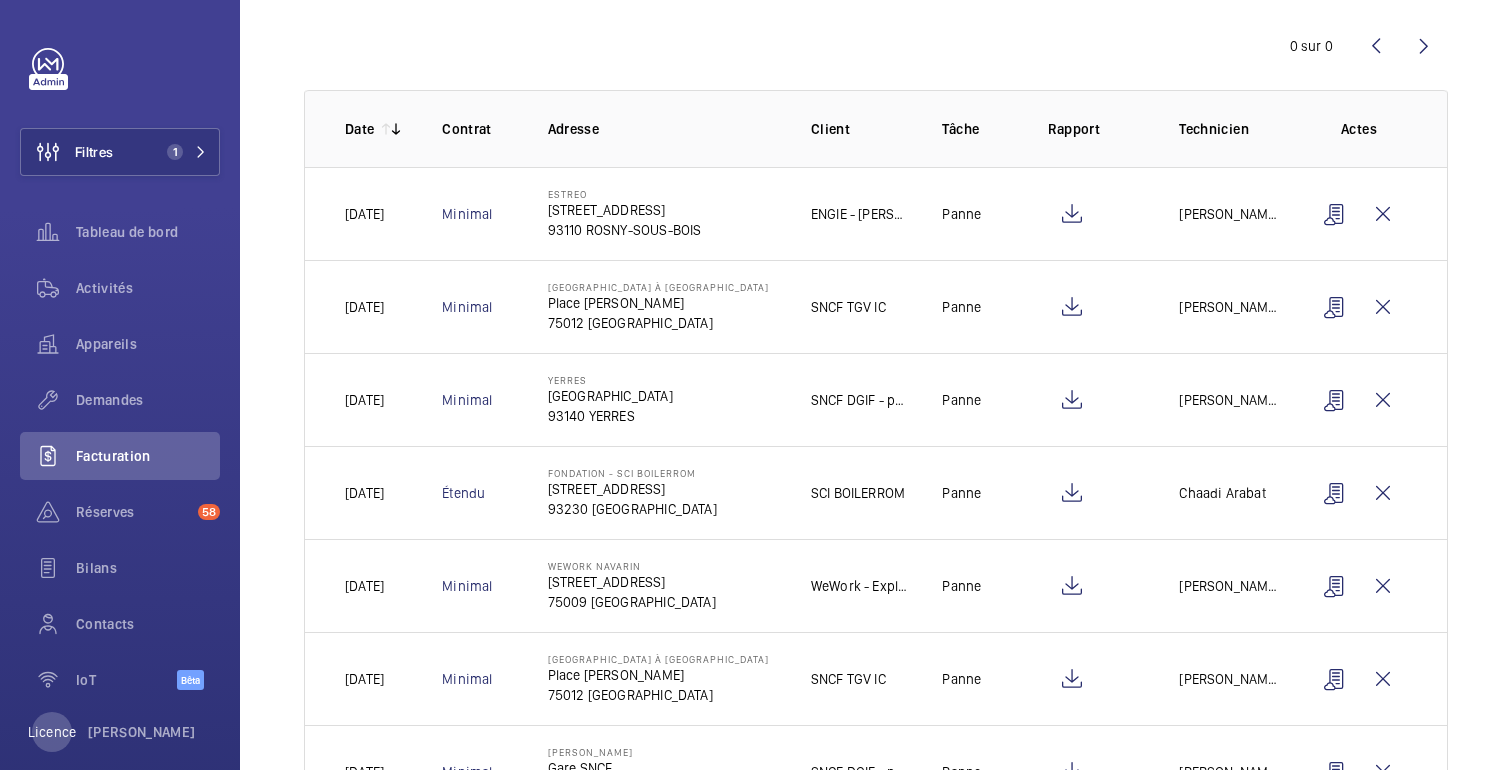 scroll, scrollTop: 584, scrollLeft: 0, axis: vertical 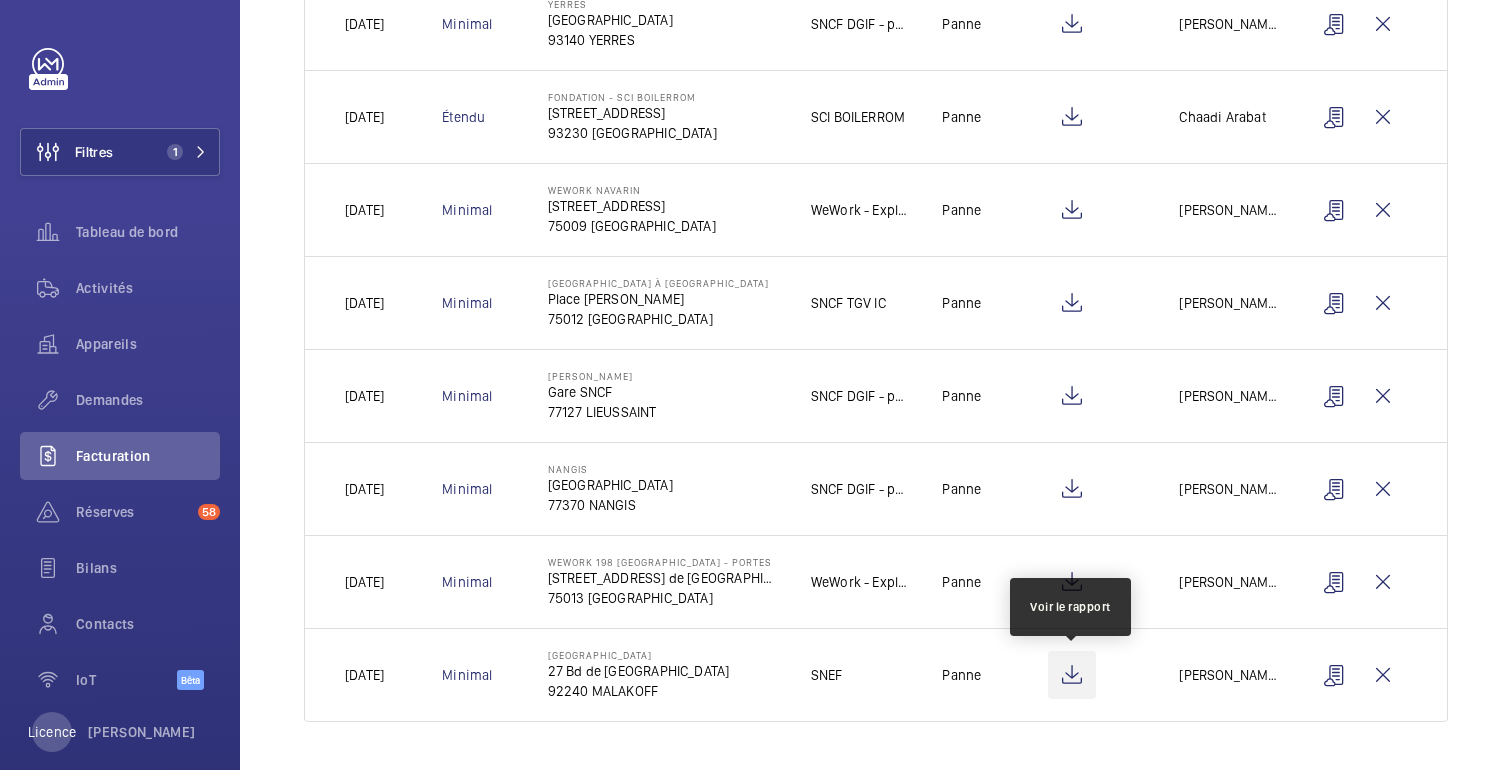 click 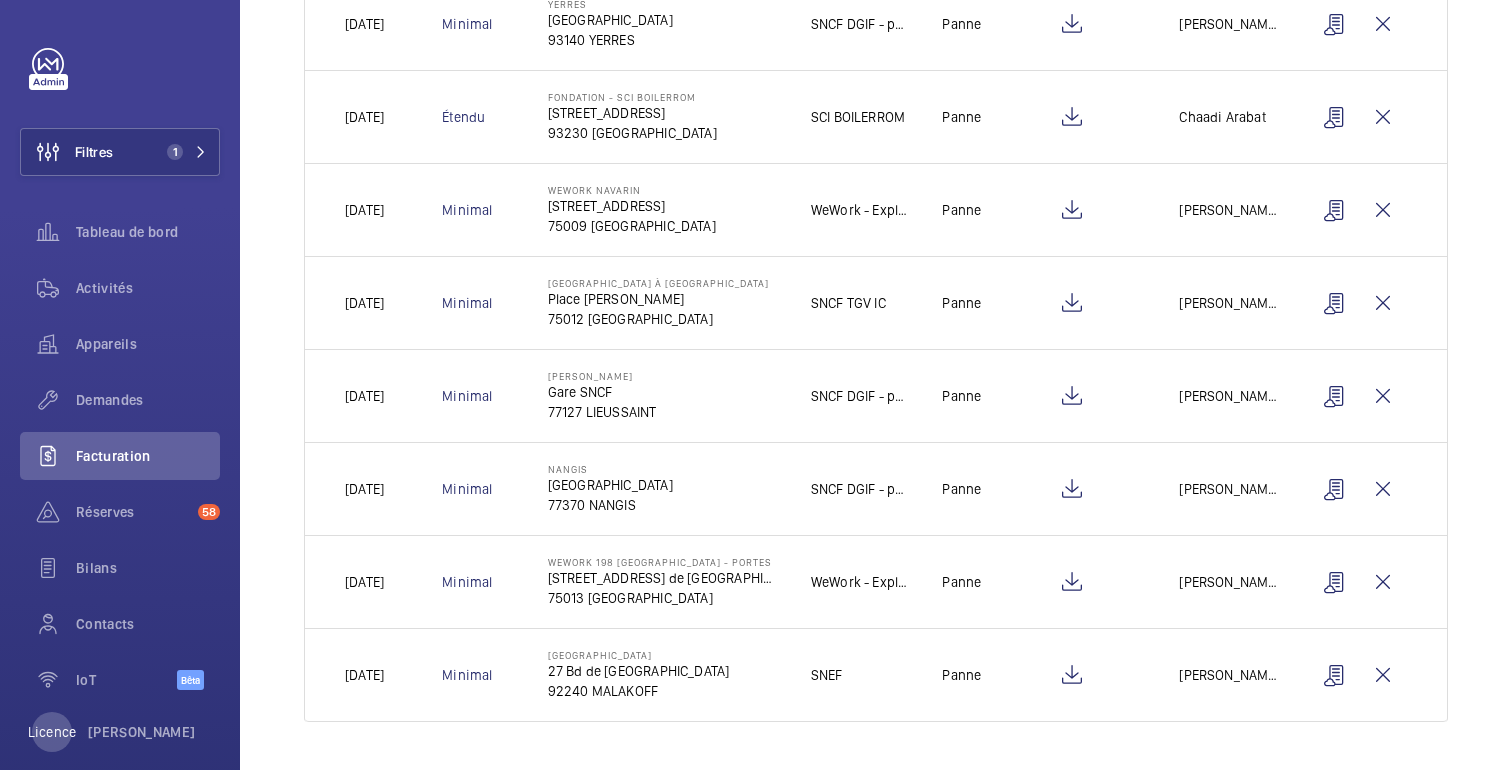 scroll, scrollTop: 0, scrollLeft: 0, axis: both 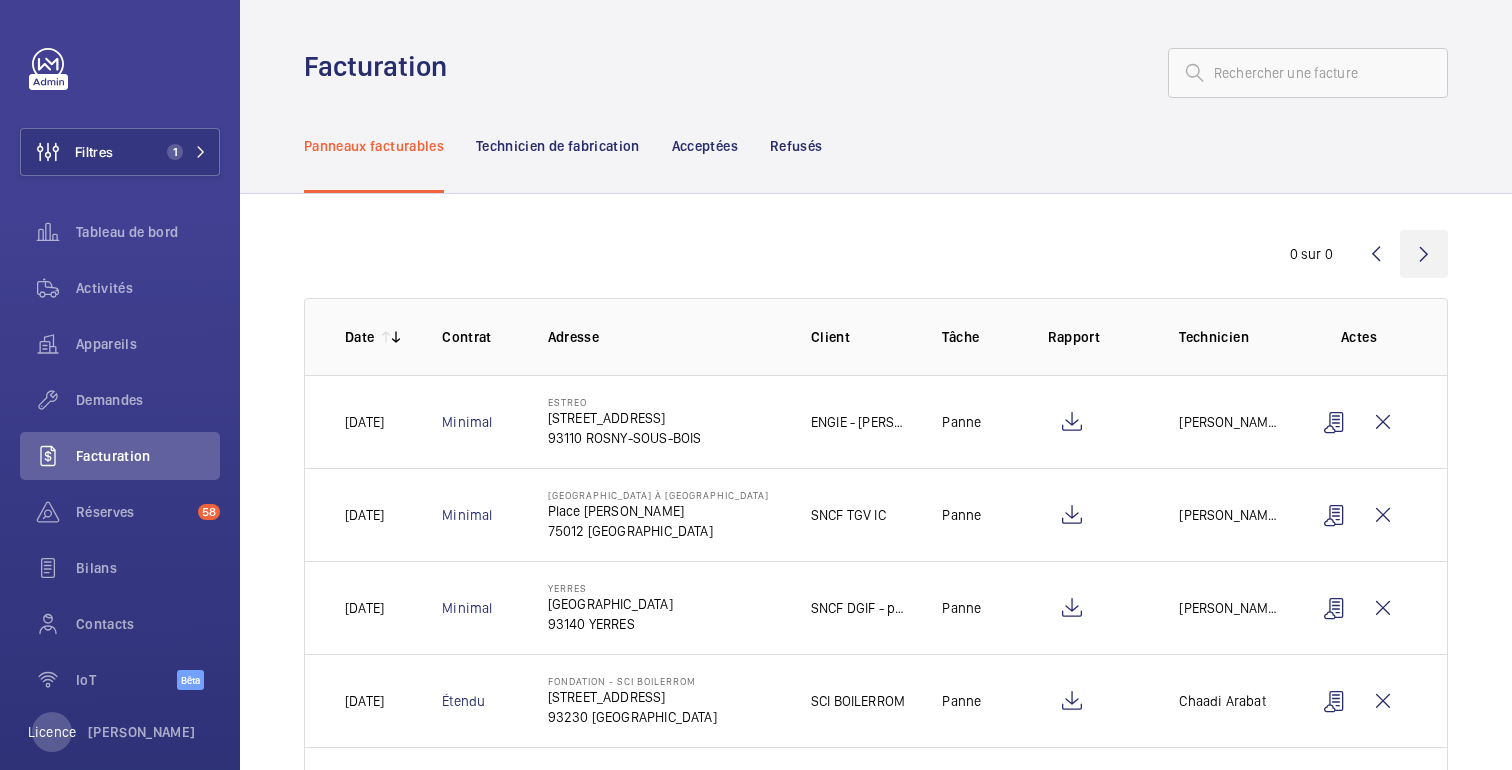 click 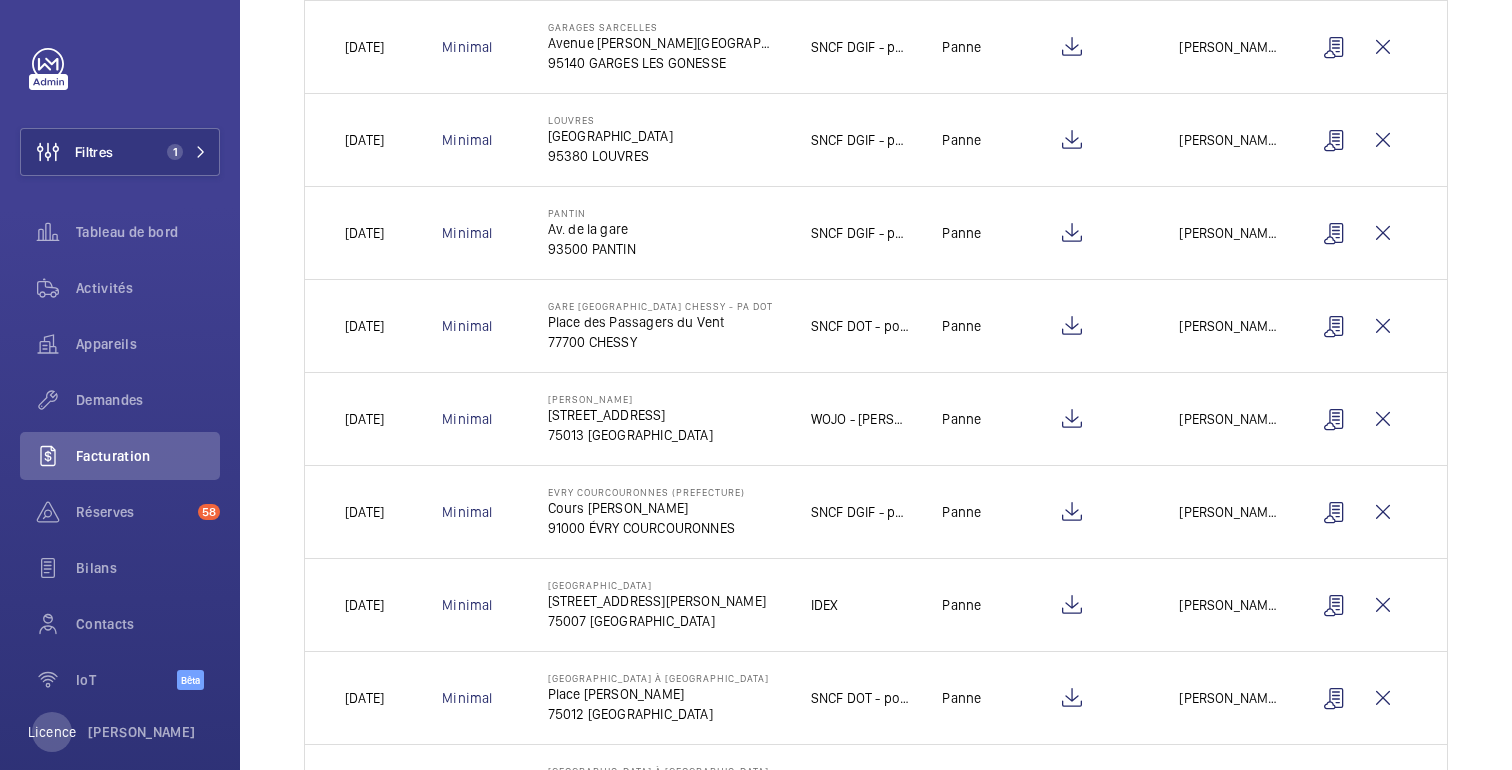 scroll, scrollTop: 0, scrollLeft: 0, axis: both 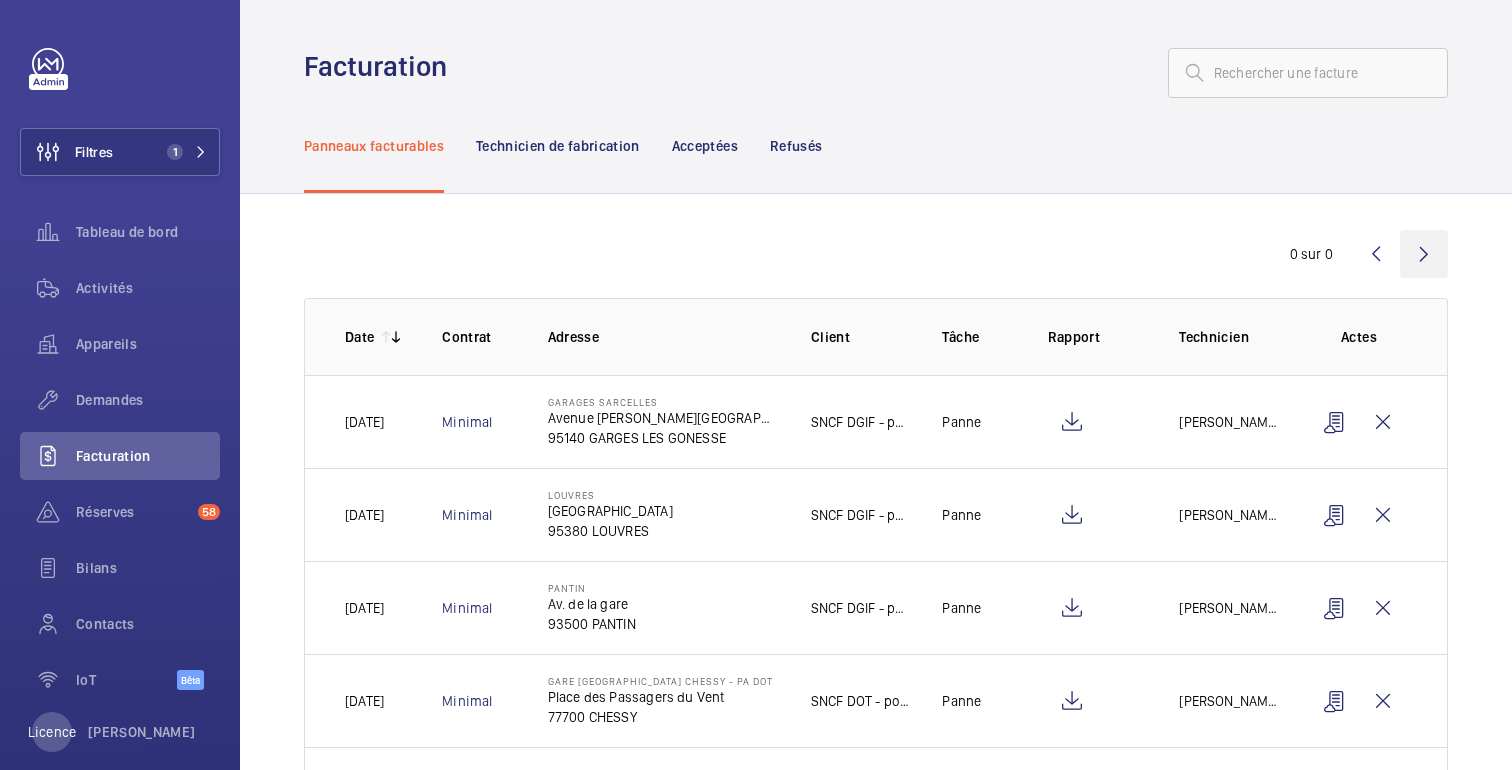 click 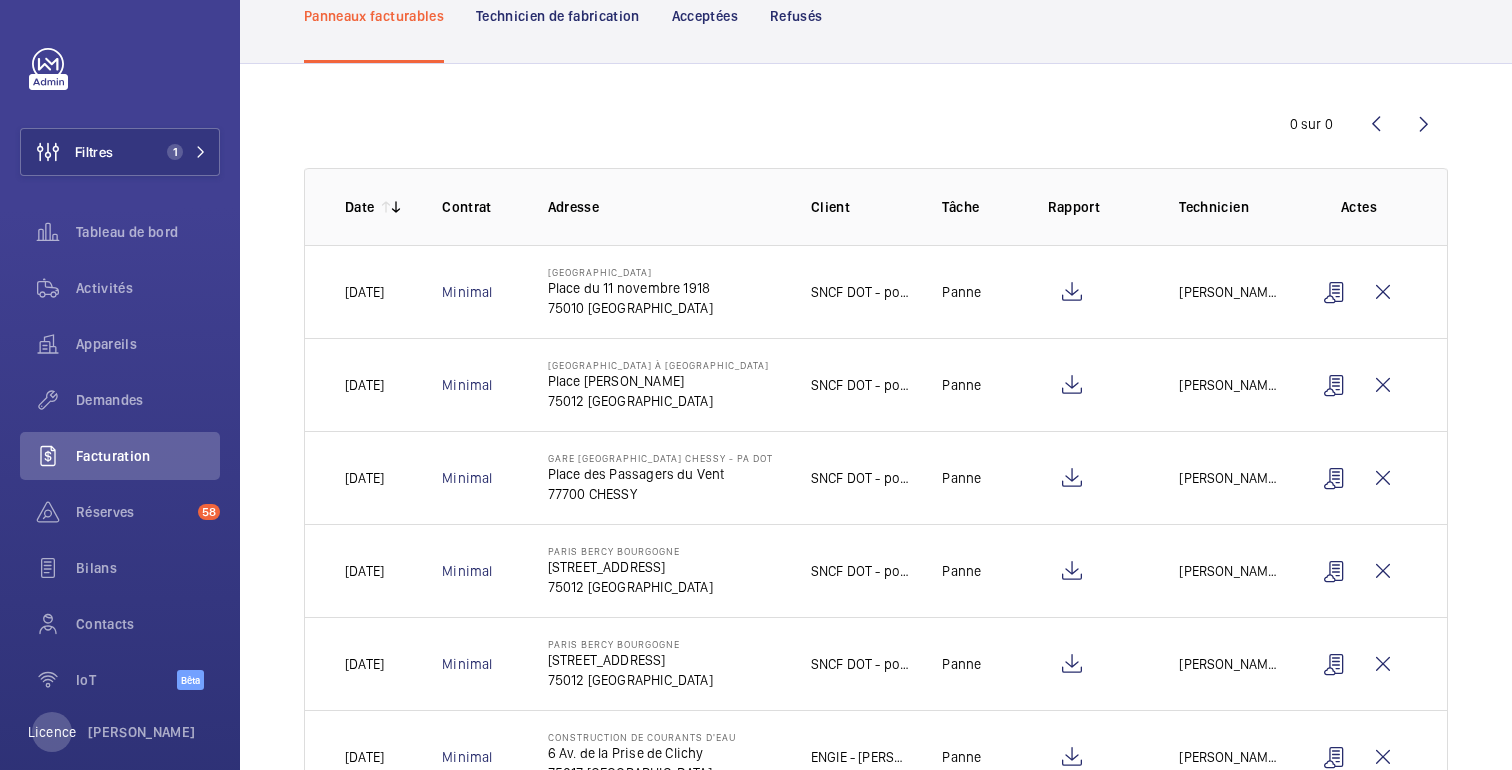 scroll, scrollTop: 0, scrollLeft: 0, axis: both 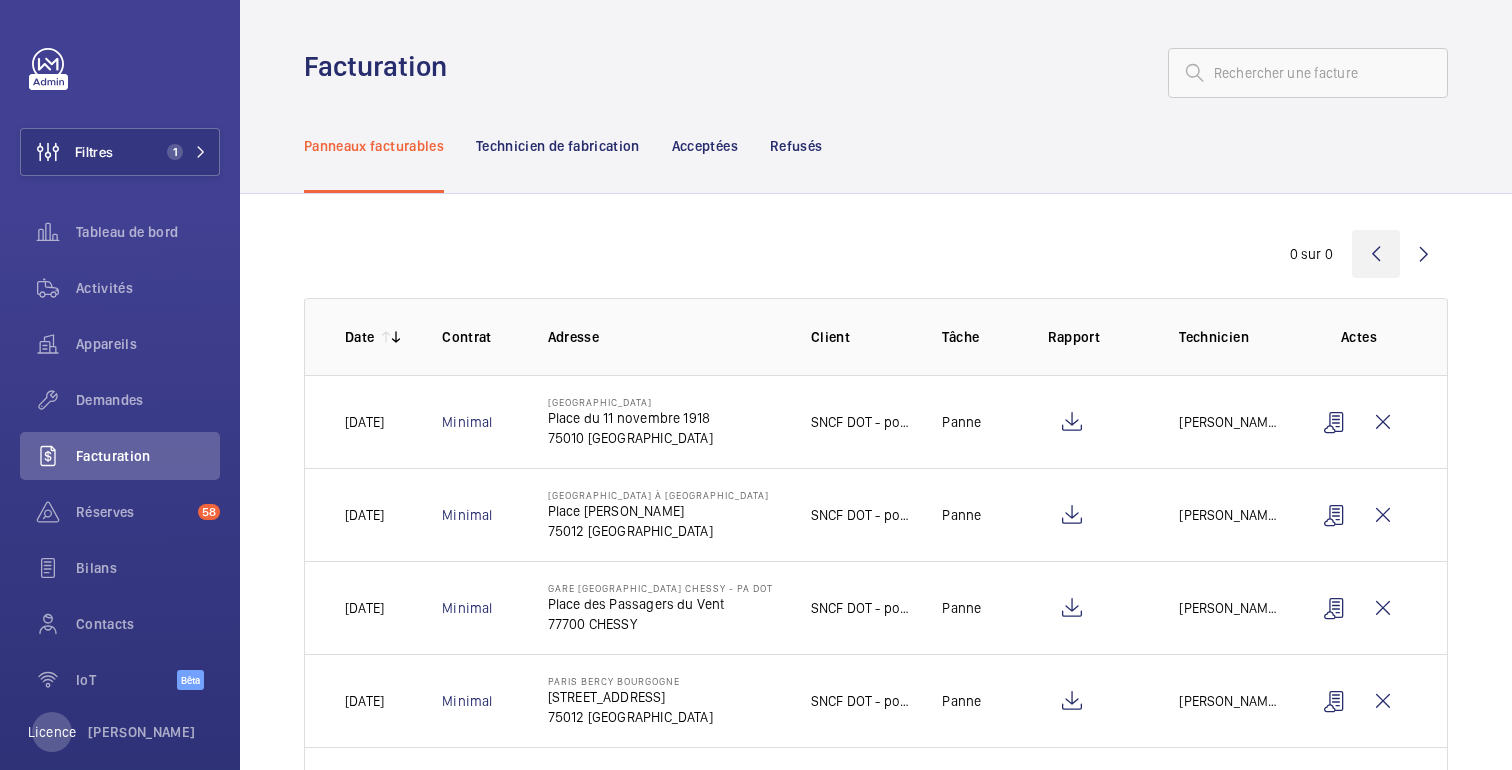 click 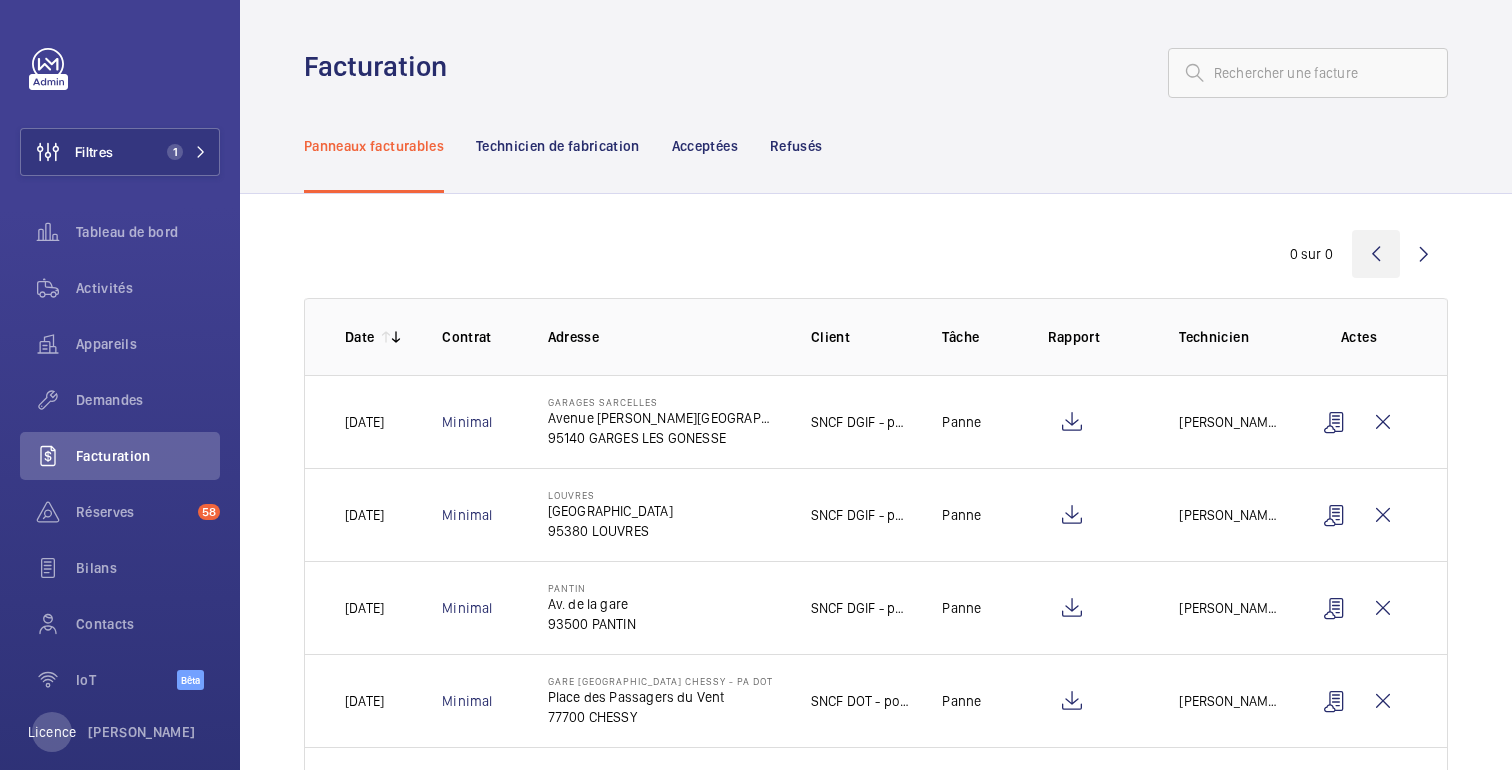 click 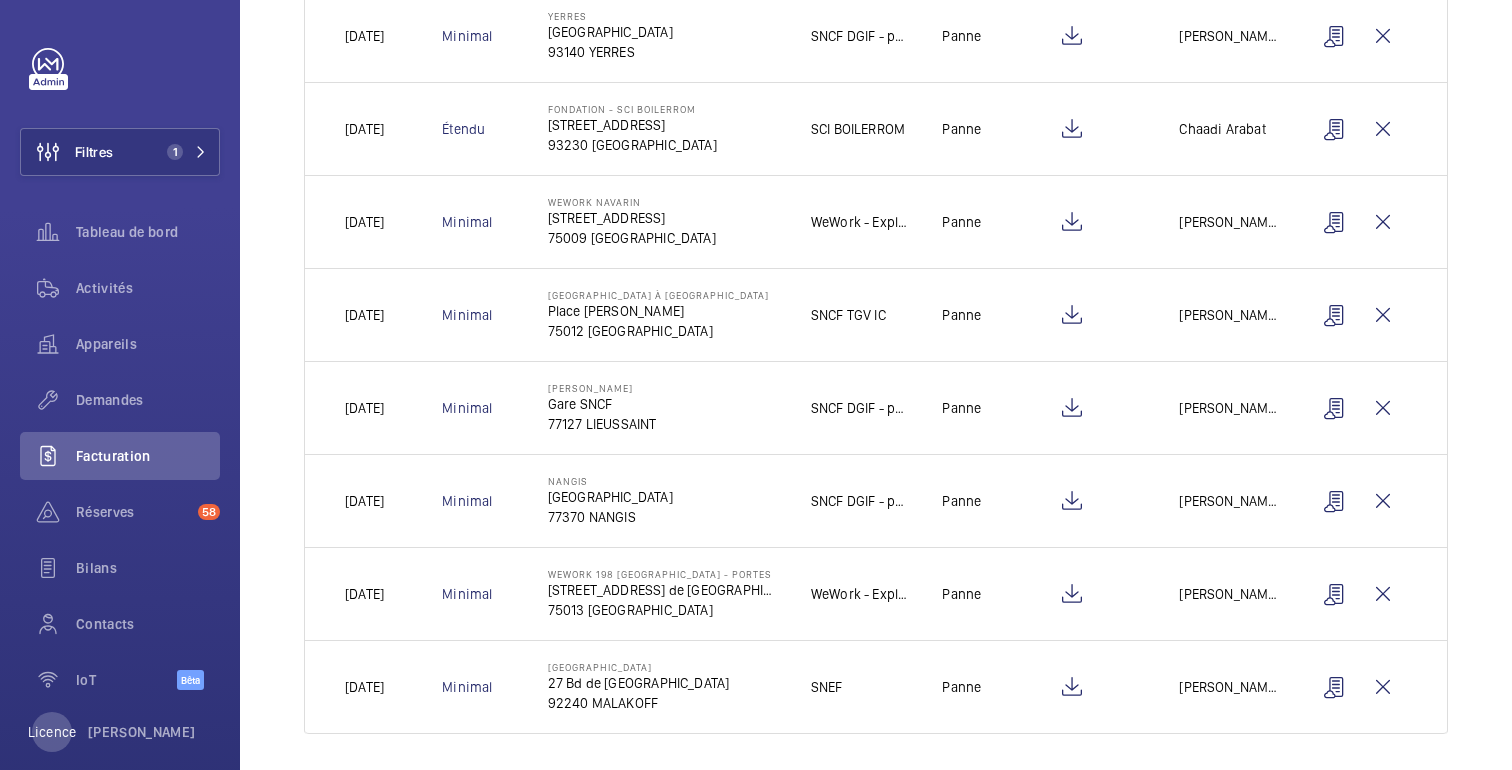 scroll, scrollTop: 584, scrollLeft: 0, axis: vertical 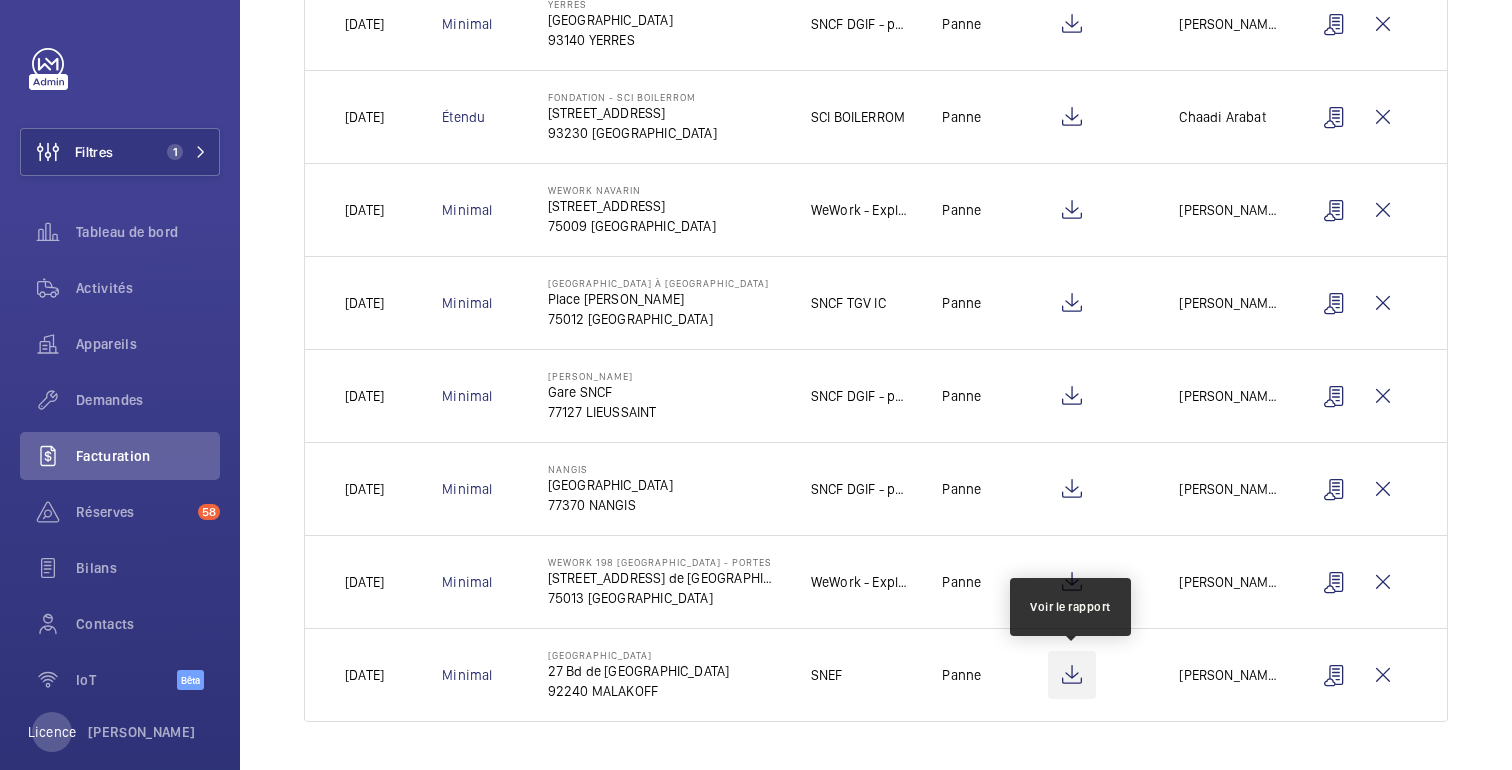 click 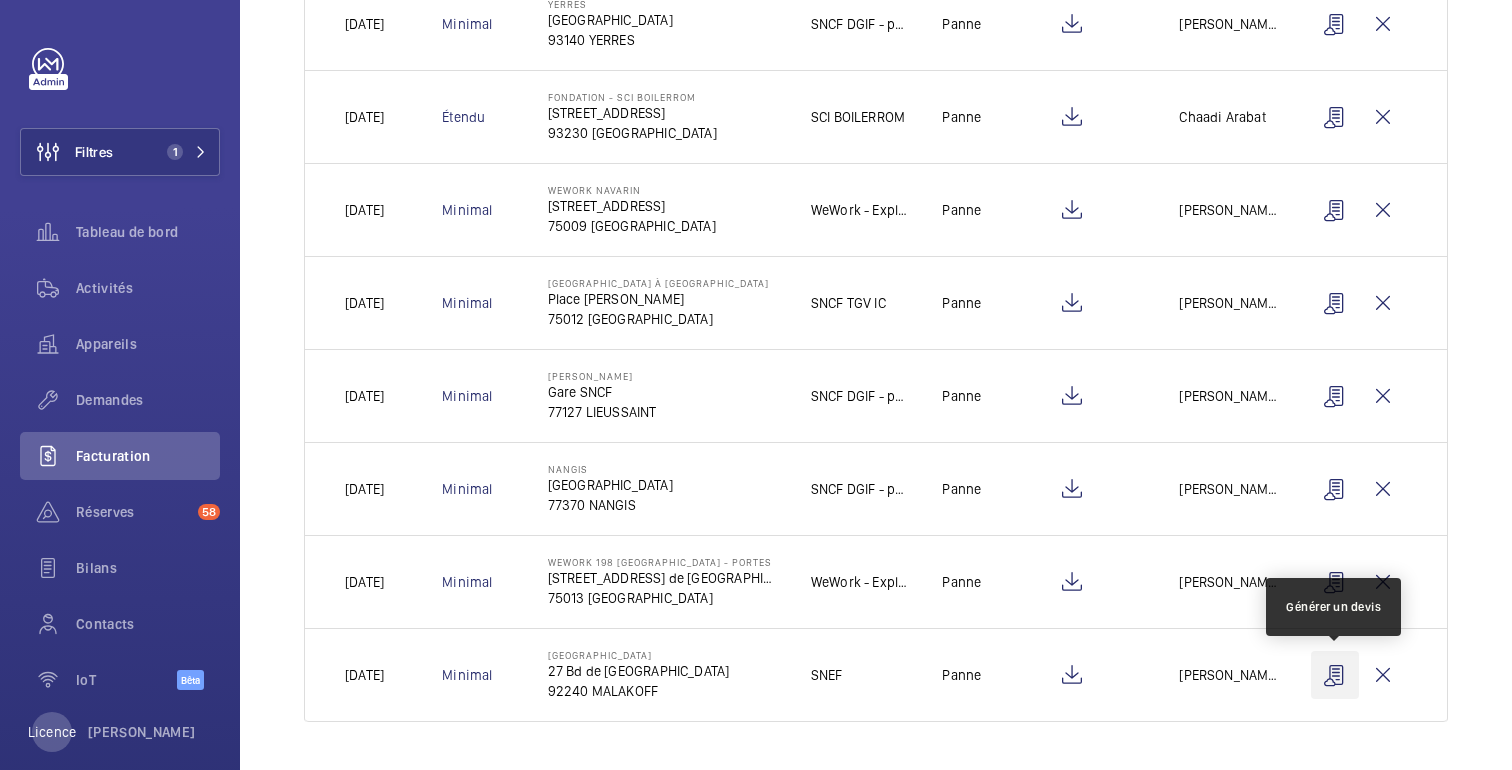 click 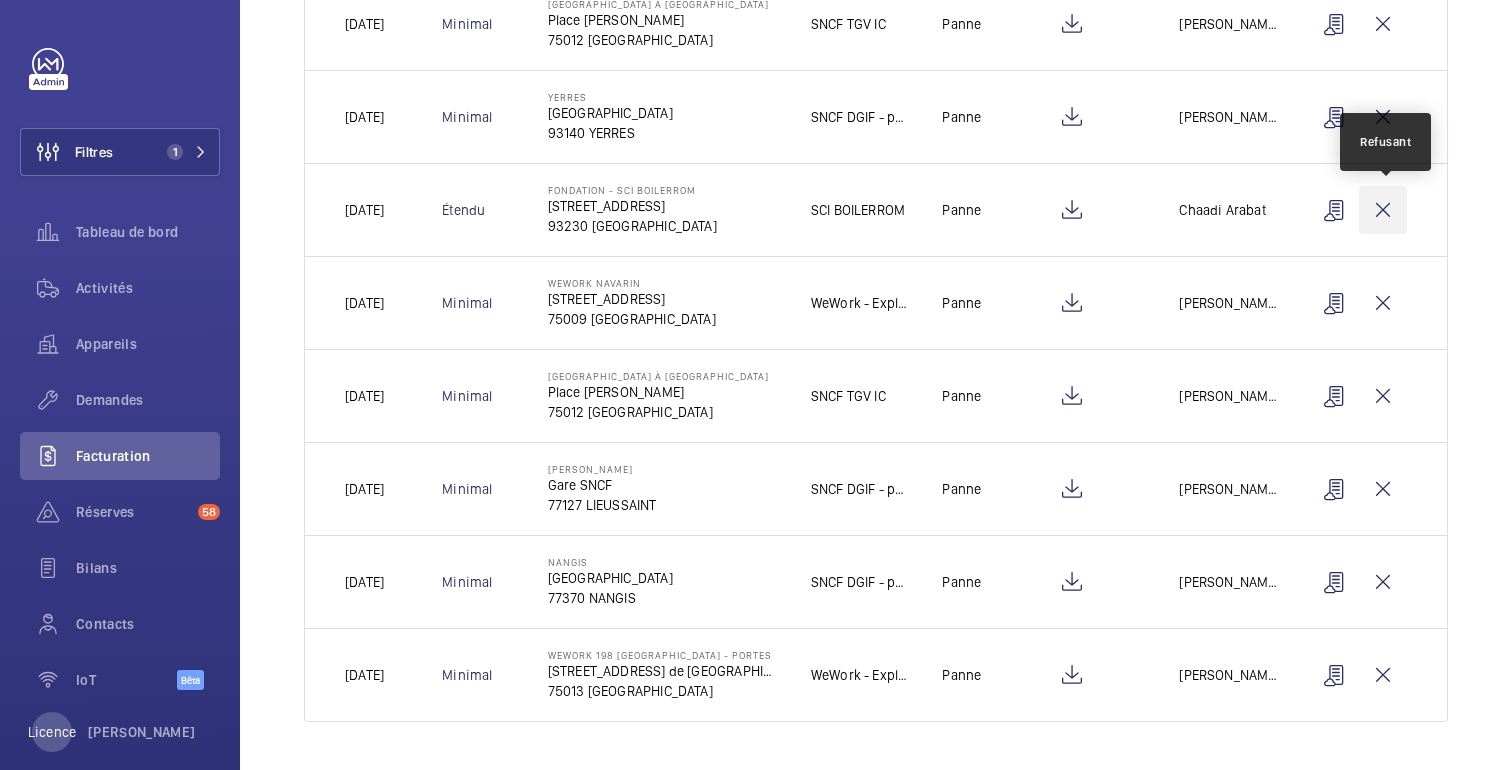 scroll, scrollTop: 0, scrollLeft: 0, axis: both 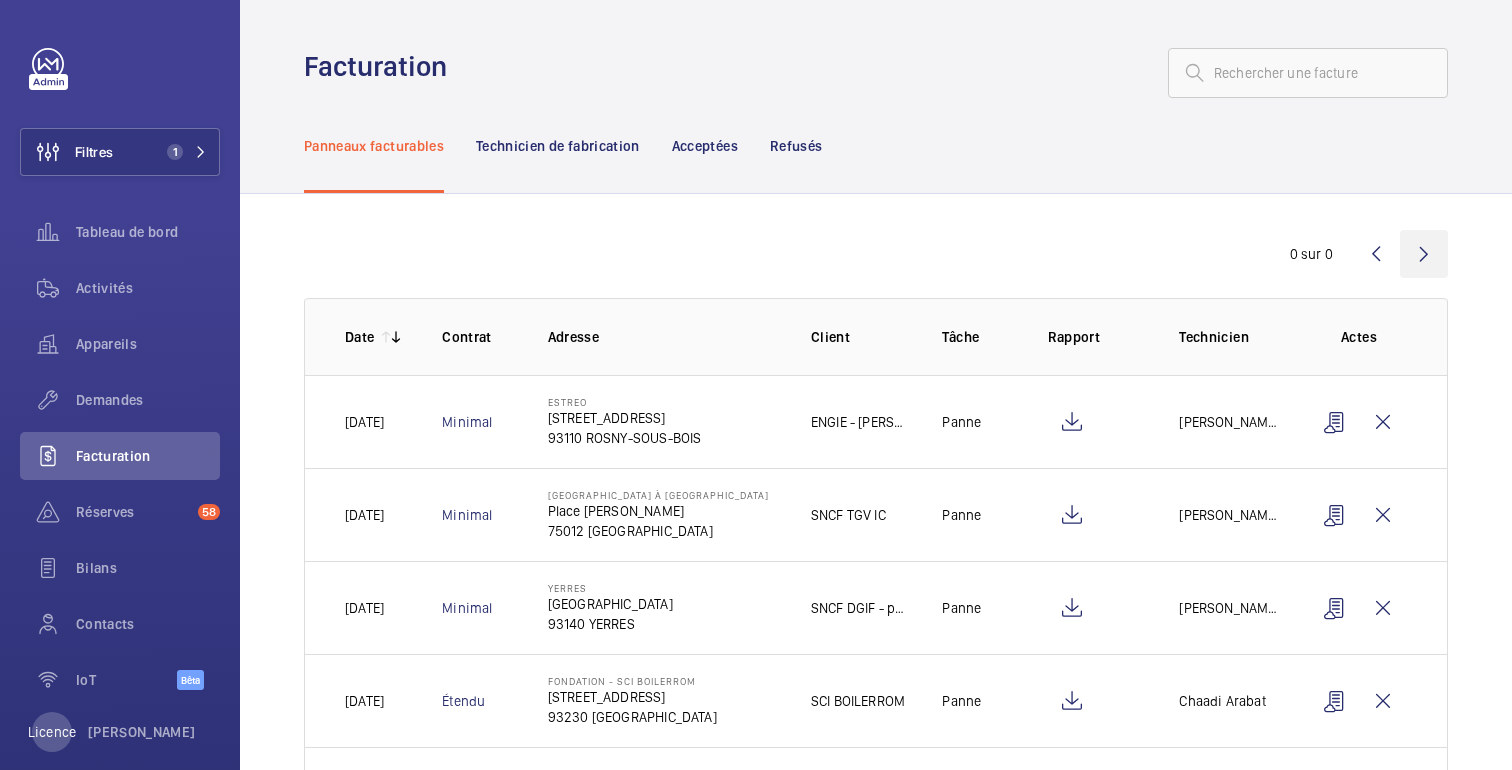 click 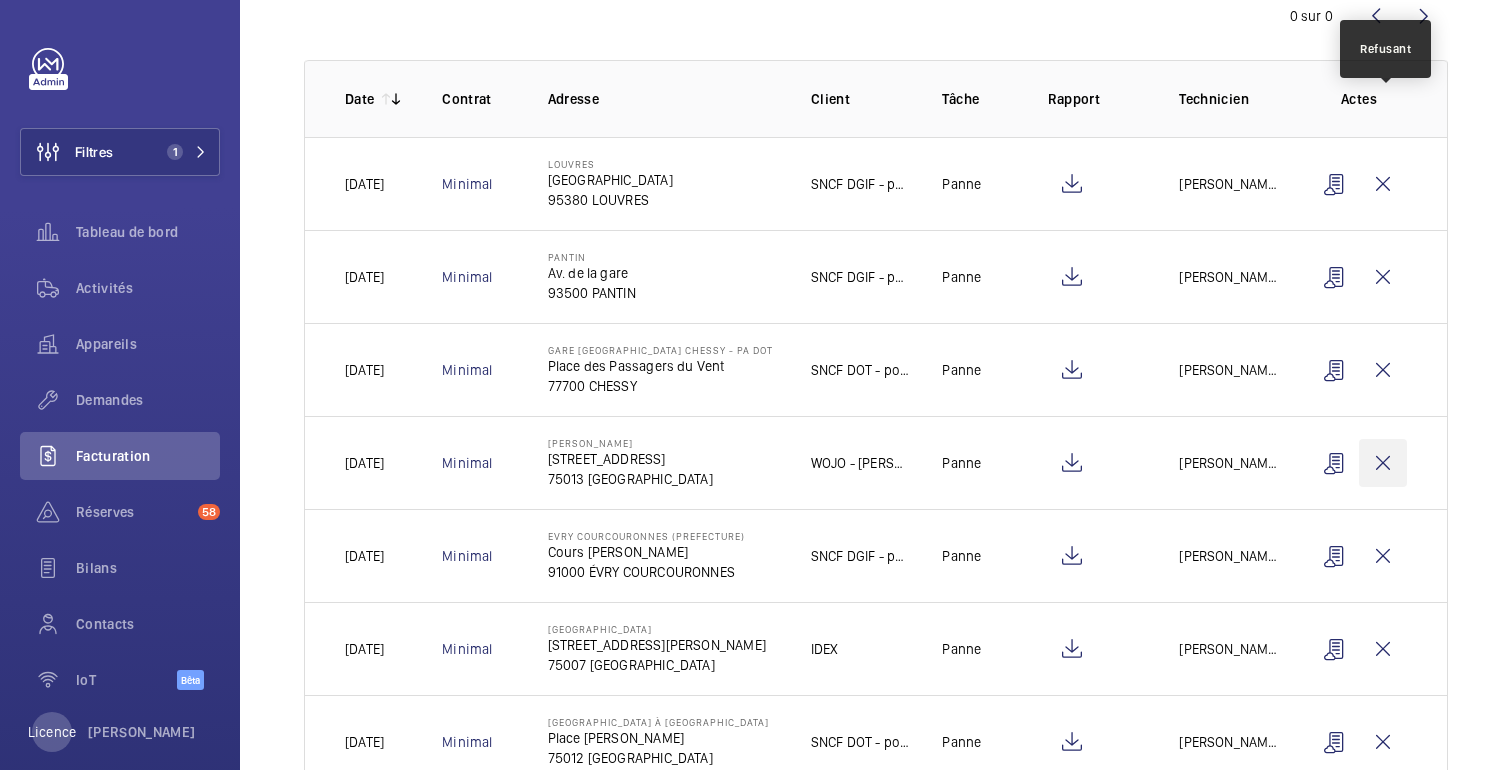 scroll, scrollTop: 0, scrollLeft: 0, axis: both 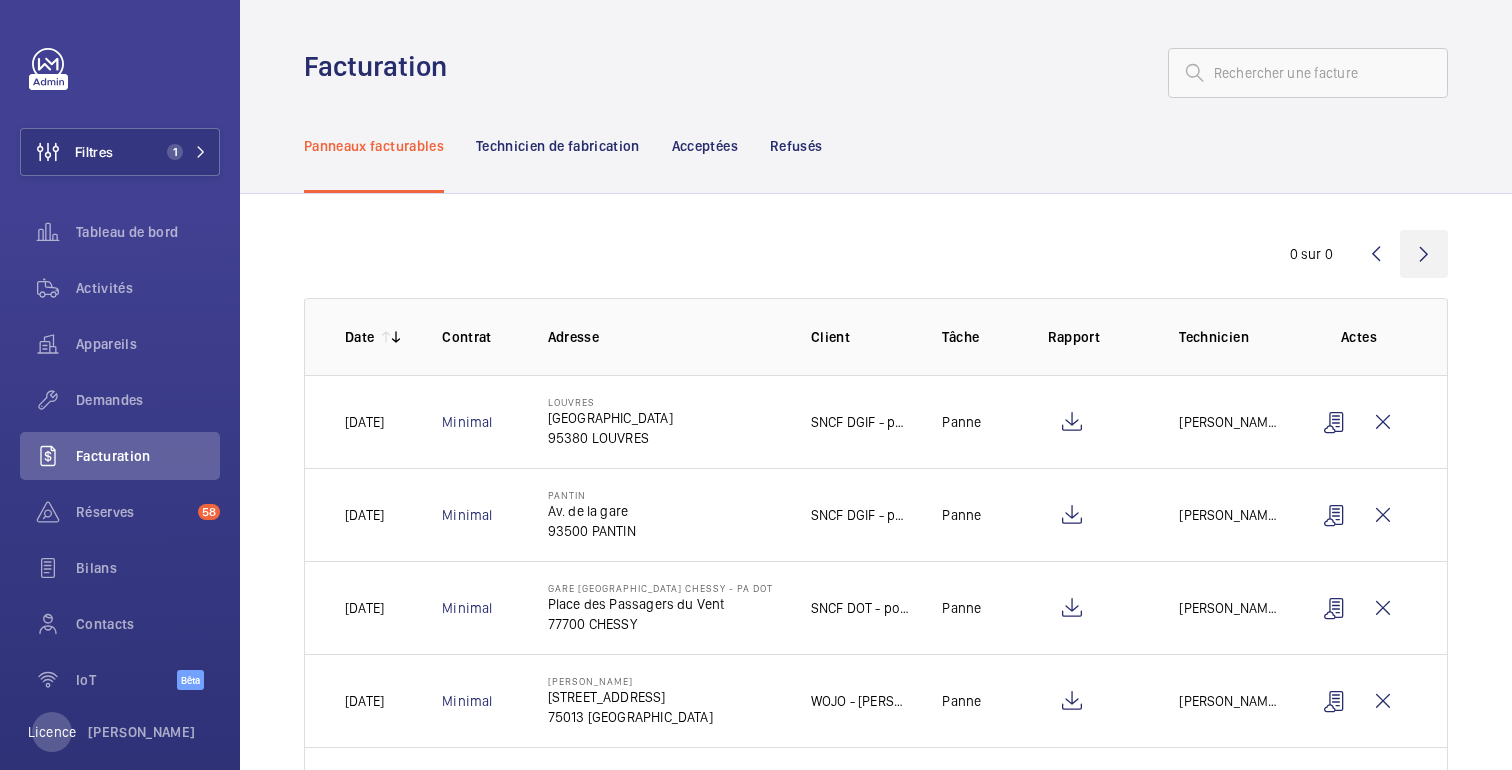 click 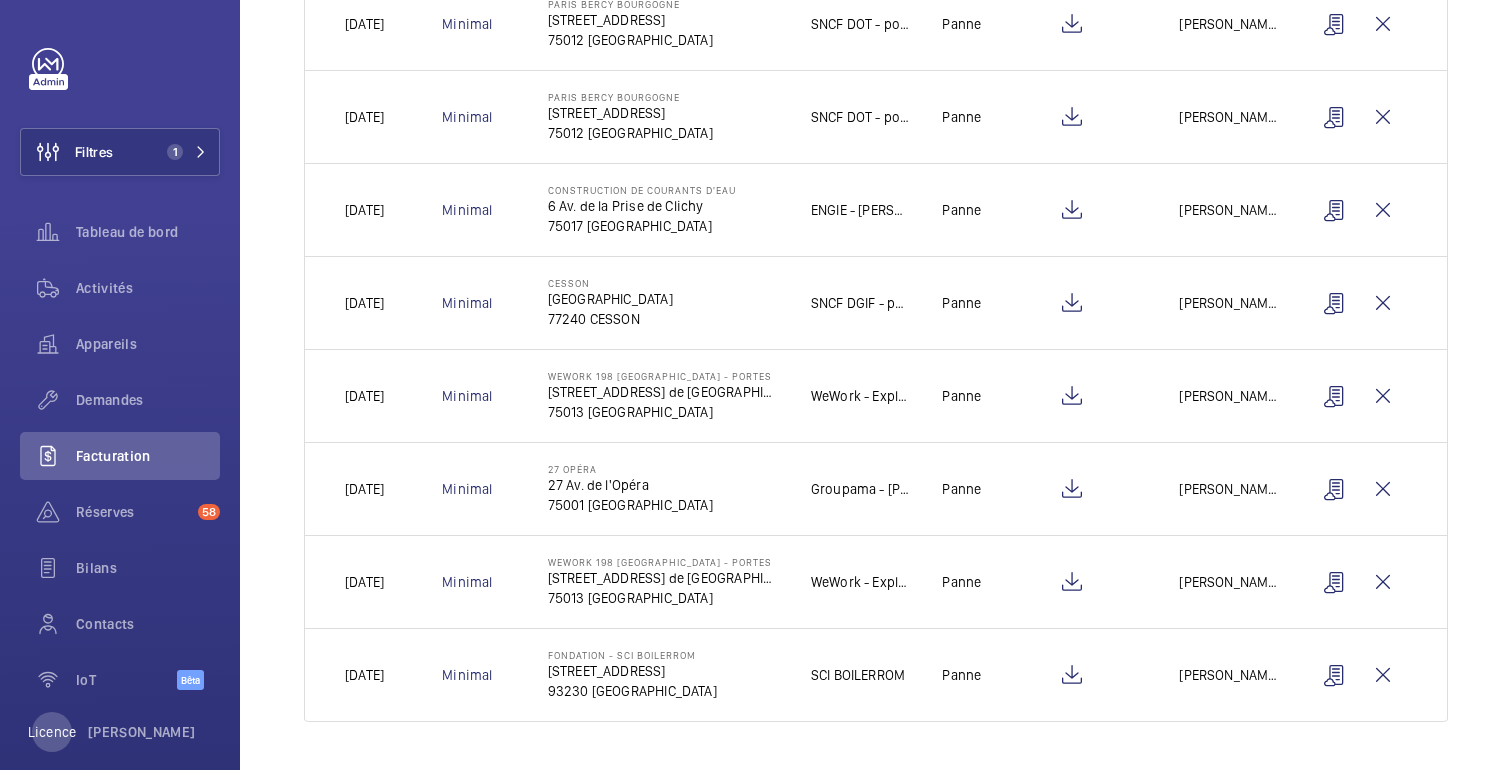 scroll, scrollTop: 0, scrollLeft: 0, axis: both 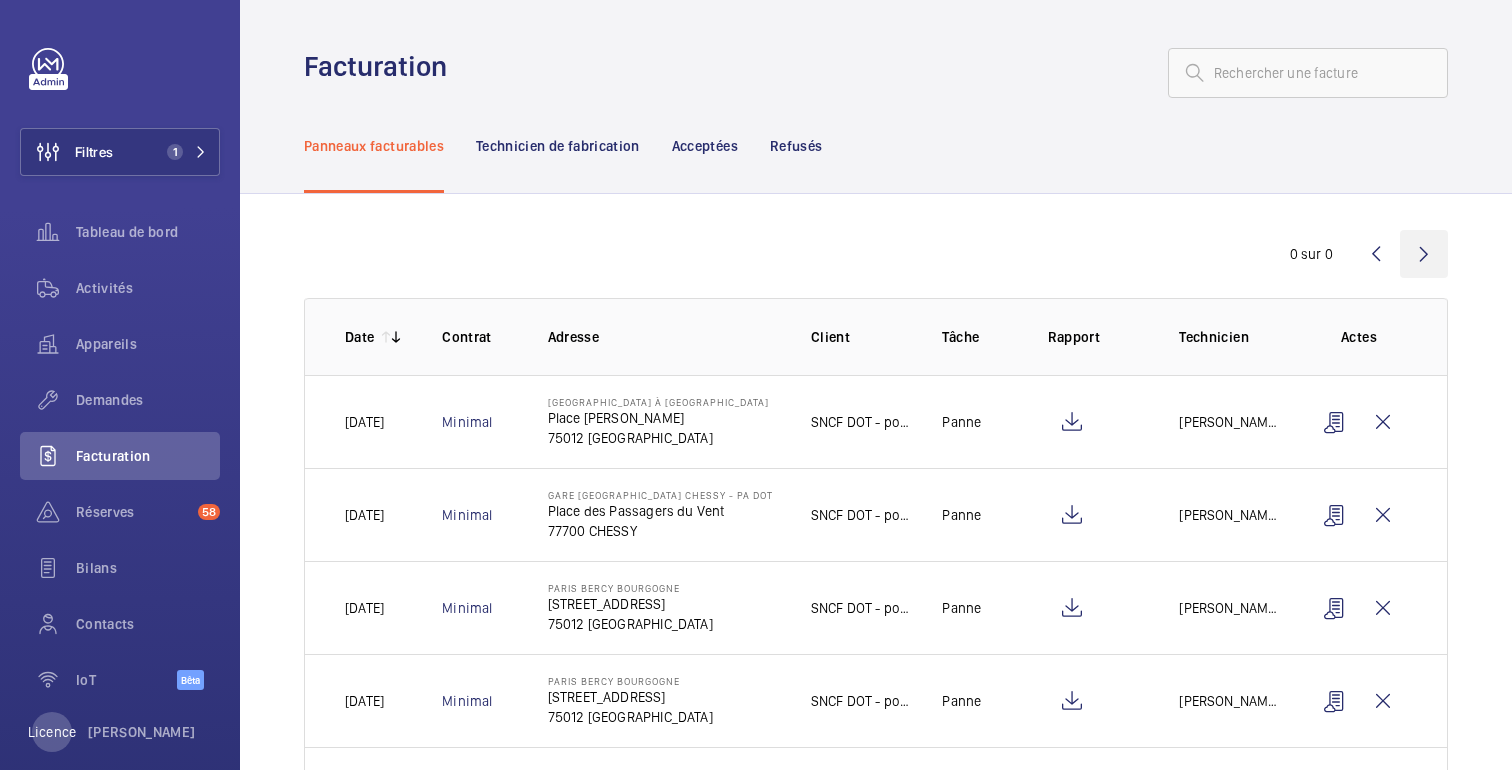 click 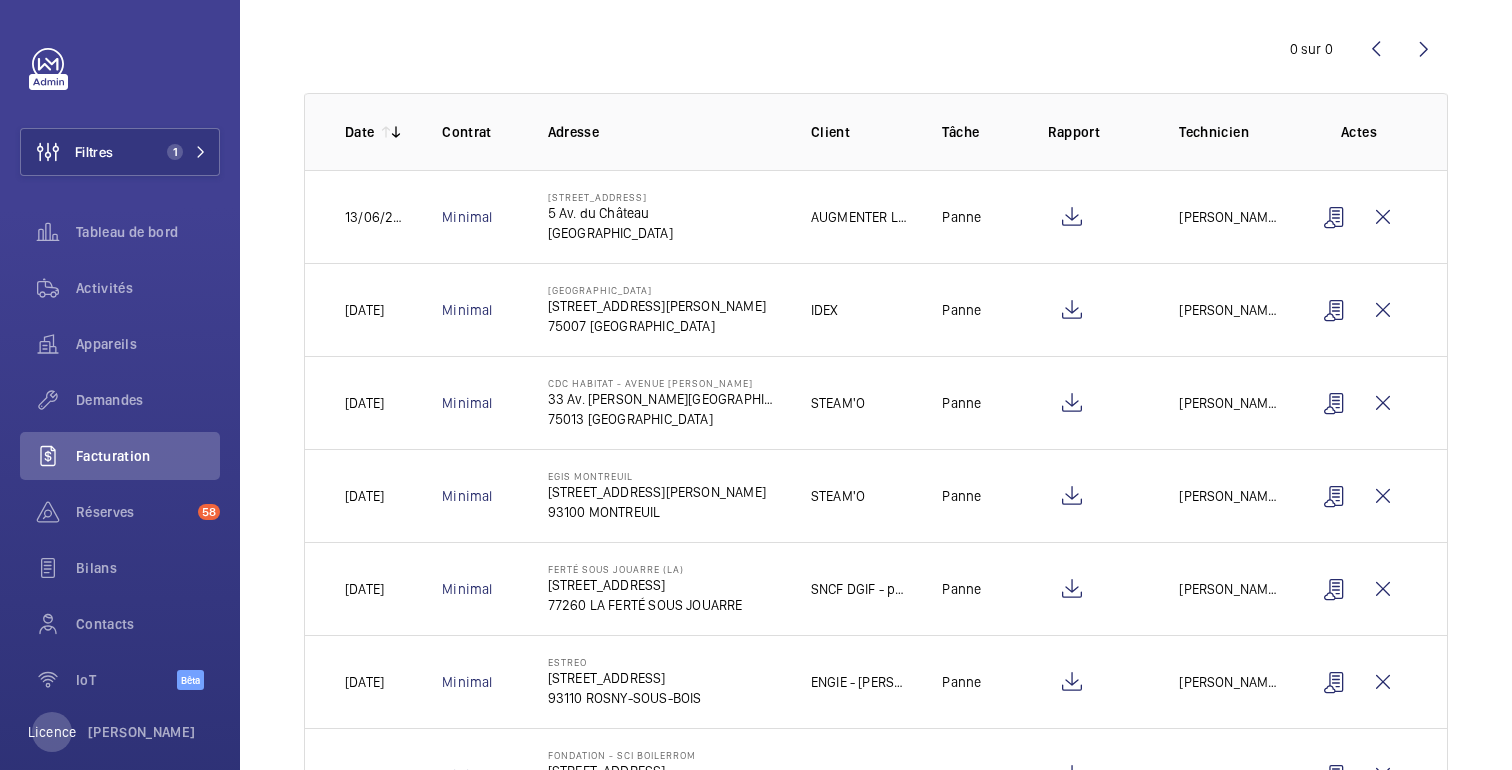 scroll, scrollTop: 0, scrollLeft: 0, axis: both 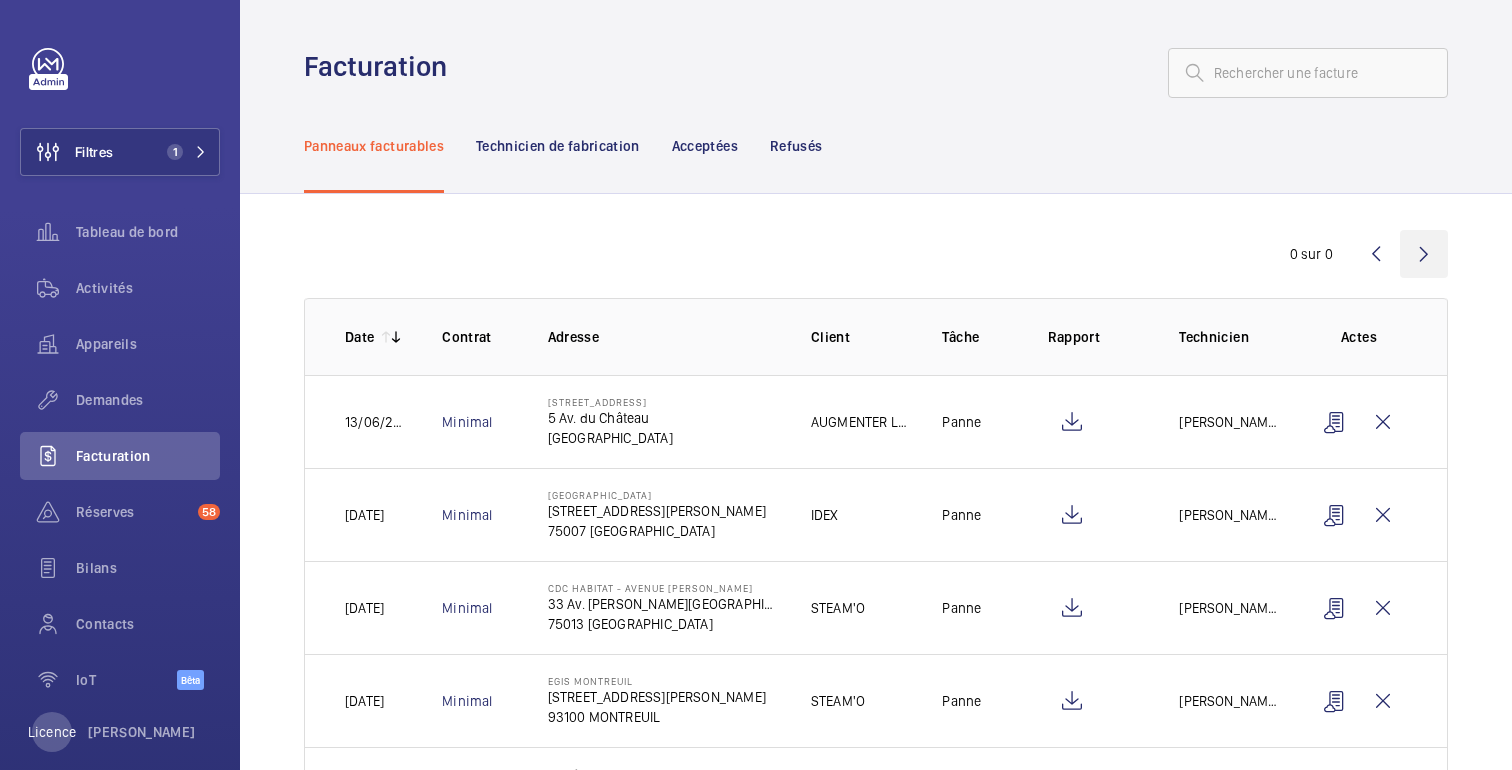 click 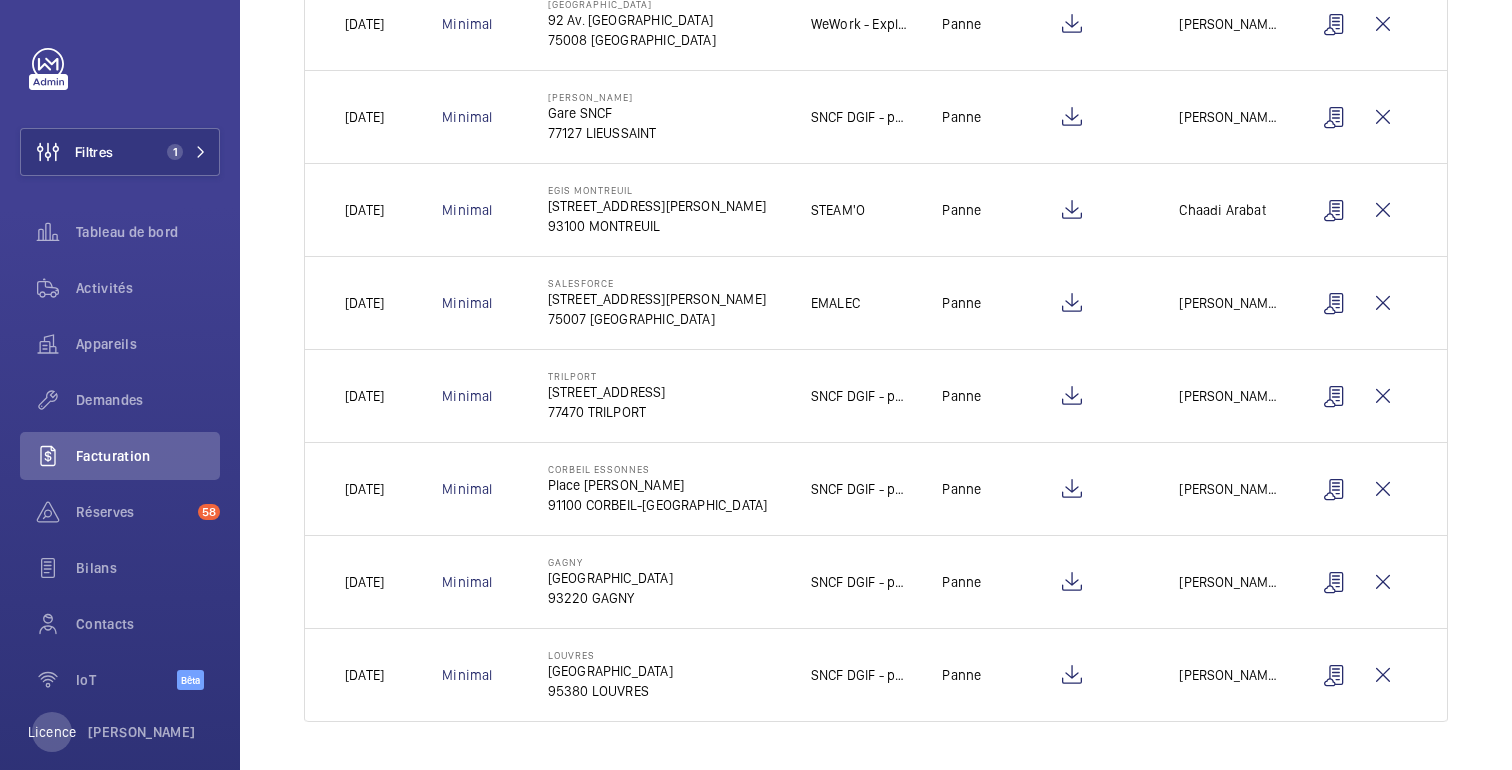 scroll, scrollTop: 0, scrollLeft: 0, axis: both 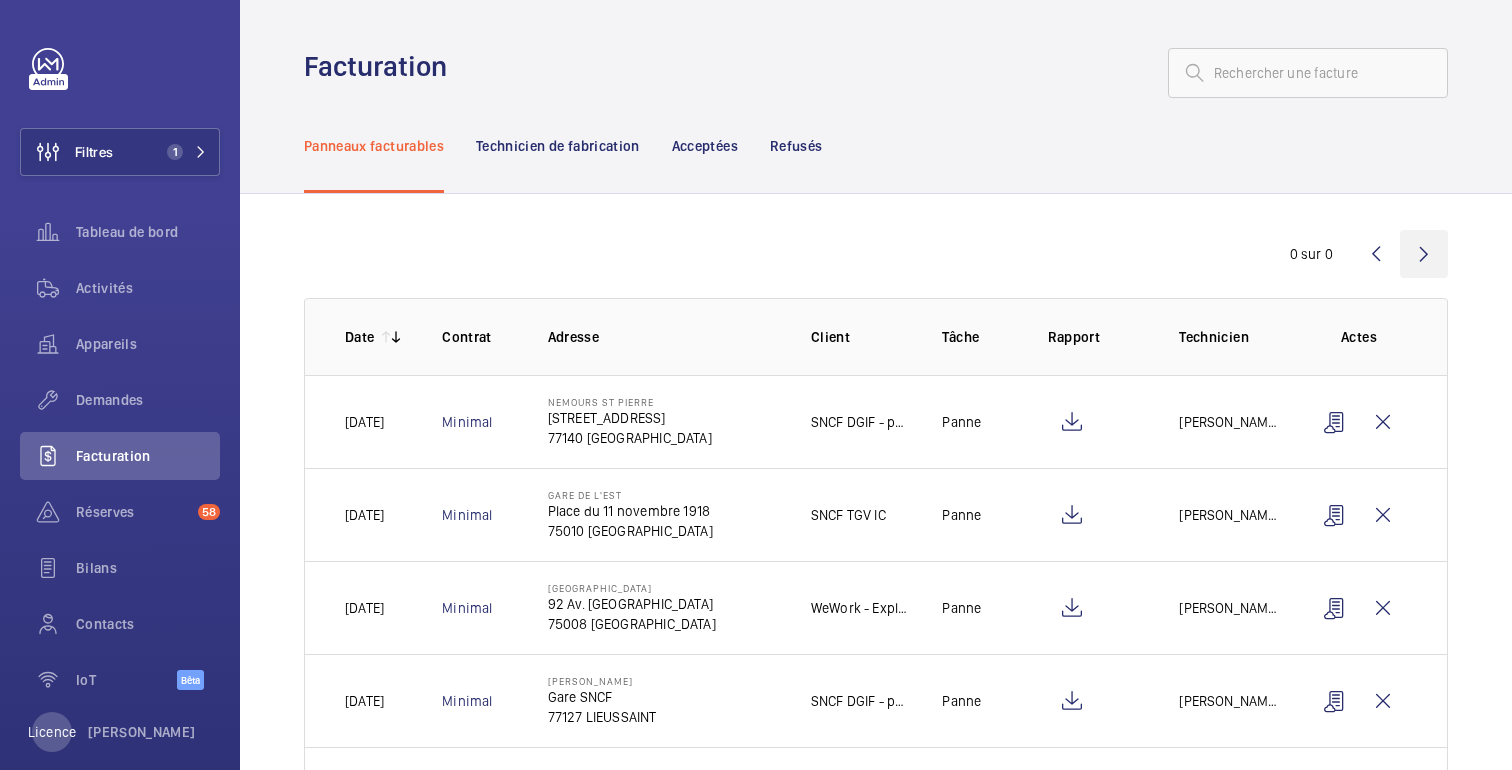click 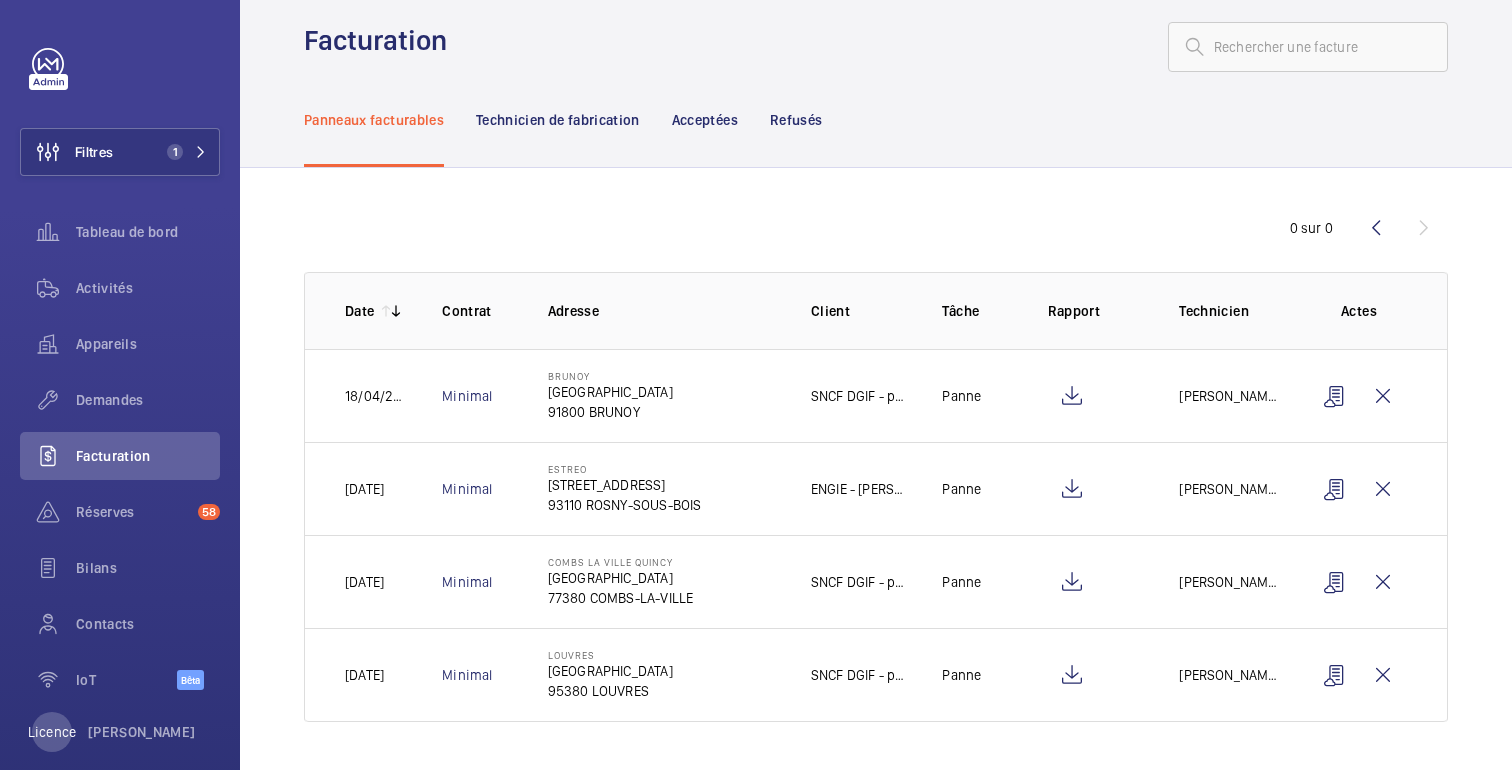 scroll, scrollTop: 0, scrollLeft: 0, axis: both 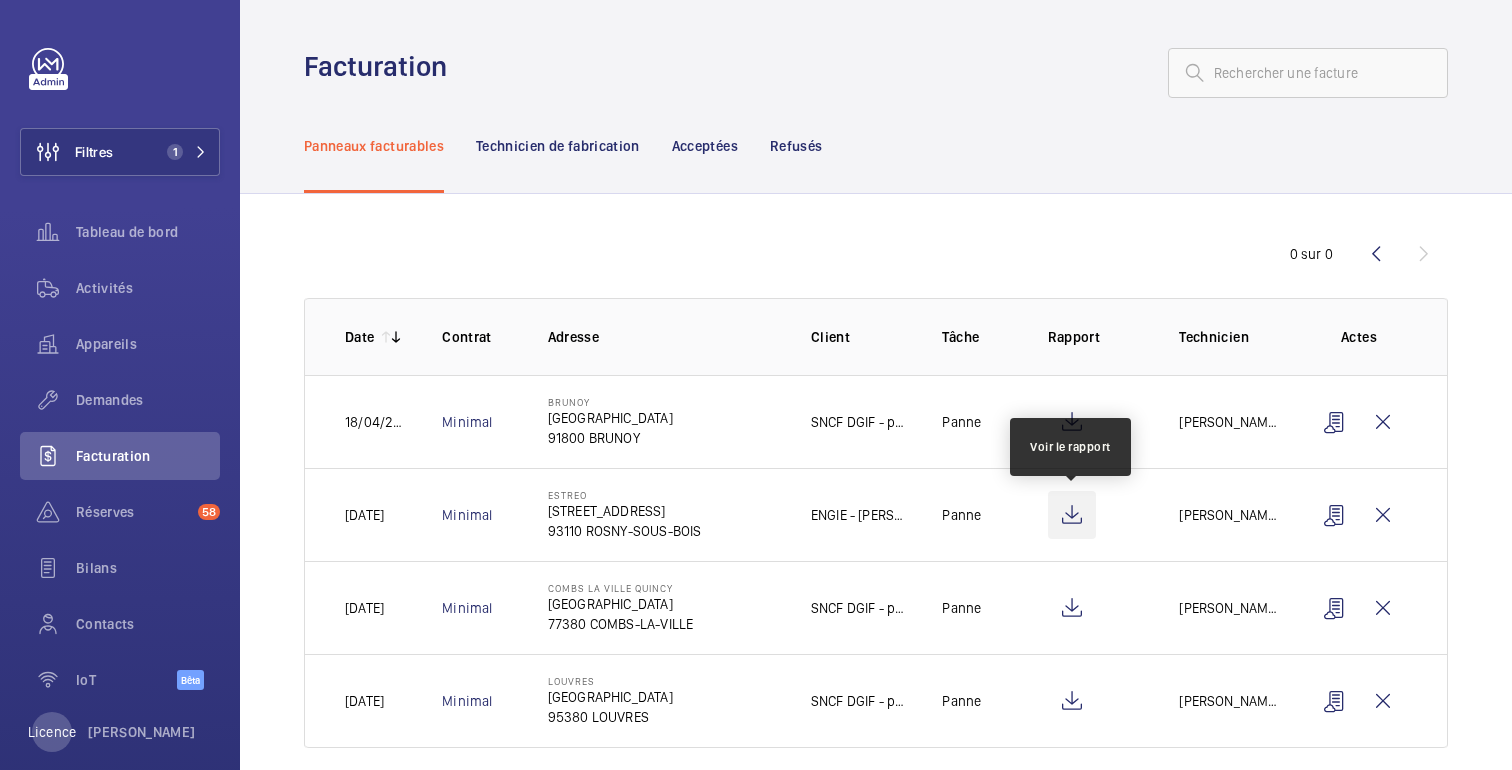 click 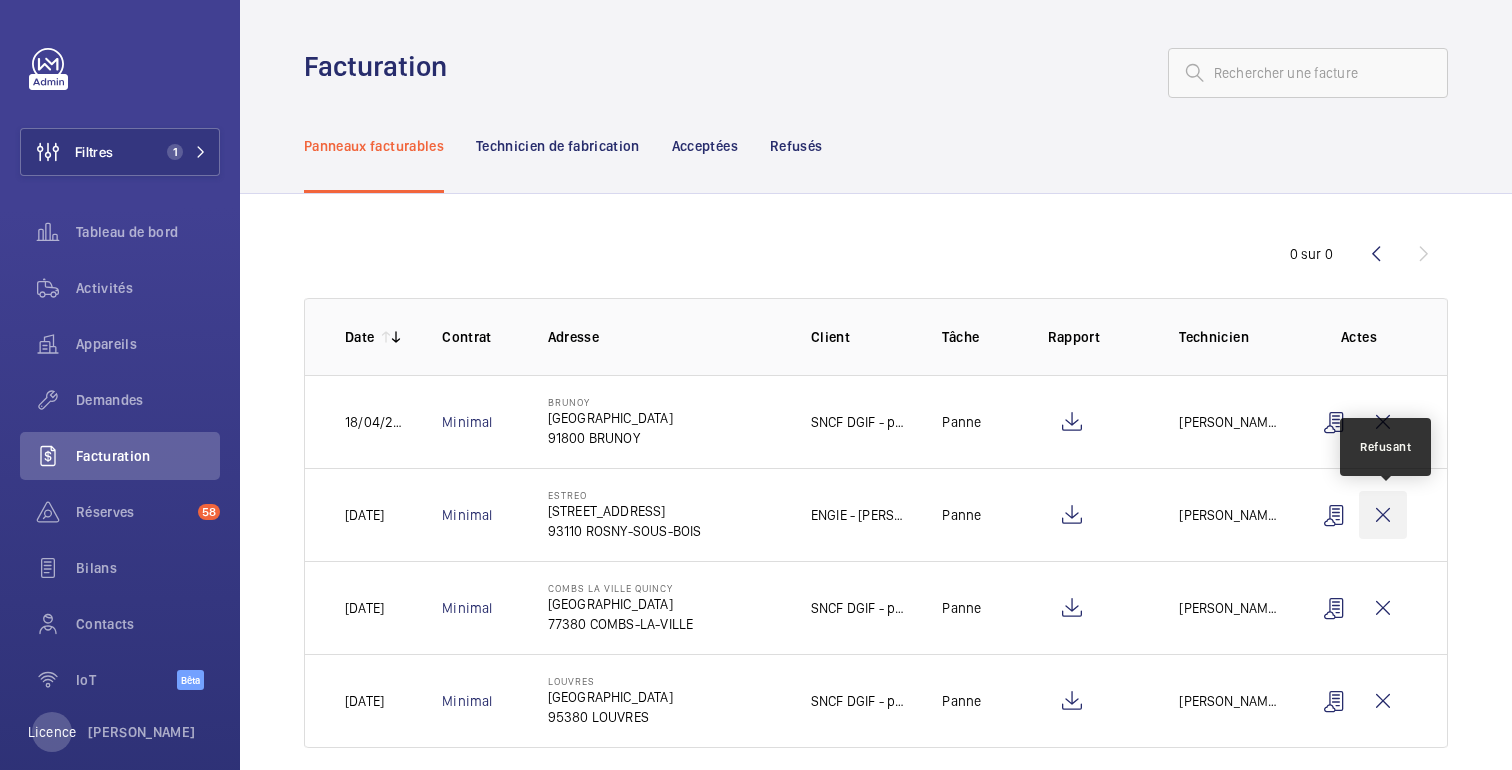 click 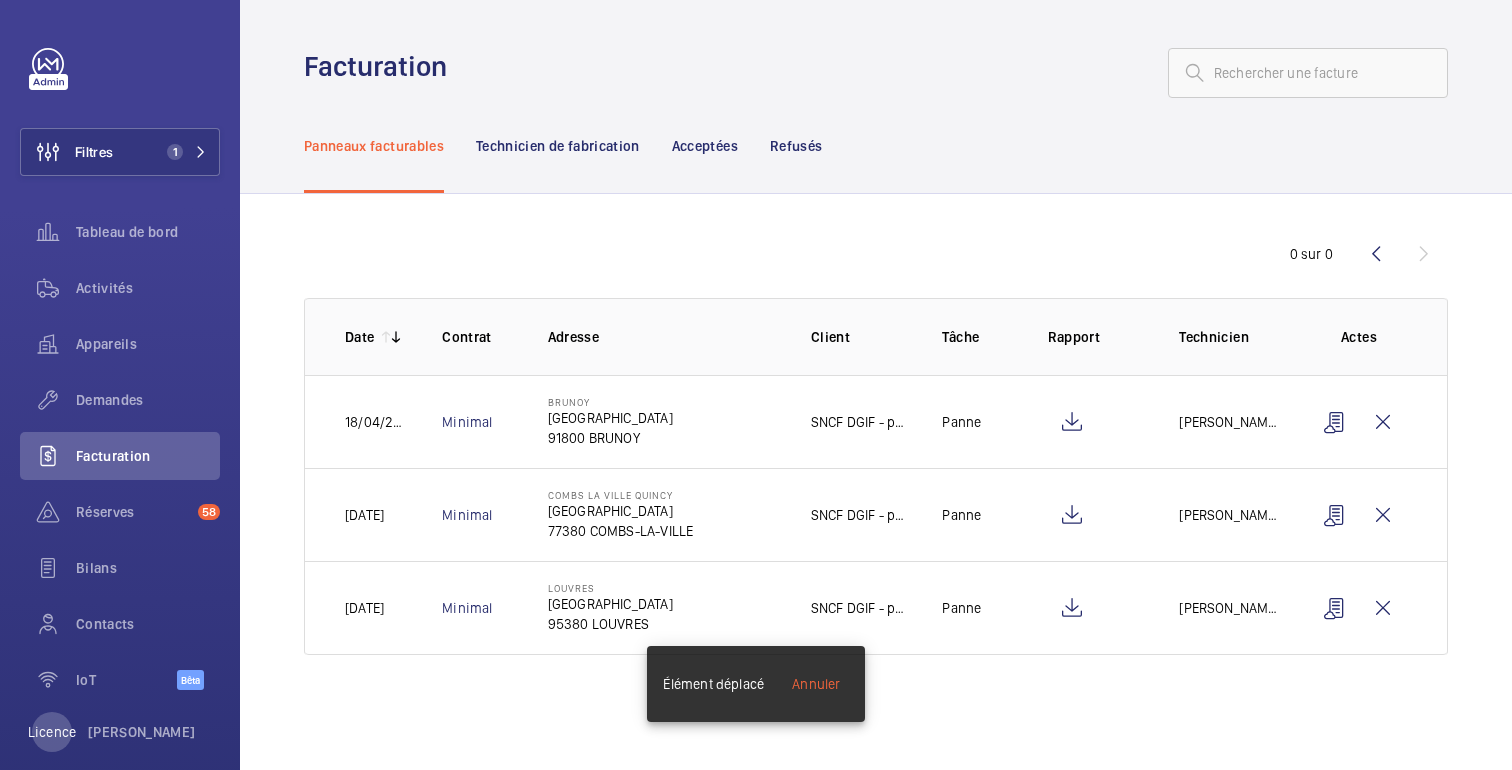 click on "0 sur 0 Date Contrat Adresse Client Tâche Rapport Technicien Actes [DATE] Minimal BRUNOY Place de la gare 91800 BRUNOY SNCF DGIF - portes automatiques   Panne [PERSON_NAME] [DATE] Minimal COMBS LA [GEOGRAPHIC_DATA] de la gare 77380 COMBS-LA-VILLE SNCF DGIF - portes automatiques   Panne [PERSON_NAME] [DATE] Minimal LOUVRES Place de la [GEOGRAPHIC_DATA] LOUVRES SNCF DGIF - portes automatiques   Panne [PERSON_NAME]" 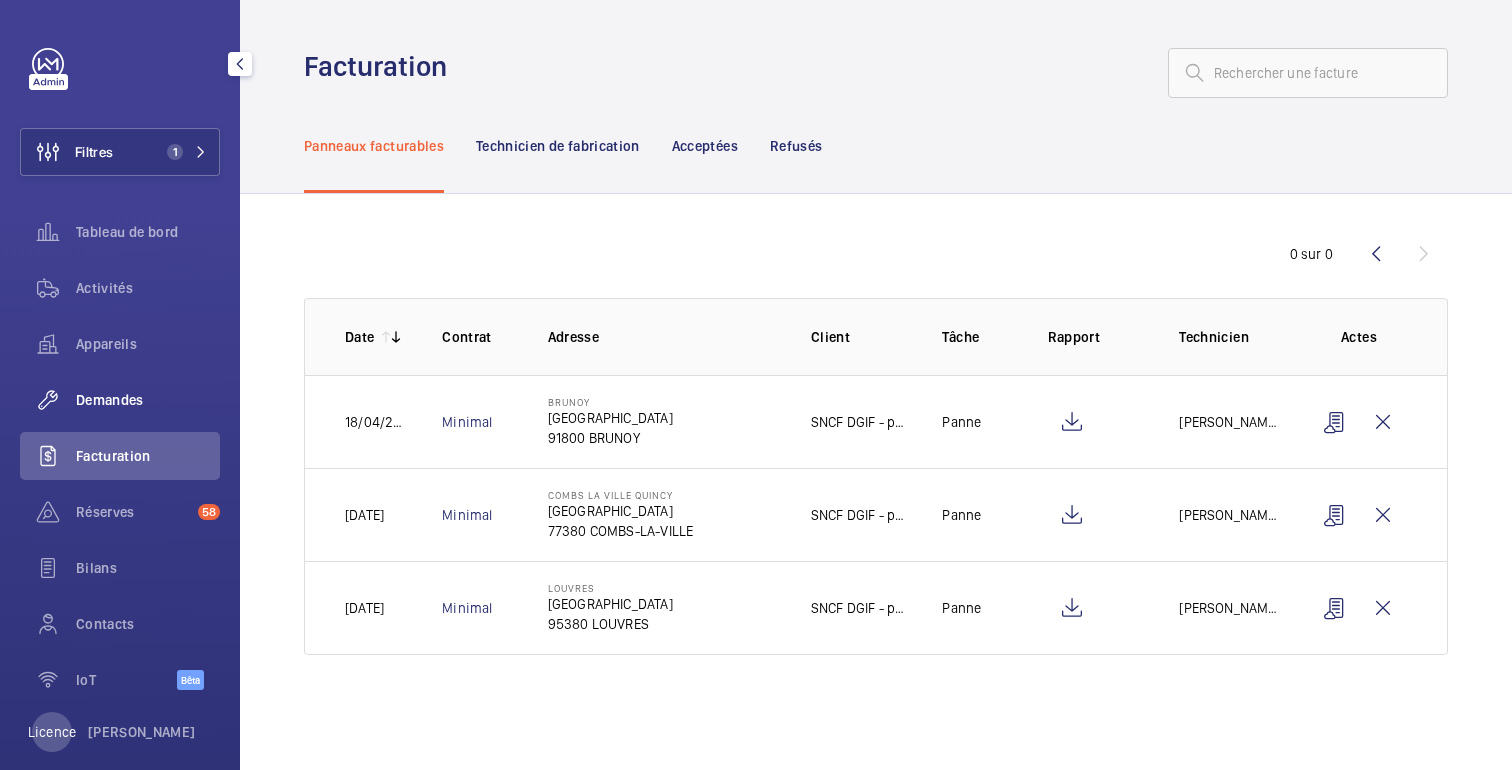 click on "Demandes" 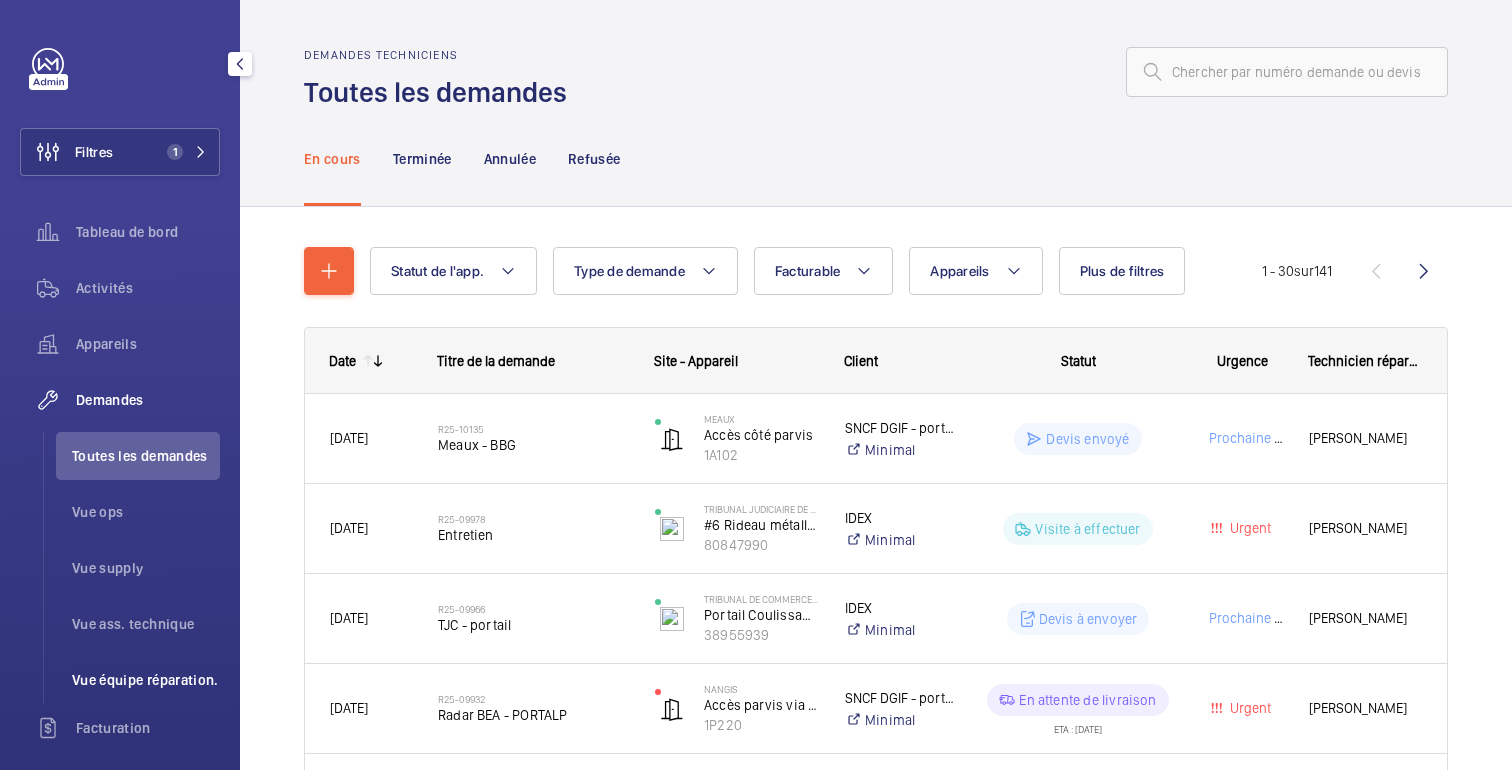 scroll, scrollTop: 246, scrollLeft: 0, axis: vertical 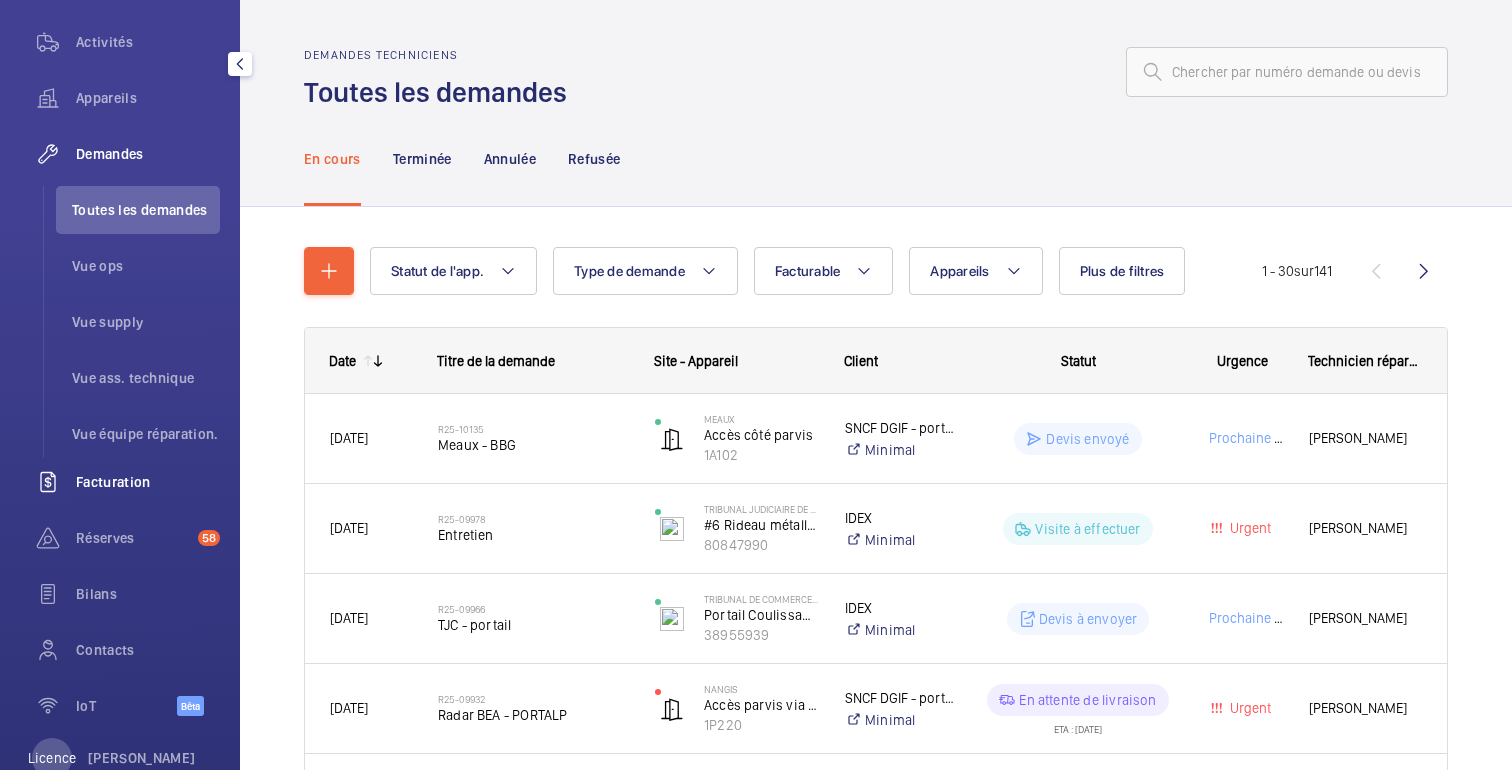 click on "Facturation" 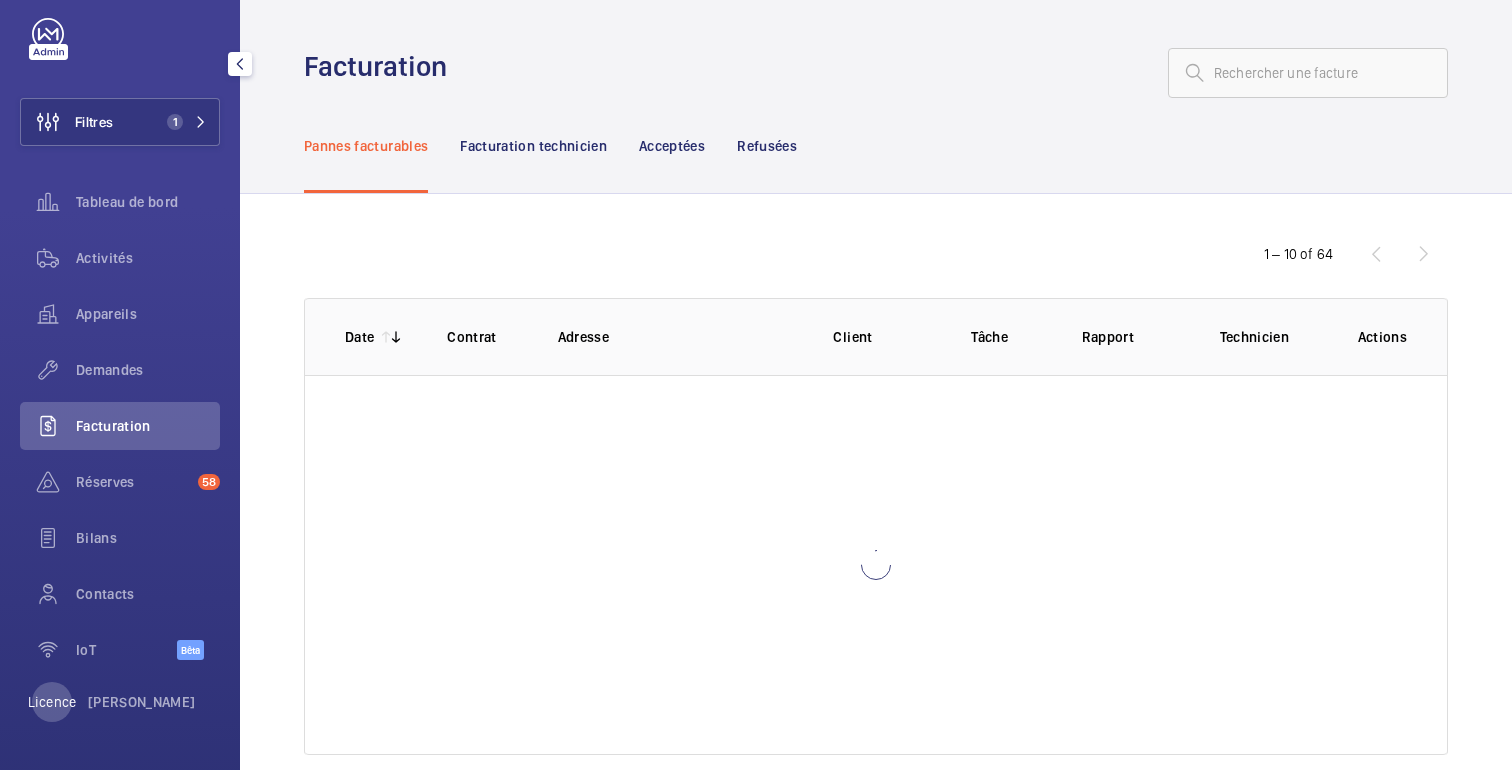 scroll, scrollTop: 30, scrollLeft: 0, axis: vertical 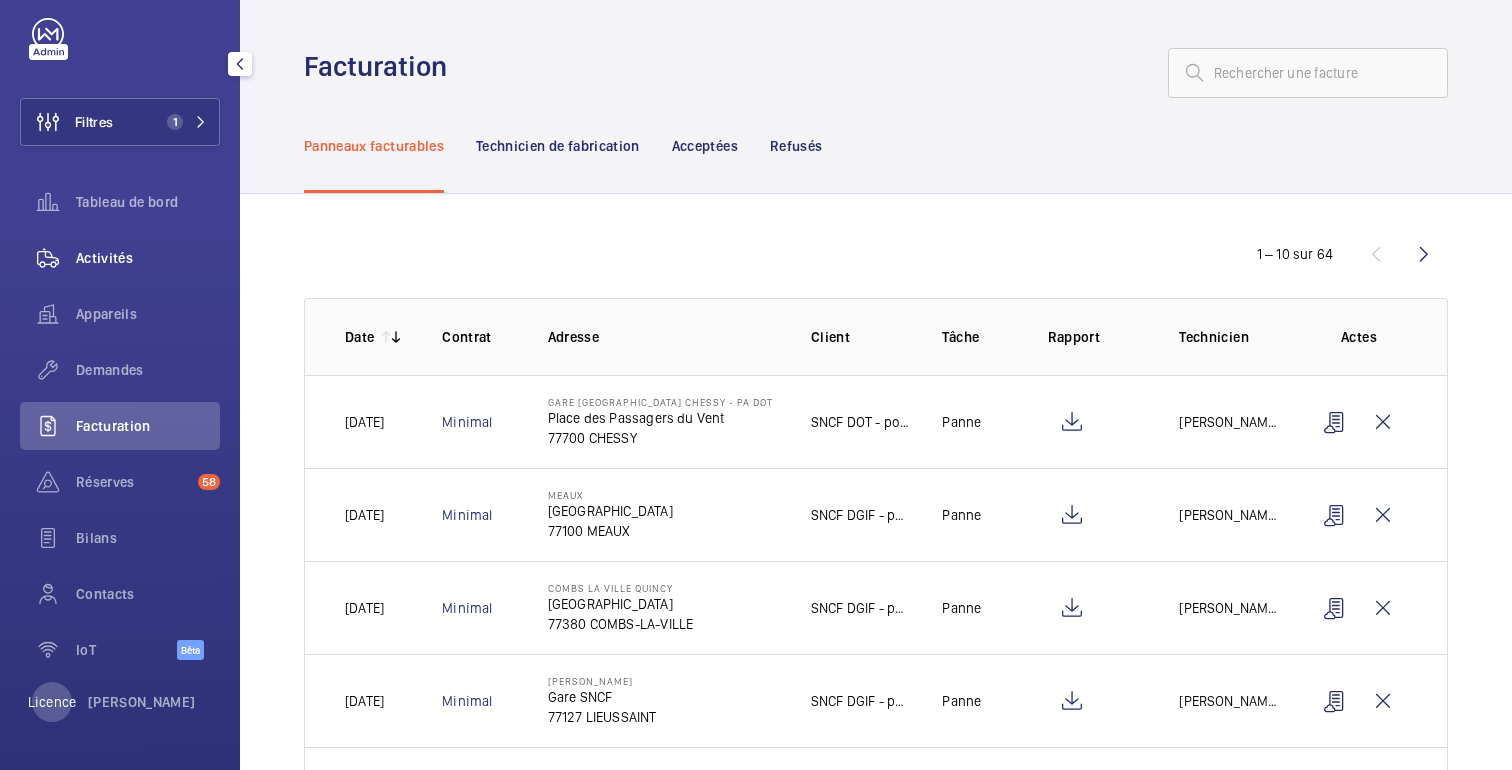 click on "Activités" 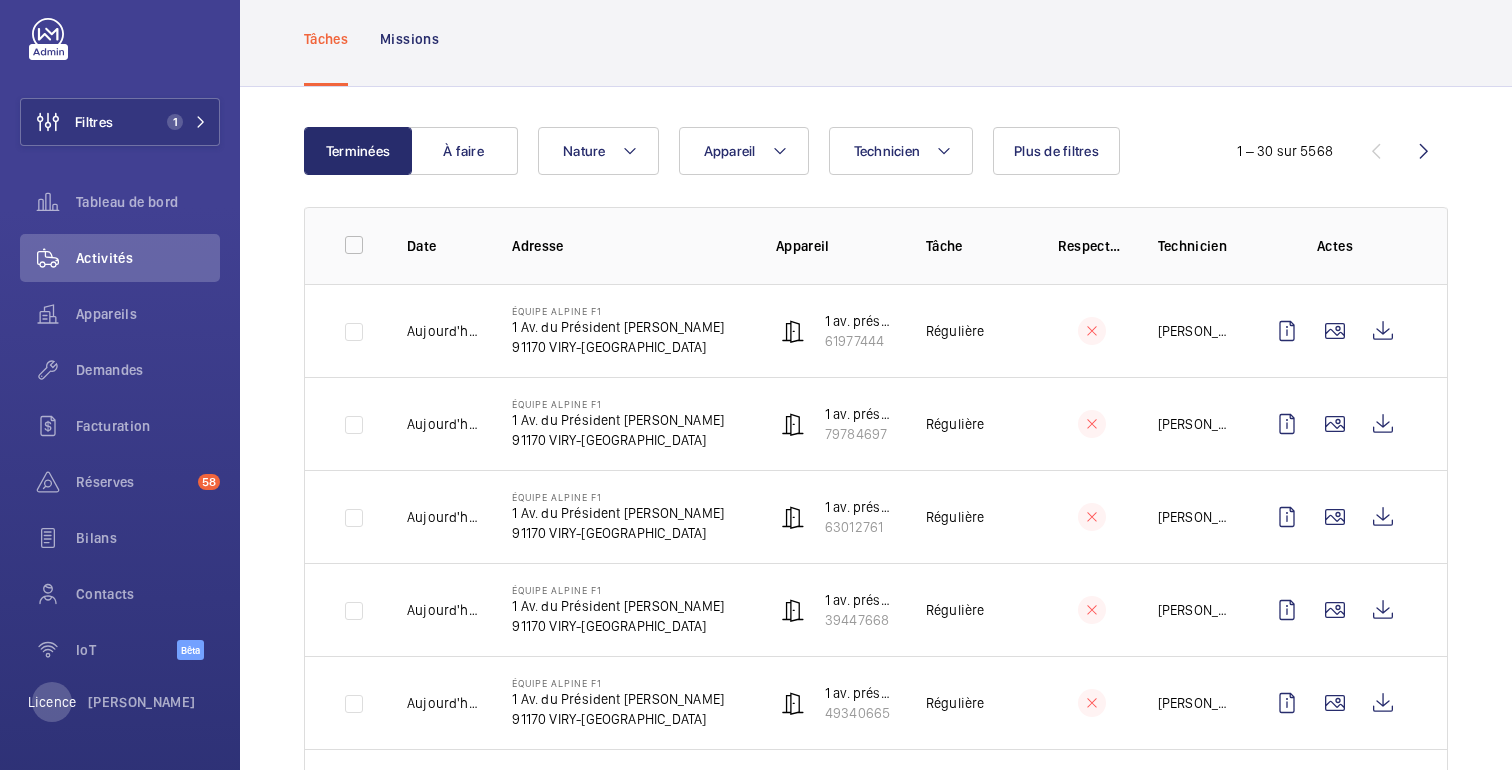 scroll, scrollTop: 0, scrollLeft: 0, axis: both 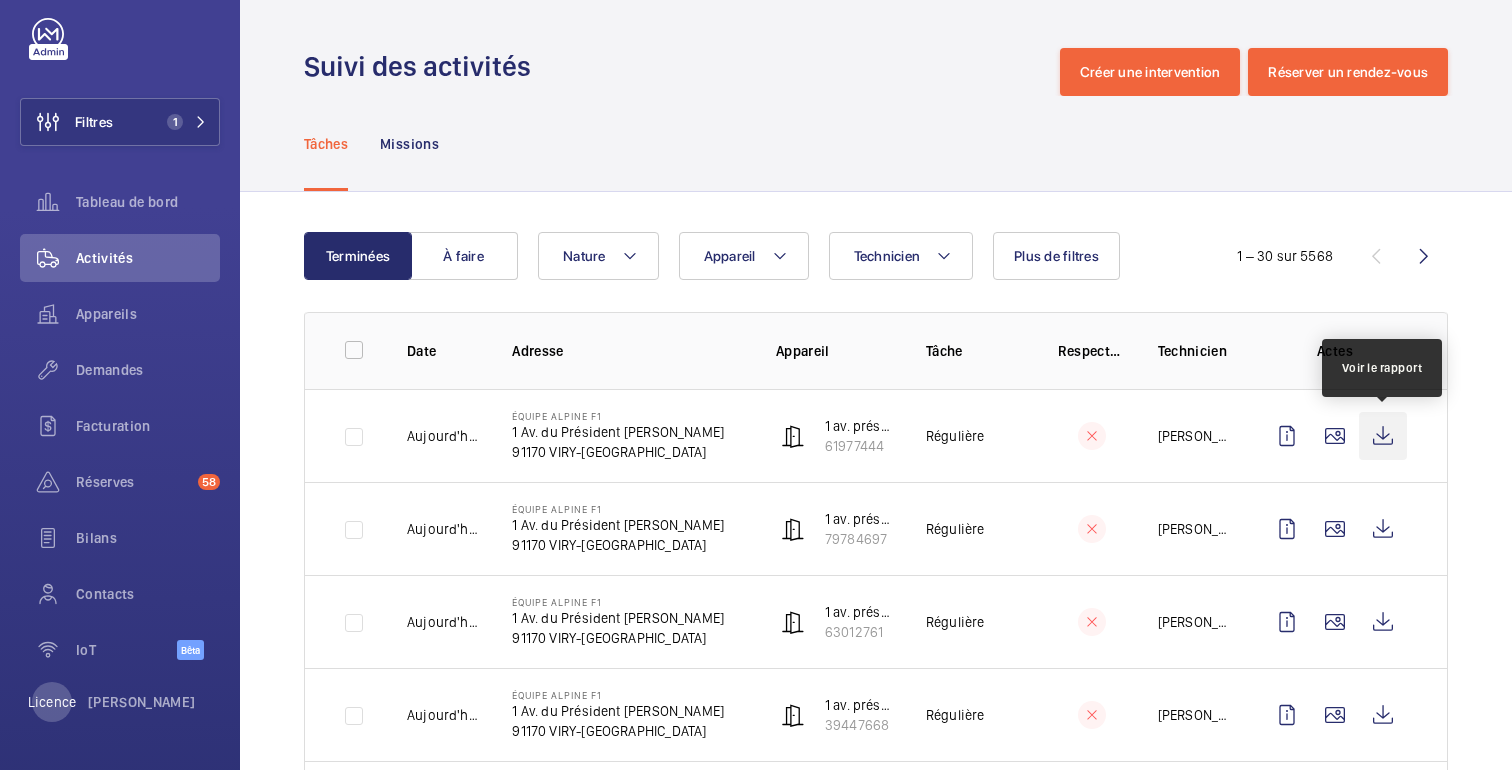 click 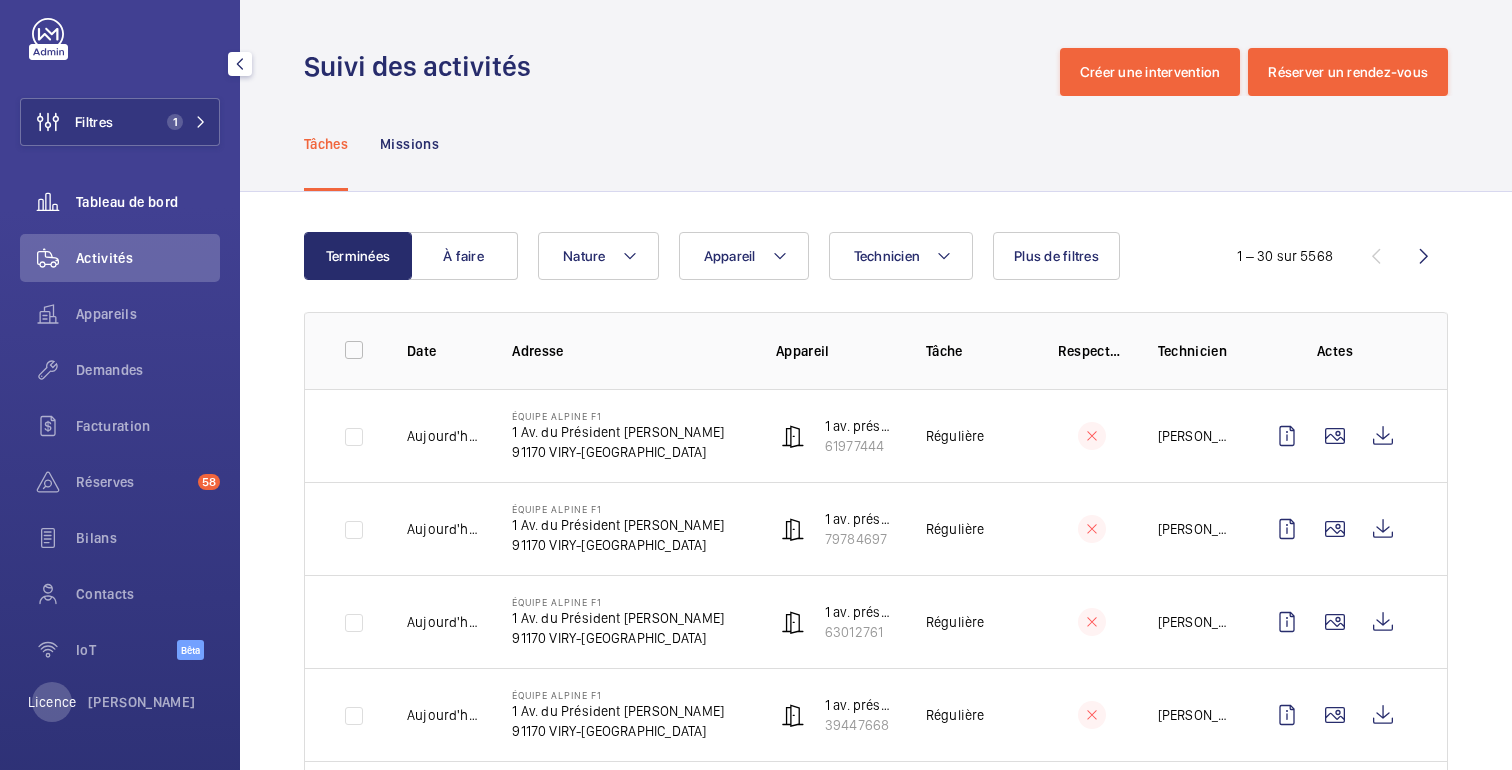 click on "Tableau de bord" 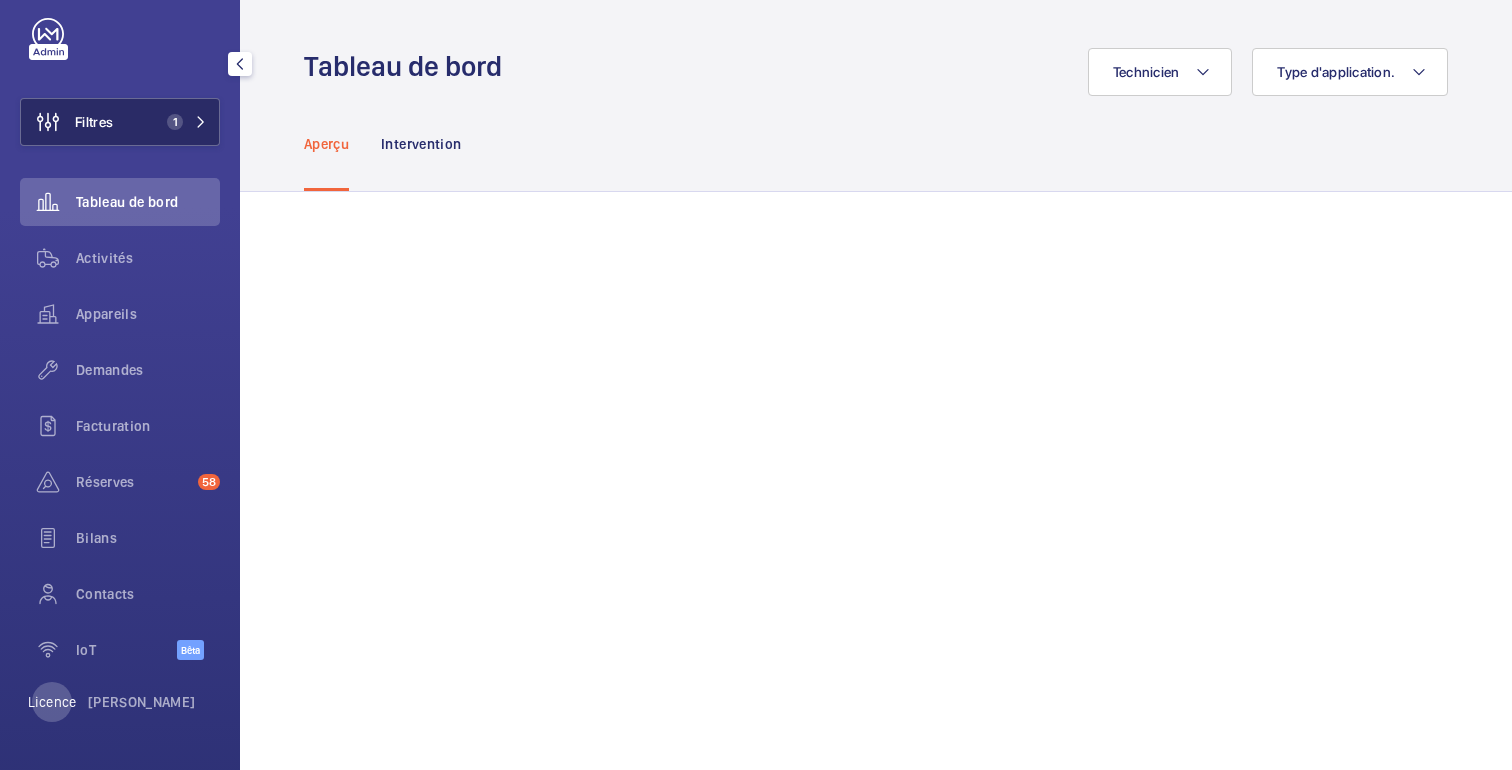 click on "Filtres 1" 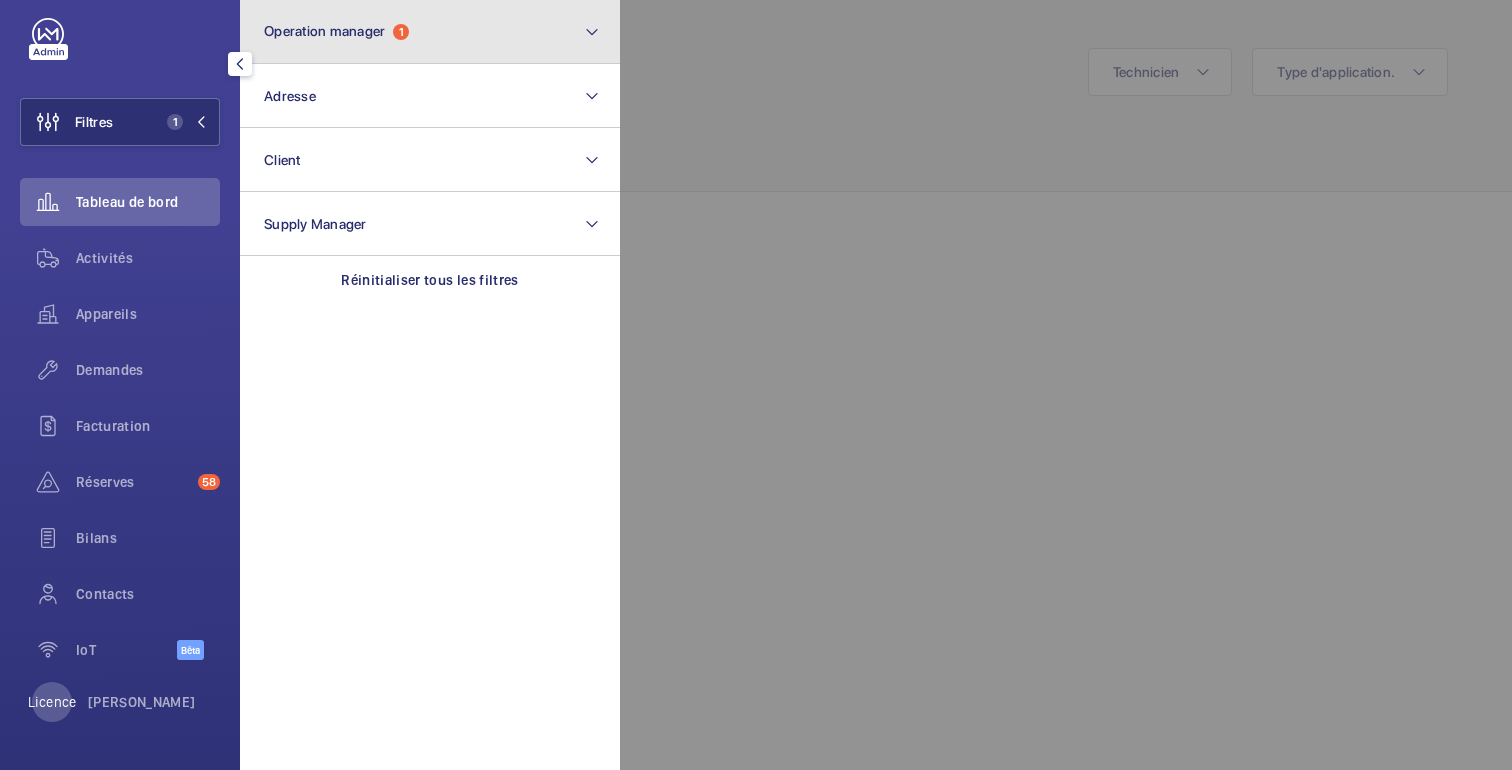 click on "Operation manager  1" 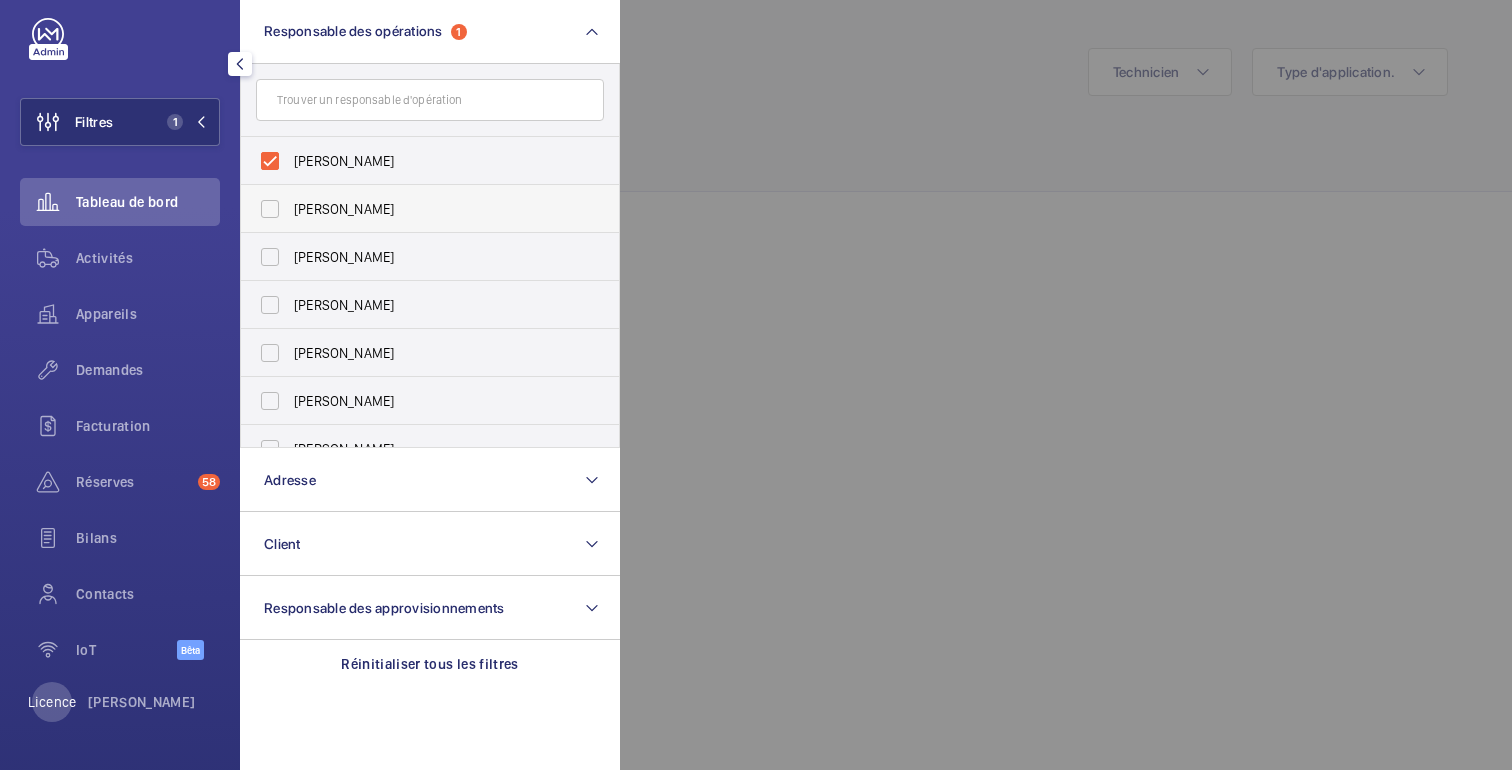 click on "[PERSON_NAME]" at bounding box center [415, 209] 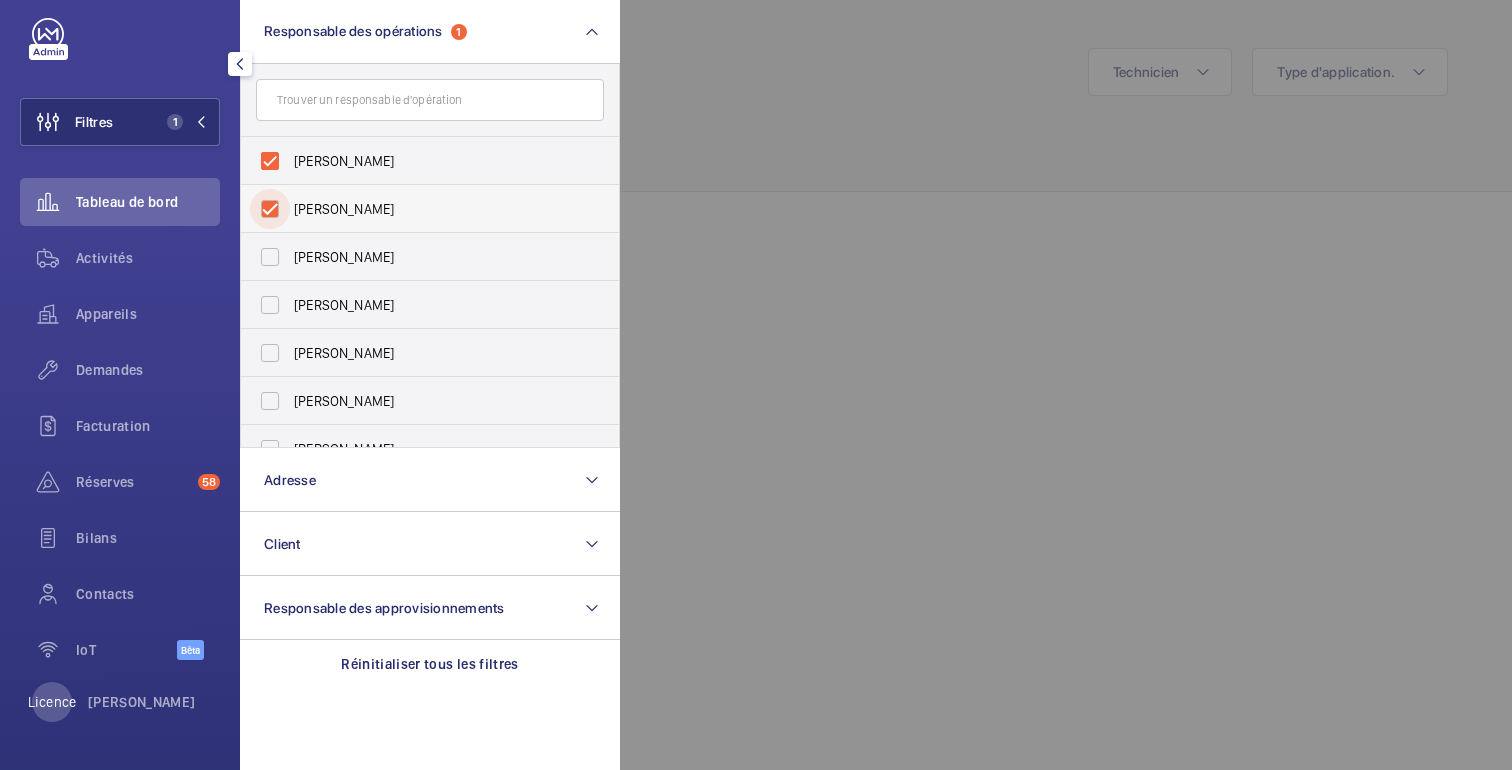 checkbox on "true" 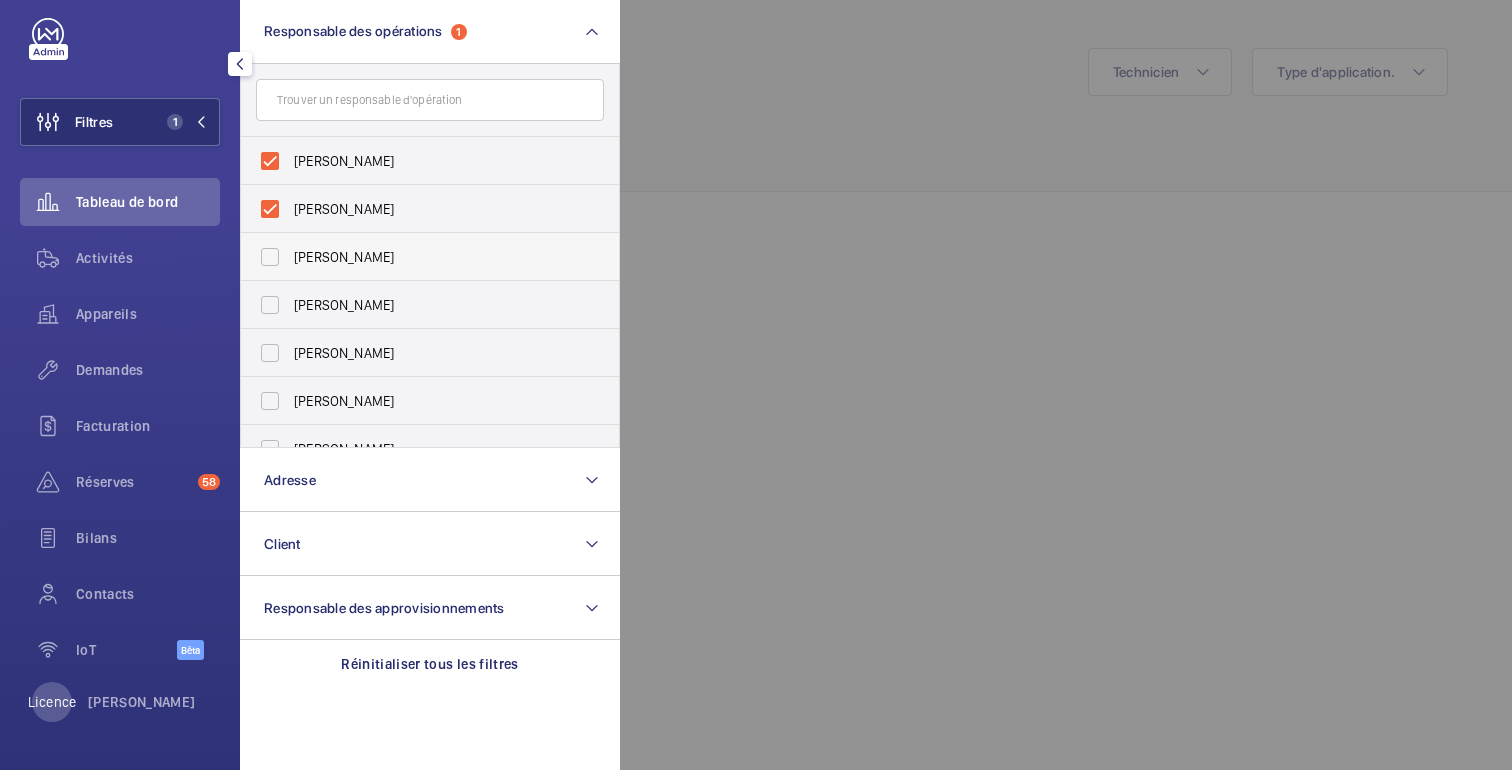 click on "[PERSON_NAME]" at bounding box center [415, 257] 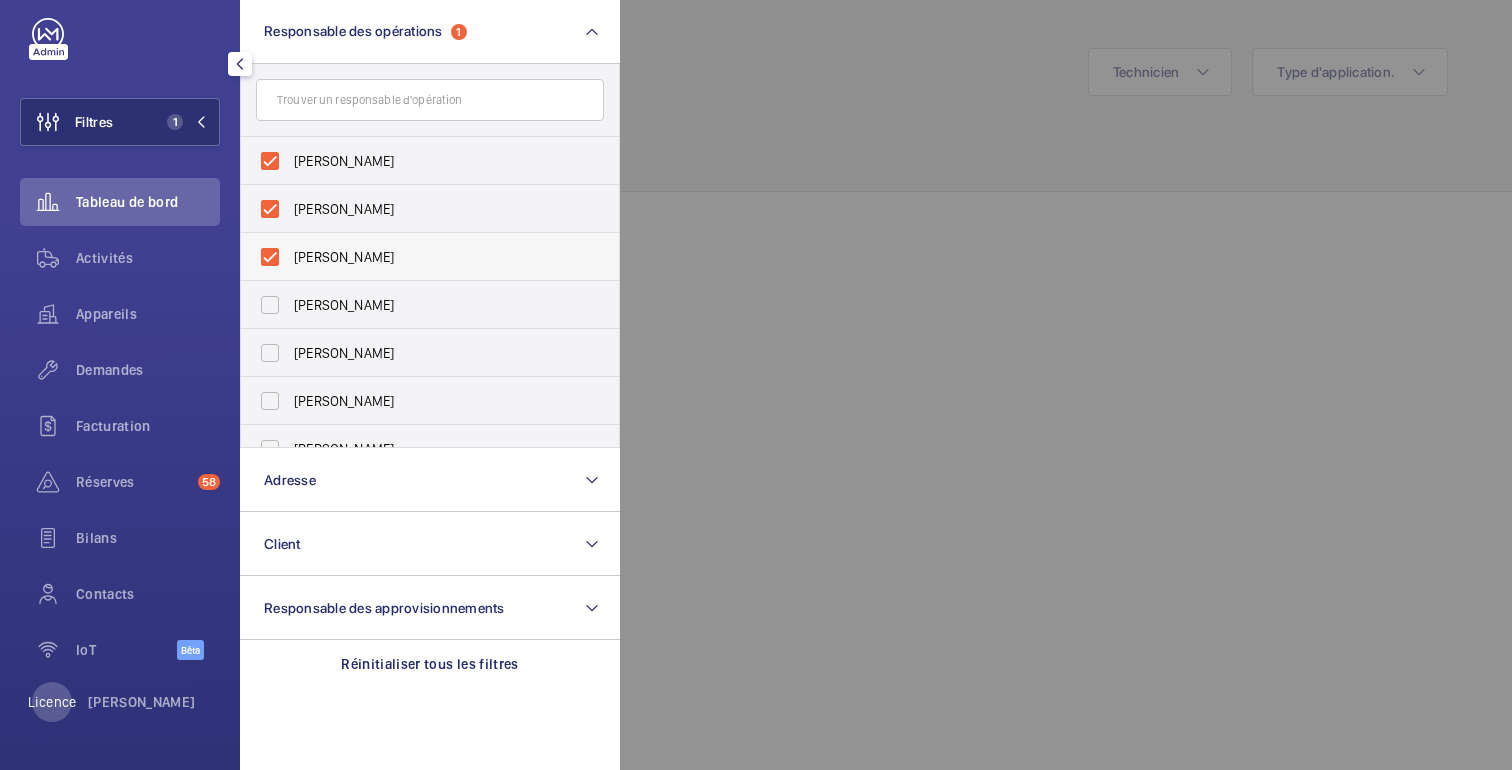 click on "[PERSON_NAME]" at bounding box center [415, 257] 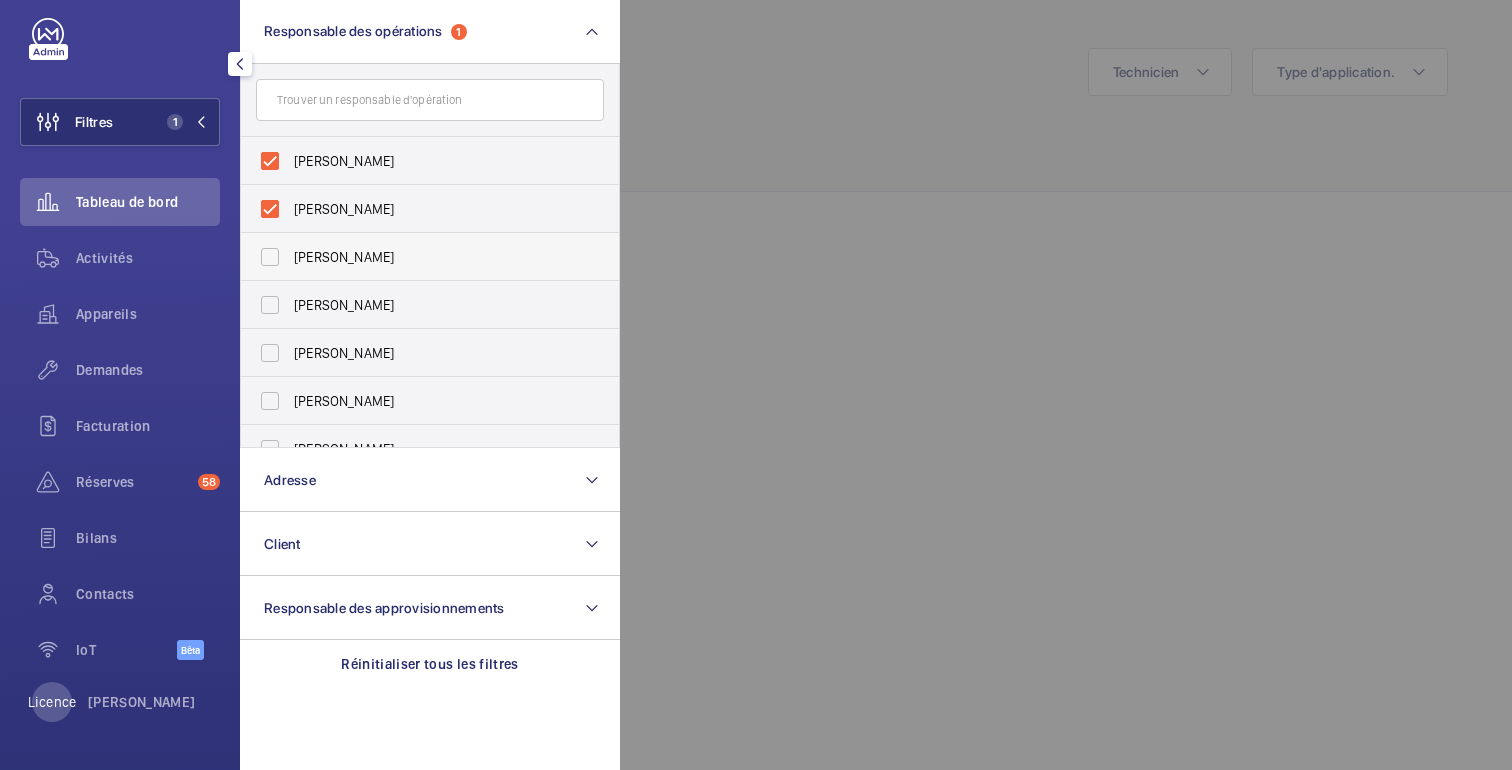 click on "[PERSON_NAME]" at bounding box center [415, 257] 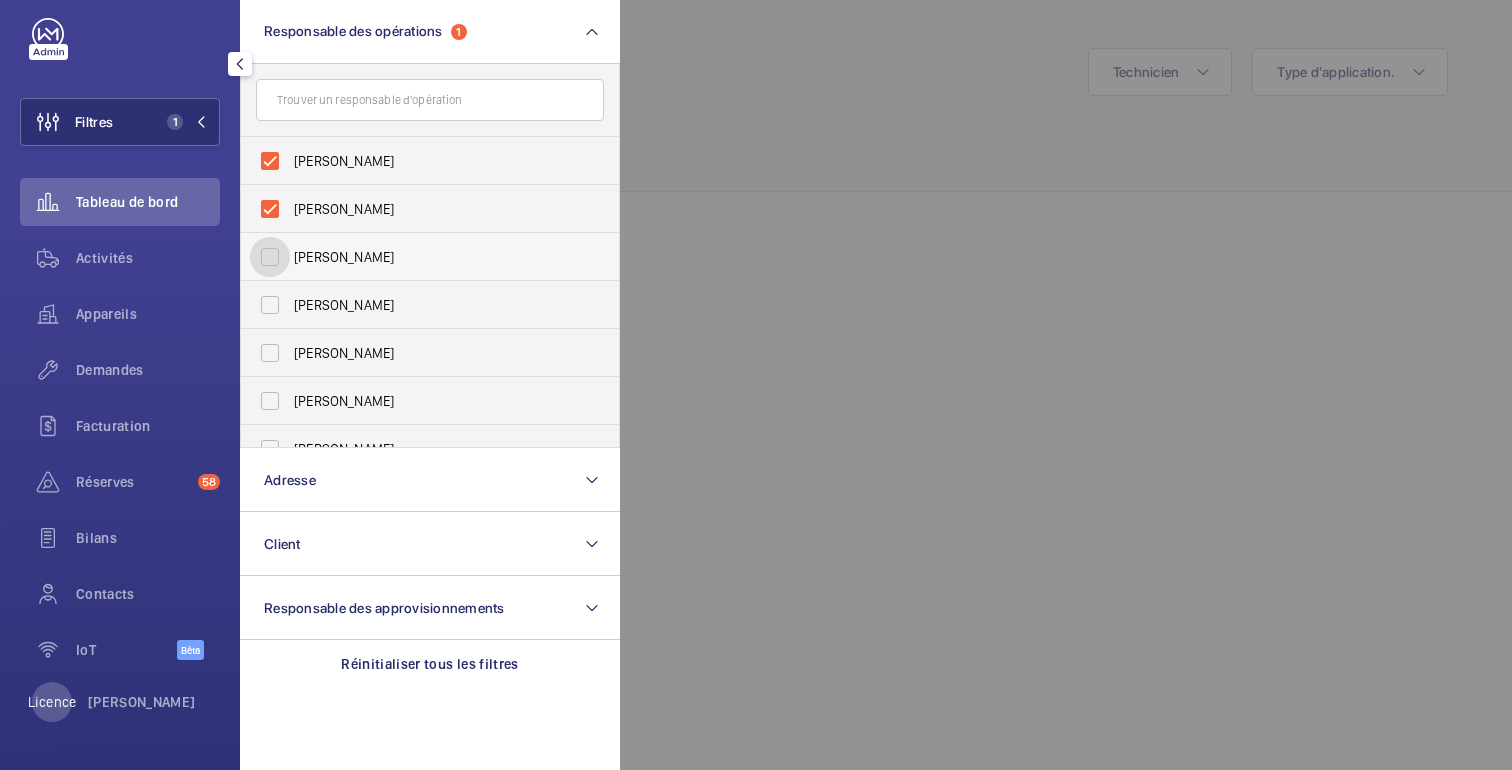 click on "[PERSON_NAME]" at bounding box center [270, 257] 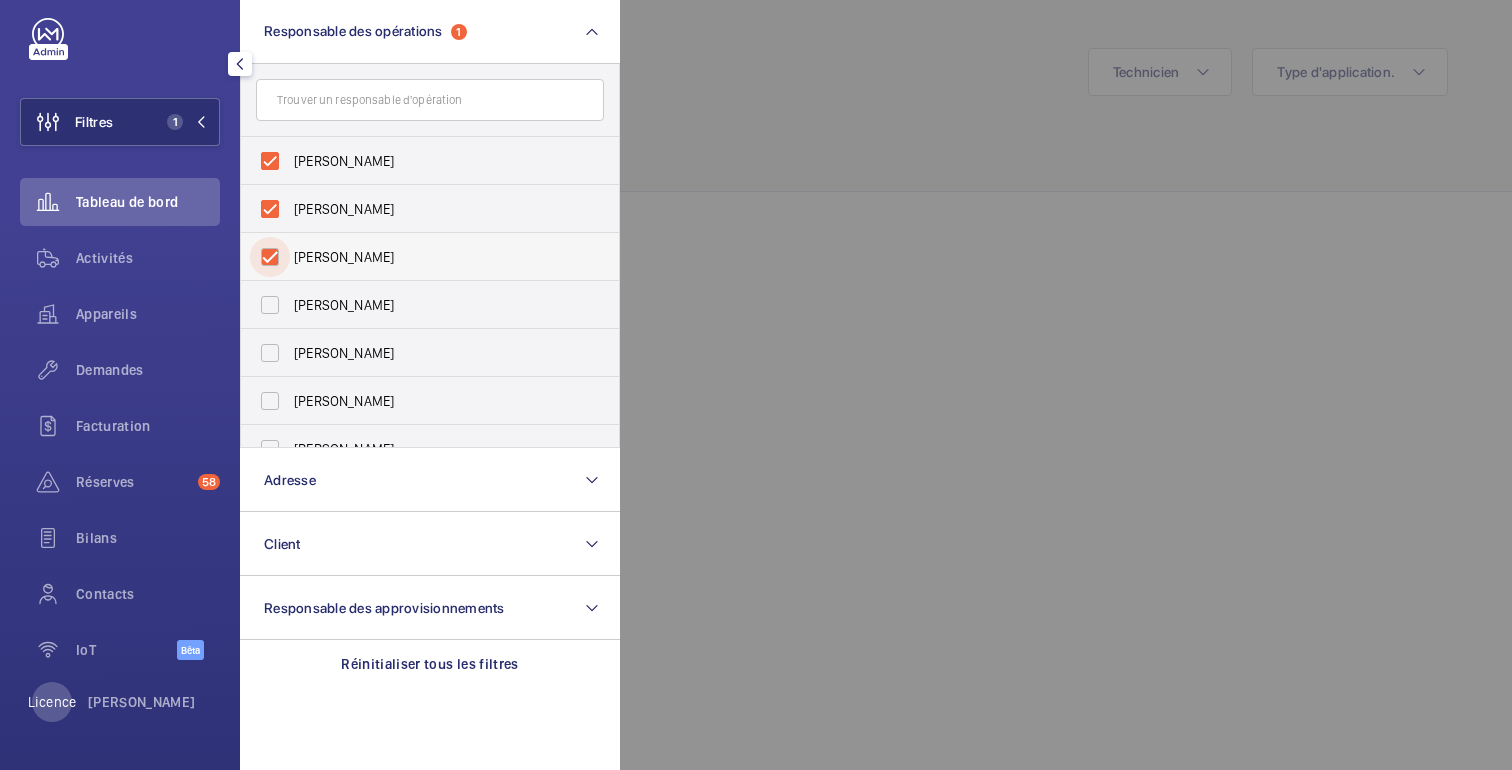 checkbox on "true" 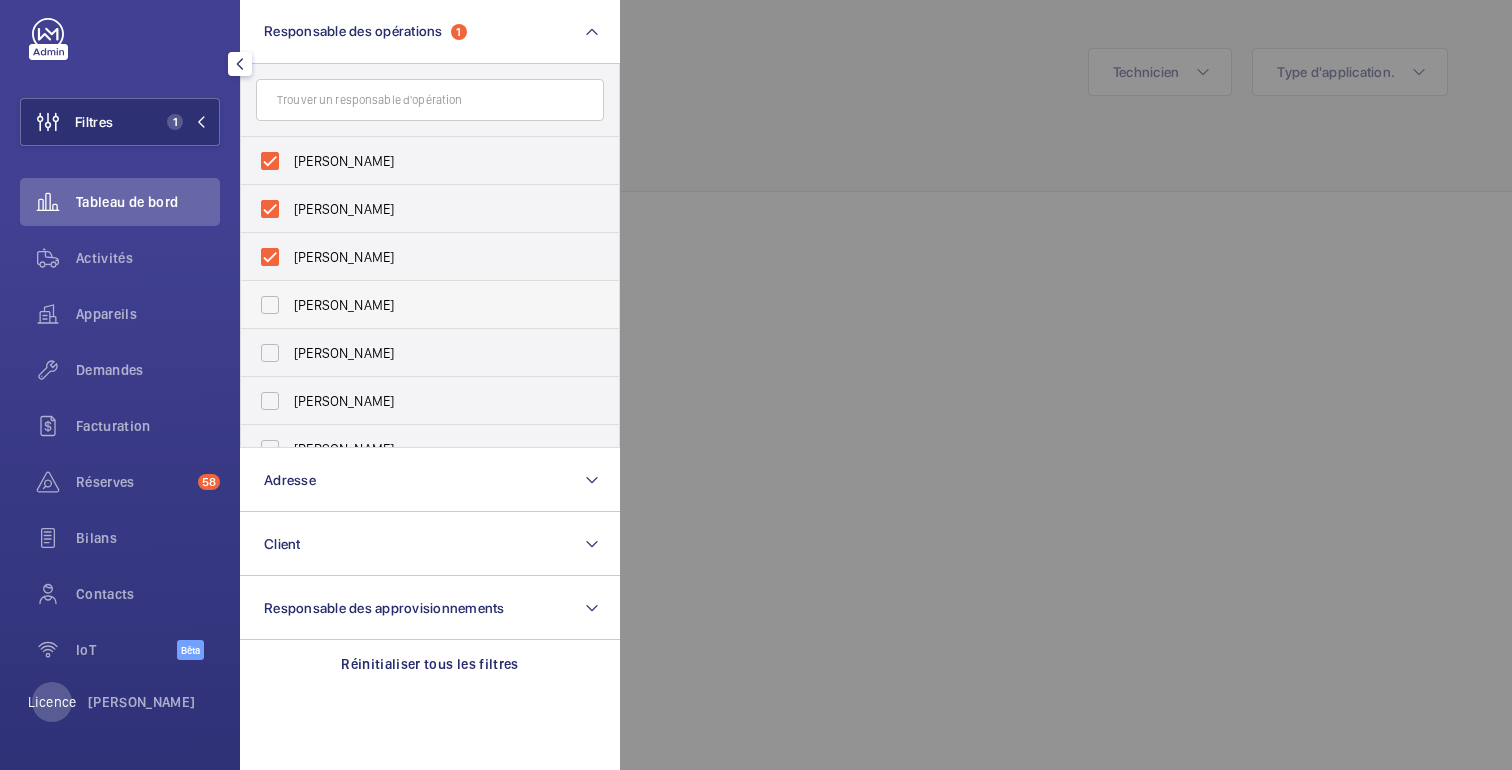 click on "[PERSON_NAME]" at bounding box center [415, 305] 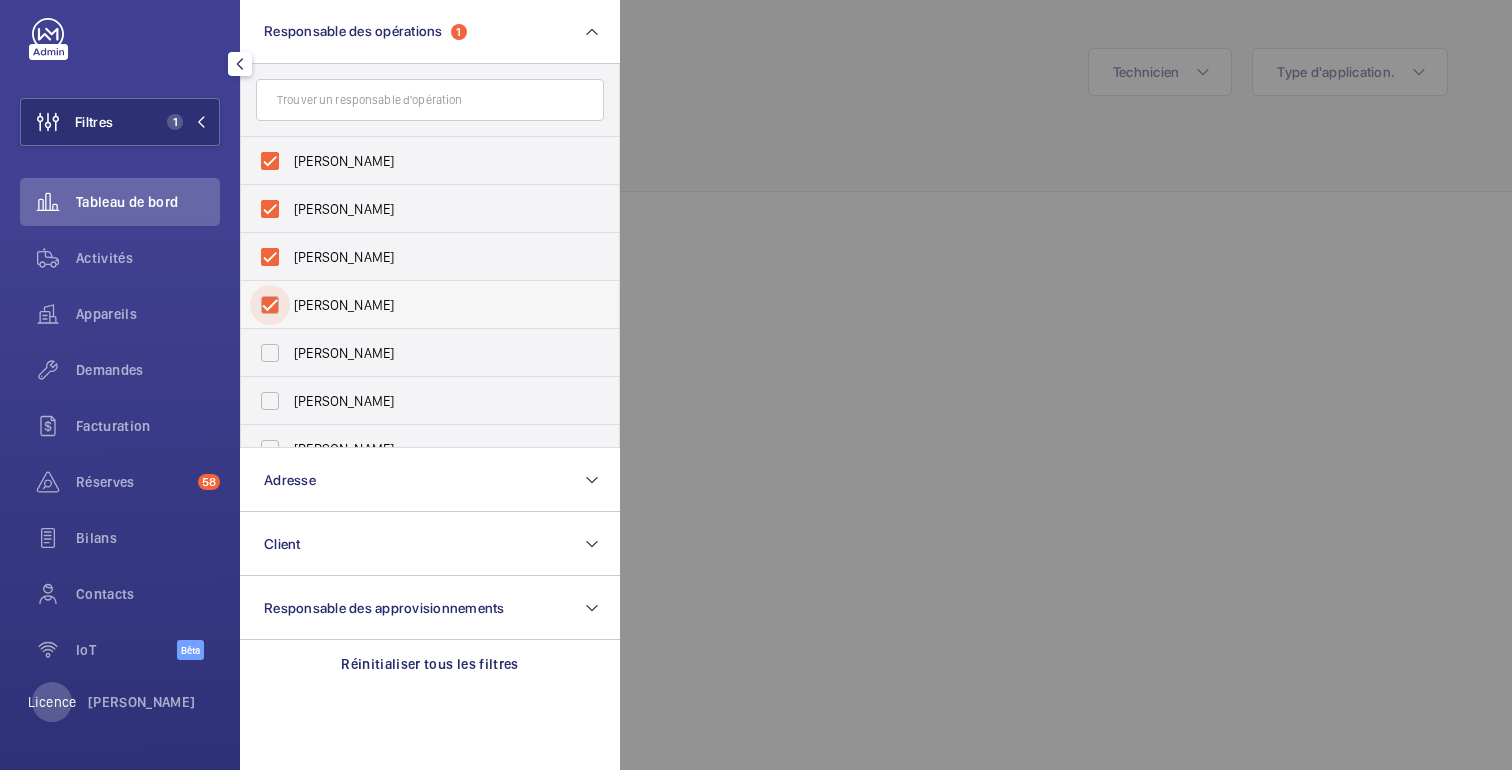 checkbox on "true" 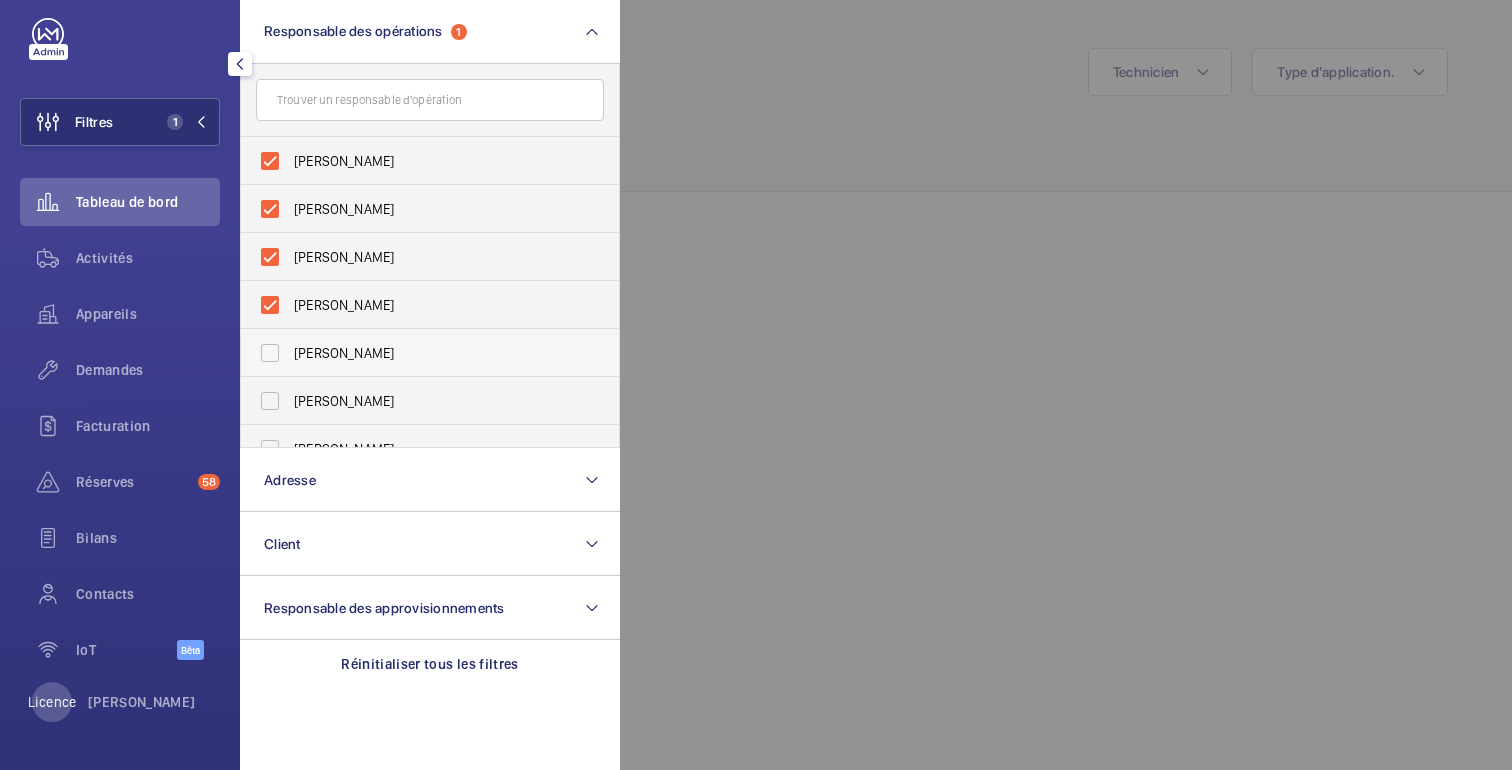 click on "[PERSON_NAME]" at bounding box center [415, 353] 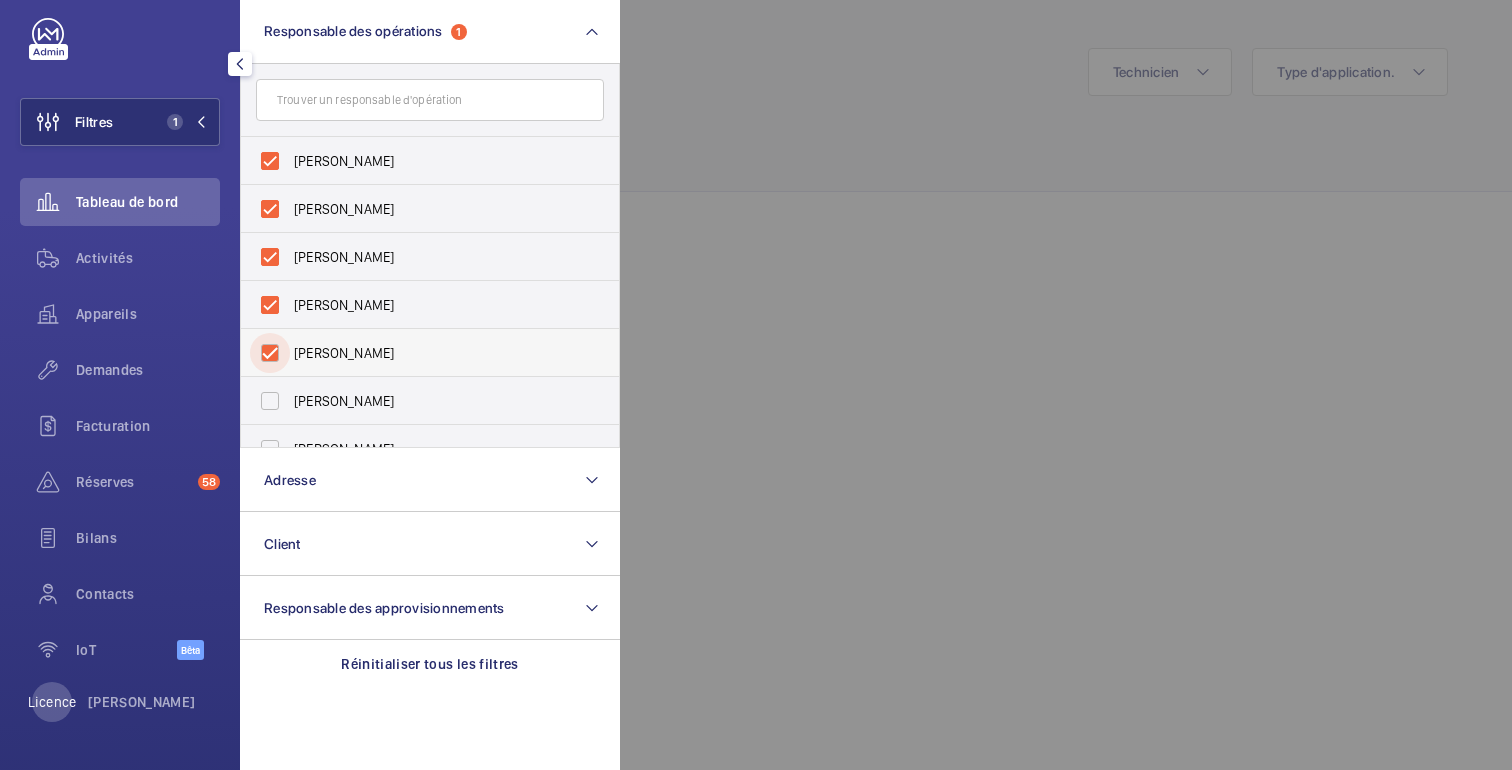 checkbox on "true" 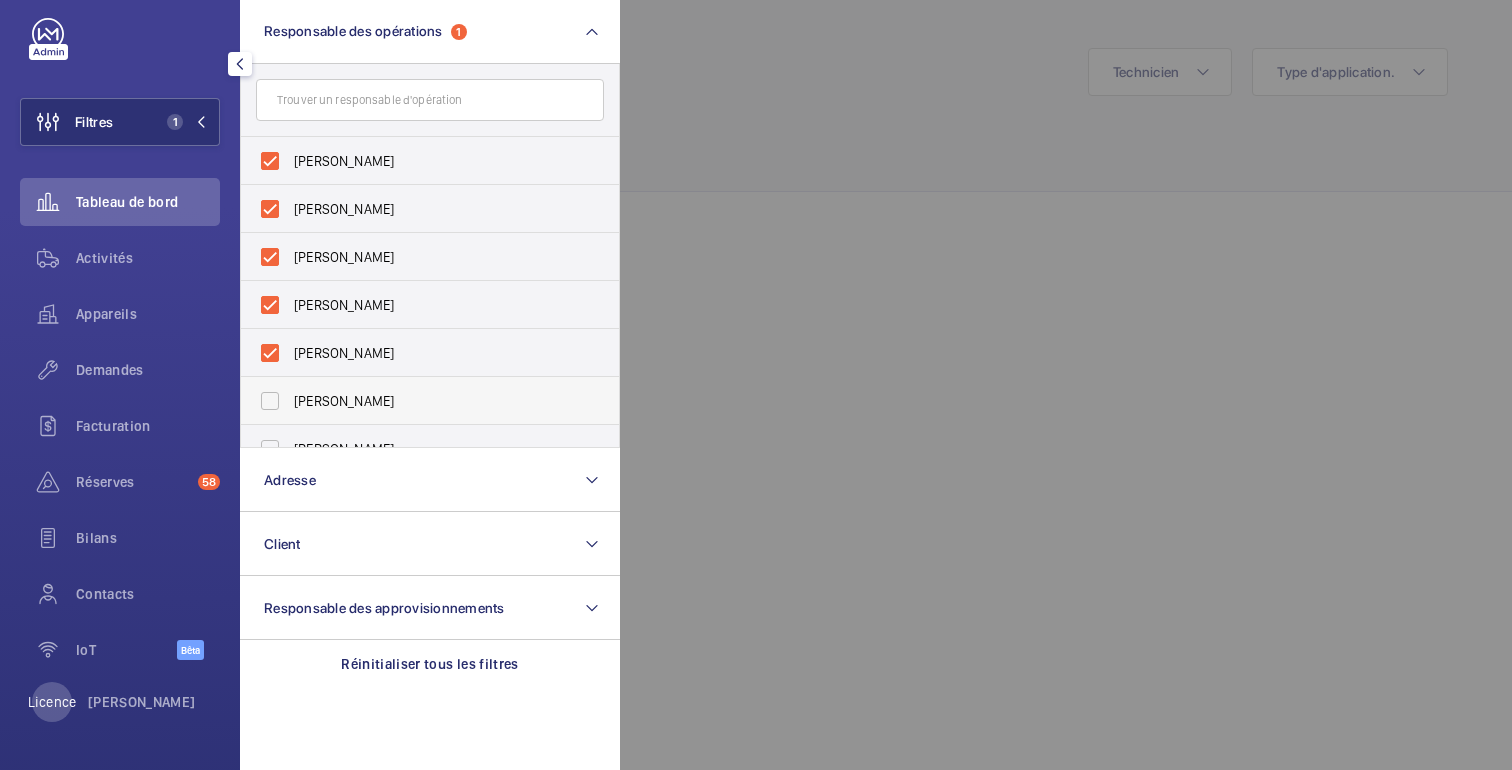click on "[PERSON_NAME]" at bounding box center (415, 401) 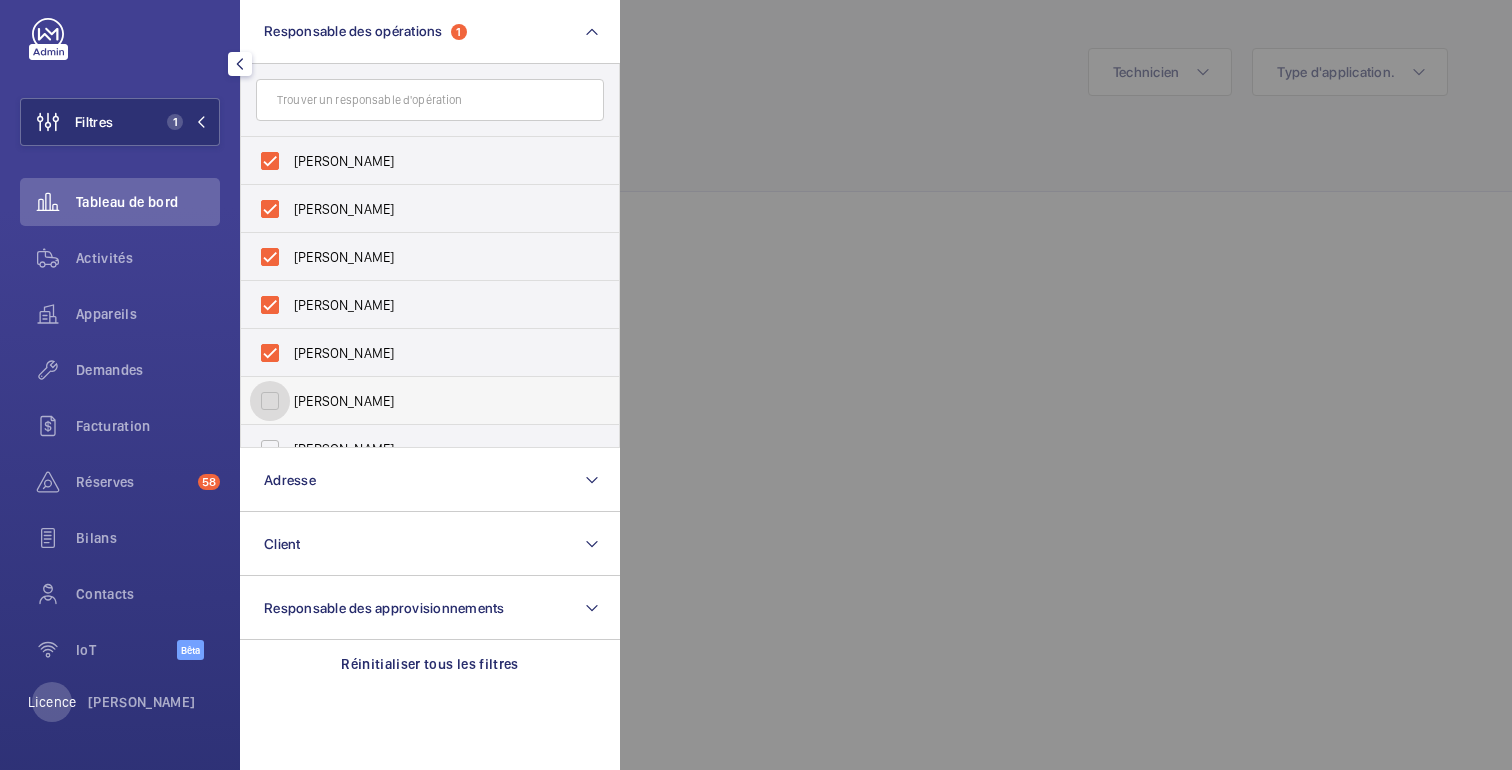 click on "[PERSON_NAME]" at bounding box center [270, 401] 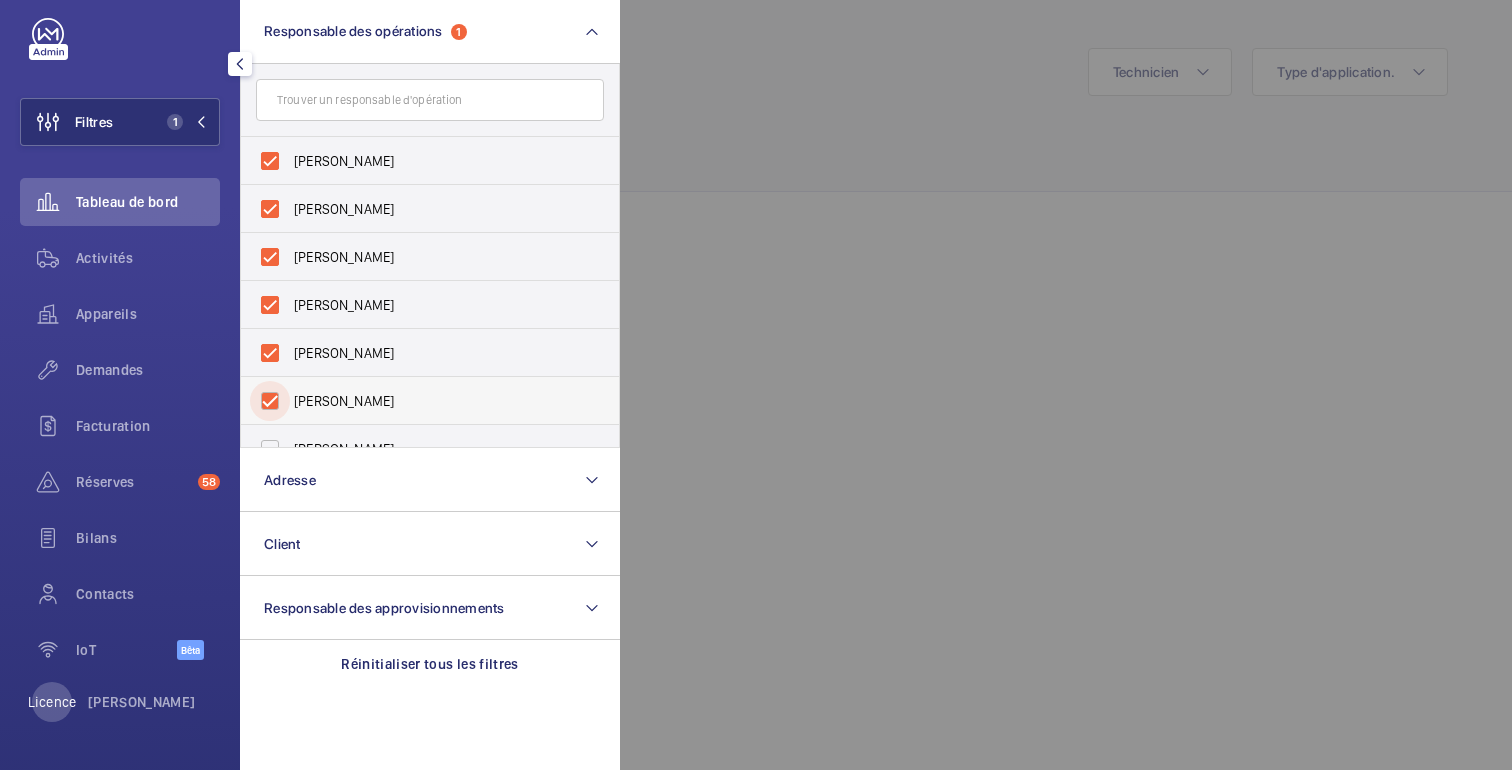 checkbox on "true" 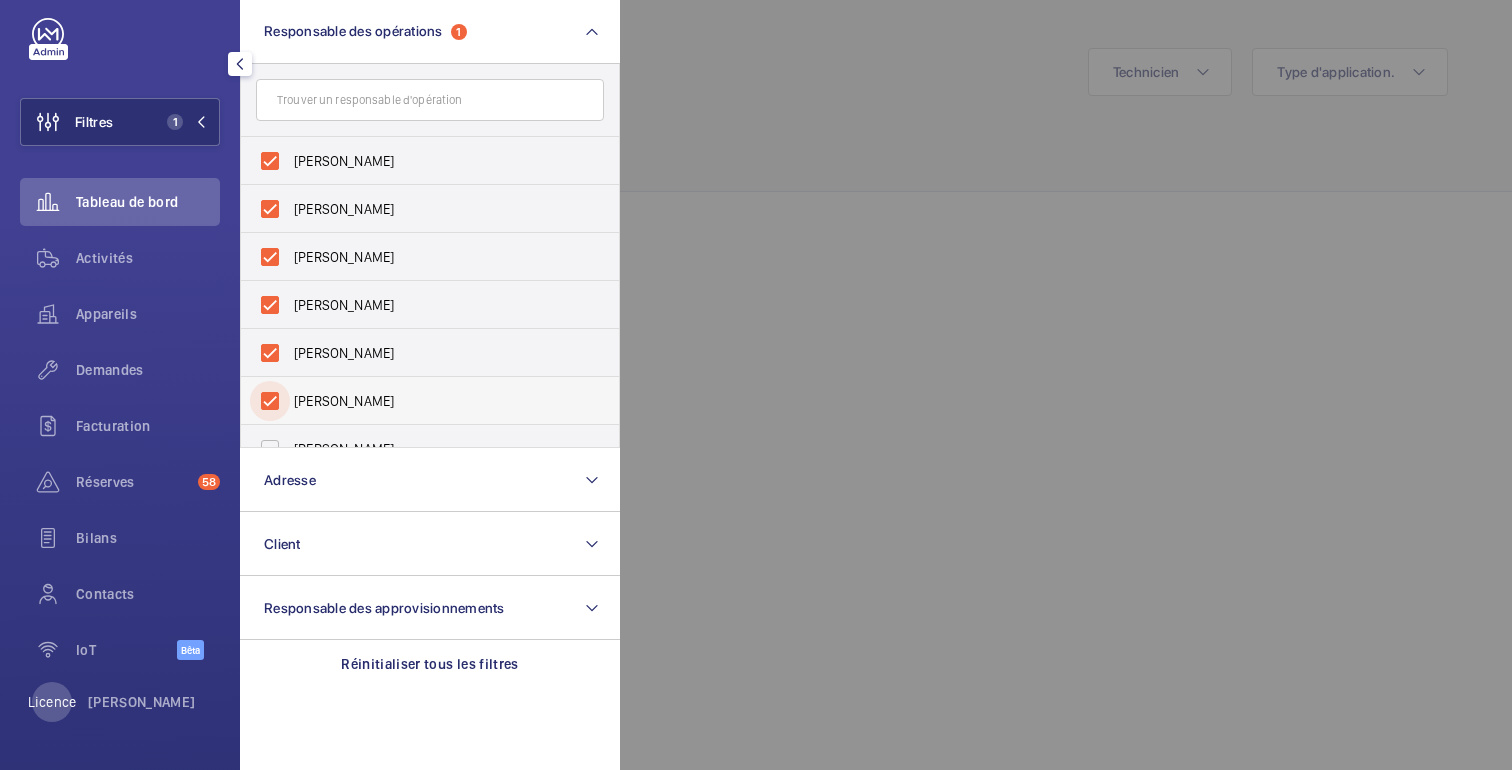 scroll, scrollTop: 74, scrollLeft: 0, axis: vertical 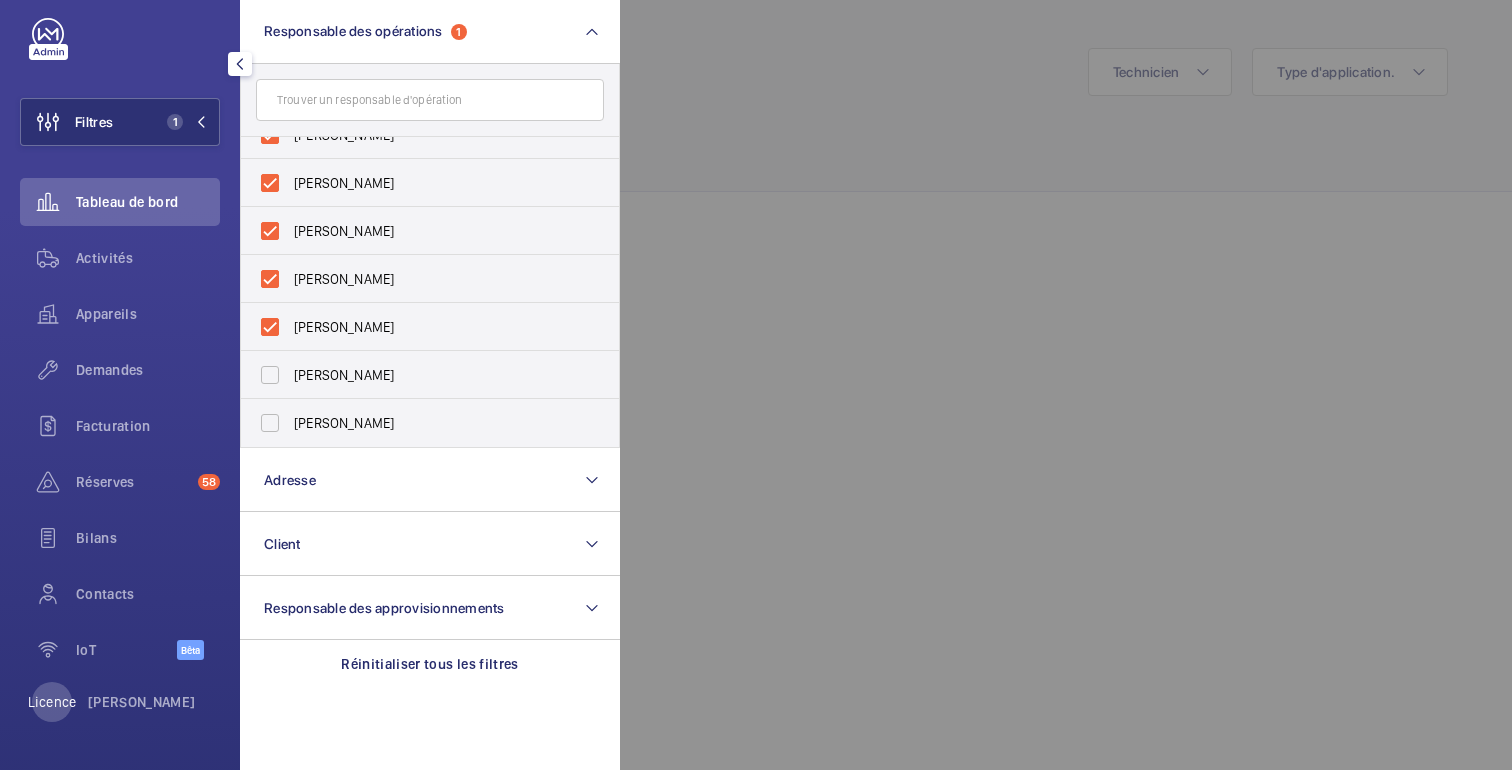 click 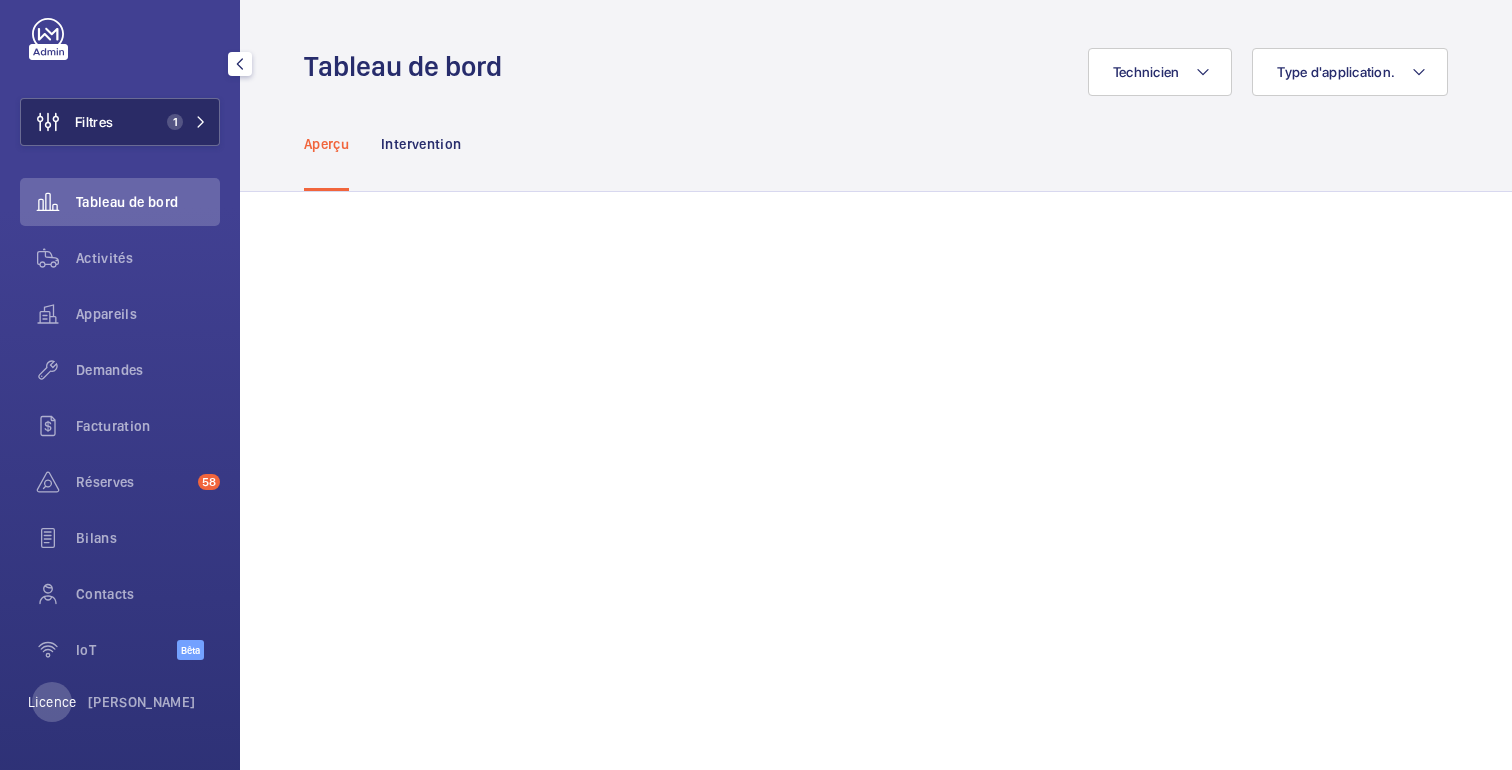 click on "Filtres 1" 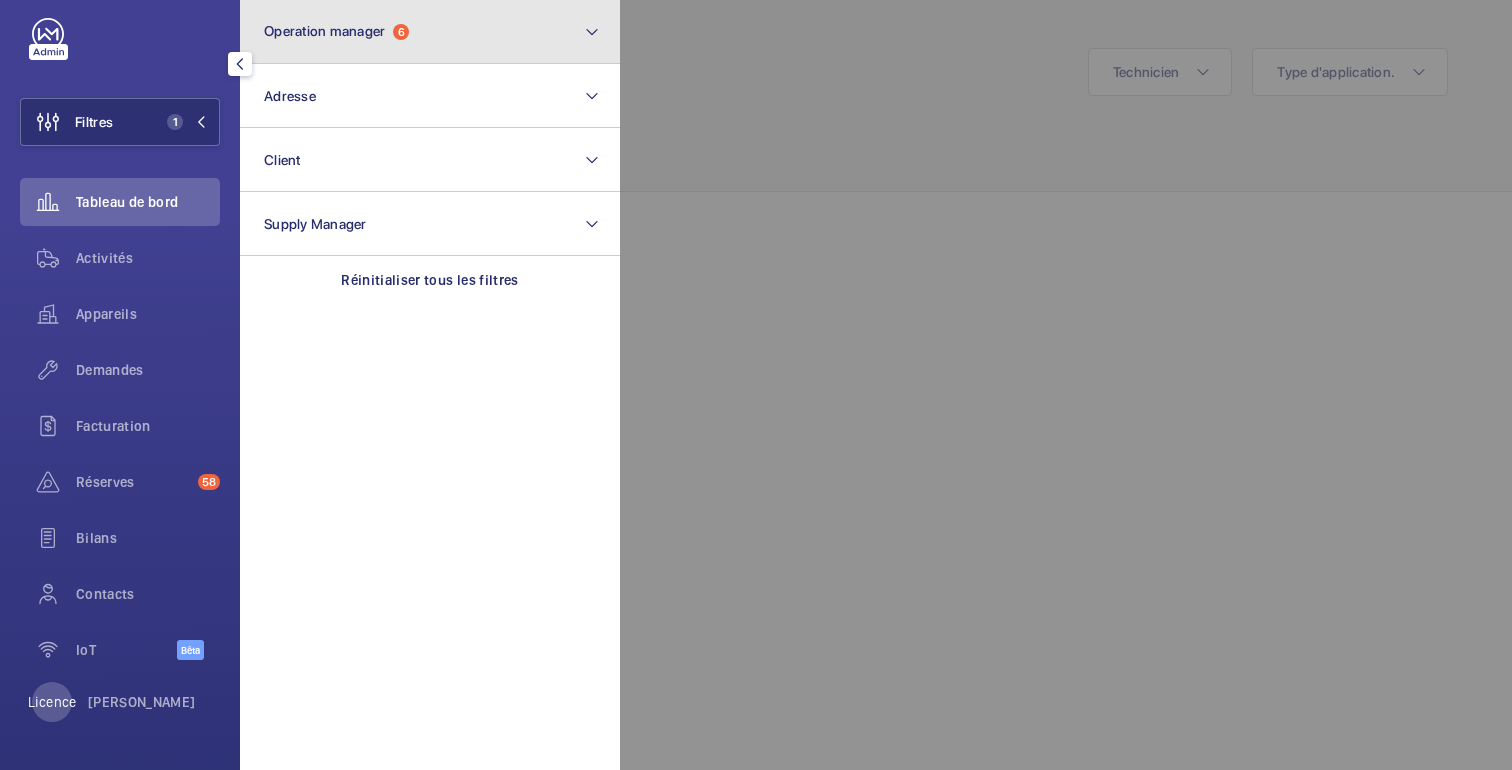 click on "Operation manager  6" 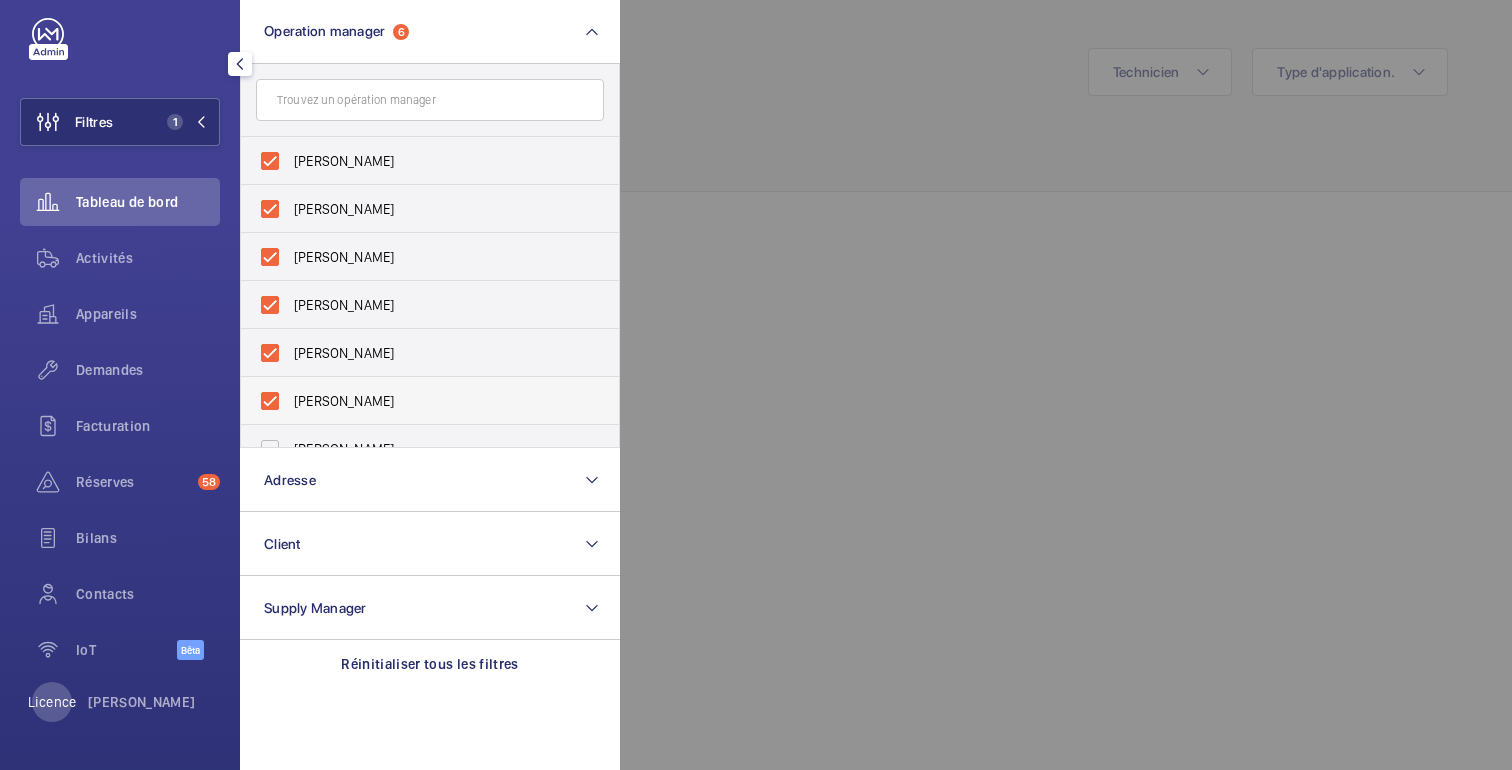 click on "[PERSON_NAME]" at bounding box center (431, 401) 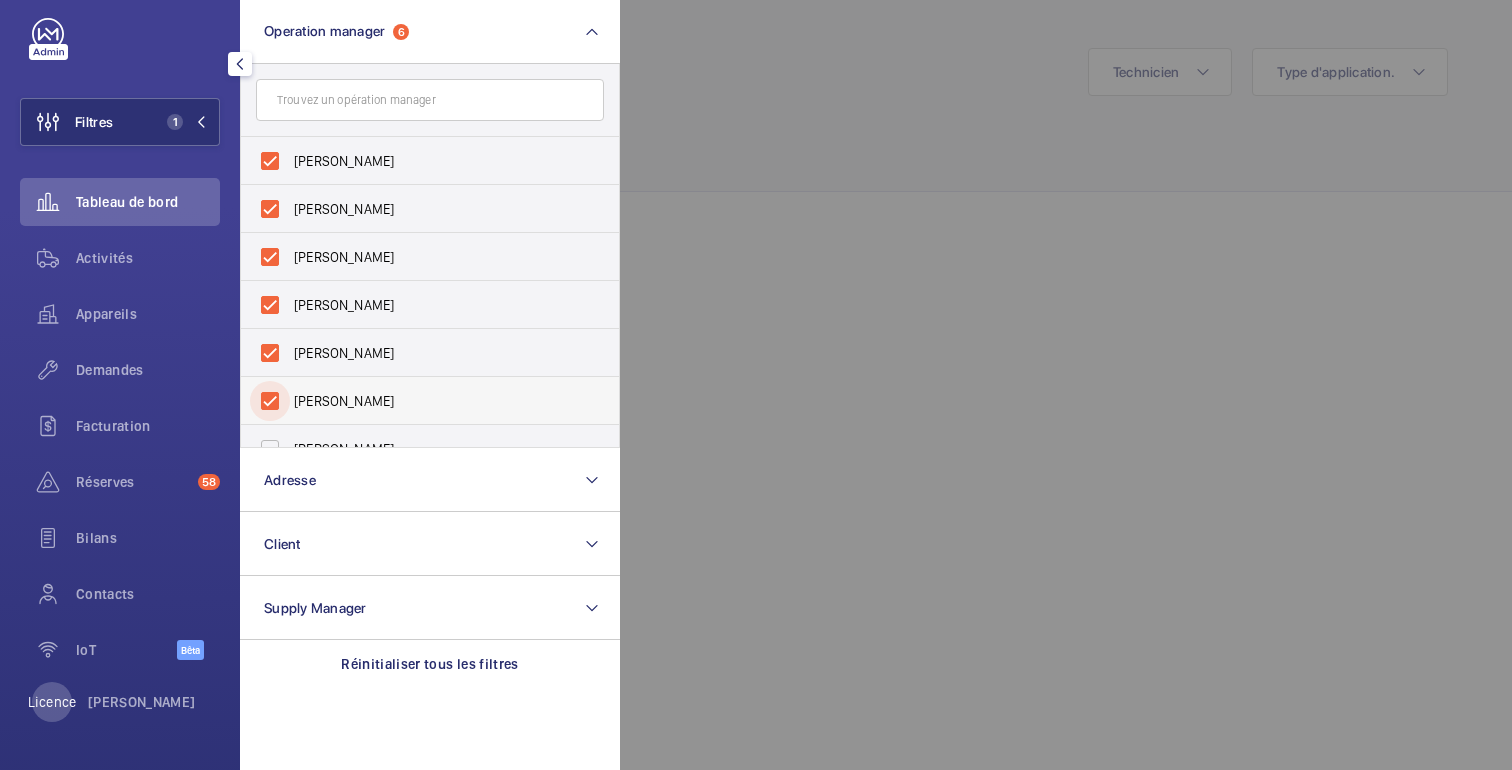 click on "[PERSON_NAME]" at bounding box center [270, 401] 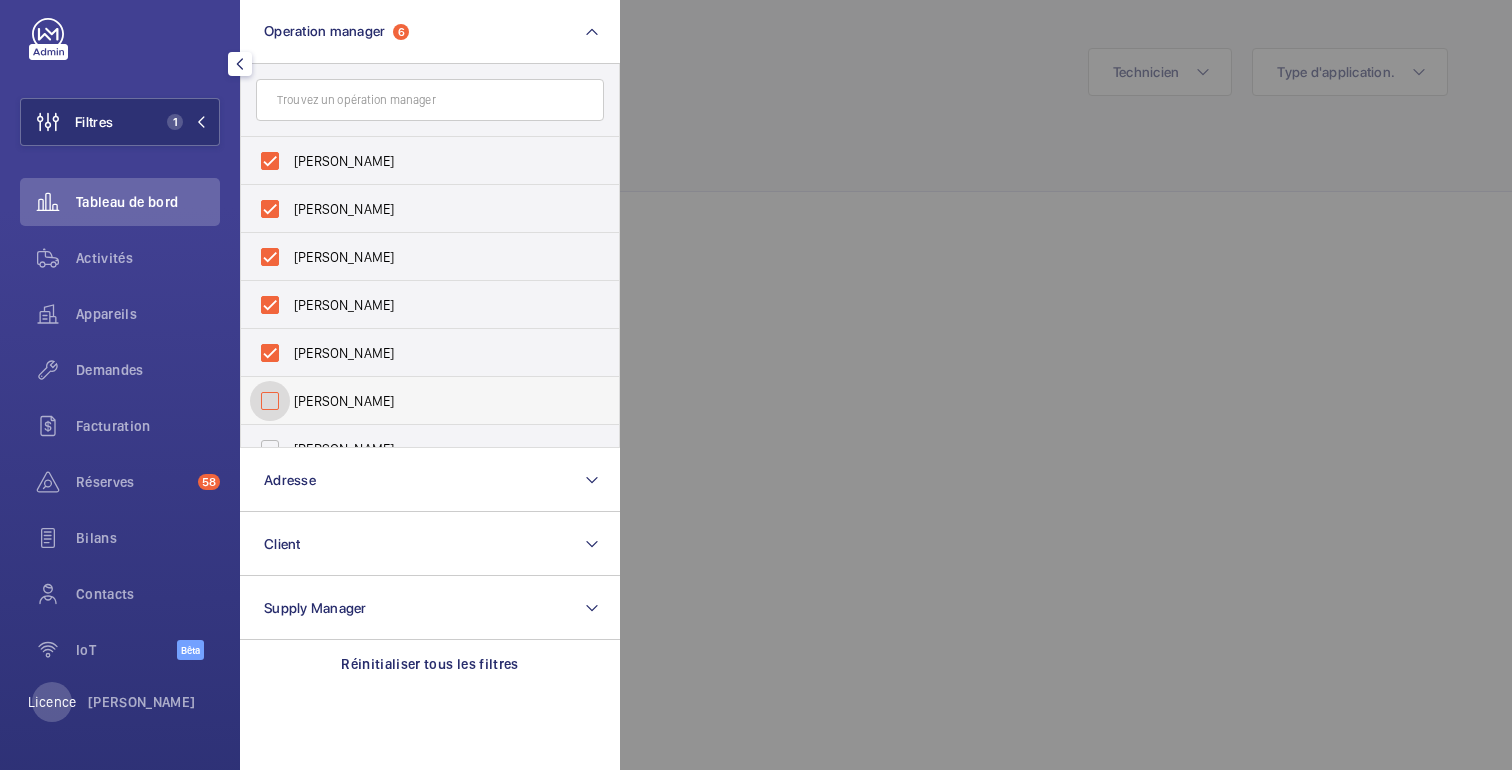 checkbox on "false" 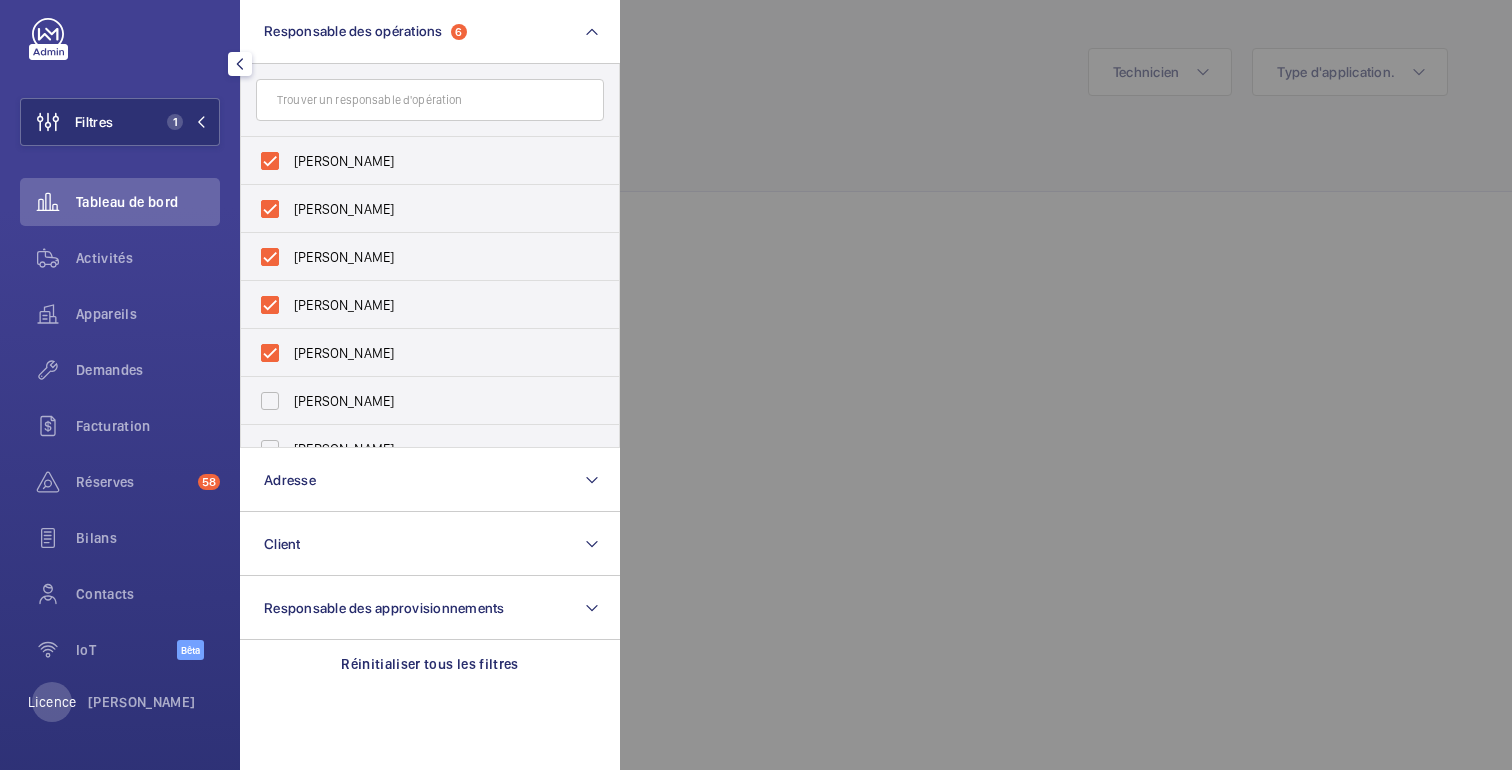 click 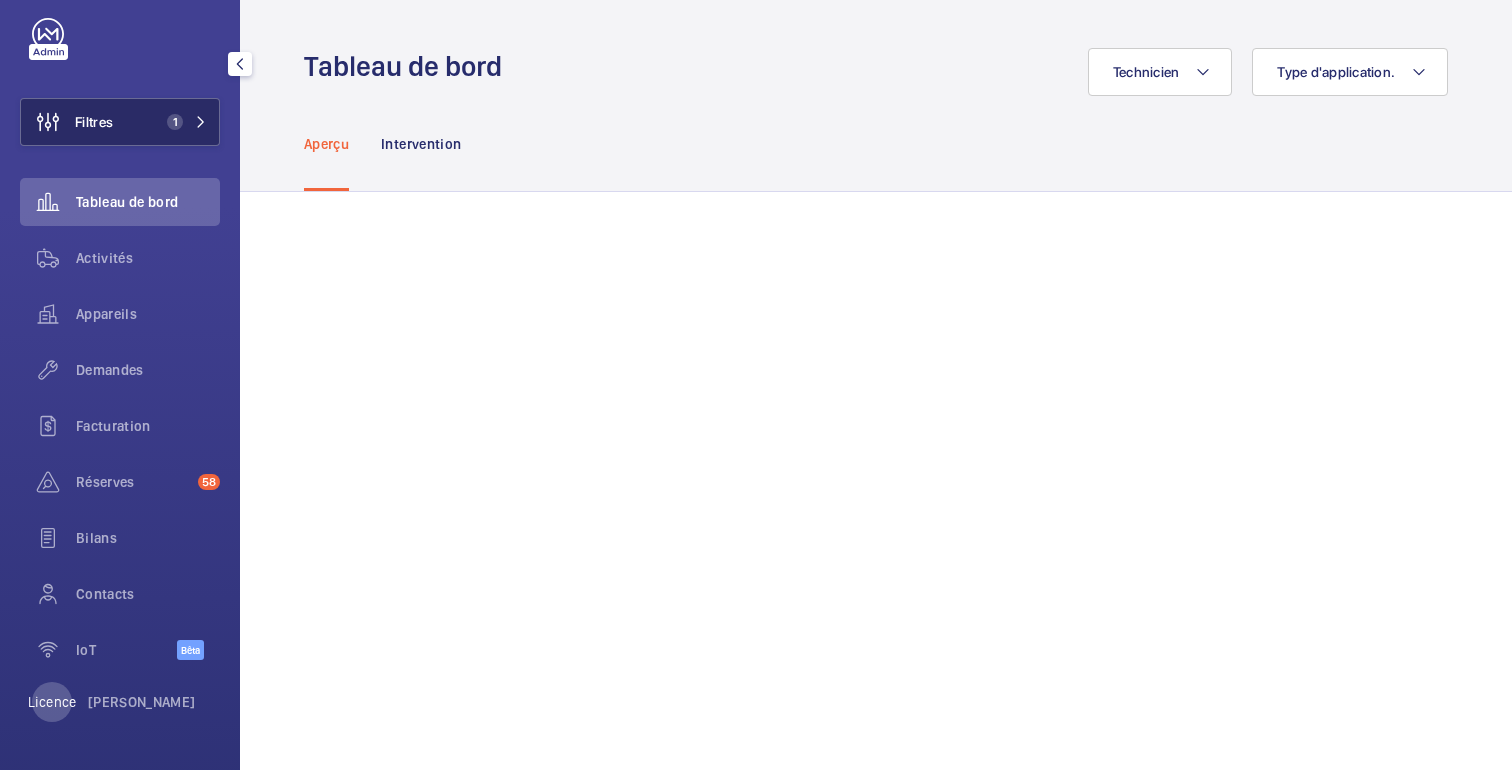 click on "Filtres 1" 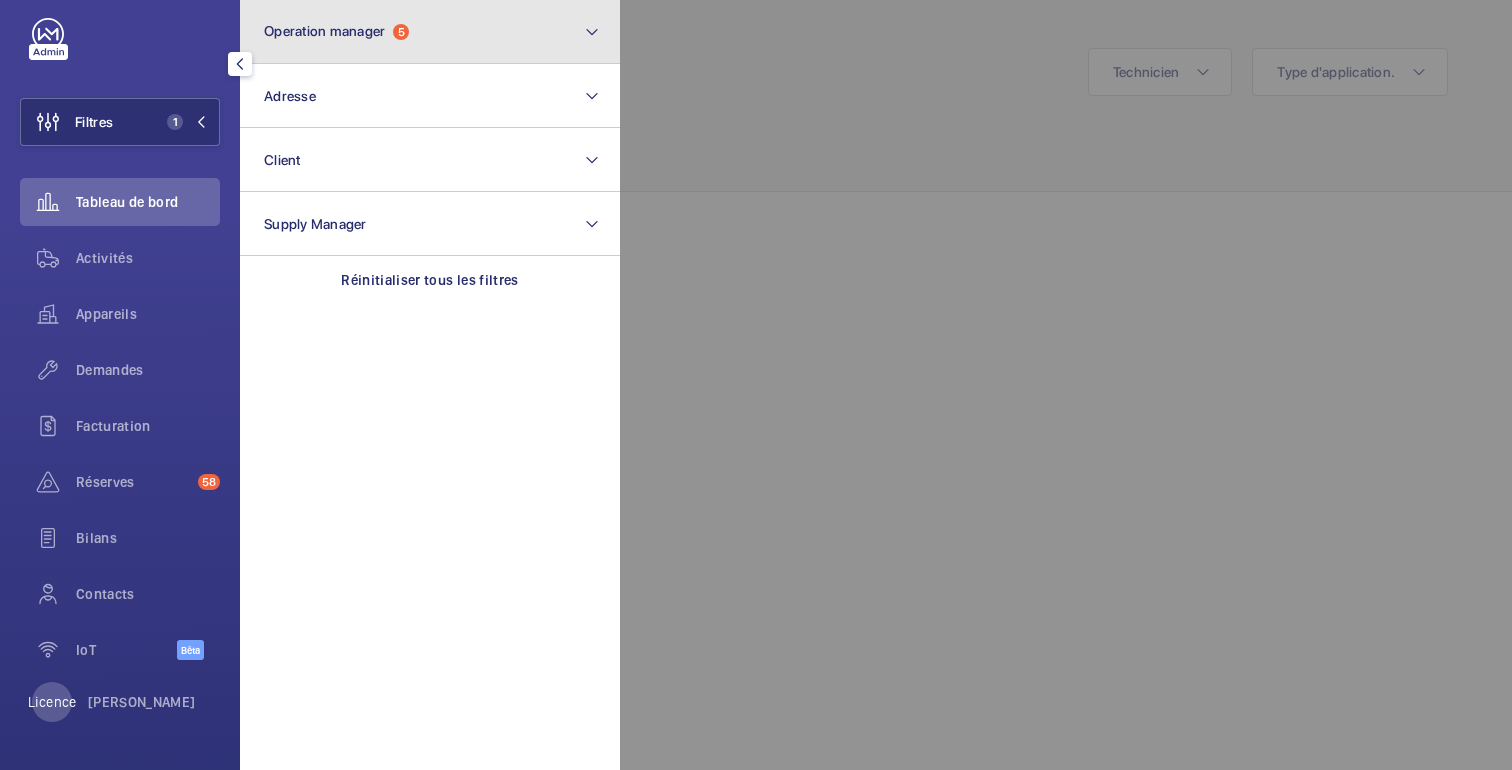 click on "Operation manager  5" 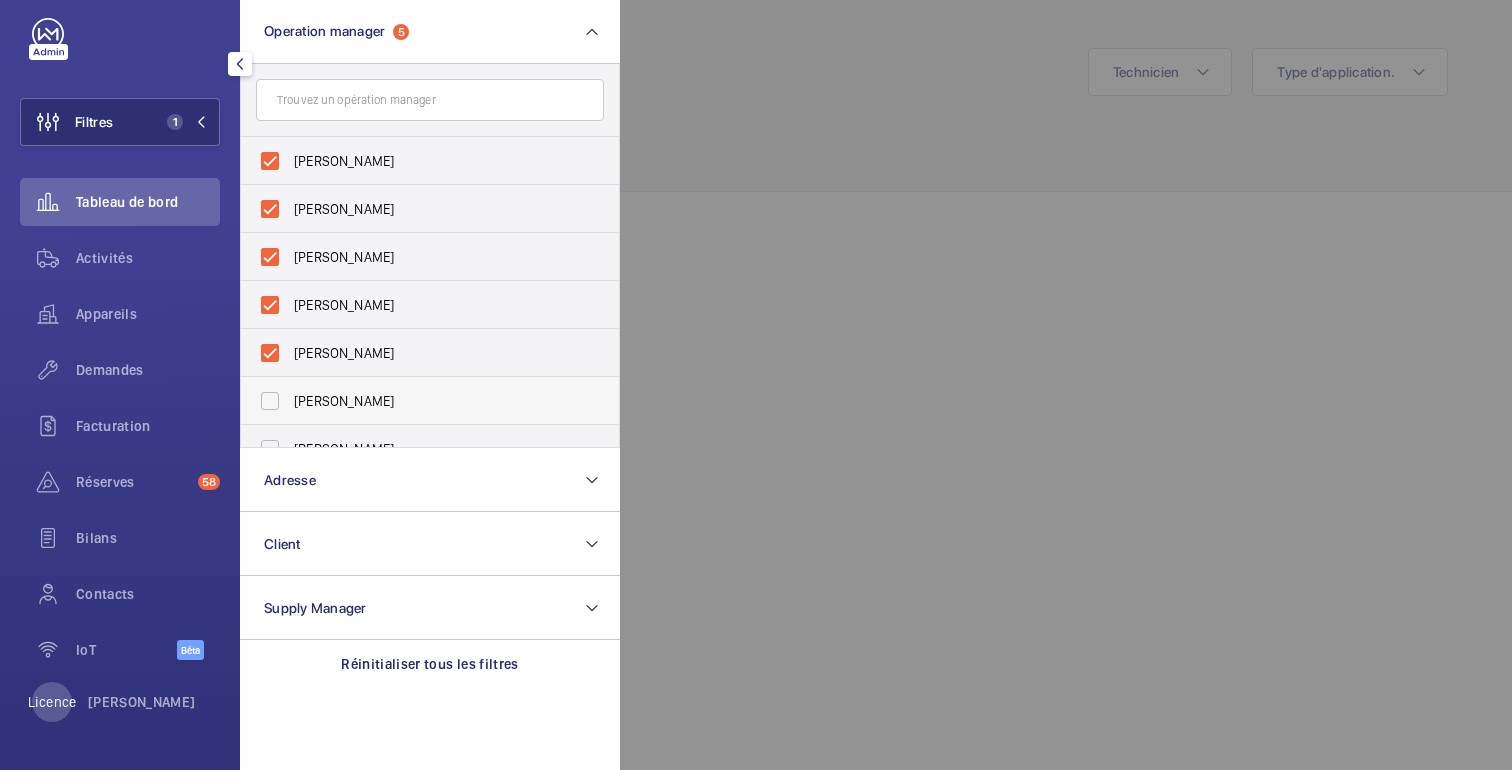 click on "[PERSON_NAME]" at bounding box center [431, 401] 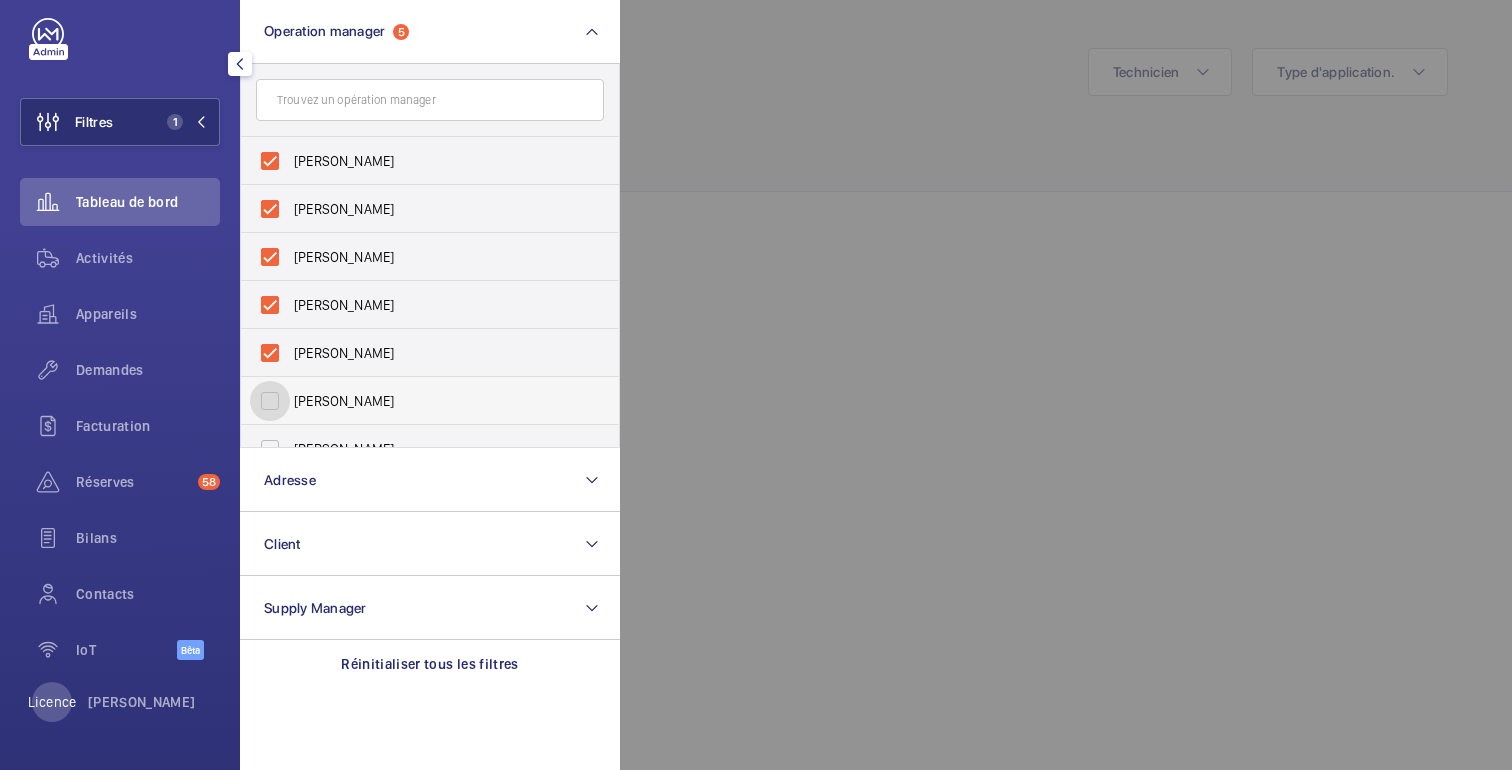 click on "[PERSON_NAME]" at bounding box center [270, 401] 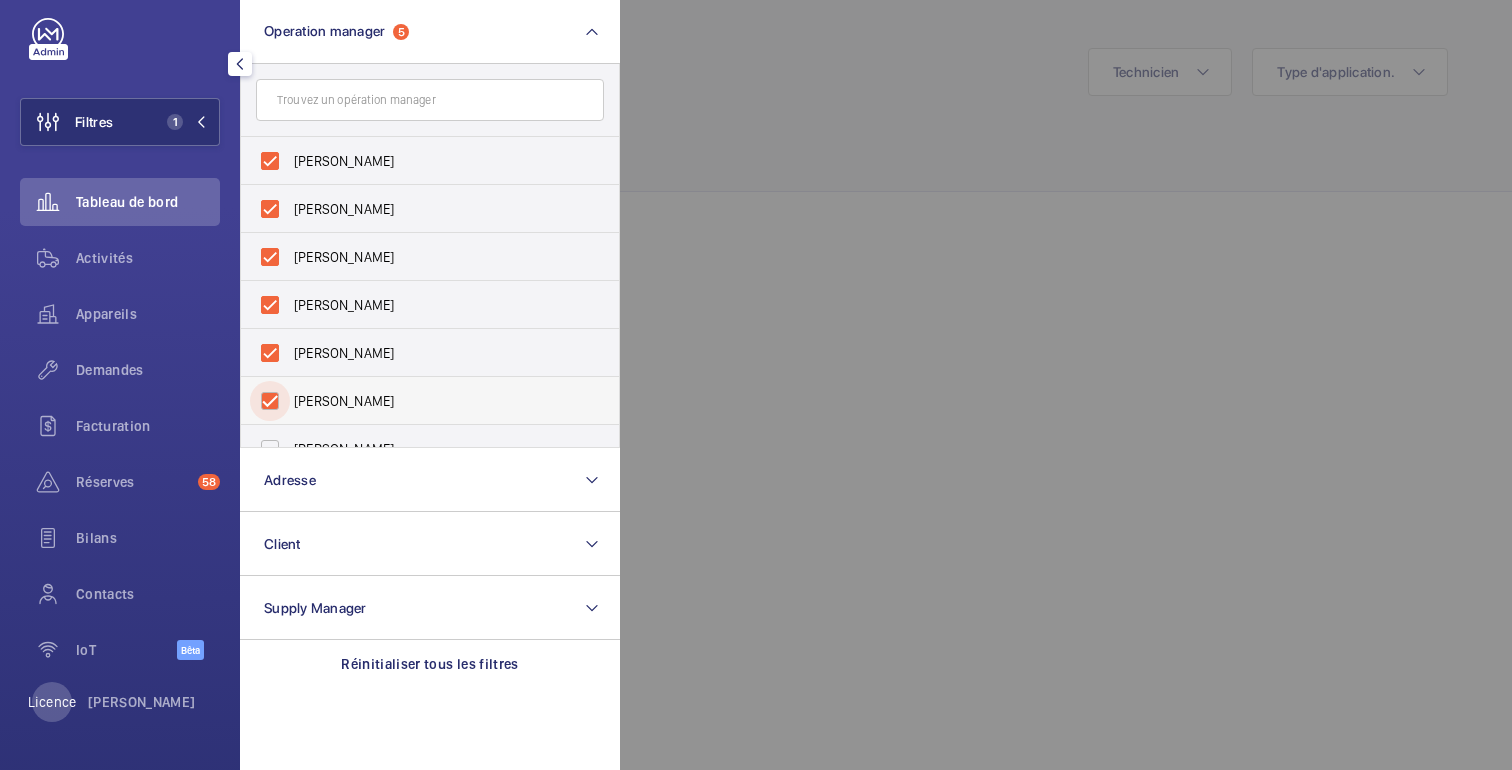 checkbox on "true" 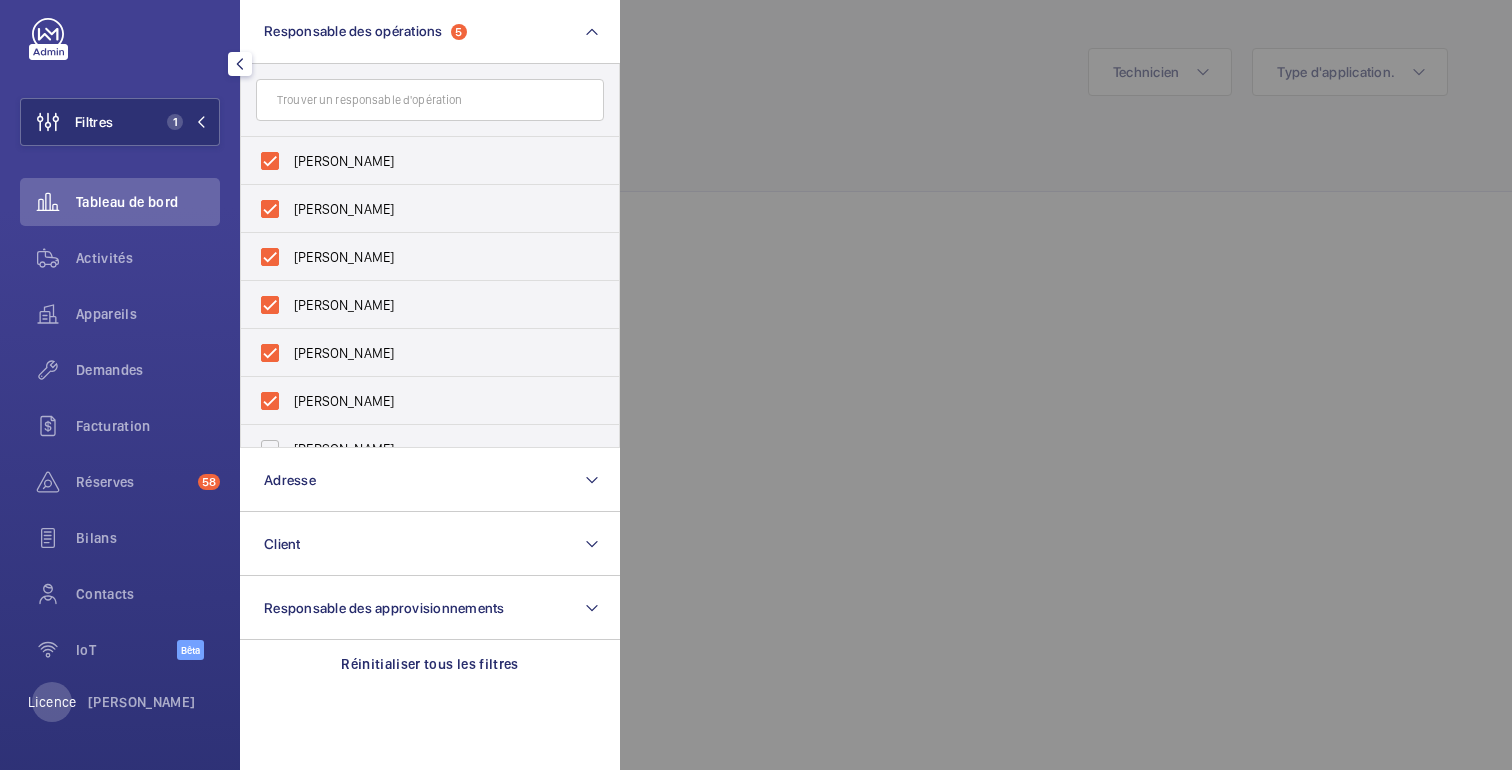 click 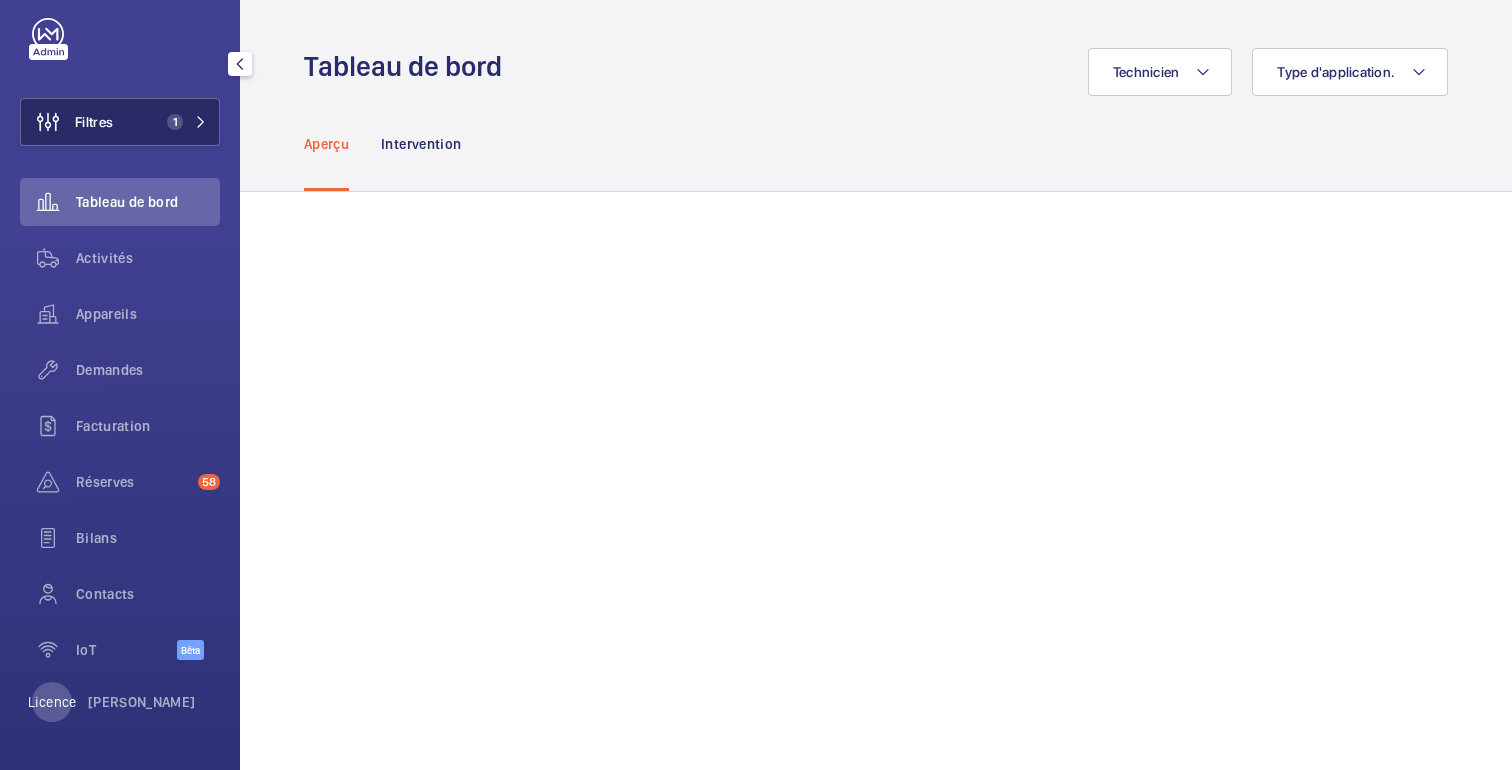 click on "Filtres 1" 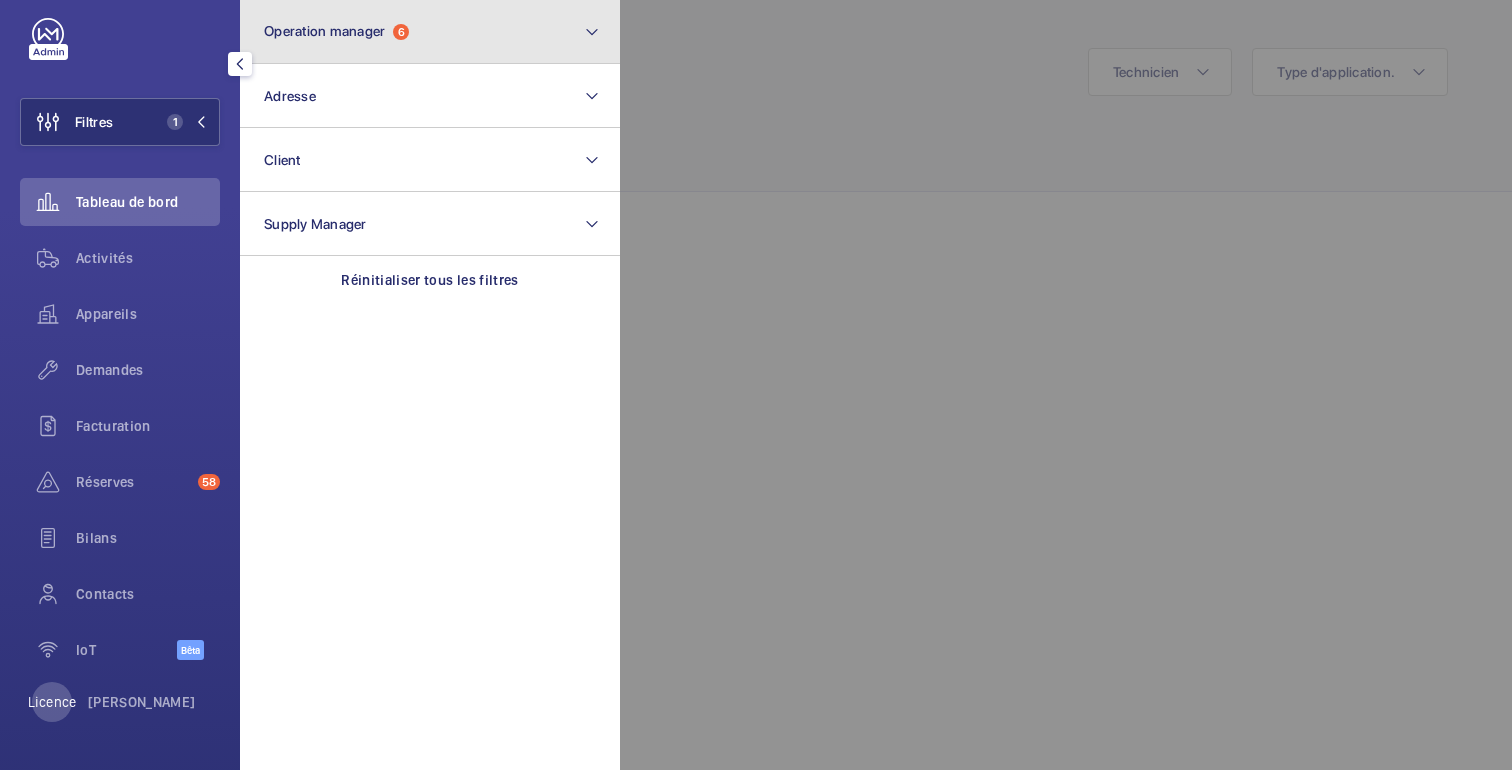 click on "Operation manager  6" 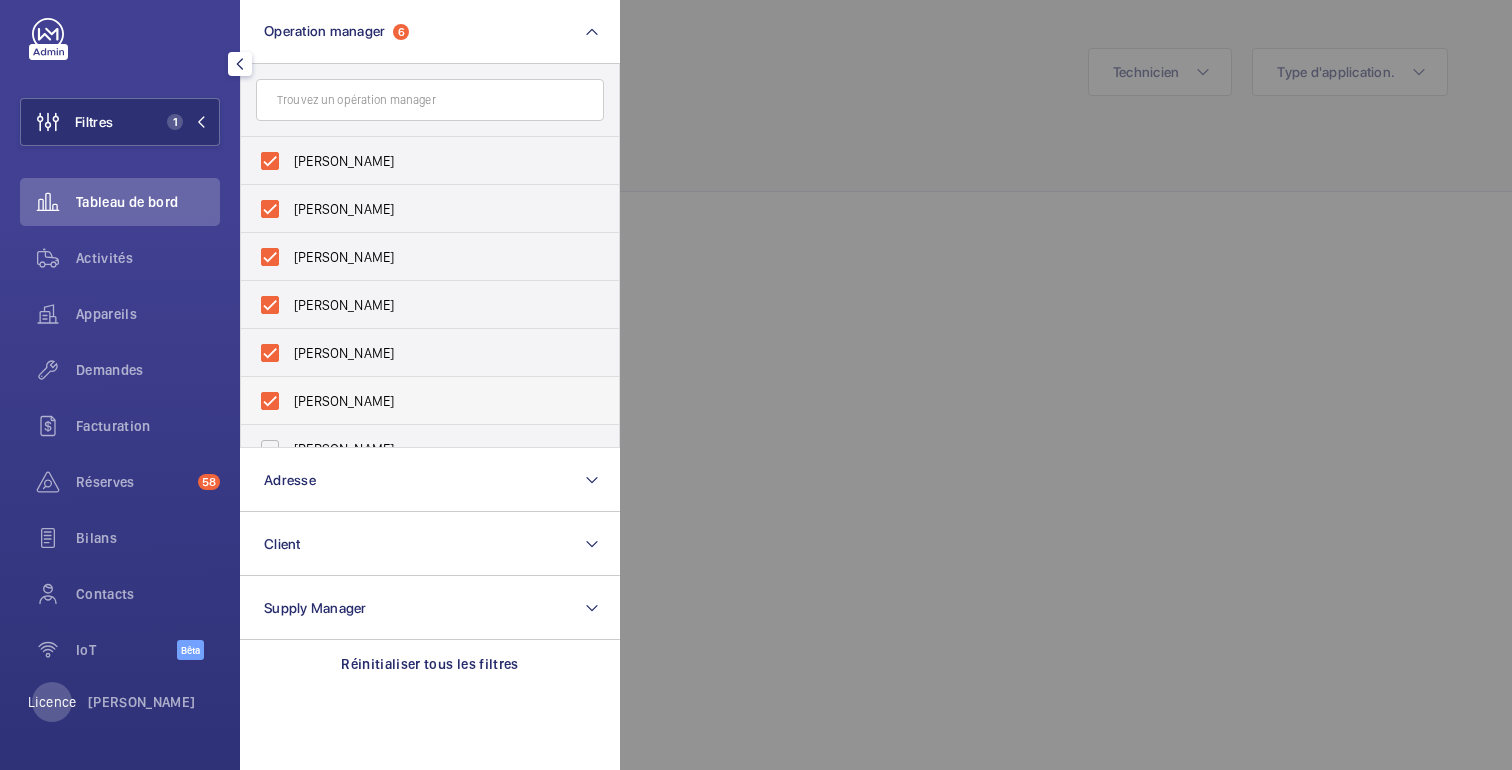 click on "[PERSON_NAME]" at bounding box center [431, 401] 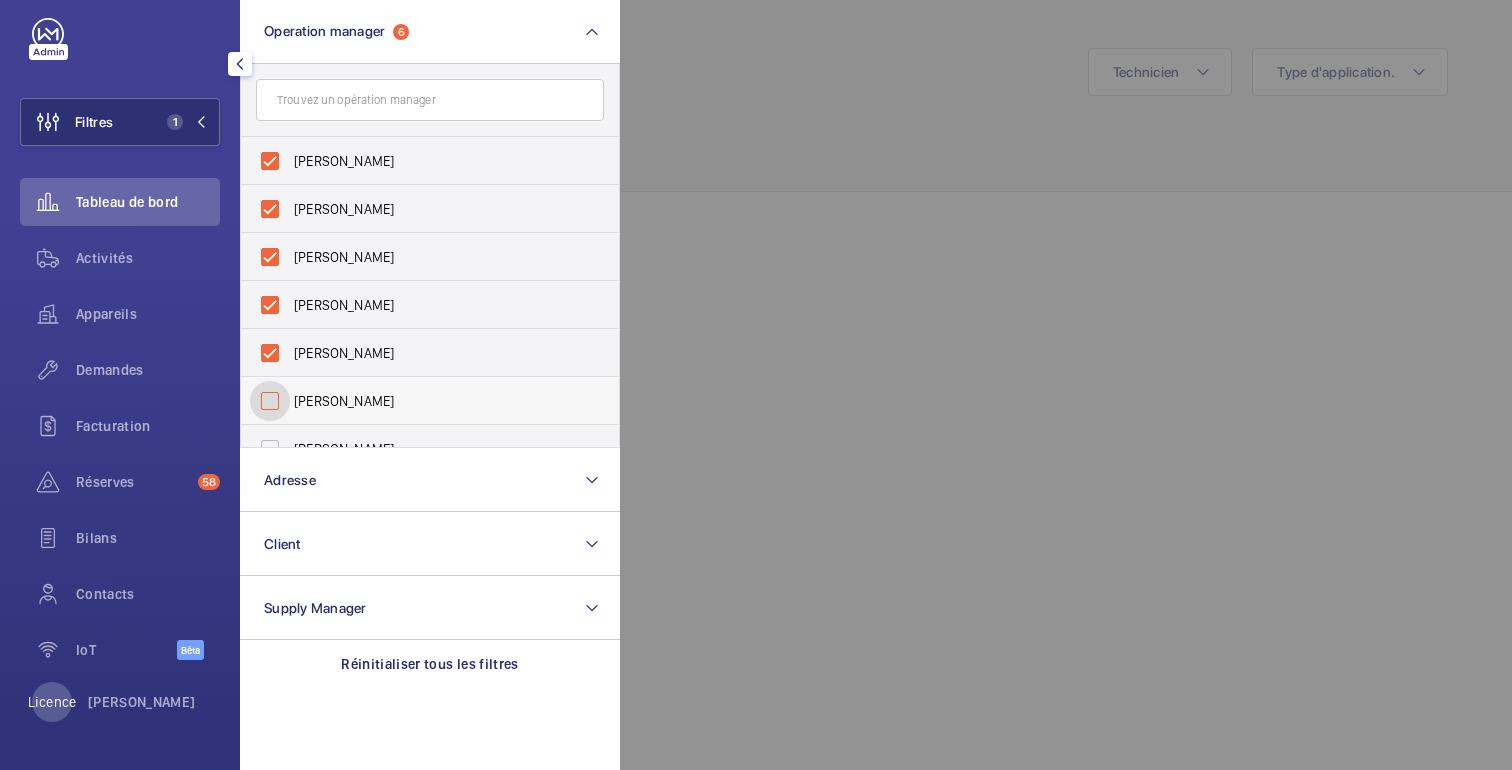 checkbox on "false" 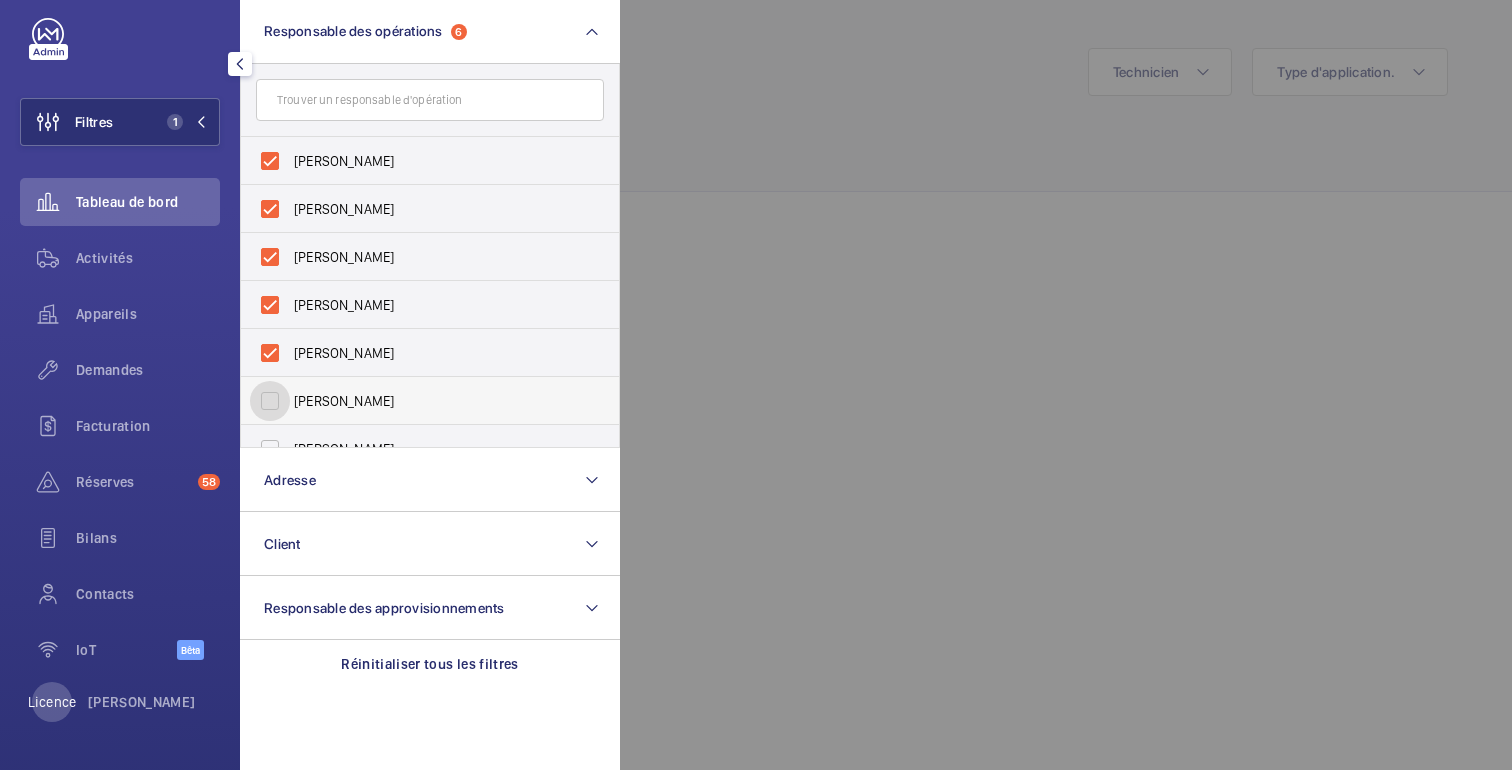 scroll, scrollTop: 74, scrollLeft: 0, axis: vertical 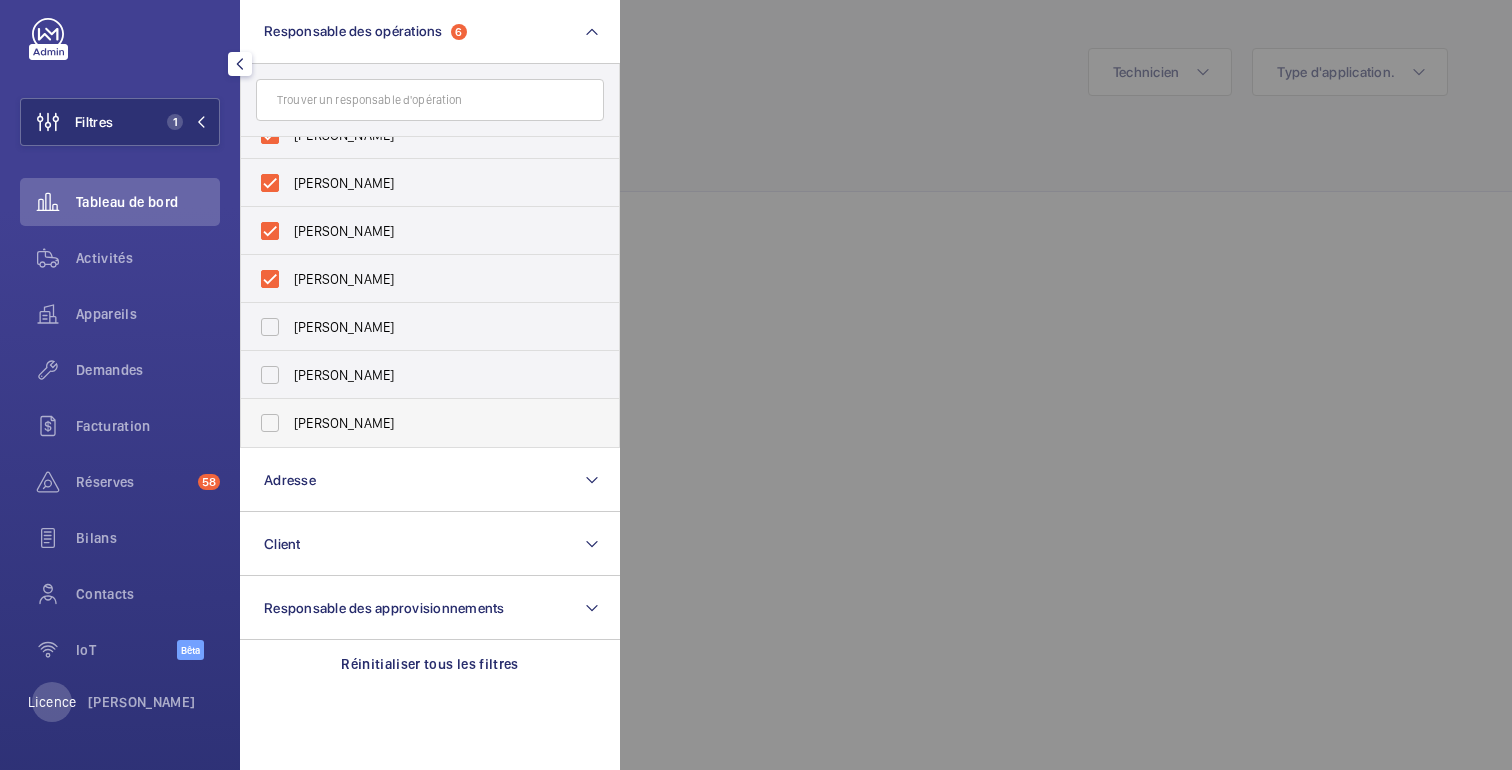 click on "[PERSON_NAME]" at bounding box center (344, 423) 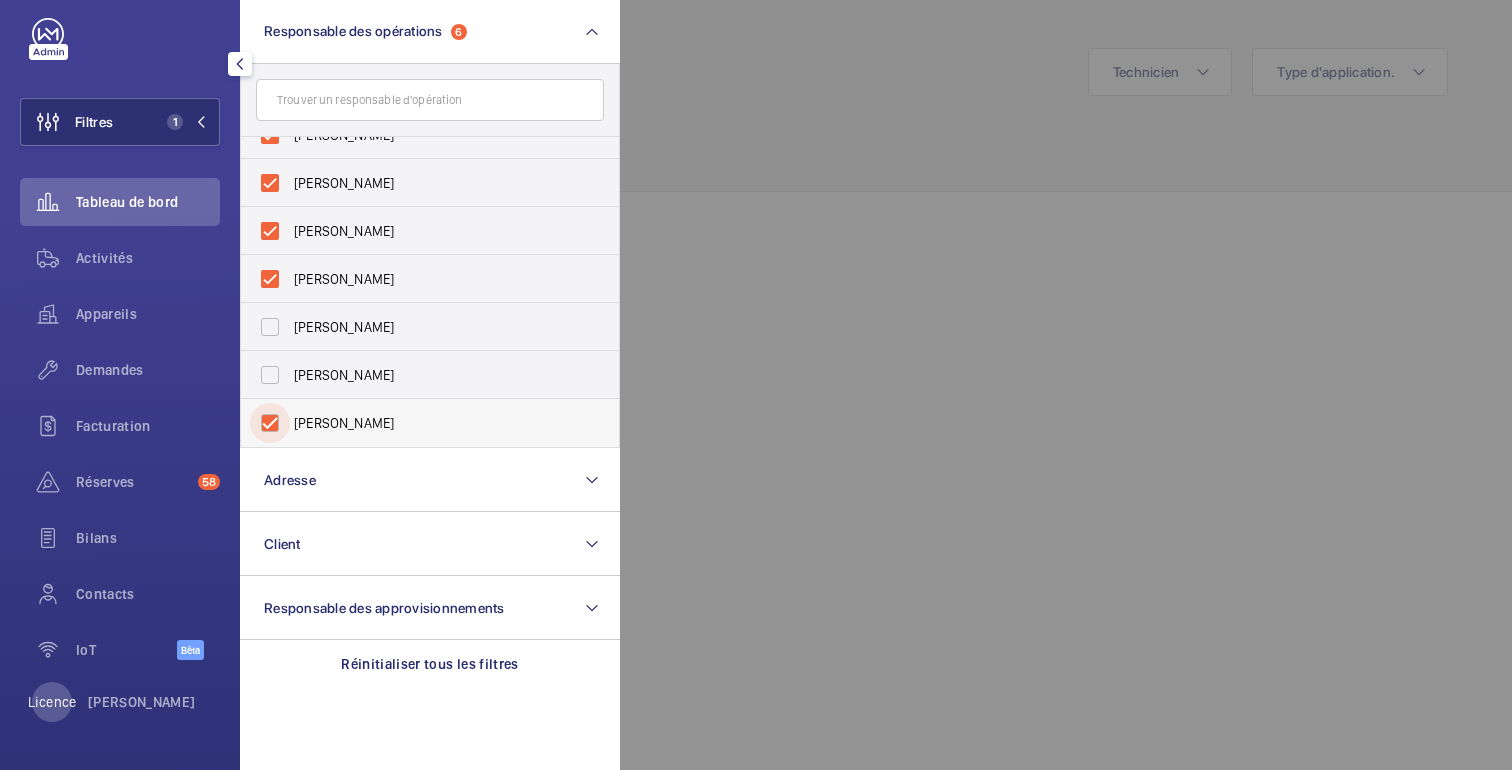 checkbox on "true" 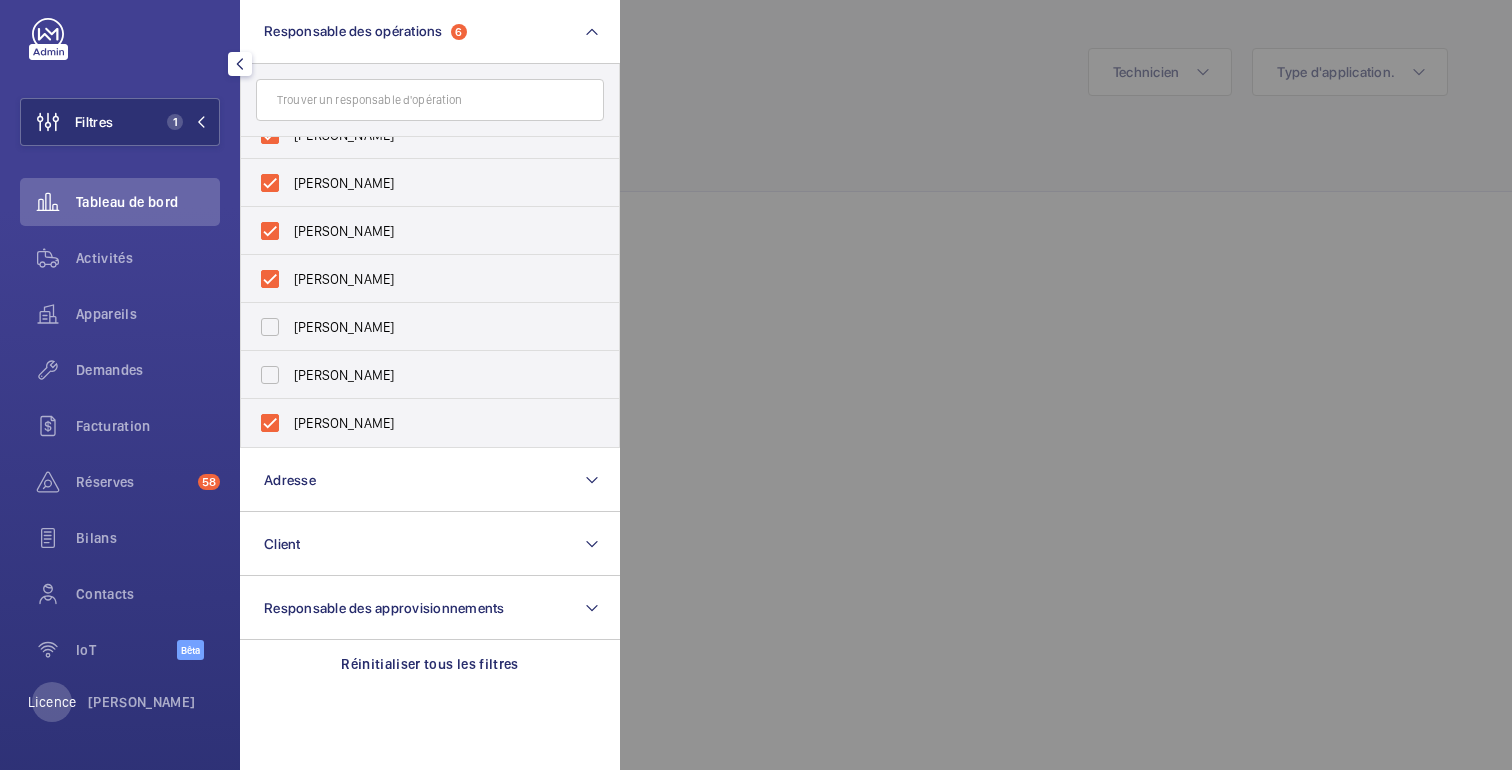 click 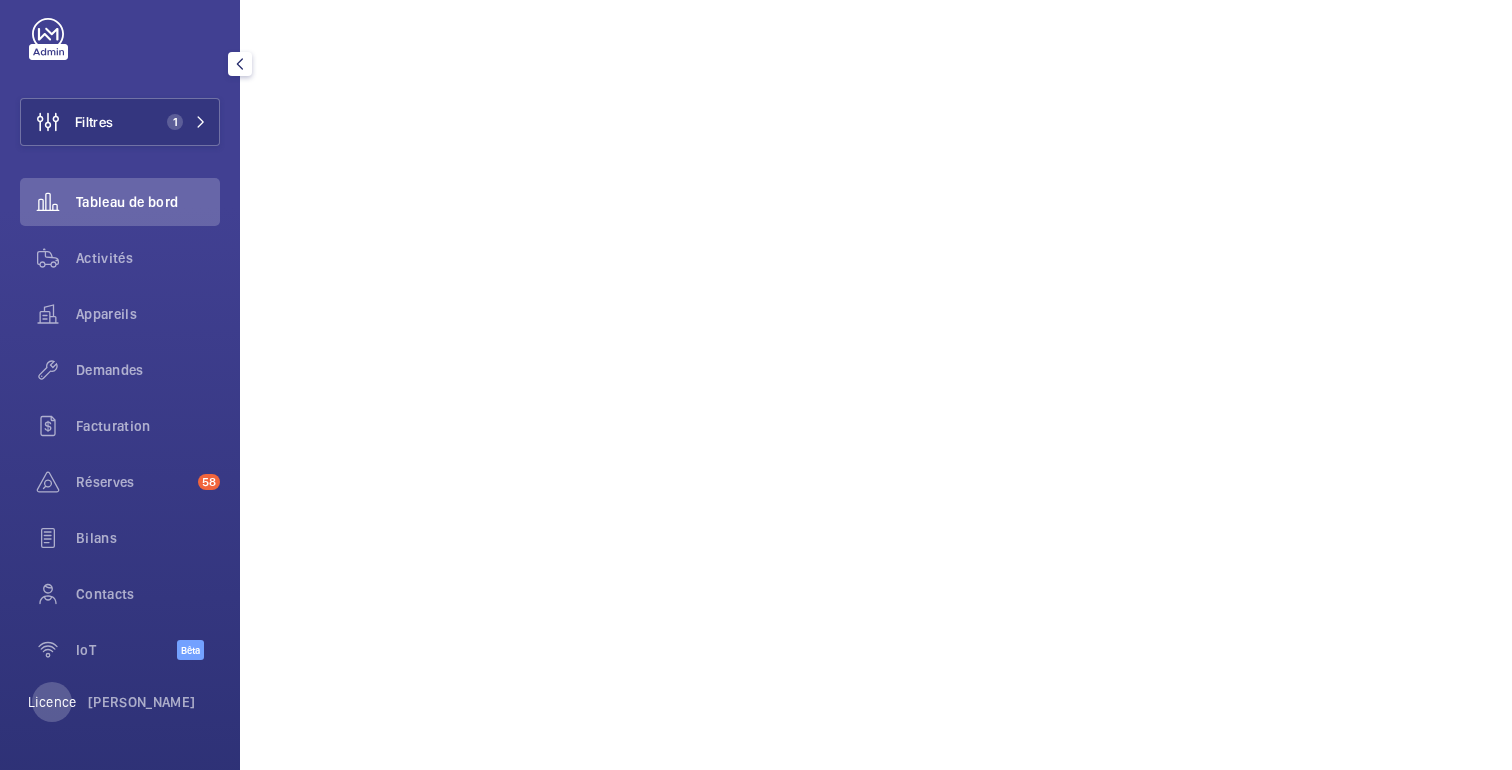 scroll, scrollTop: 382, scrollLeft: 0, axis: vertical 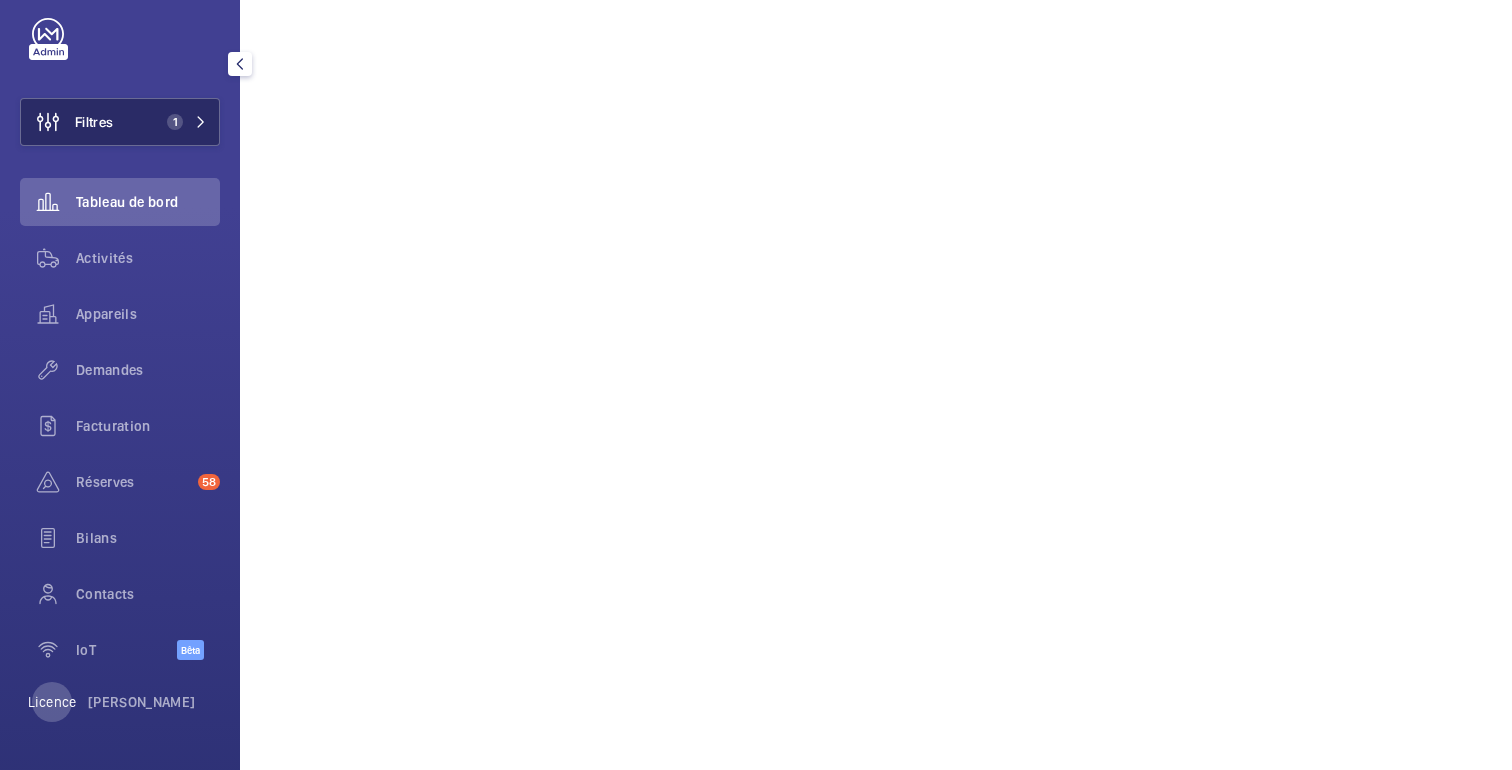 click on "Filtres 1" 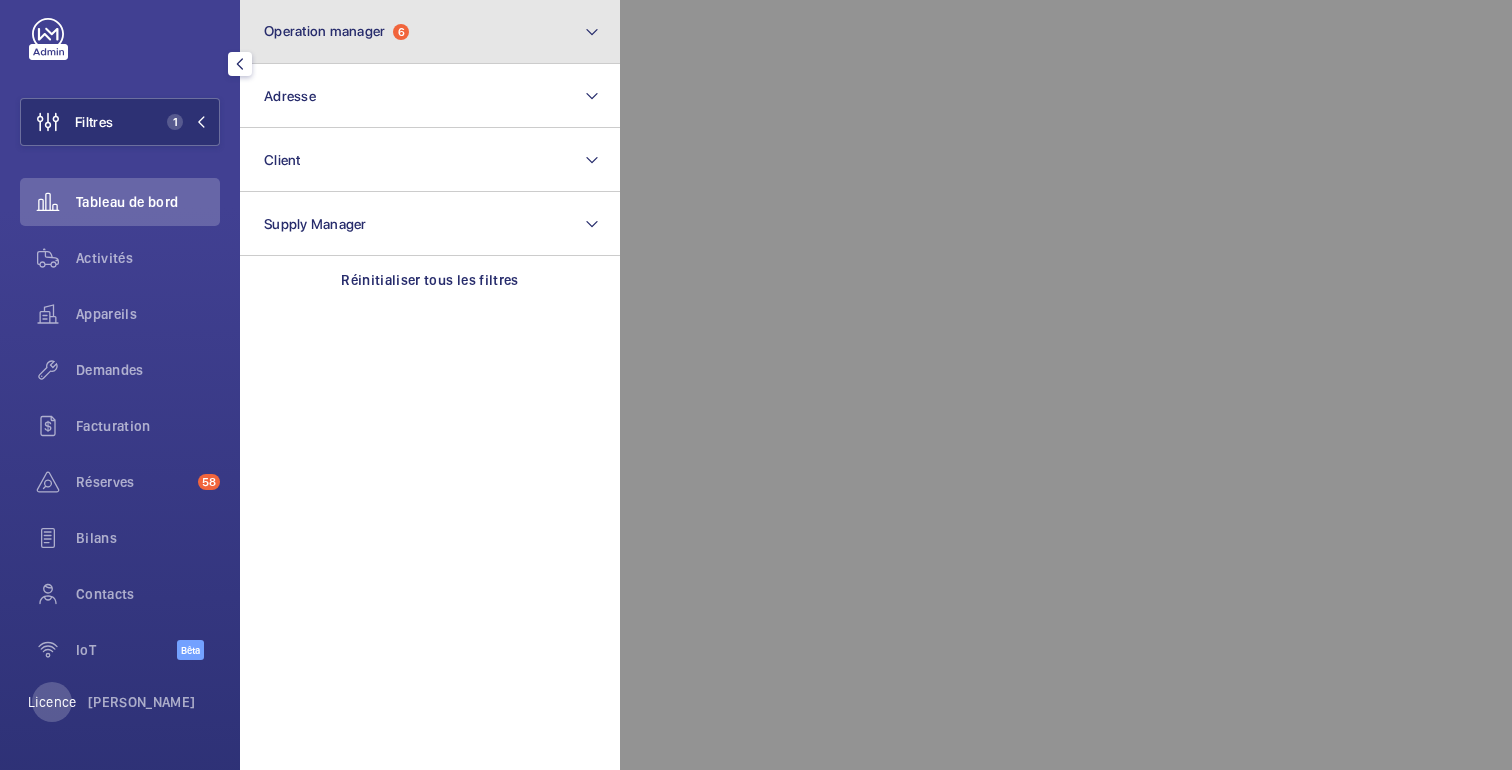 click on "Operation manager  6" 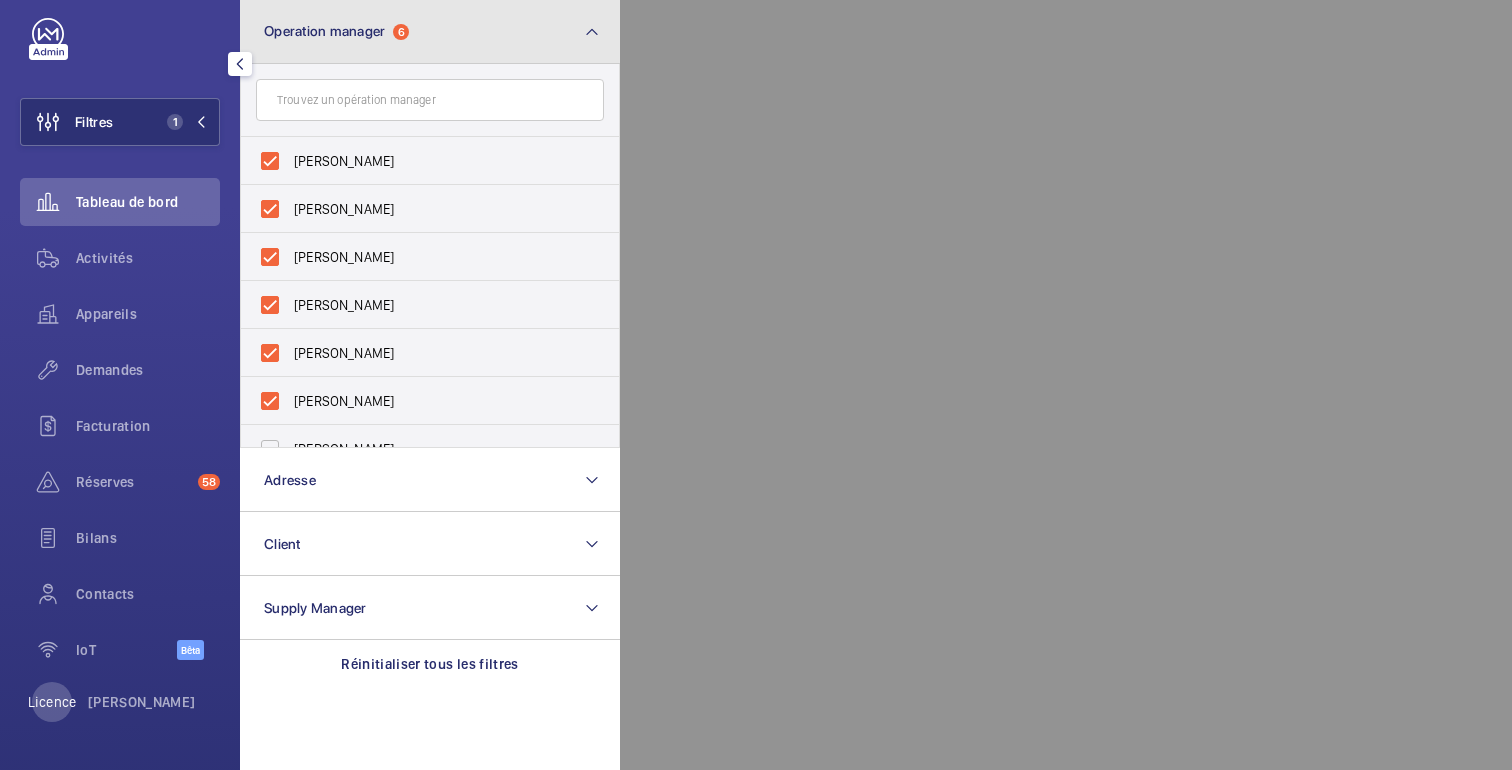 click on "Operation manager  6" 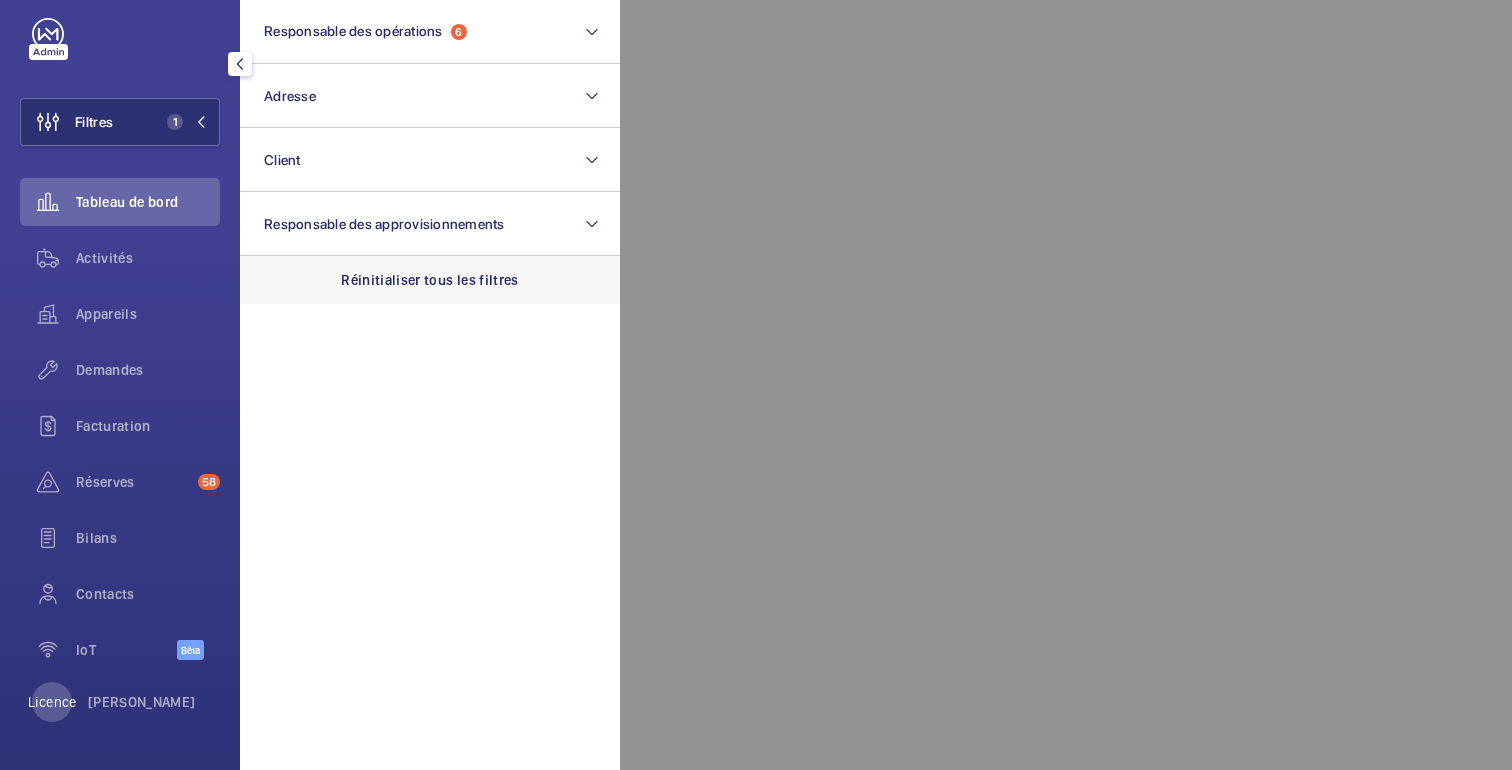 click on "Réinitialiser tous les filtres" 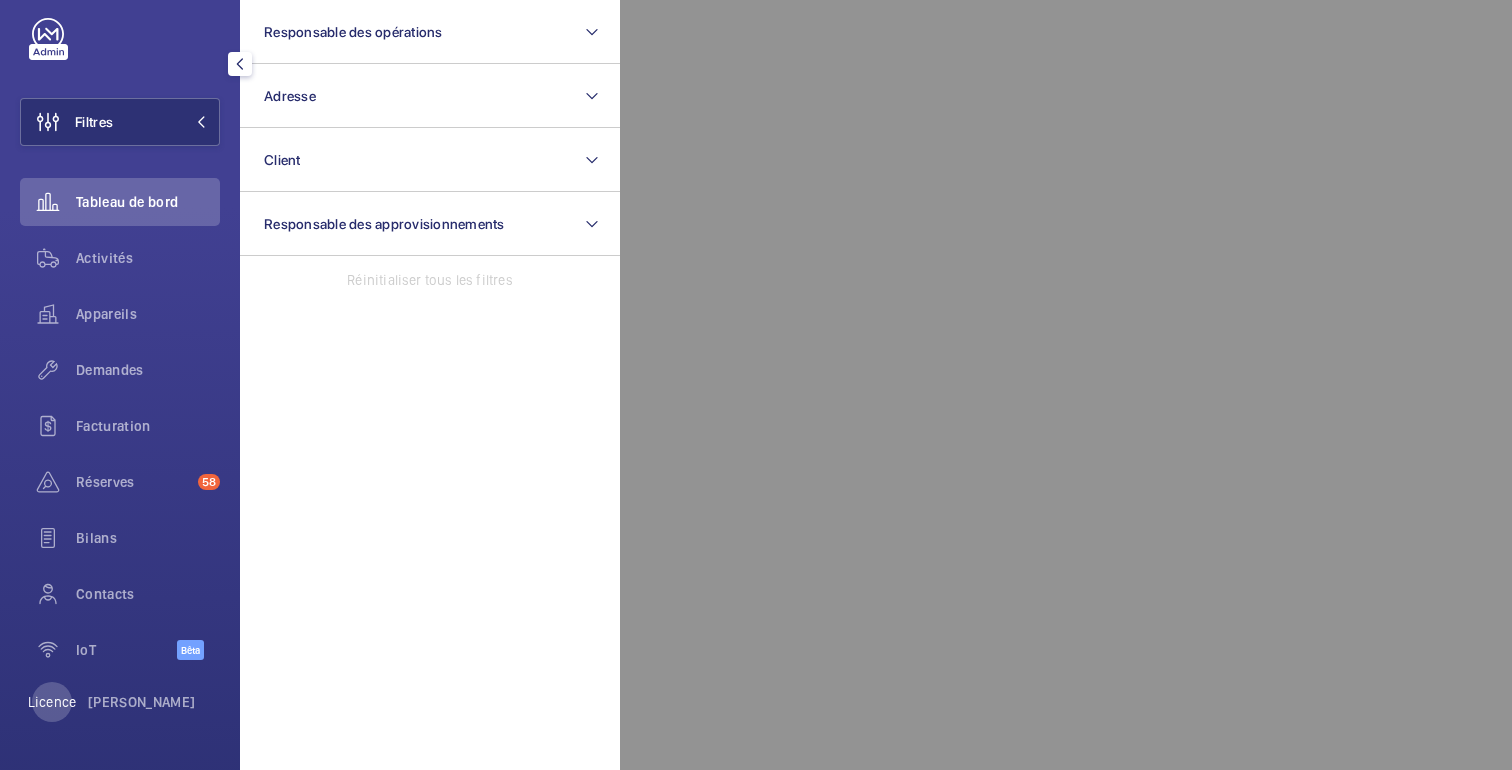 click 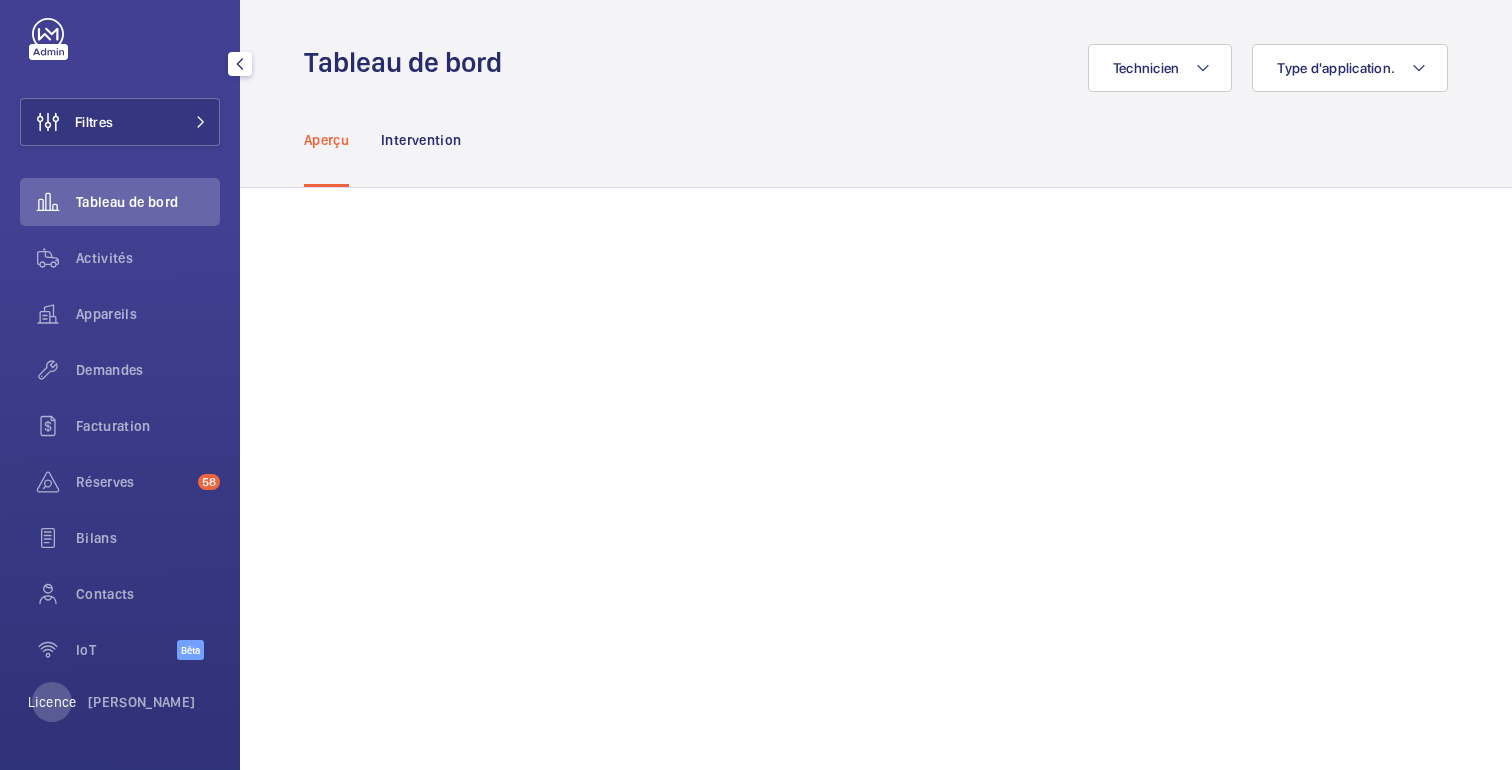 scroll, scrollTop: 0, scrollLeft: 0, axis: both 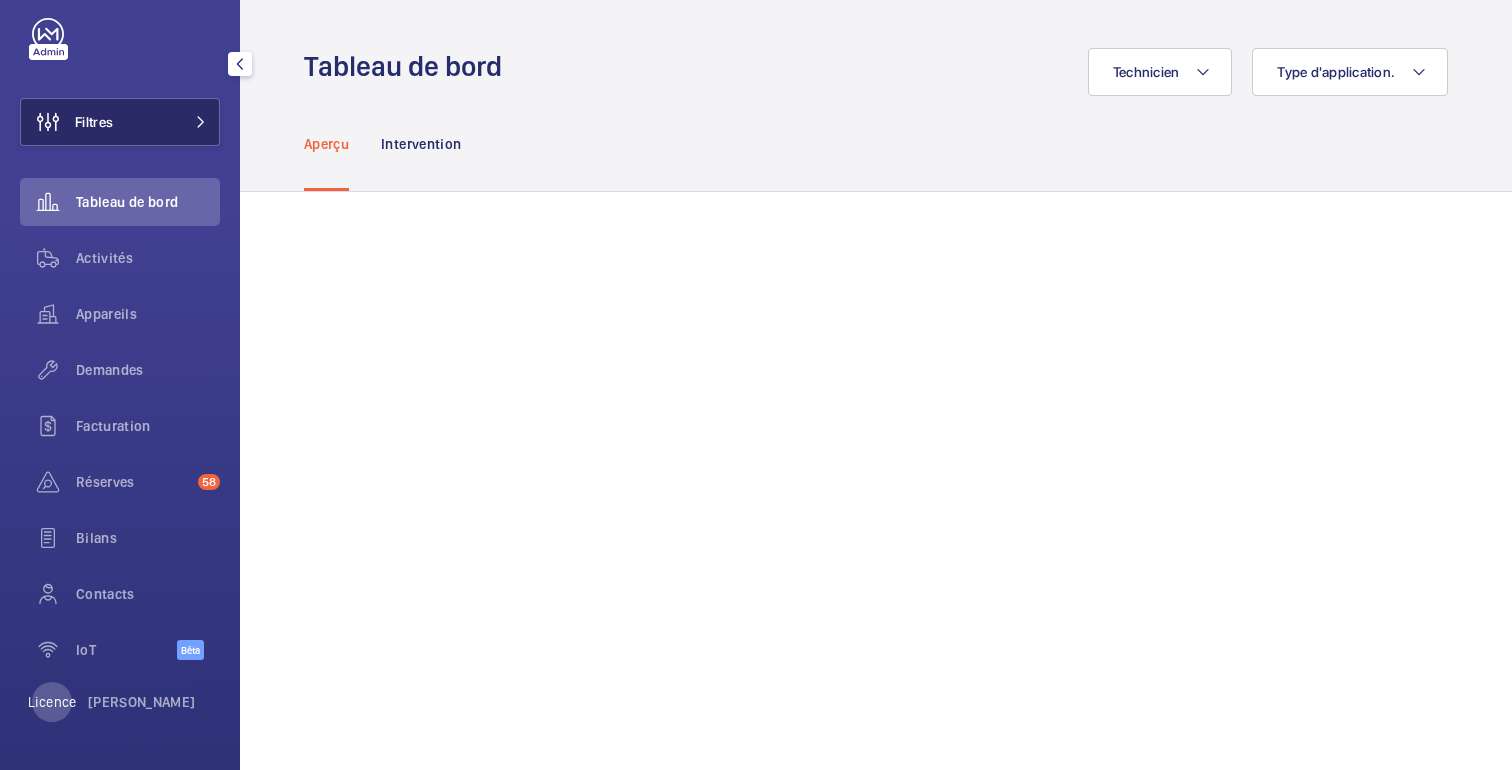 click 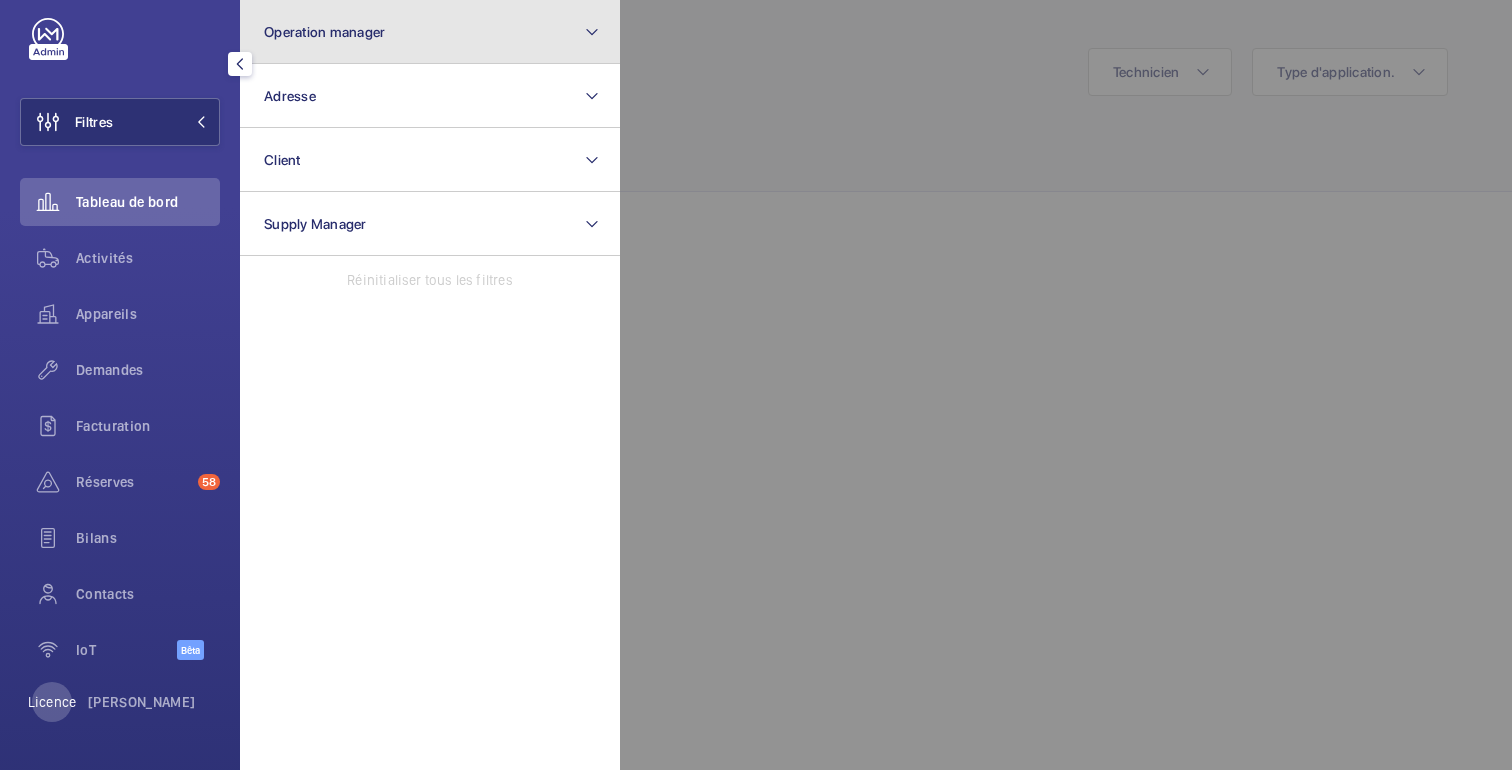 click on "Operation manager" 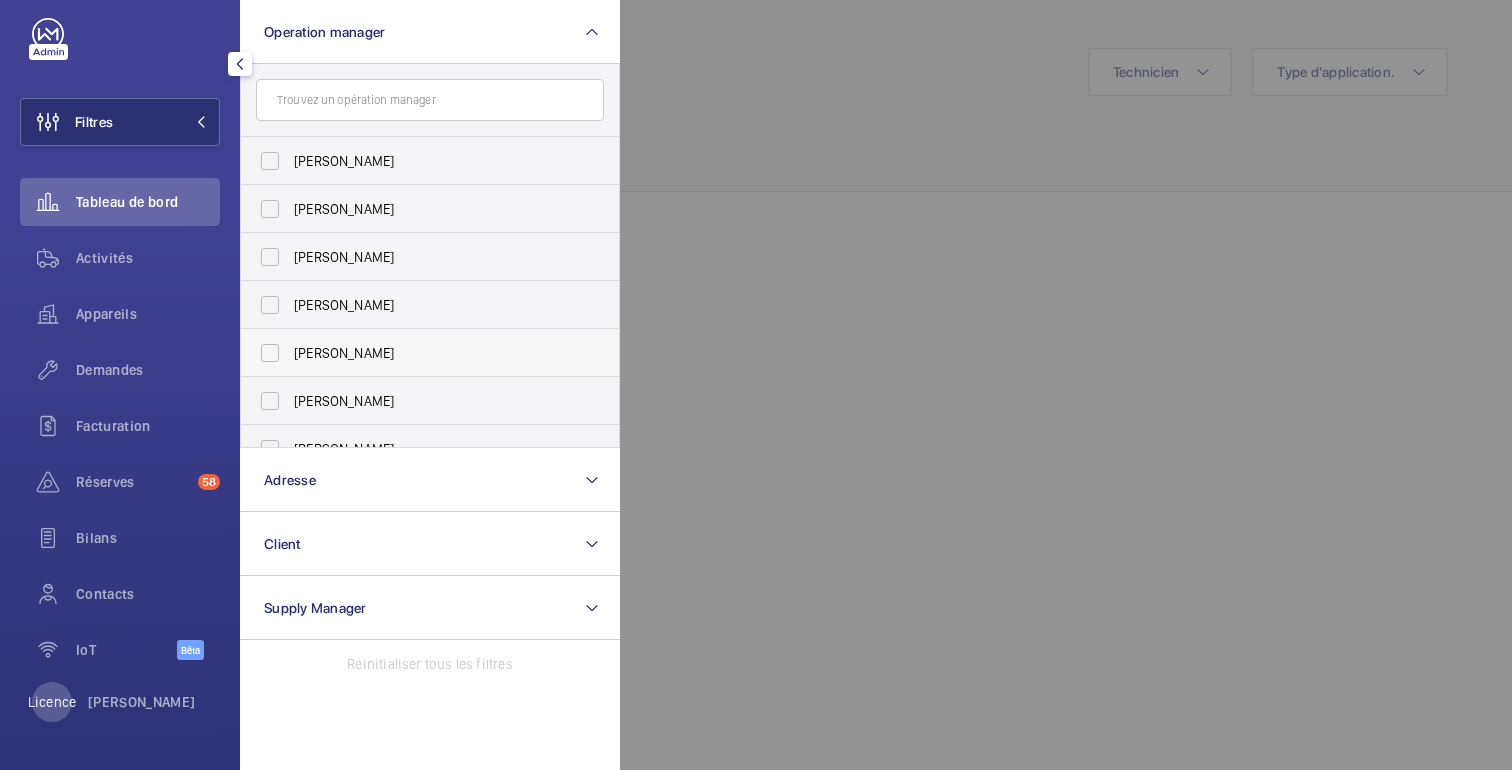 scroll, scrollTop: 74, scrollLeft: 0, axis: vertical 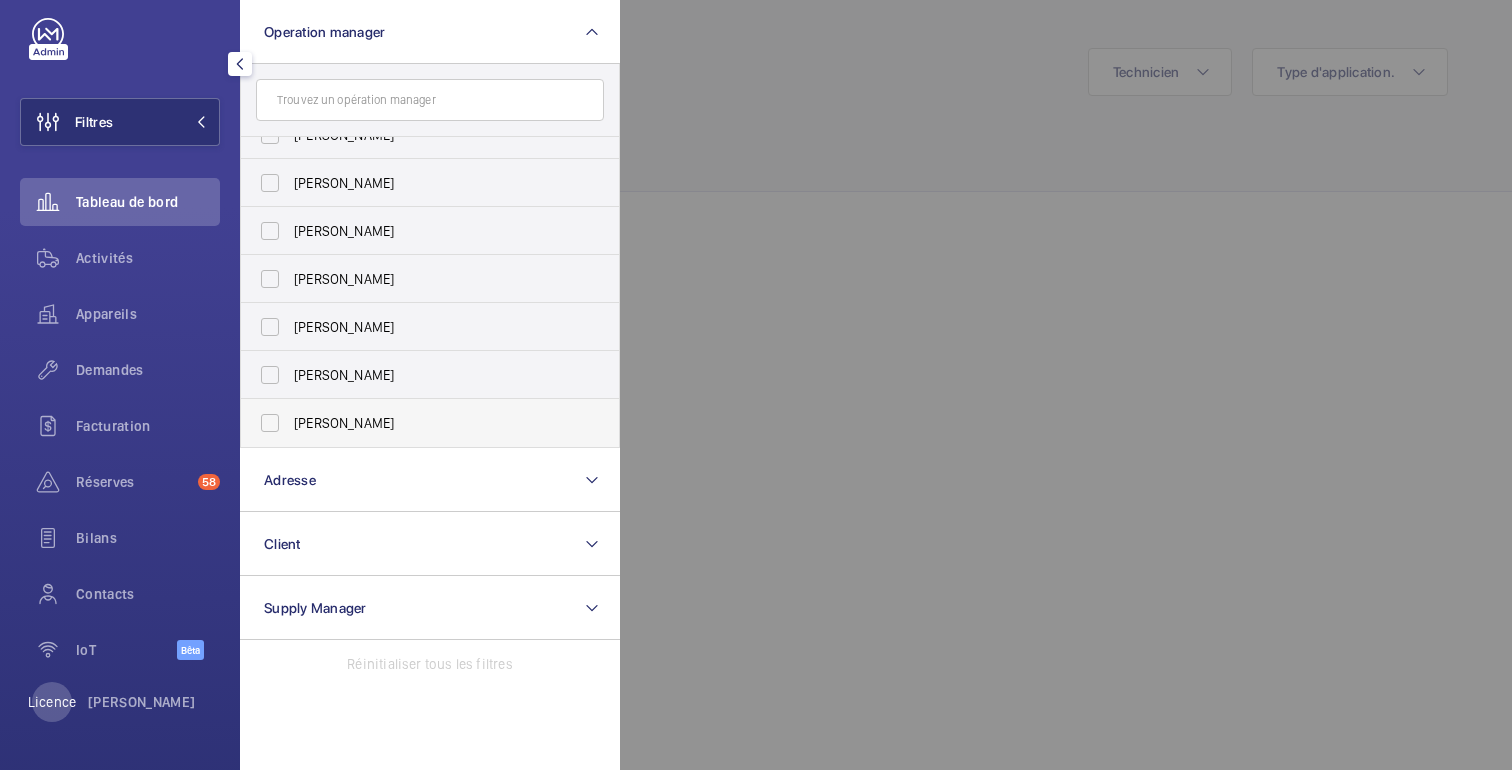 click on "[PERSON_NAME]" at bounding box center [431, 423] 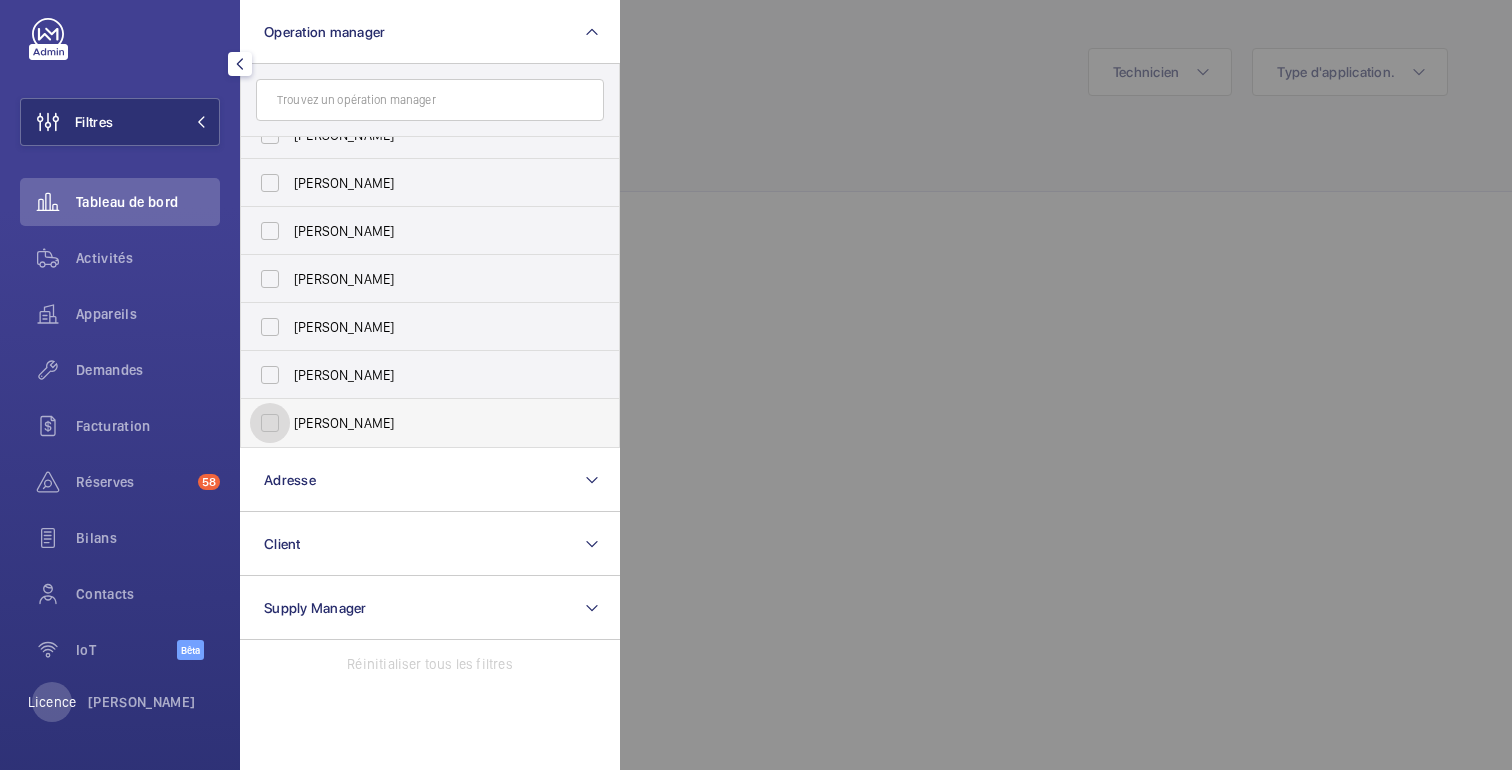 click on "[PERSON_NAME]" at bounding box center [270, 423] 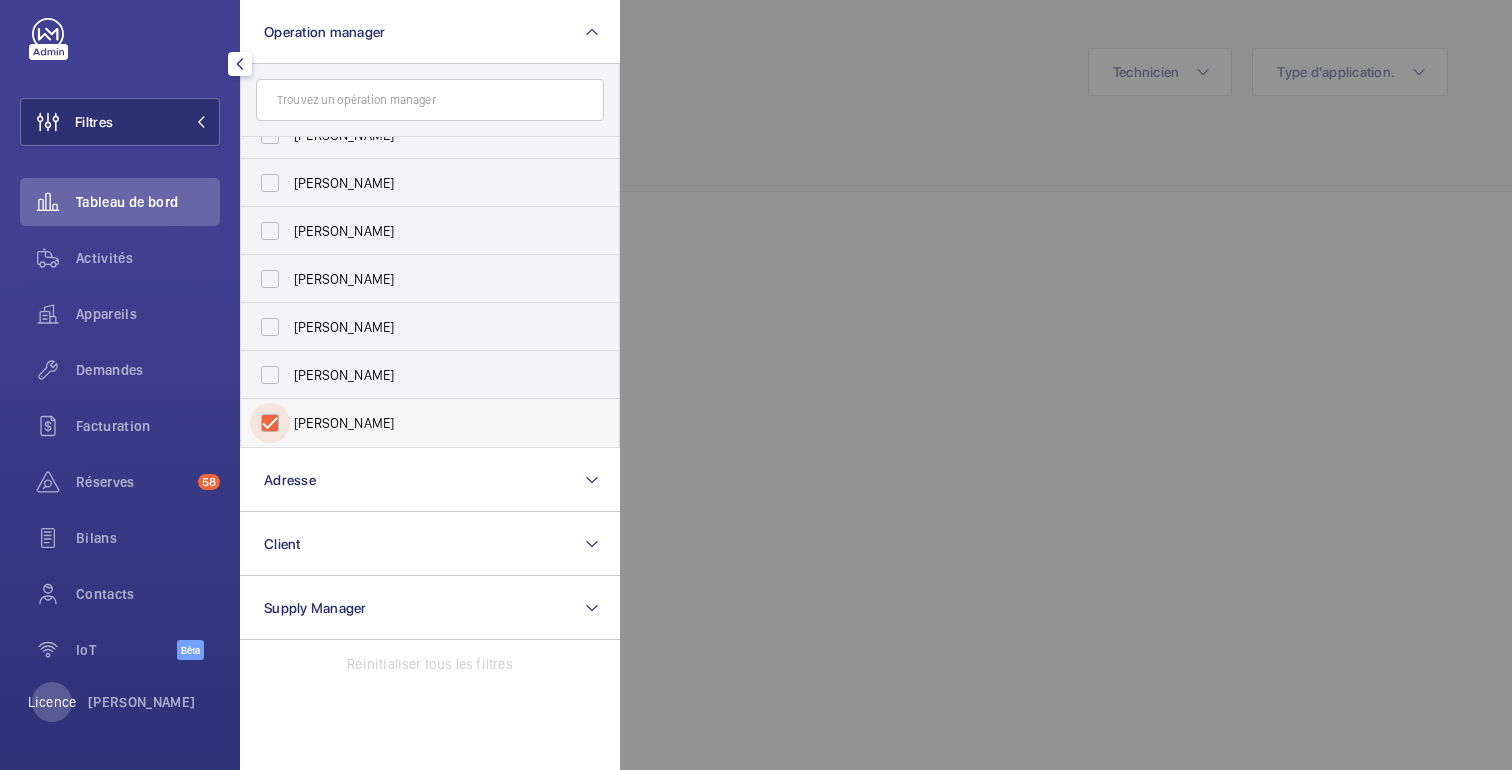 checkbox on "true" 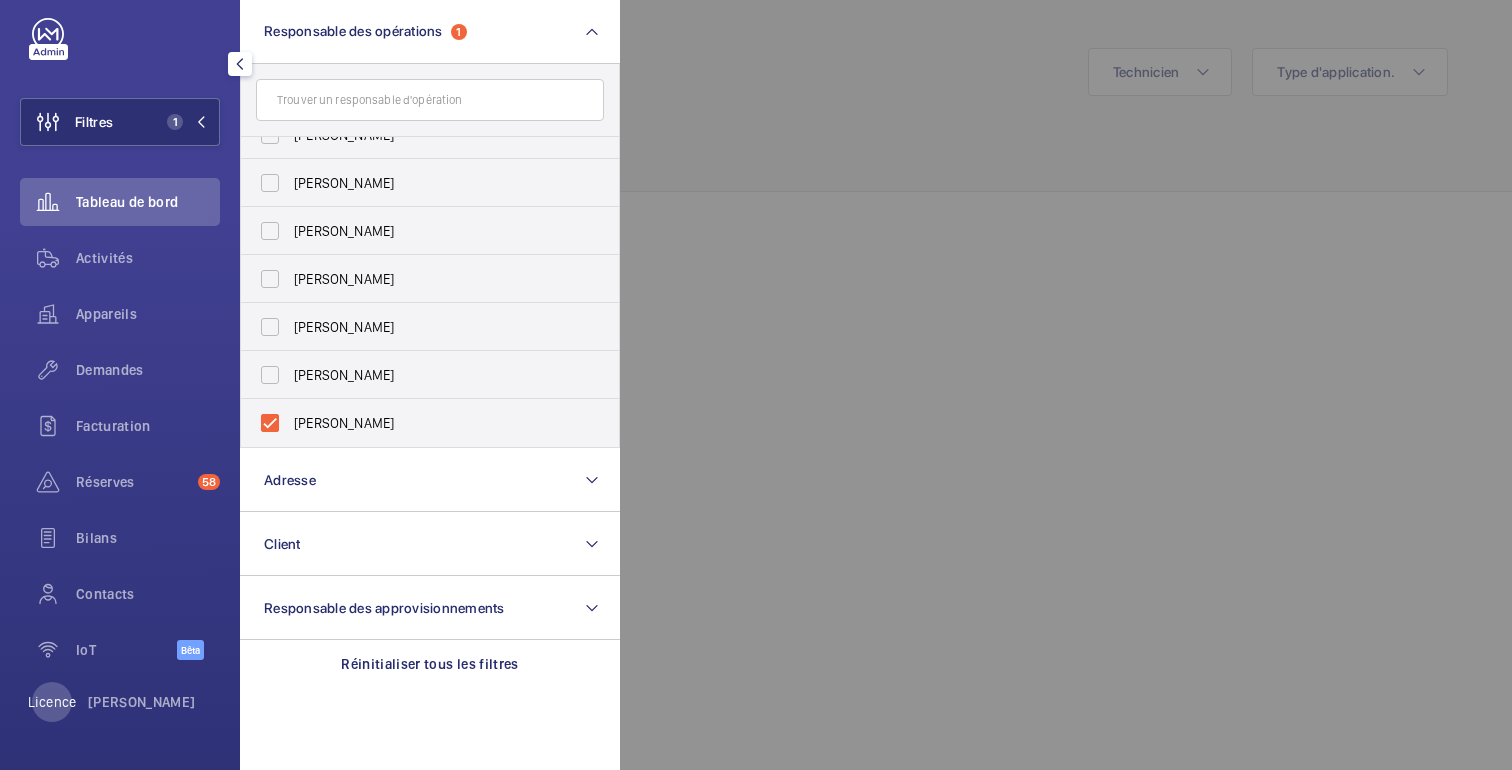 click 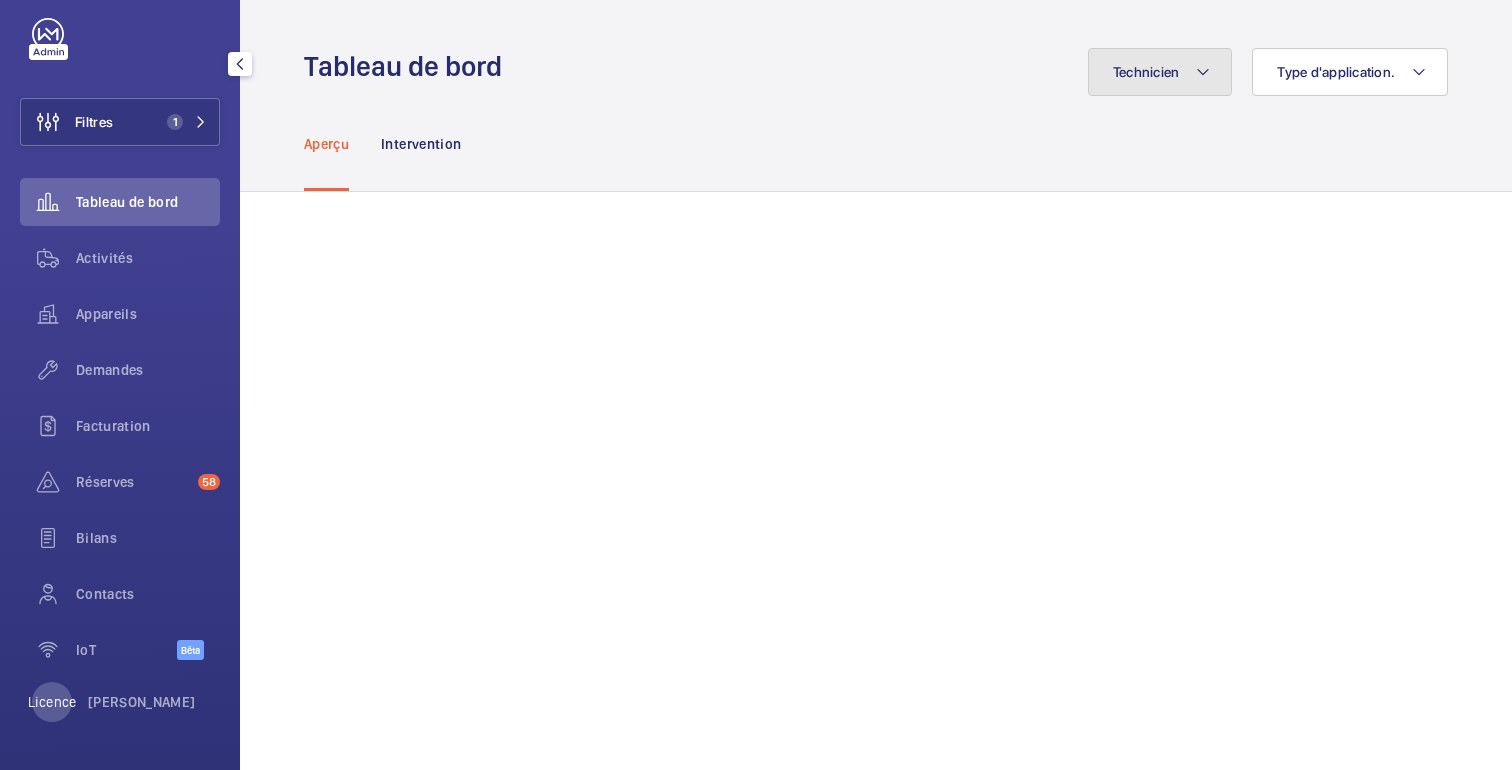 click on "Technicien" 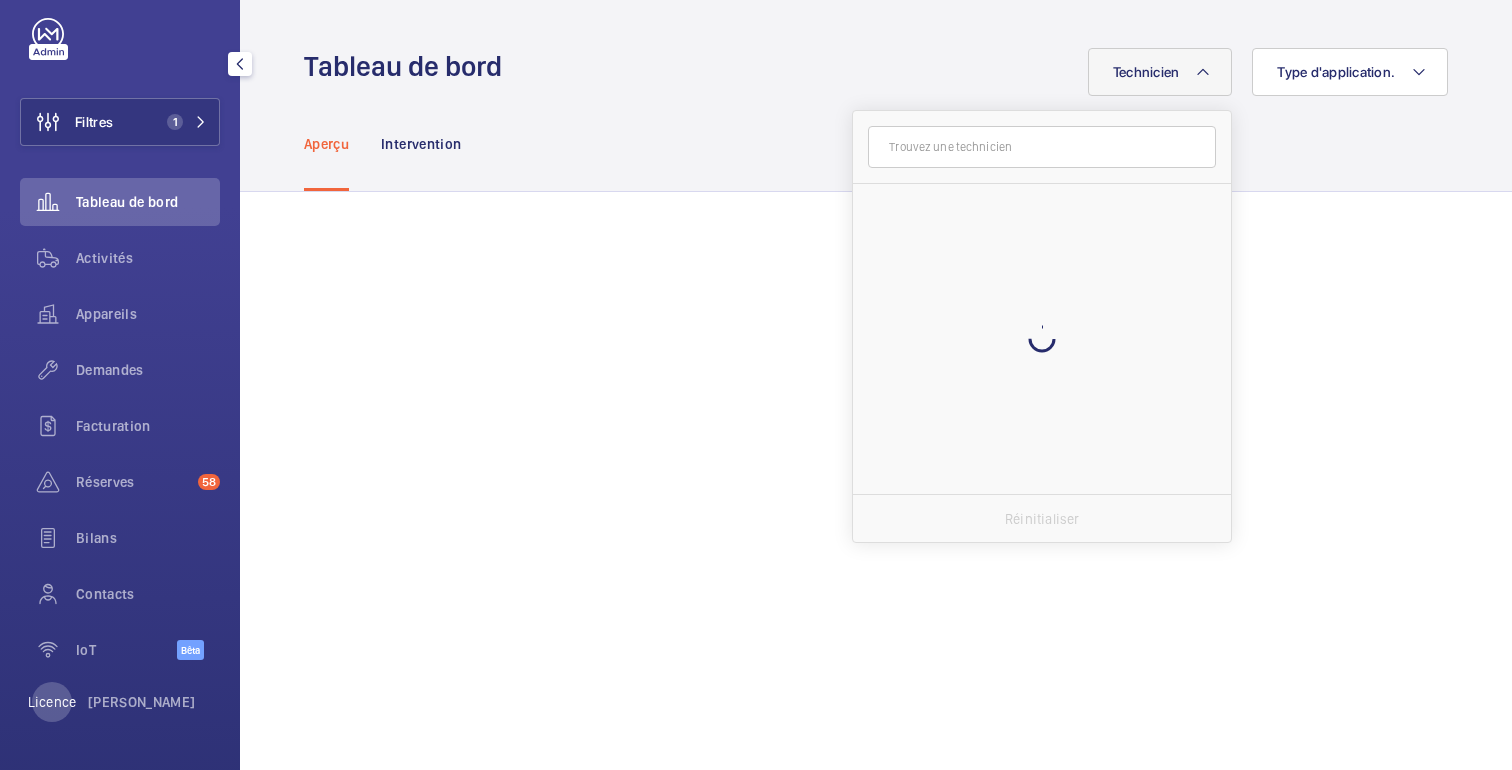 click 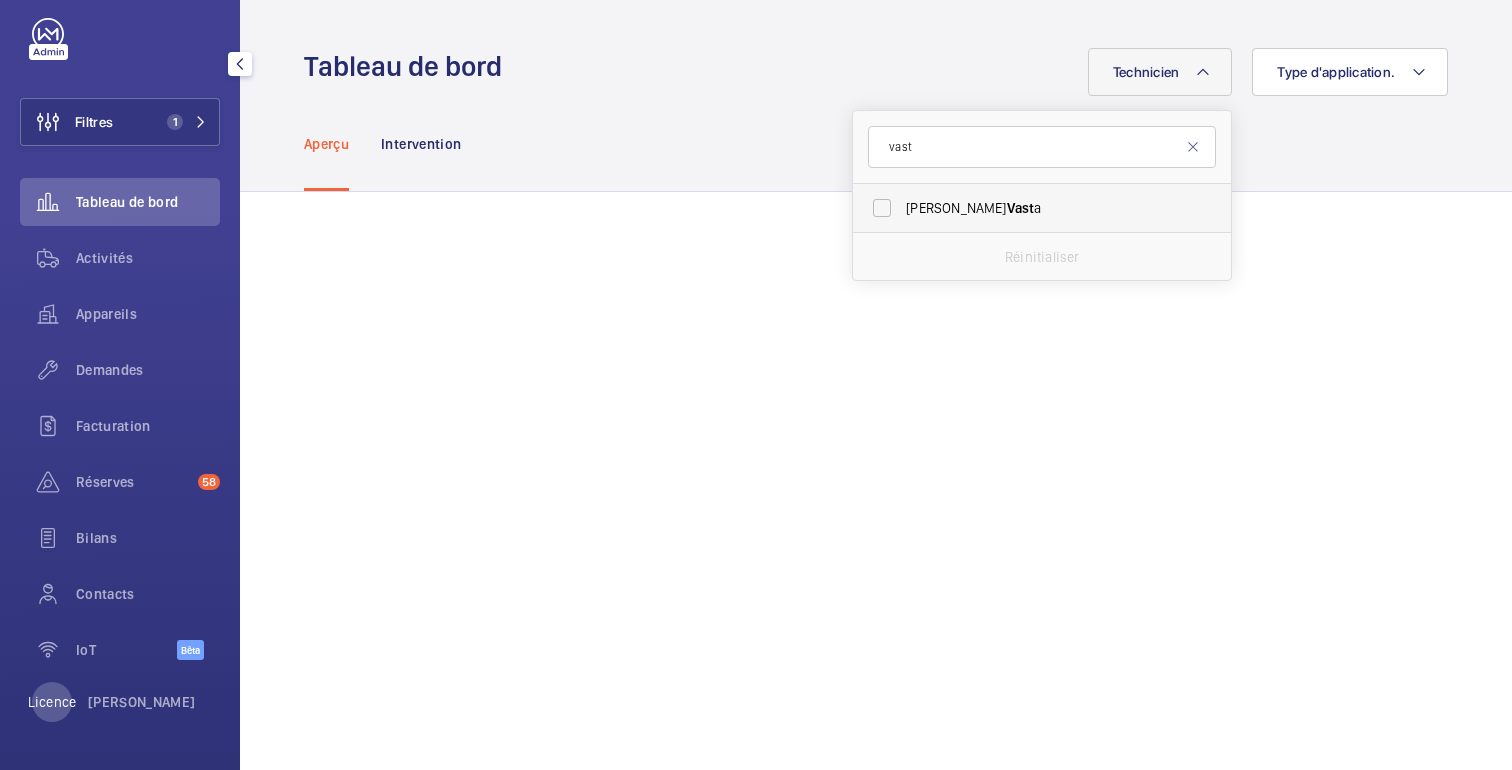 type on "vast" 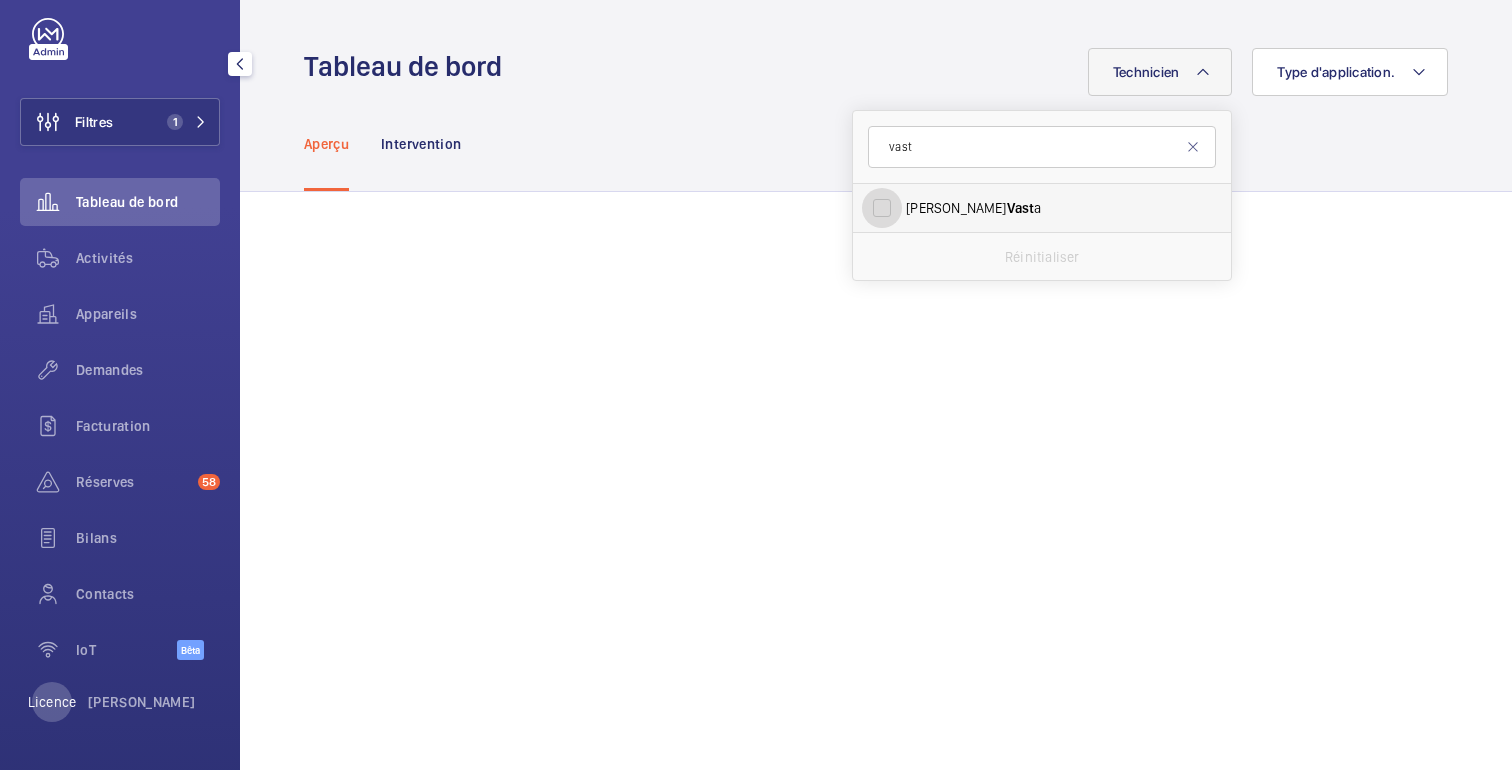 click on "[PERSON_NAME] a" at bounding box center (882, 208) 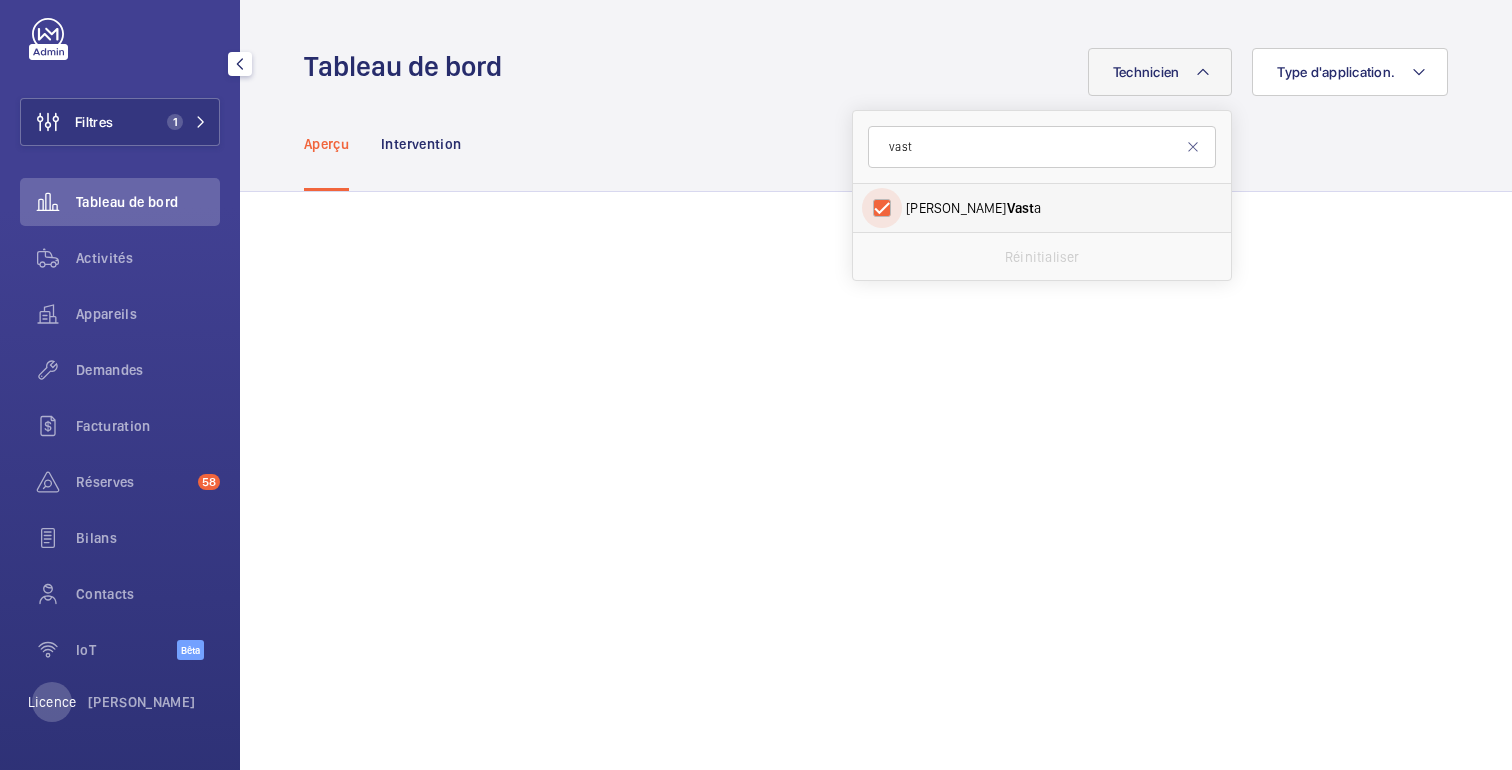 checkbox on "true" 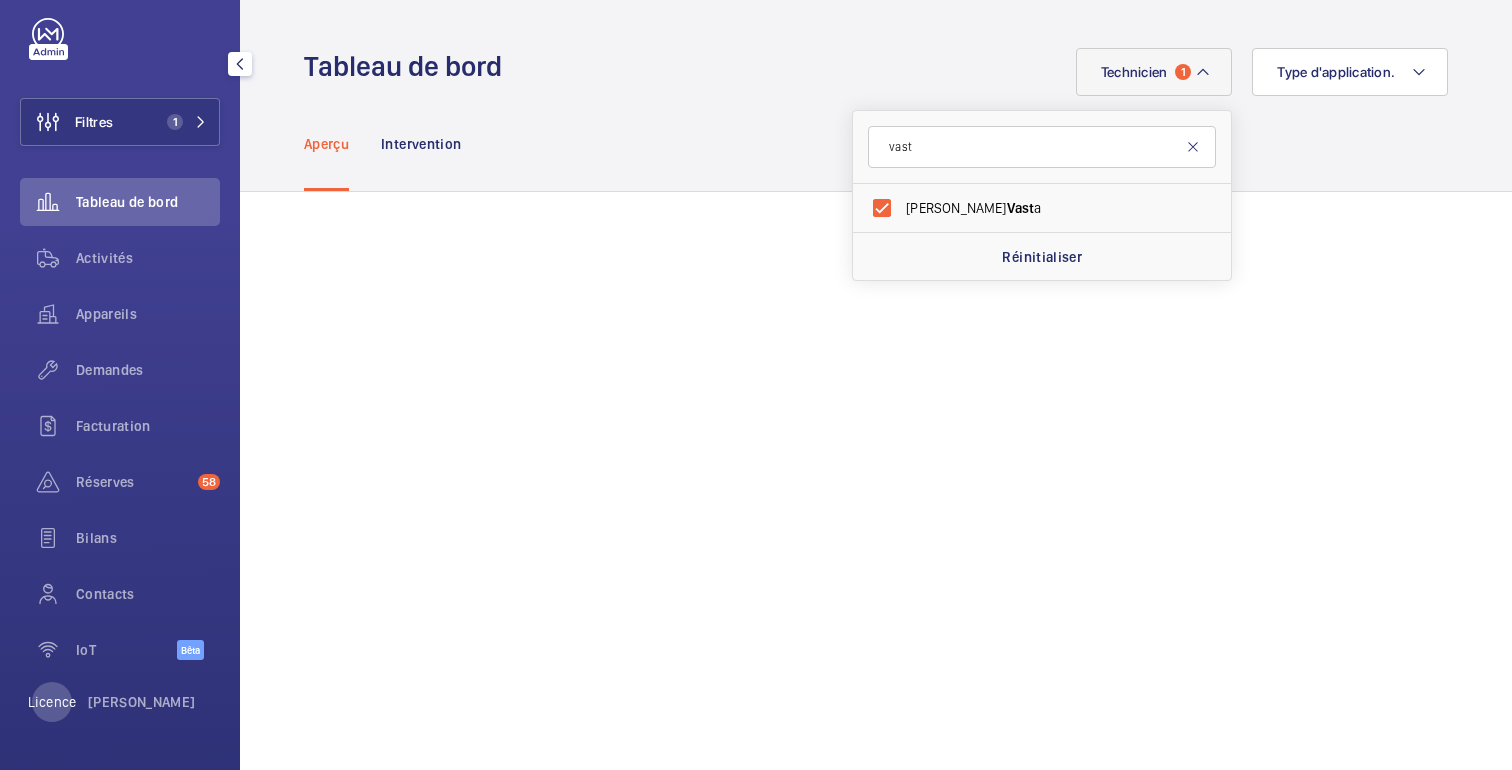 click 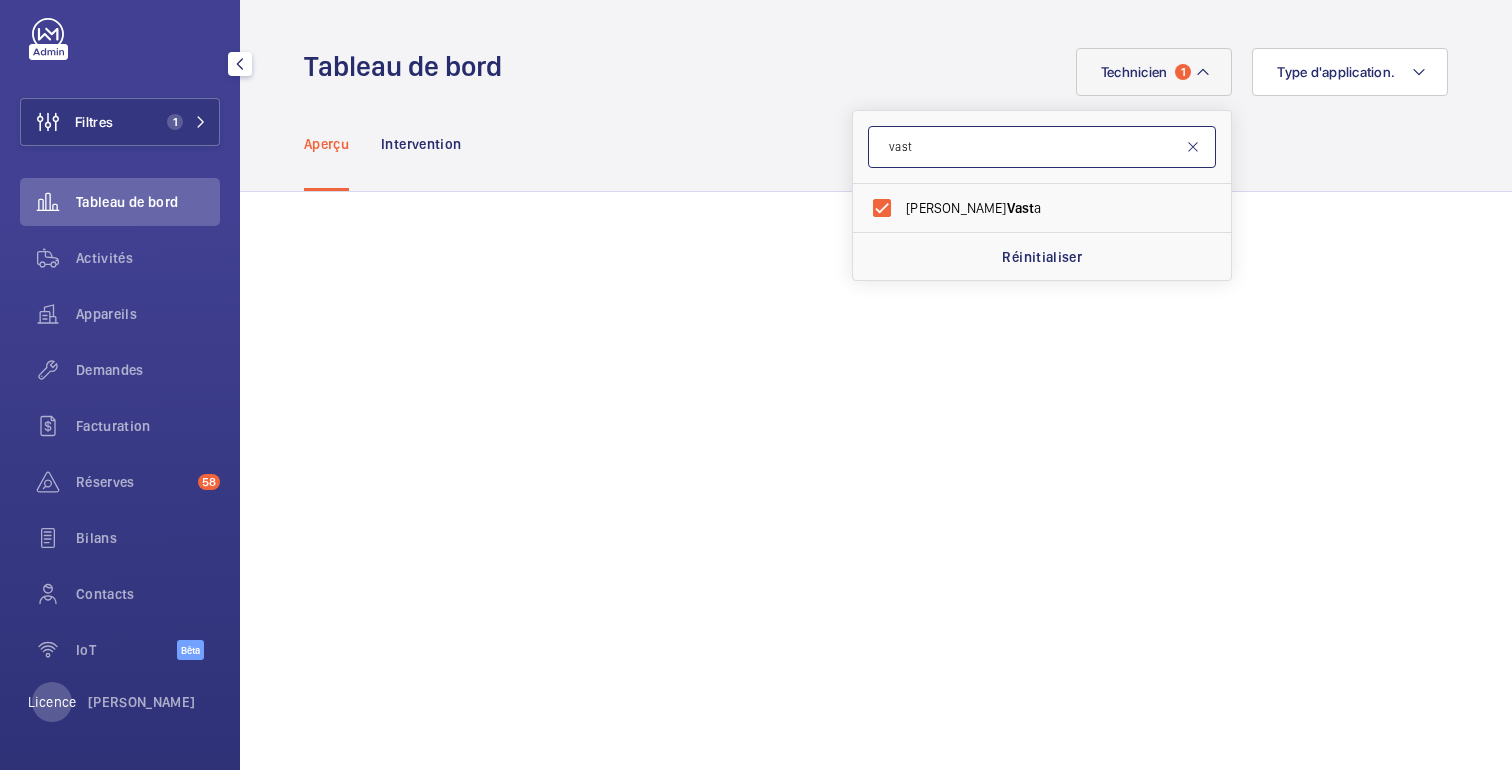 type 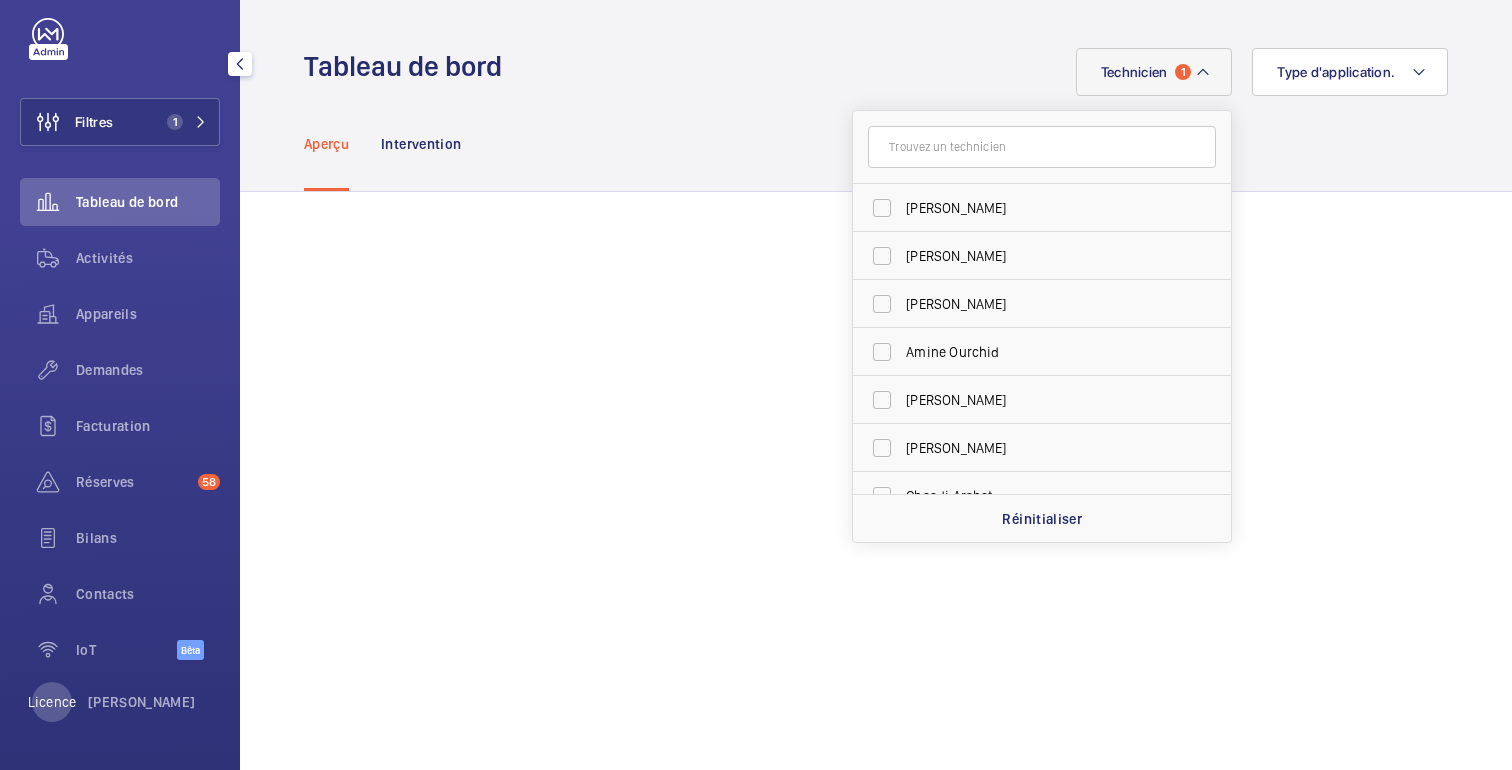 click on "Technicien 1 [PERSON_NAME] [PERSON_NAME] [PERSON_NAME] [PERSON_NAME] [PERSON_NAME] [DEMOGRAPHIC_DATA] [PERSON_NAME] [PERSON_NAME] [PERSON_NAME] [PERSON_NAME] [PERSON_NAME] [PERSON_NAME] [PERSON_NAME] [PERSON_NAME] [PERSON_NAME] [PERSON_NAME] [PERSON_NAME] [PERSON_NAME] [PERSON_NAME] [PERSON_NAME] [PERSON_NAME] [PERSON_NAME] [PERSON_NAME] [PERSON_NAME] IDF [PERSON_NAME] [PERSON_NAME] Amine Drine [PERSON_NAME] [PERSON_NAME] [PERSON_NAME] Orderic Kabunda [PERSON_NAME] DESAUTEL Protection Incendie [PERSON_NAME] Benkrouidem [PERSON_NAME] [PERSON_NAME] [PERSON_NAME] [PERSON_NAME] [PERSON_NAME] [PERSON_NAME] [PERSON_NAME] [PERSON_NAME] Chougradi [PERSON_NAME] [PERSON_NAME] Softica Debrito [PERSON_NAME] [PERSON_NAME] Ba M'Paly [PERSON_NAME] Bachiri Softica [PERSON_NAME] [PERSON_NAME]" 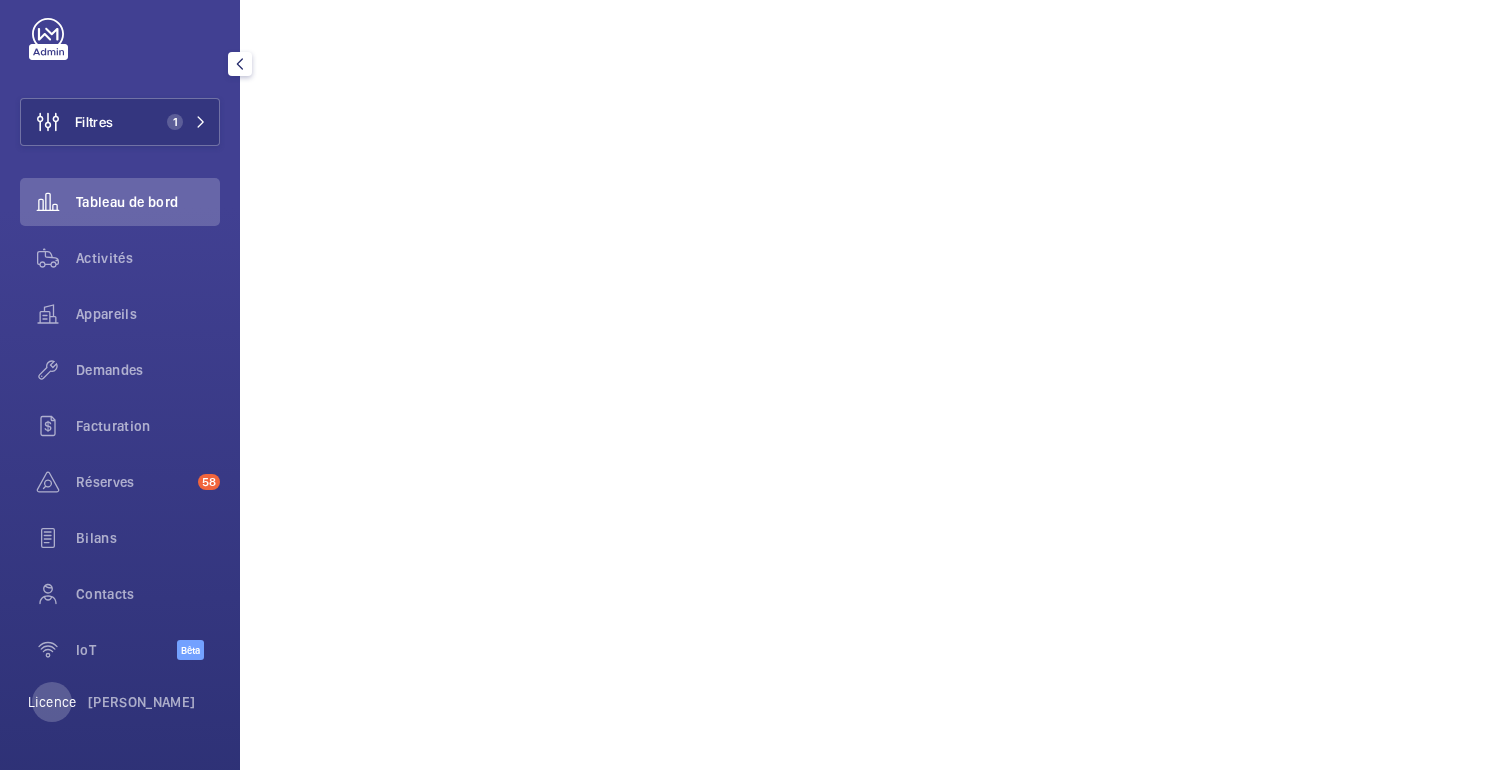 scroll, scrollTop: 0, scrollLeft: 0, axis: both 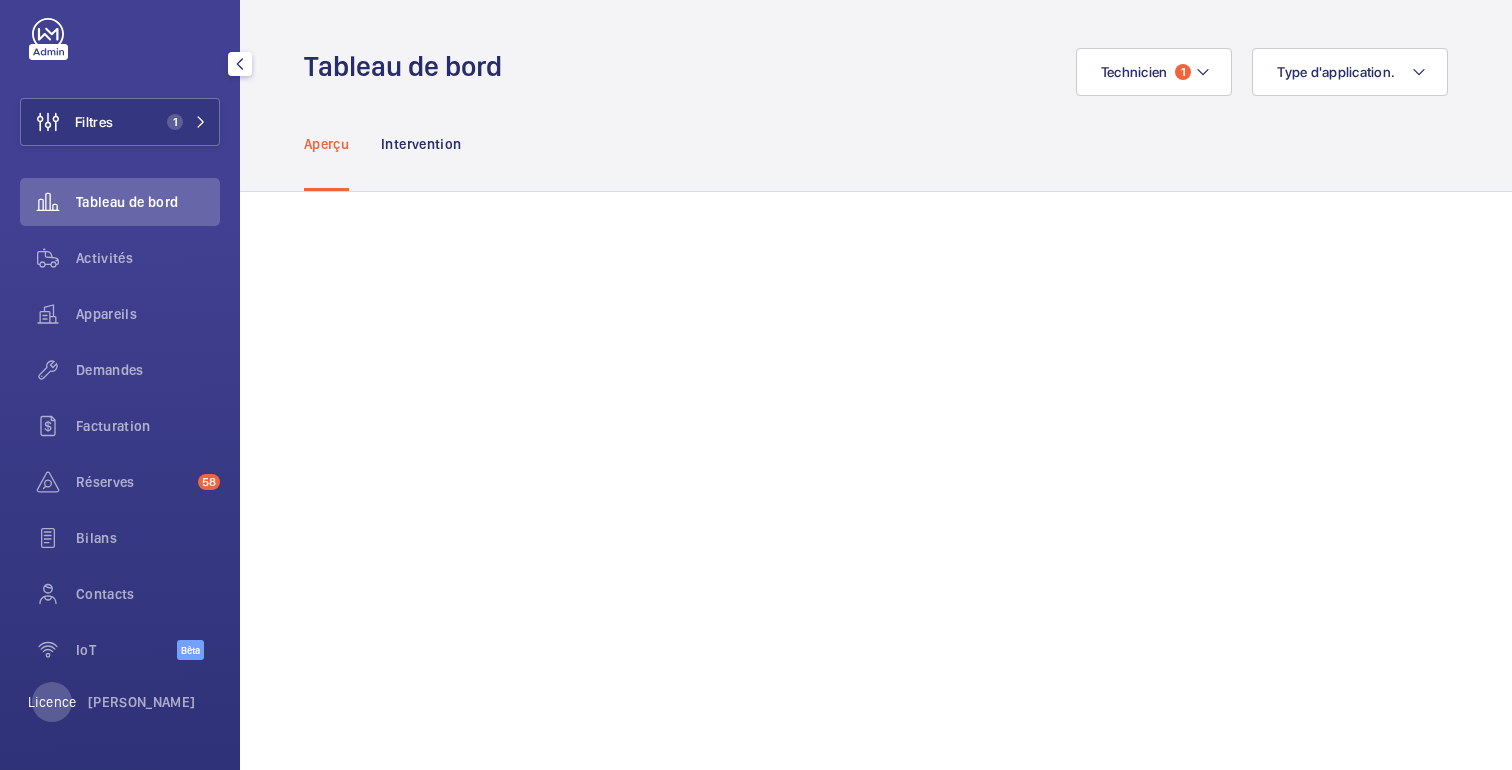 click 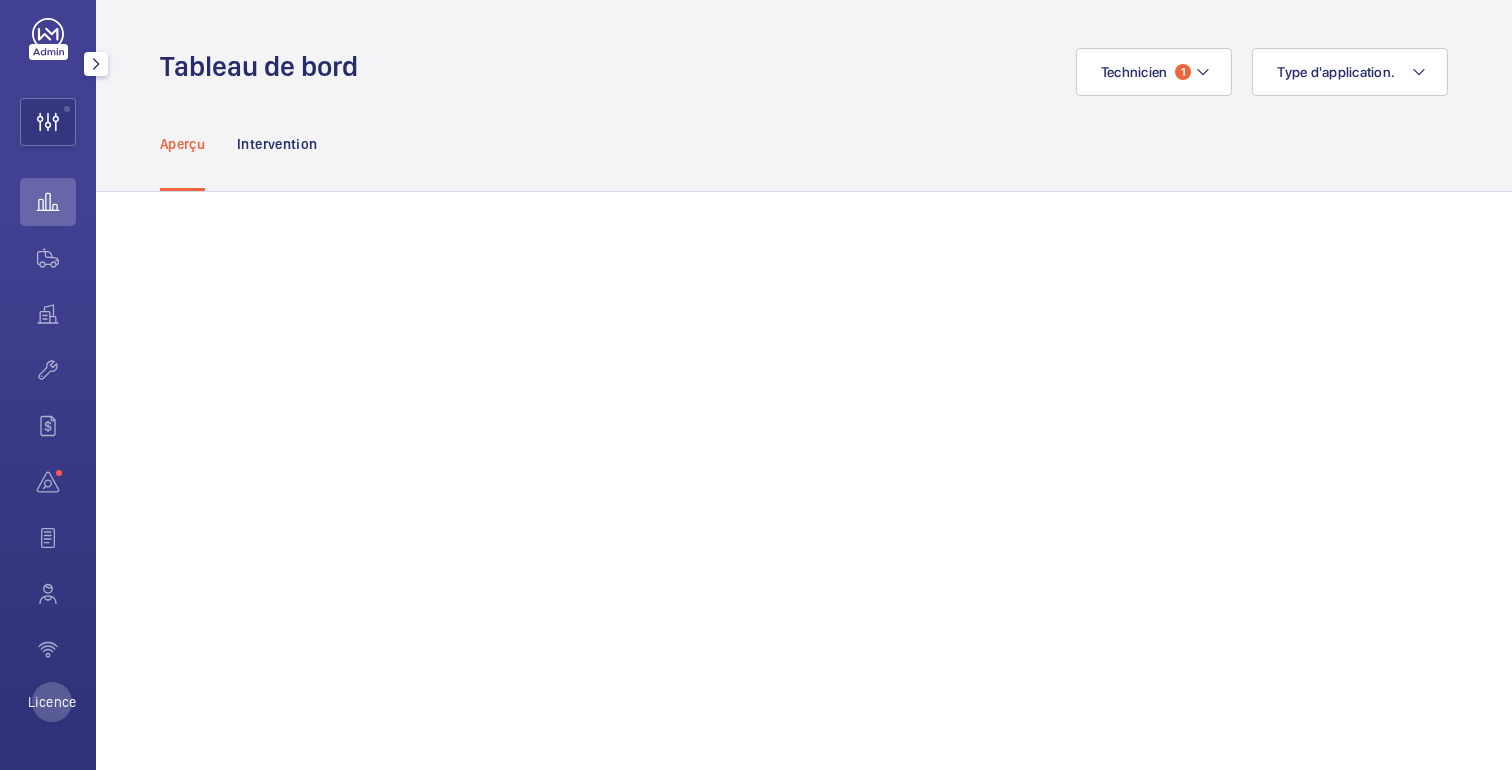 click 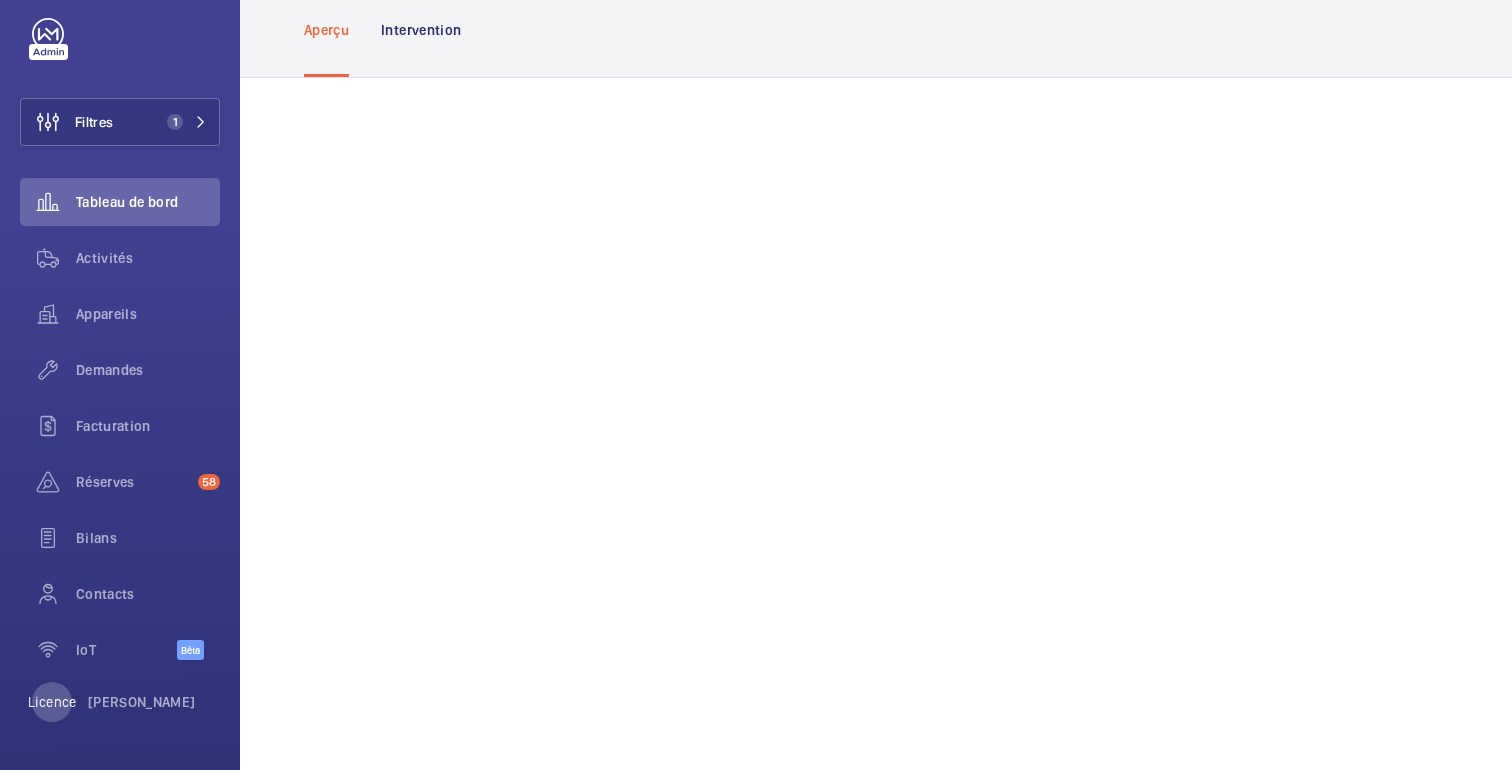scroll, scrollTop: 0, scrollLeft: 0, axis: both 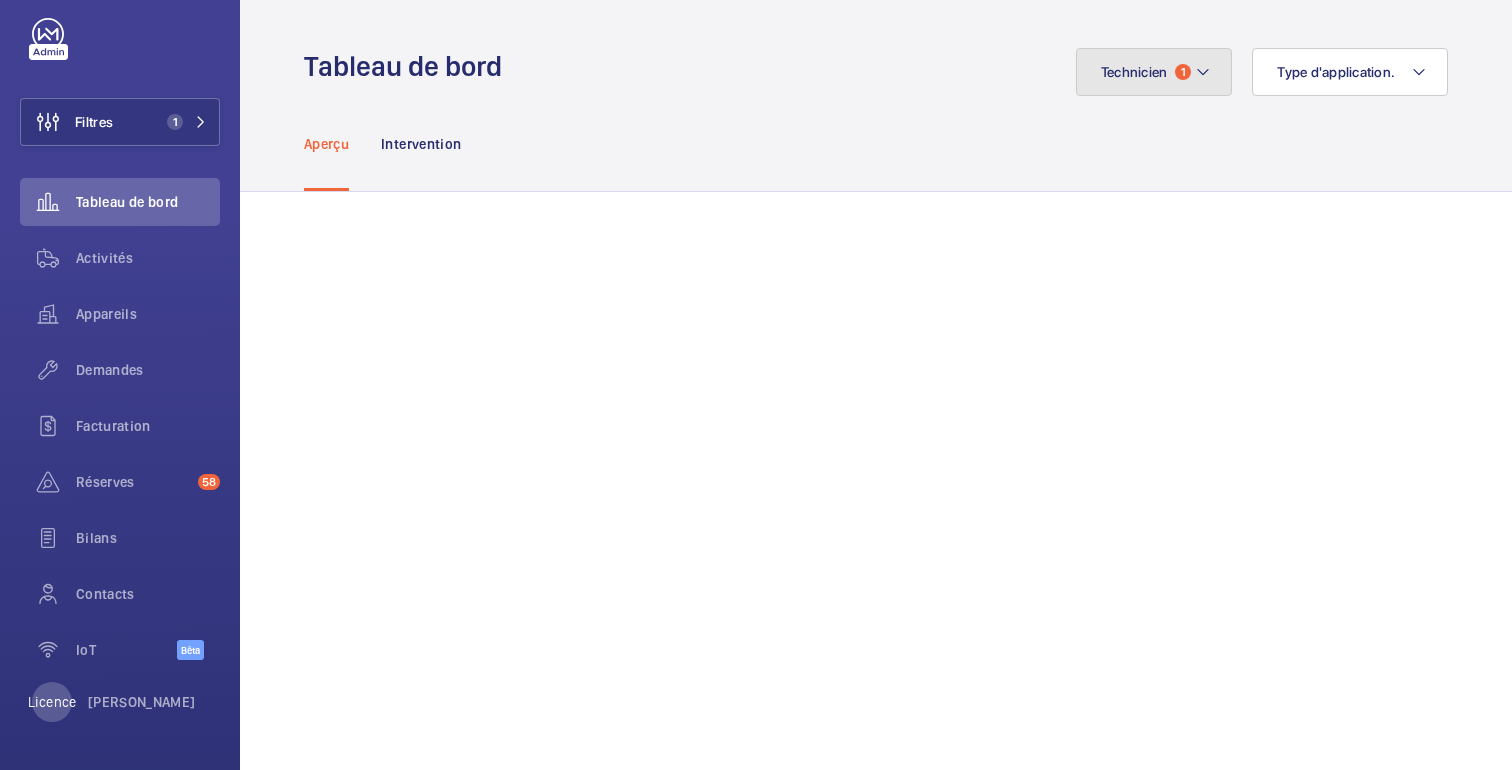 click on "Technicien 1" 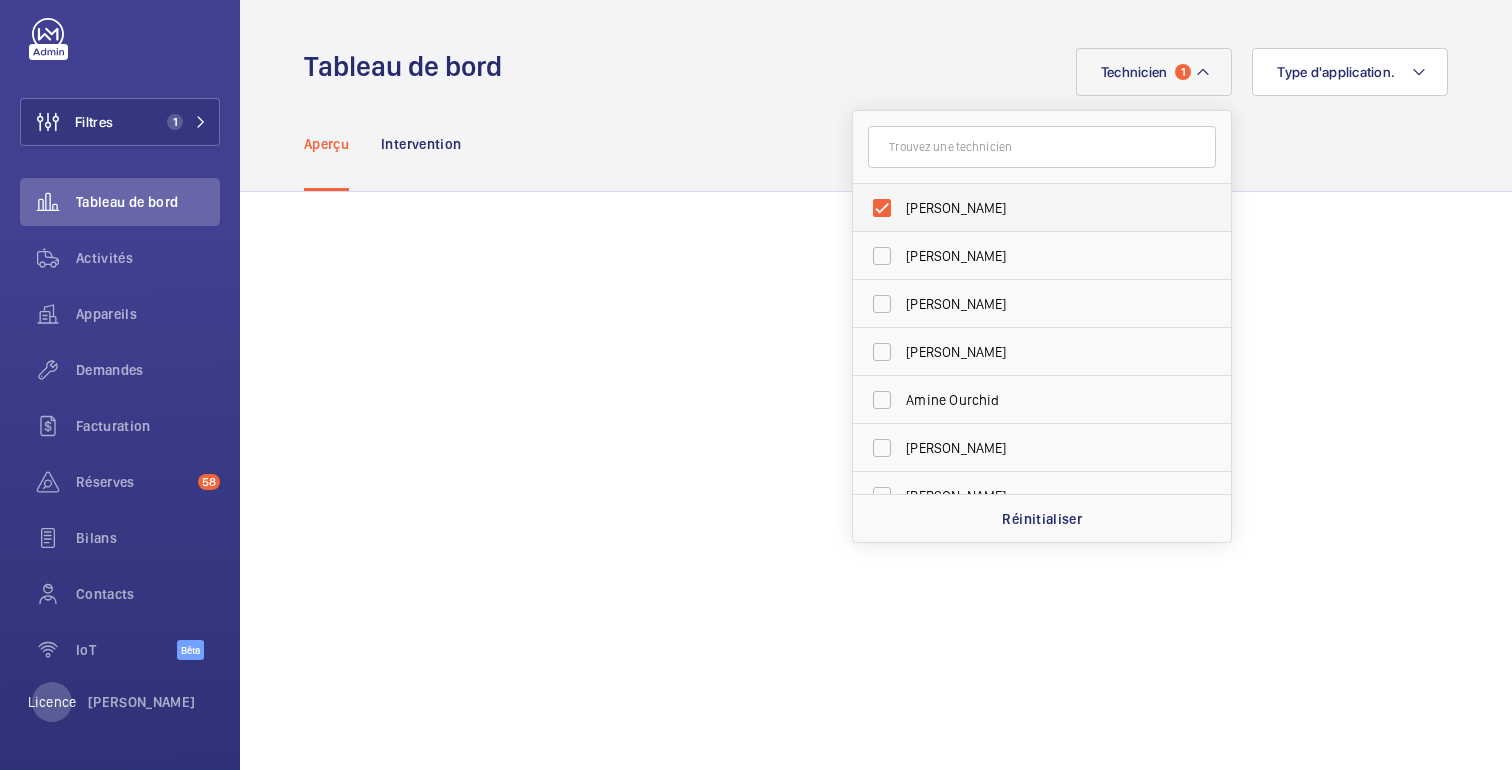 click on "[PERSON_NAME]" at bounding box center [1043, 208] 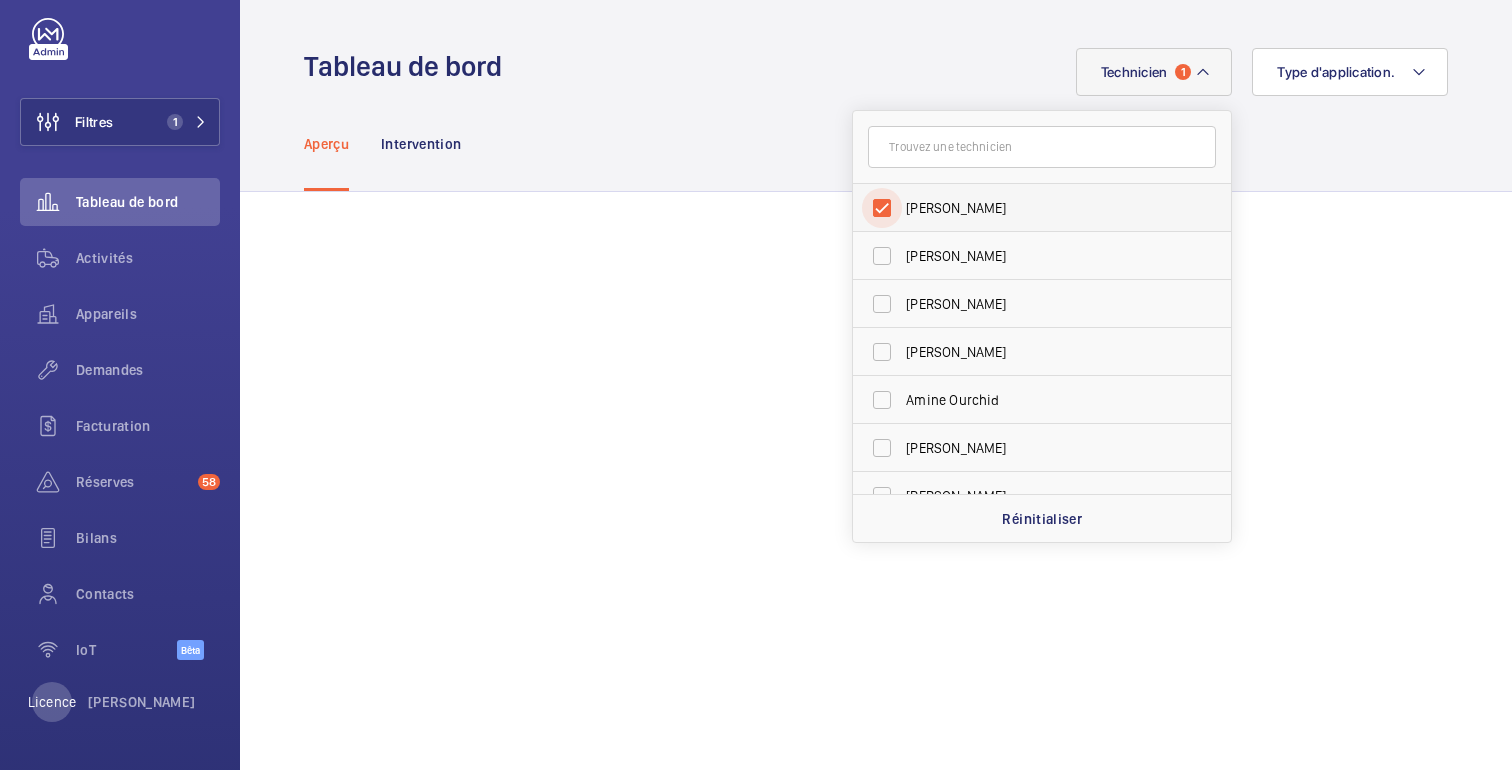 click on "[PERSON_NAME]" at bounding box center (882, 208) 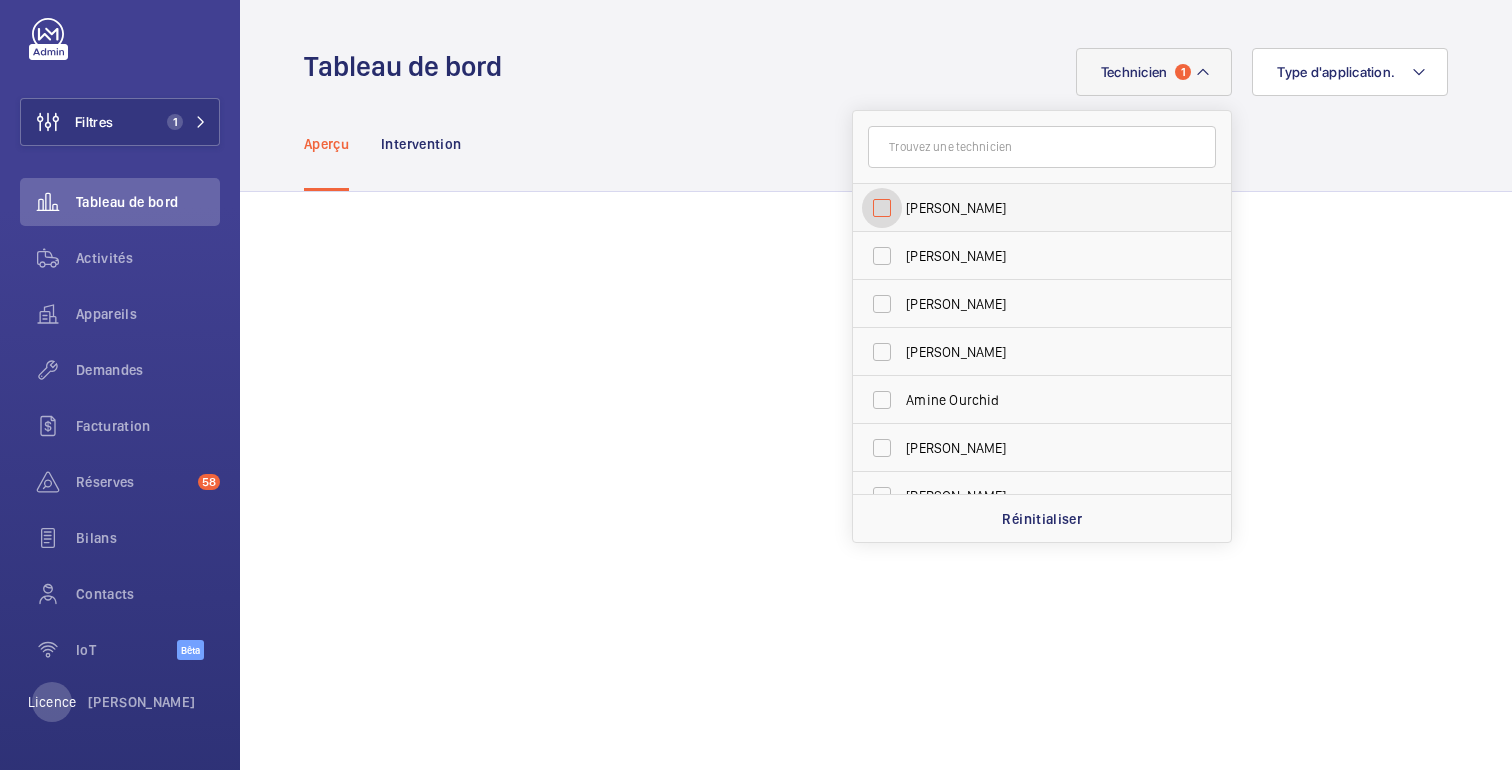 checkbox on "false" 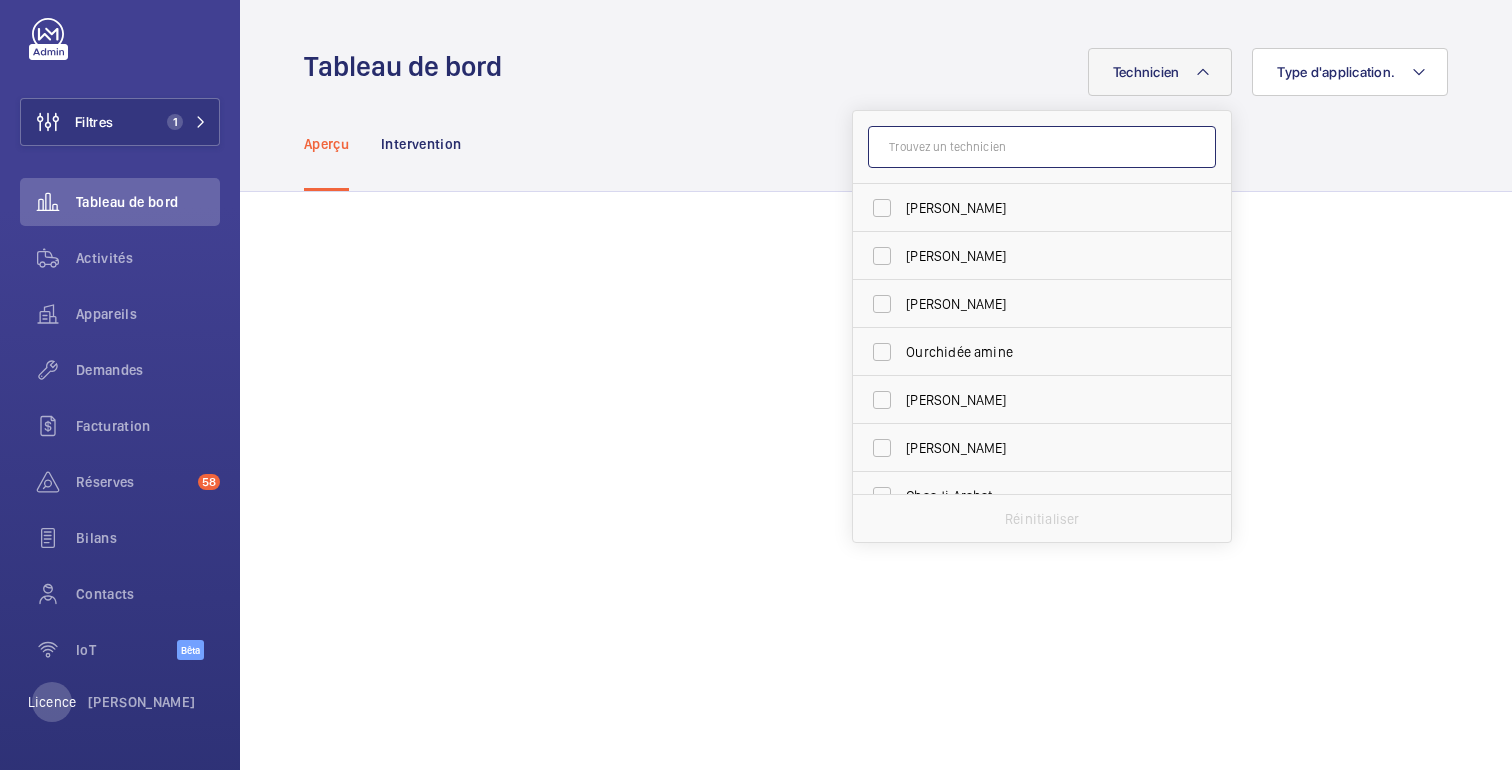 click 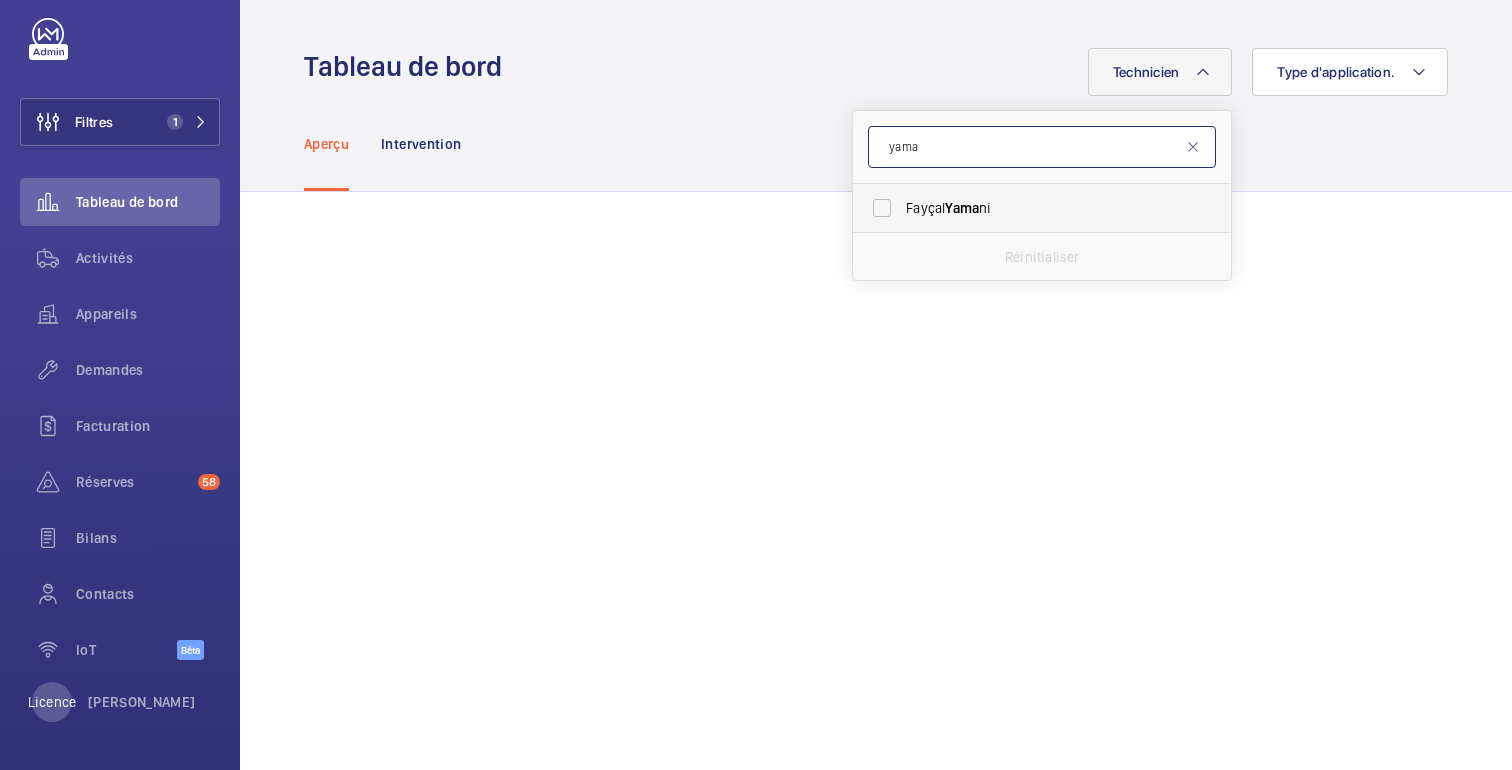 type on "yama" 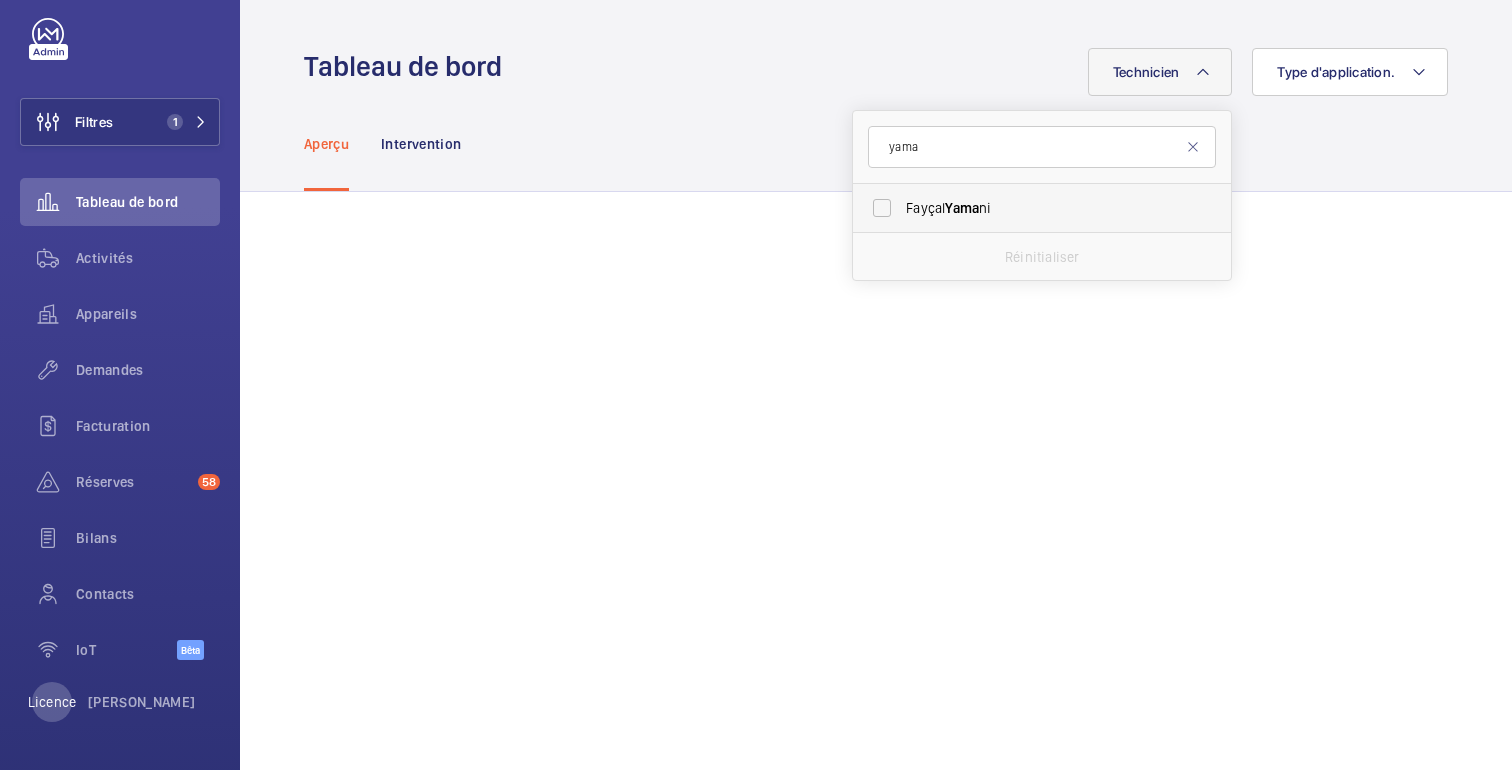click on "[PERSON_NAME] ni" at bounding box center (1043, 208) 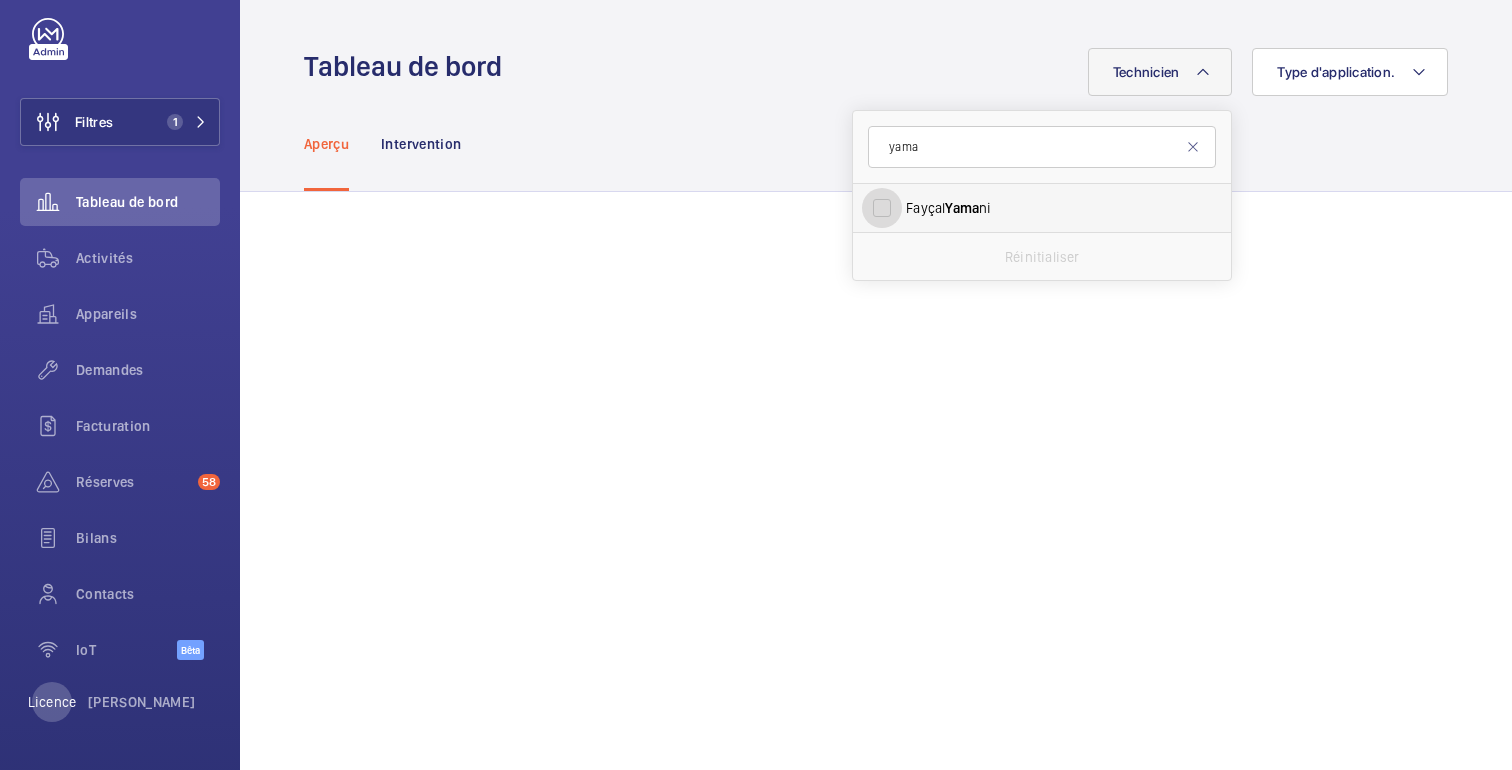 click on "[PERSON_NAME] ni" at bounding box center (882, 208) 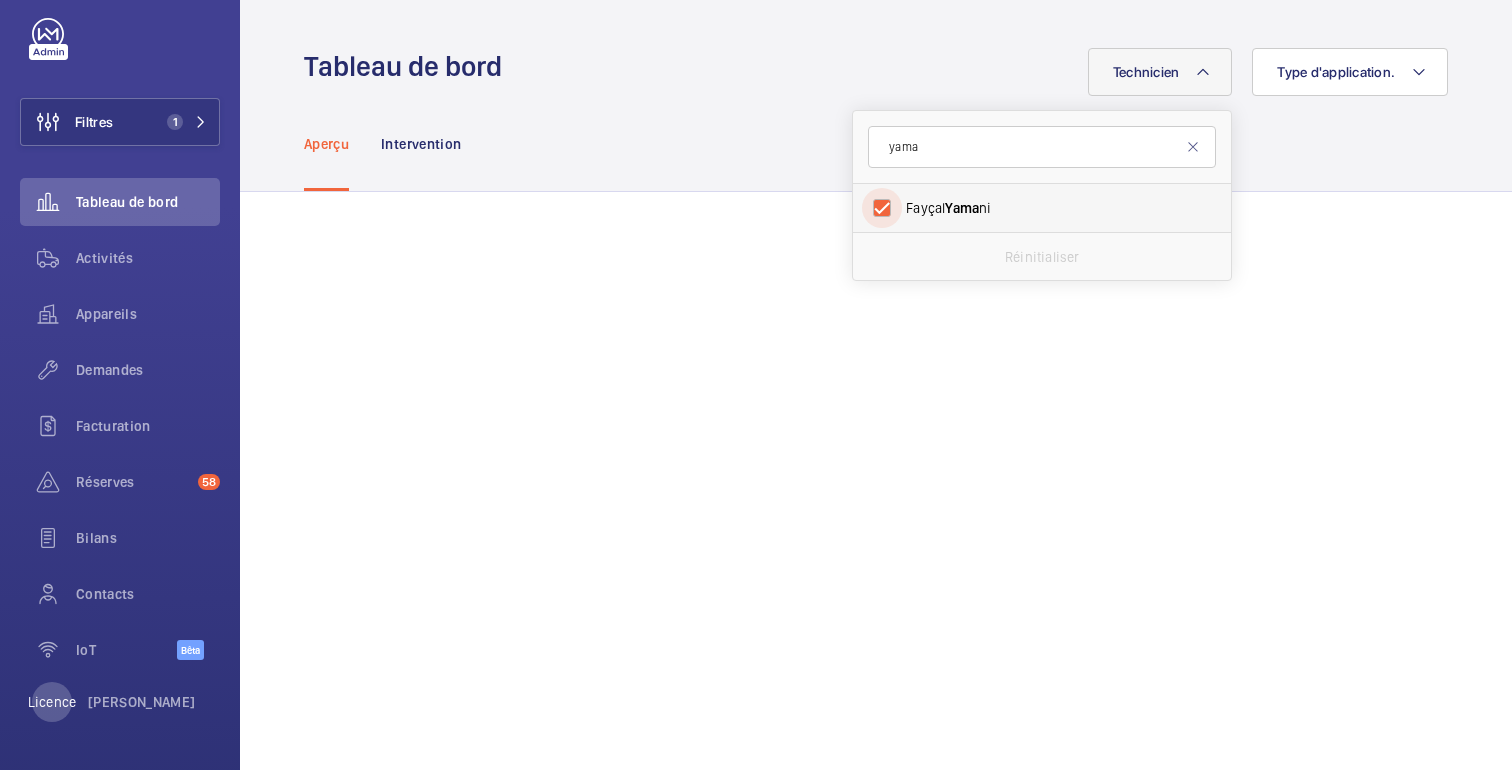 checkbox on "true" 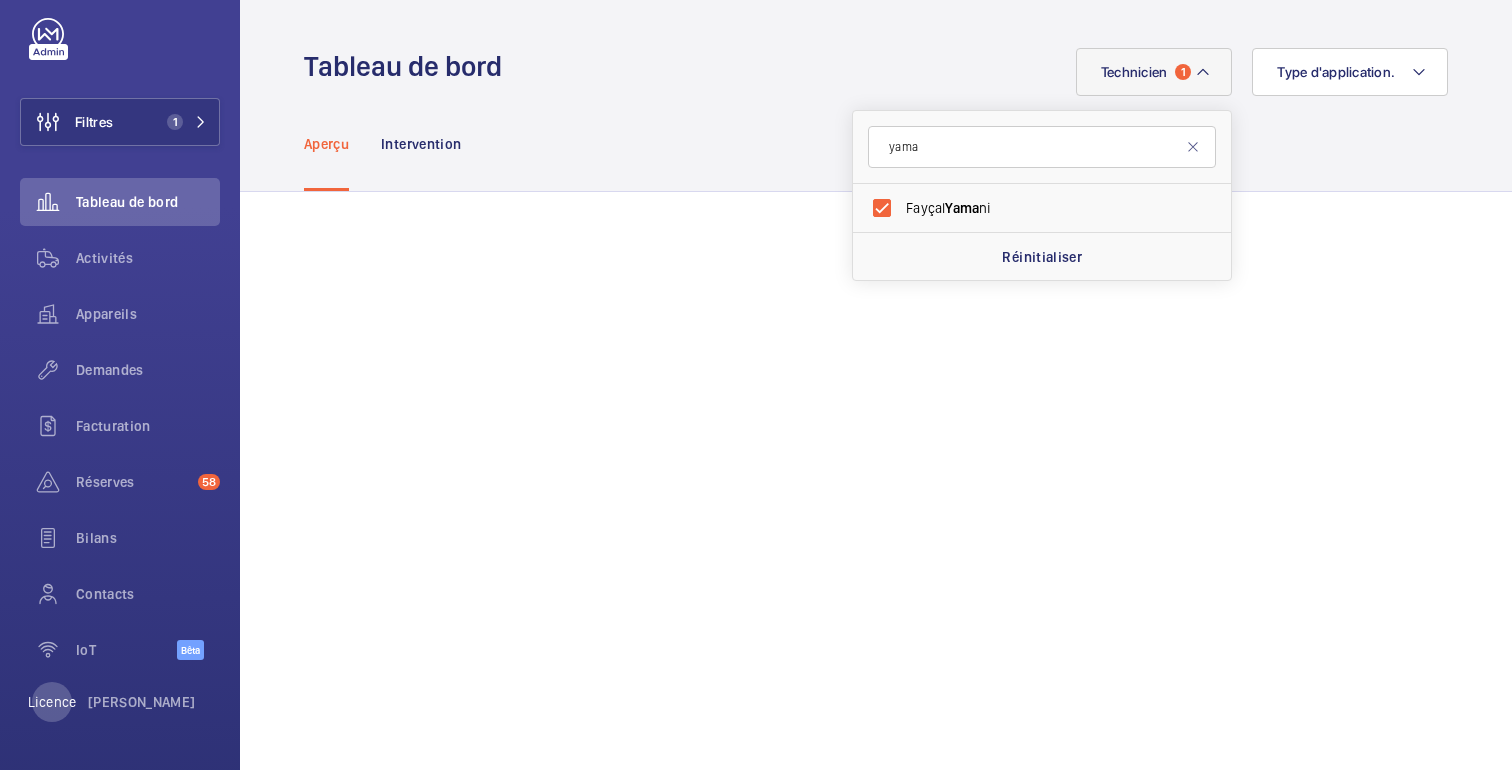 click on "Aperçu Intervention" 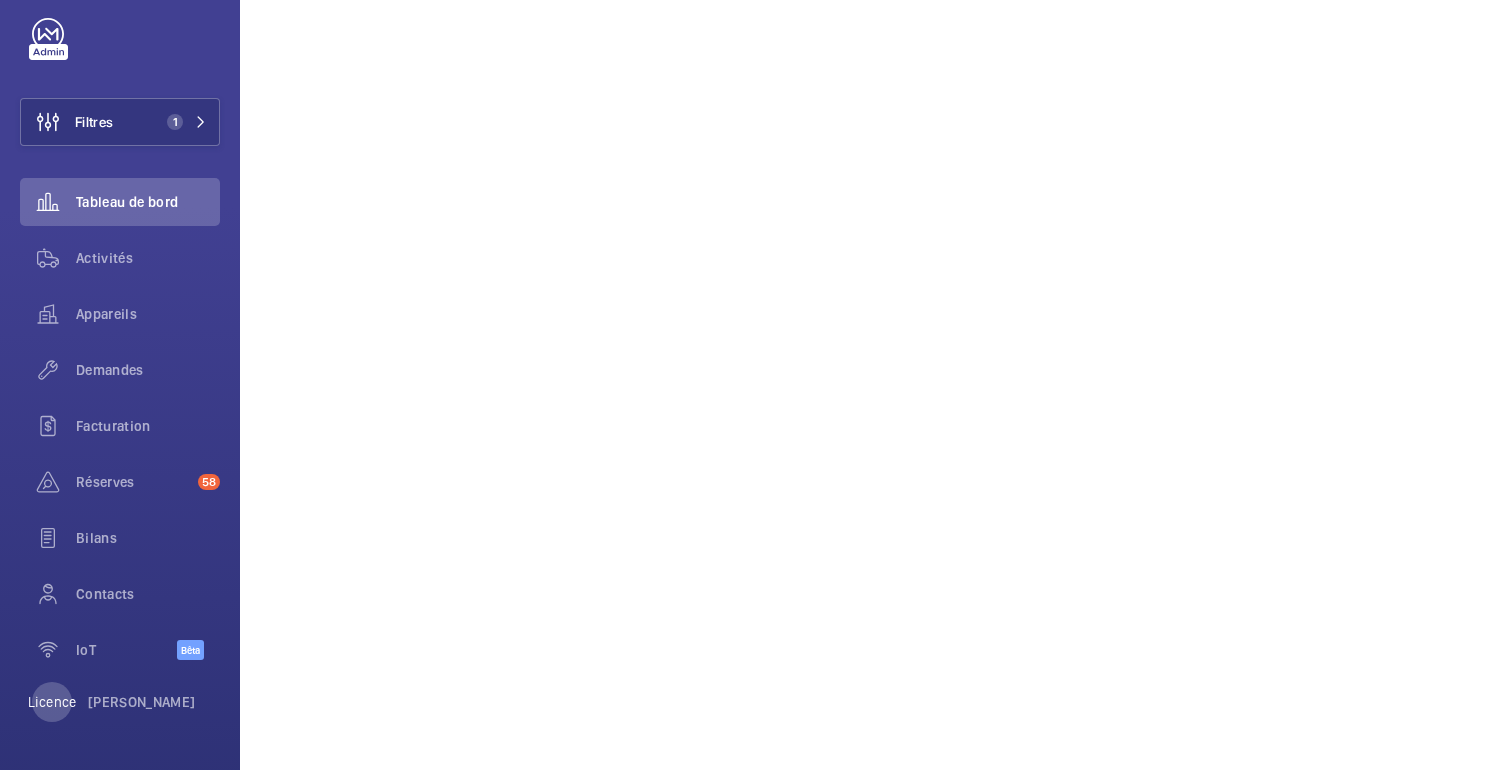 scroll, scrollTop: 0, scrollLeft: 0, axis: both 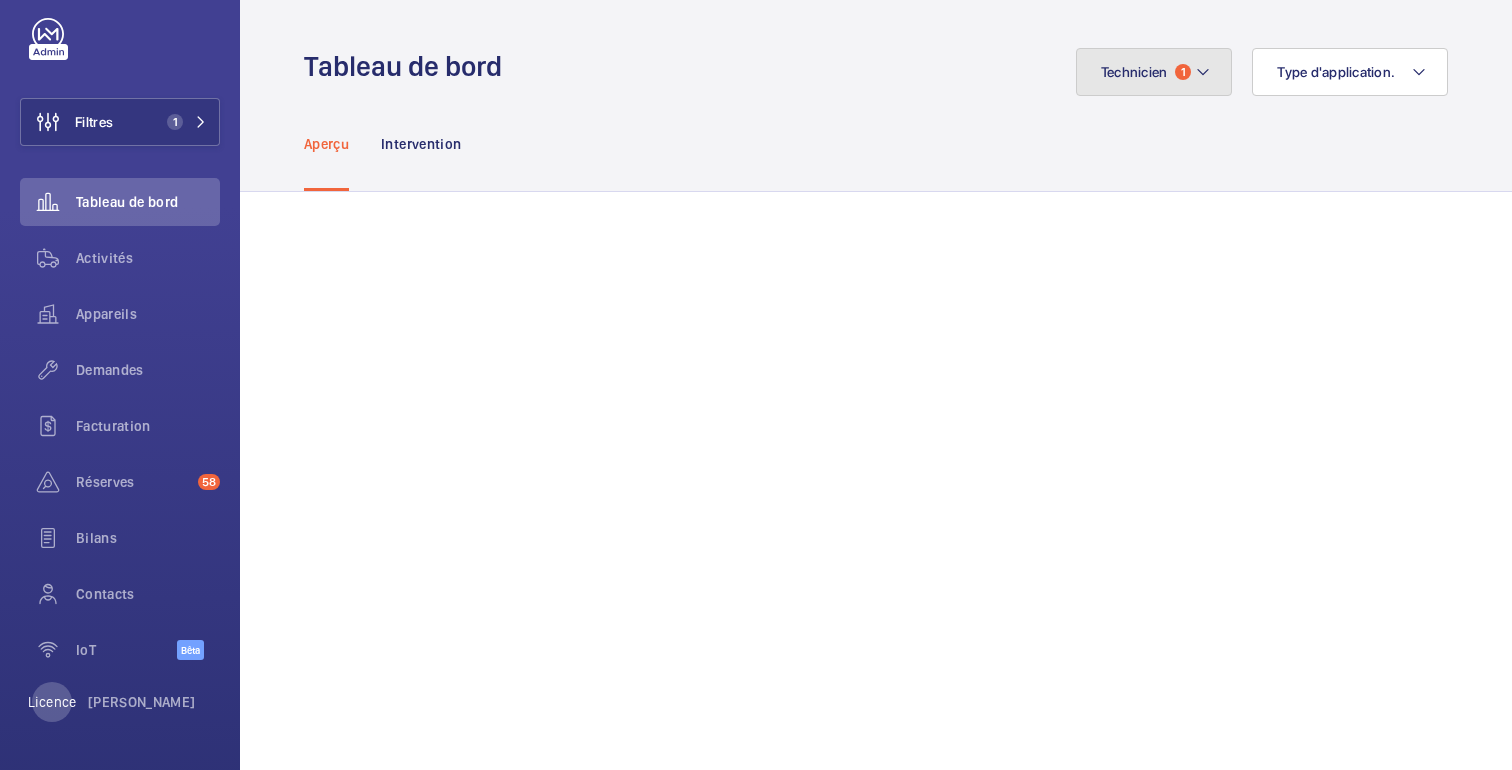 click on "Technicien 1" 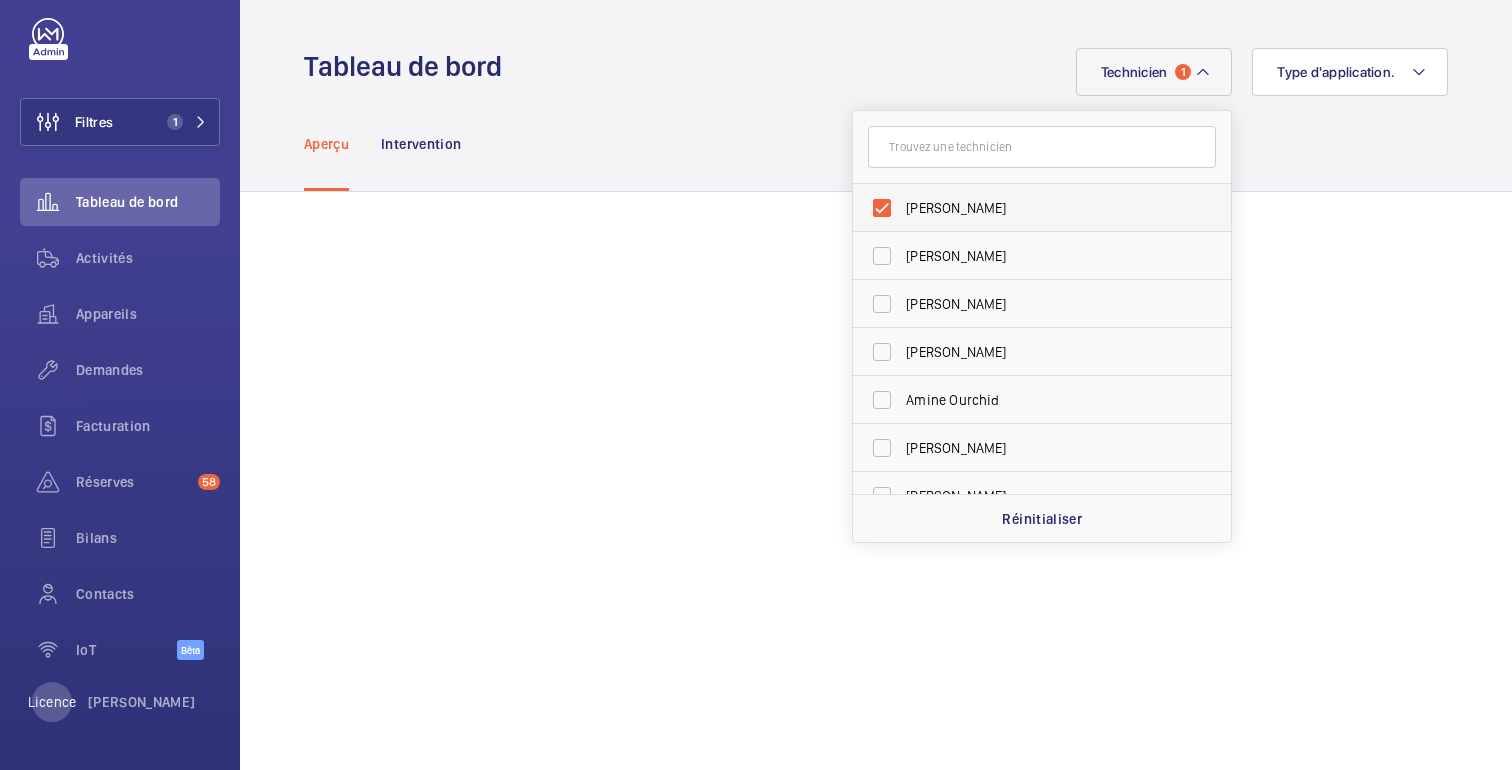 click on "[PERSON_NAME]" at bounding box center [1043, 208] 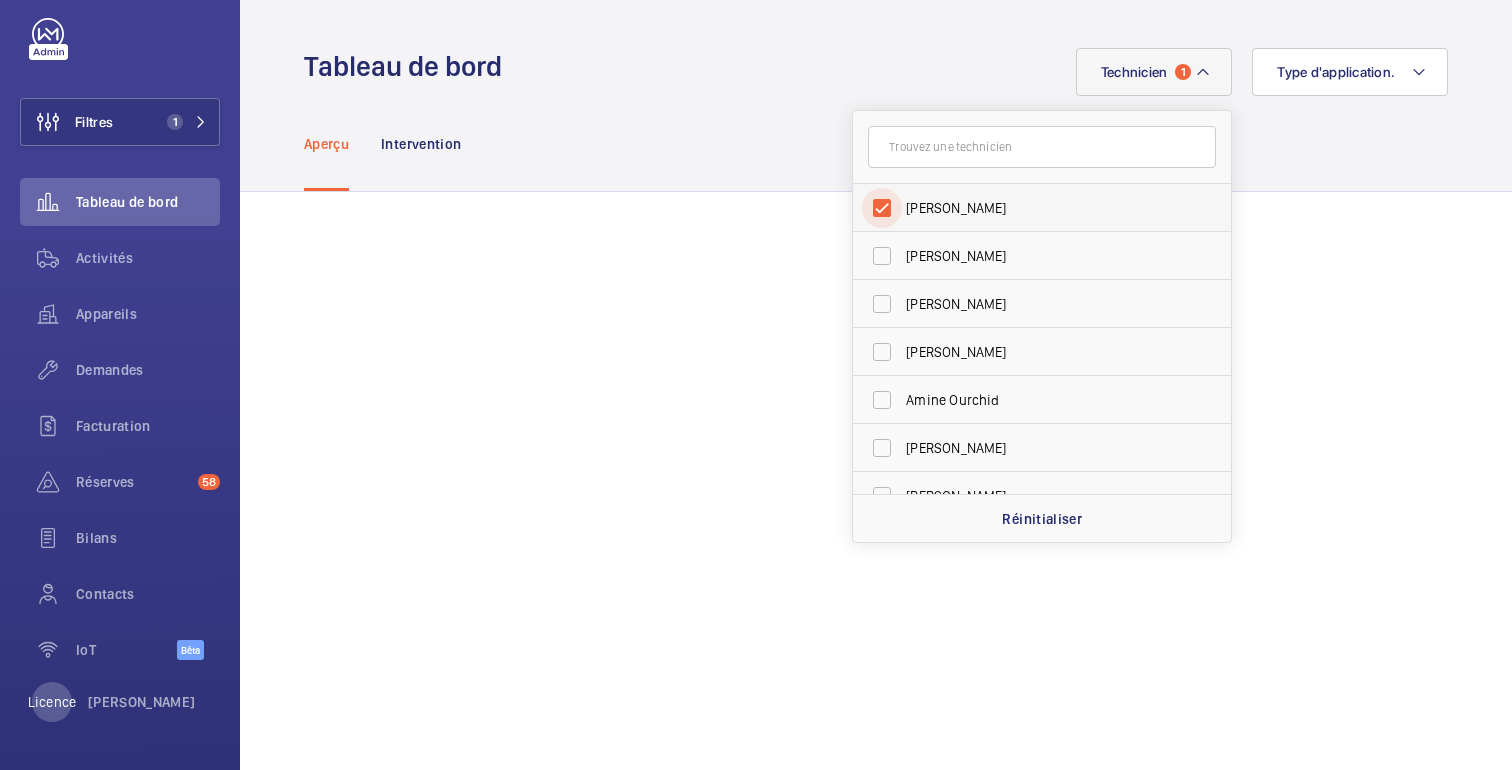 click on "[PERSON_NAME]" at bounding box center (882, 208) 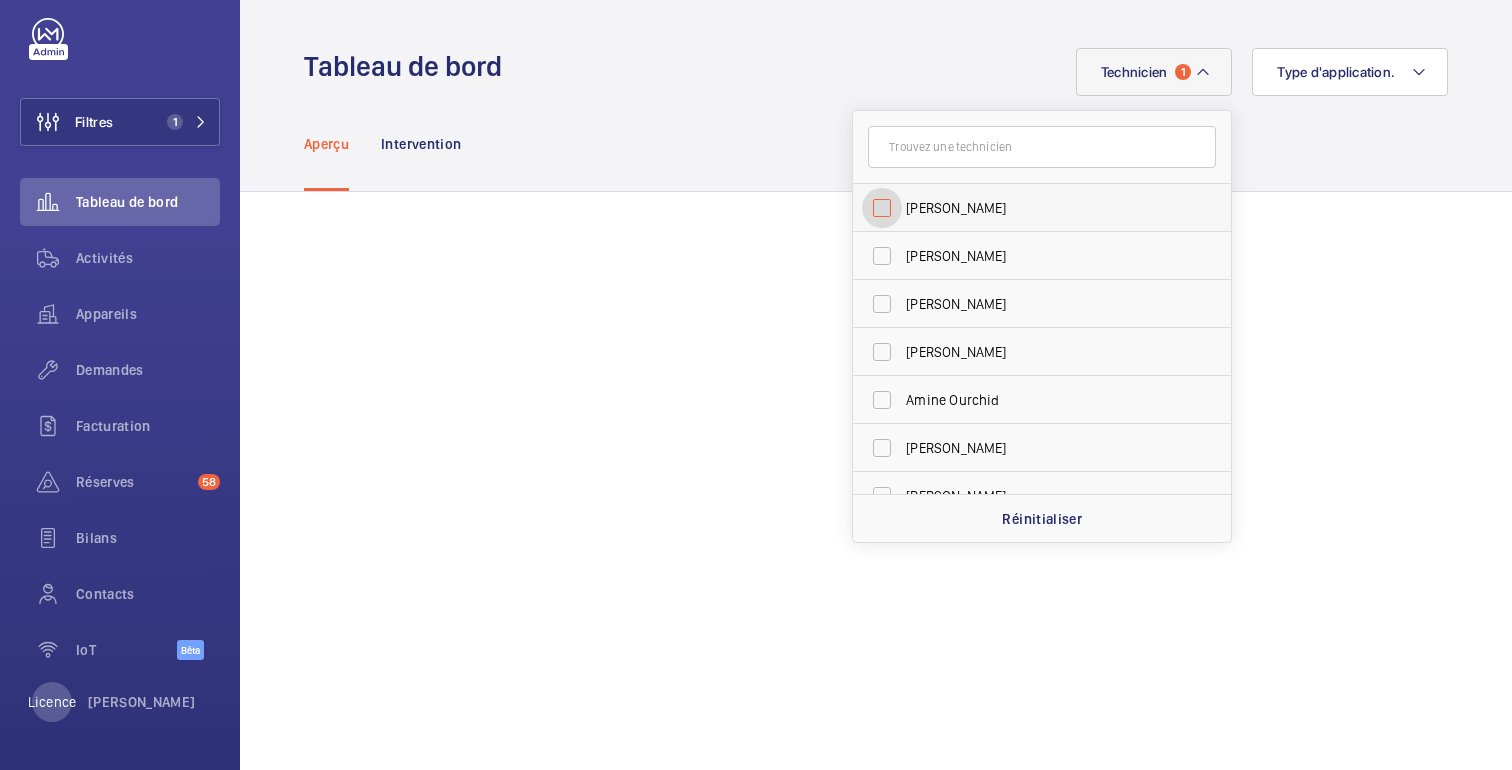 checkbox on "false" 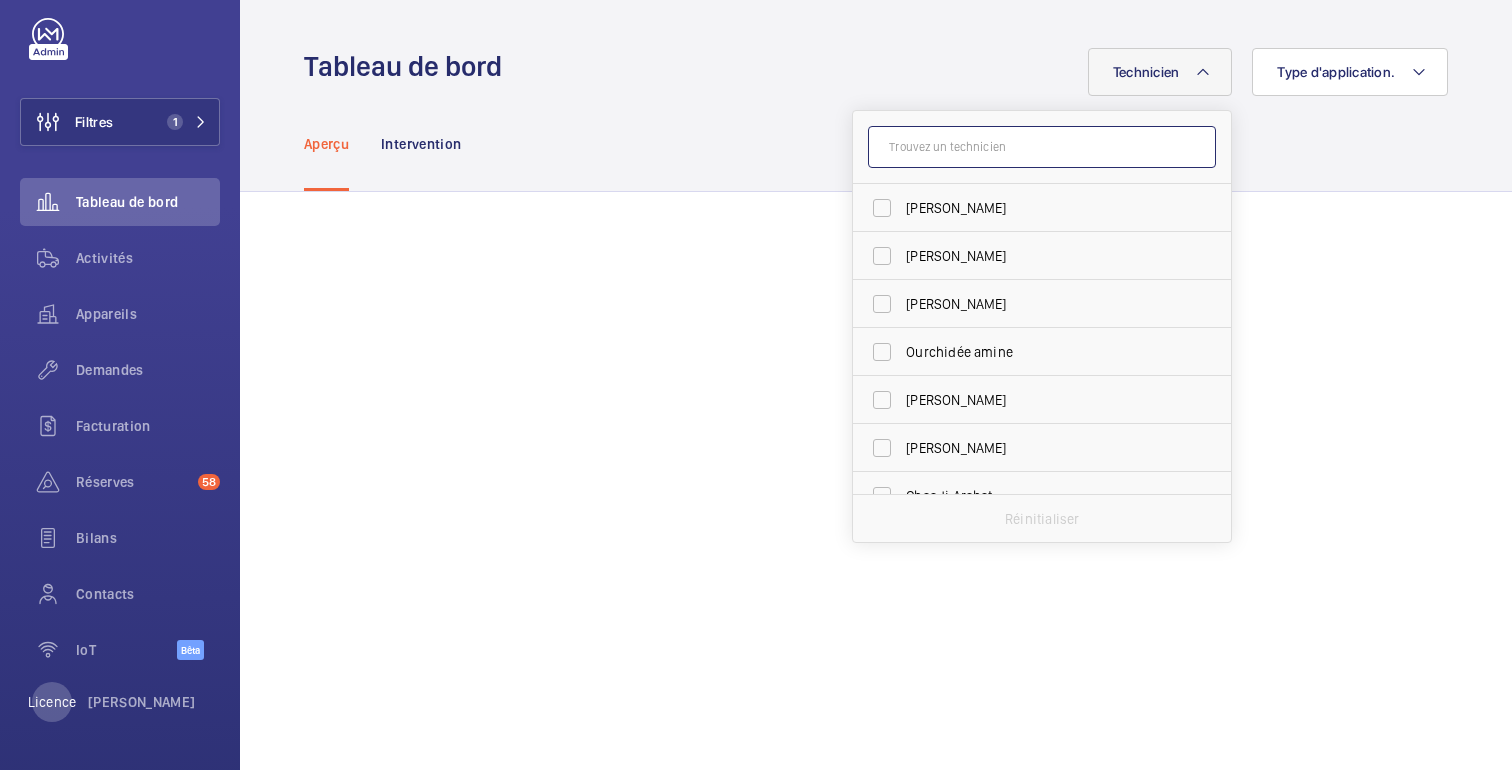 click 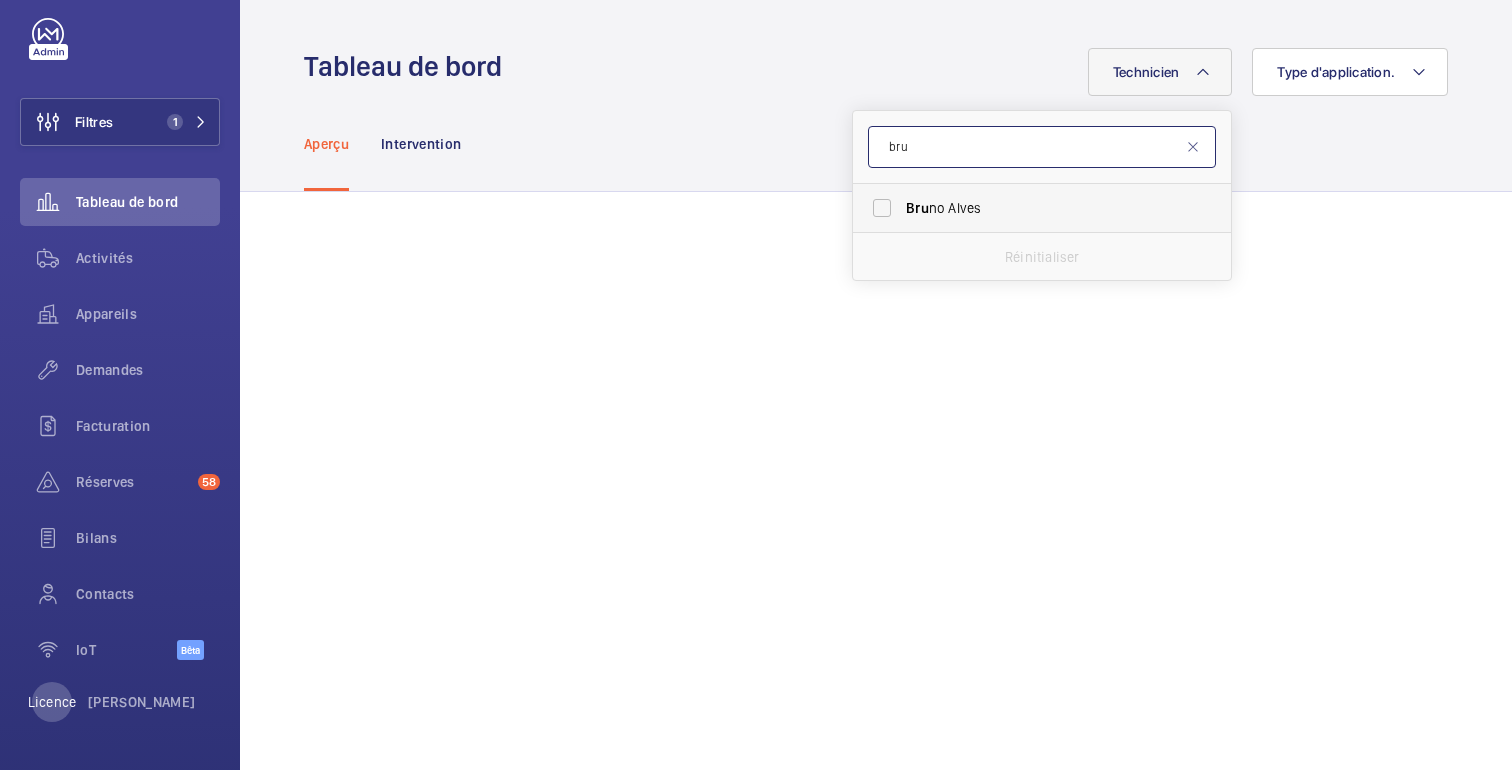 type on "bru" 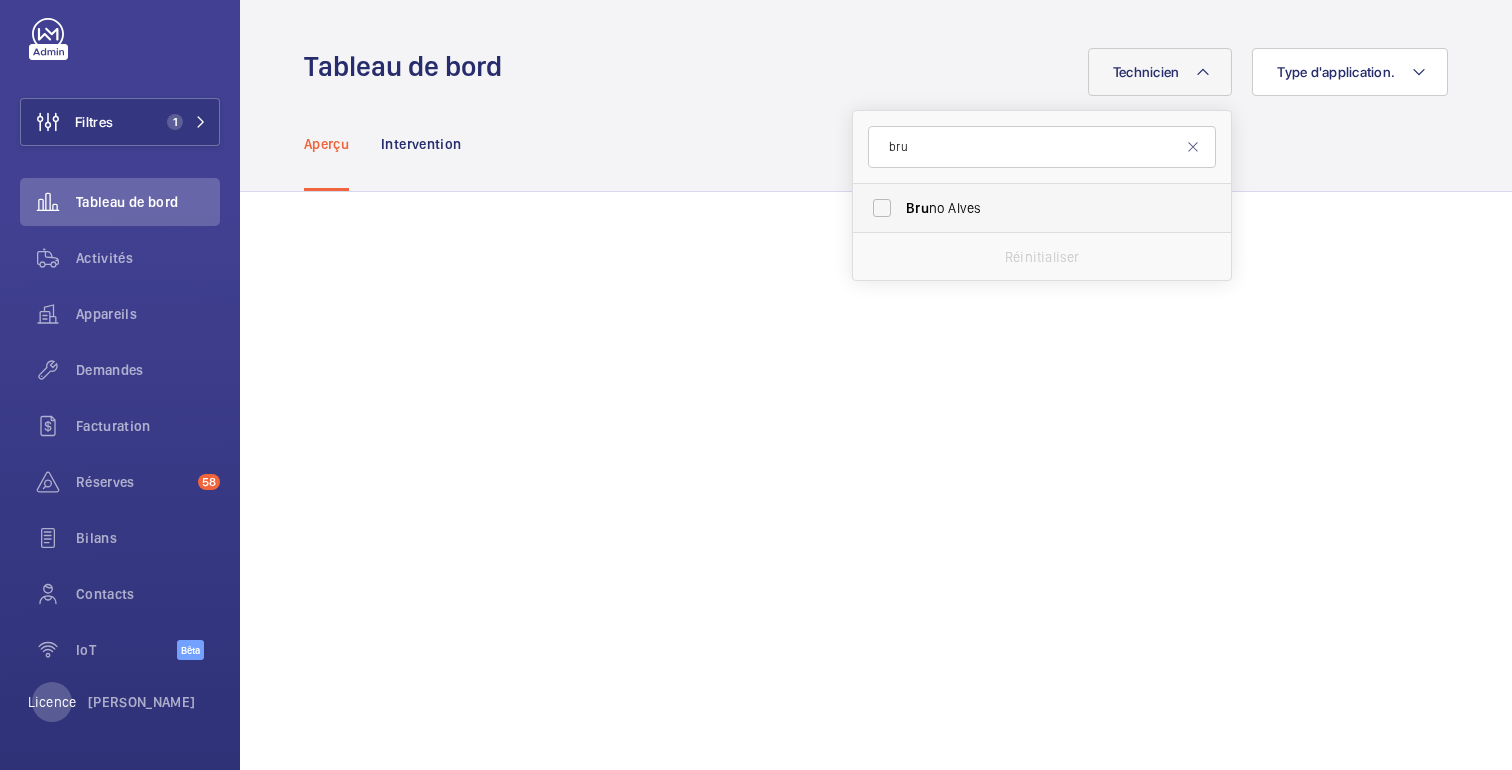 click on "Bru no Alves" at bounding box center (1027, 208) 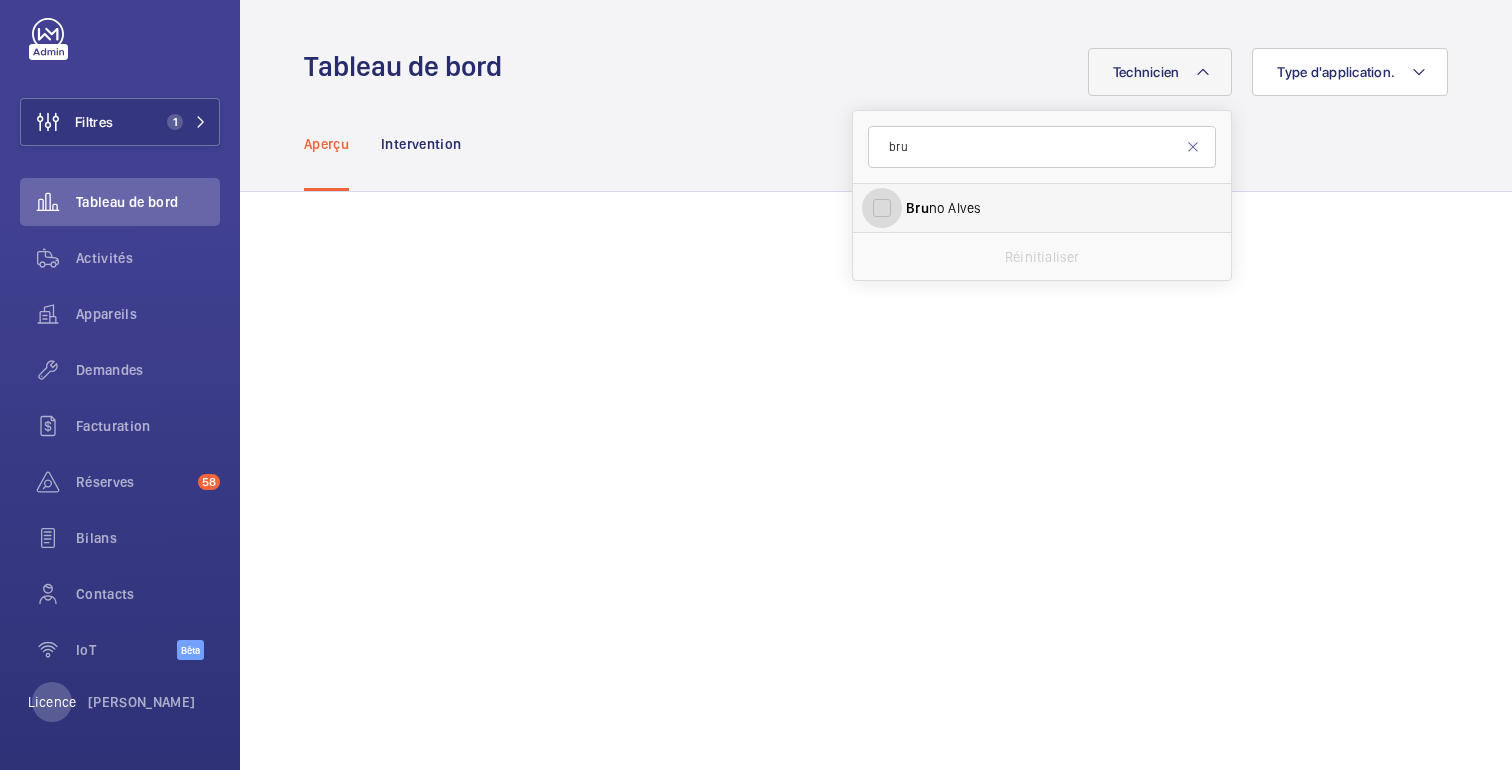 click on "Bru no Alves" at bounding box center [882, 208] 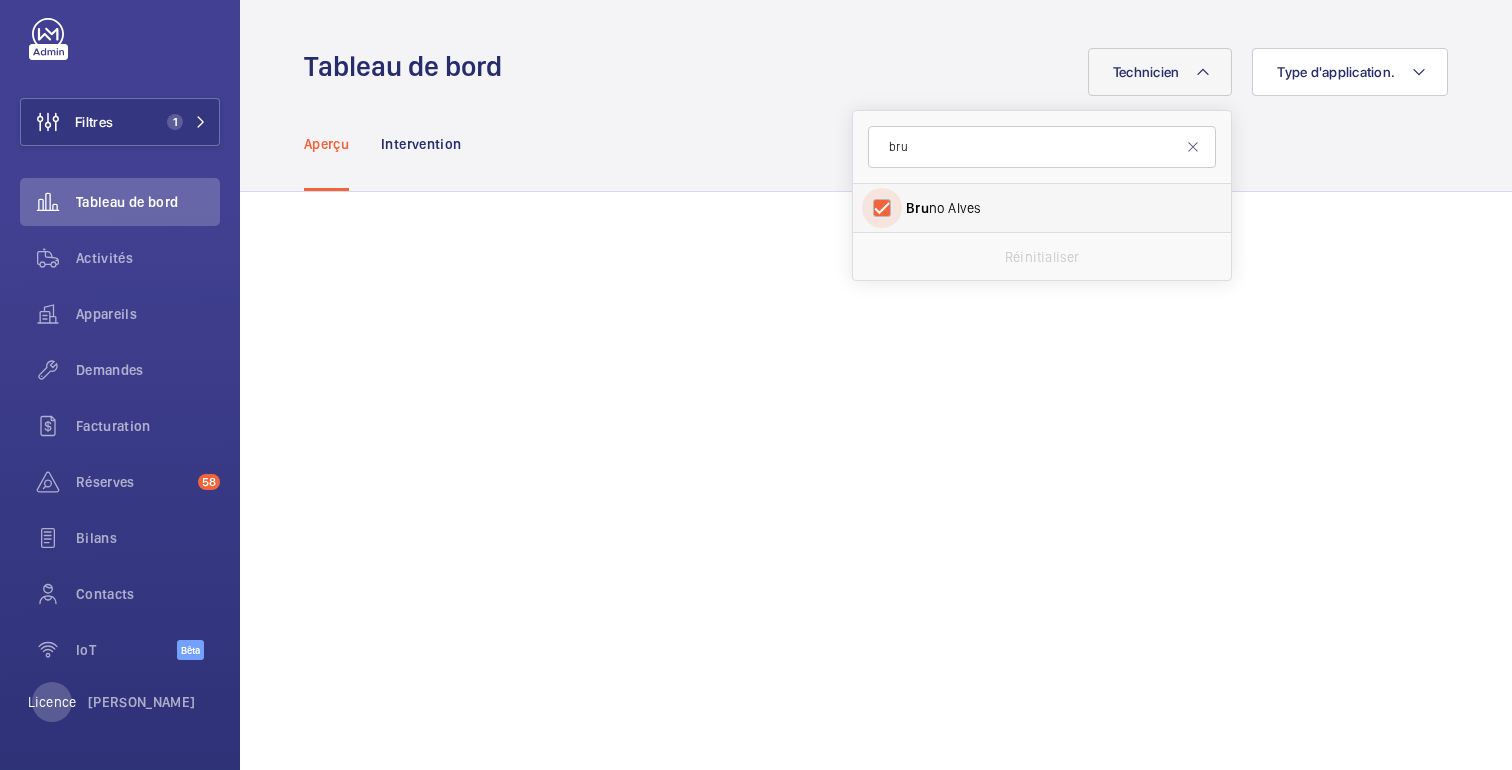 checkbox on "true" 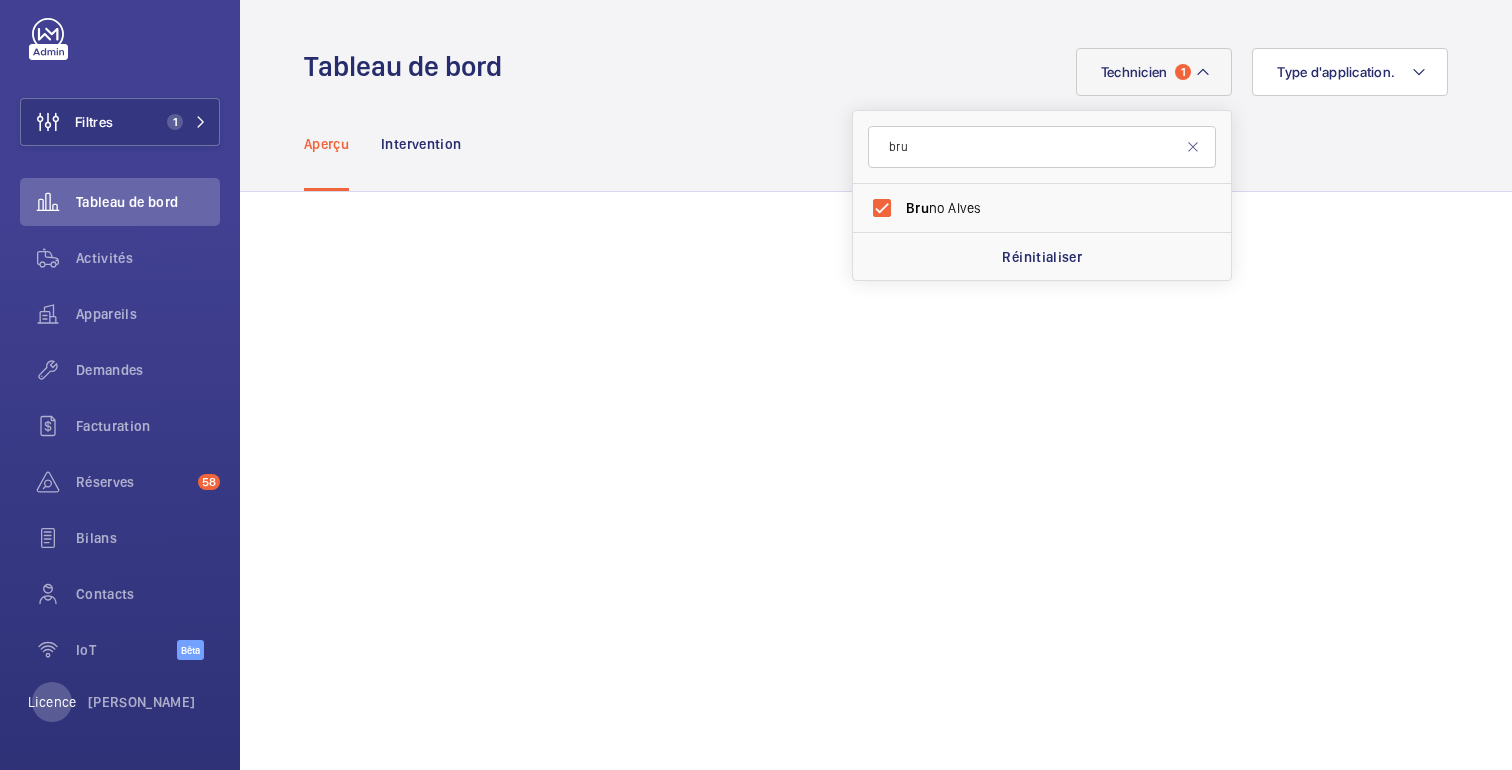 click on "Technicien 1 bru Bru no Alves Réinitialiser Type d'application." 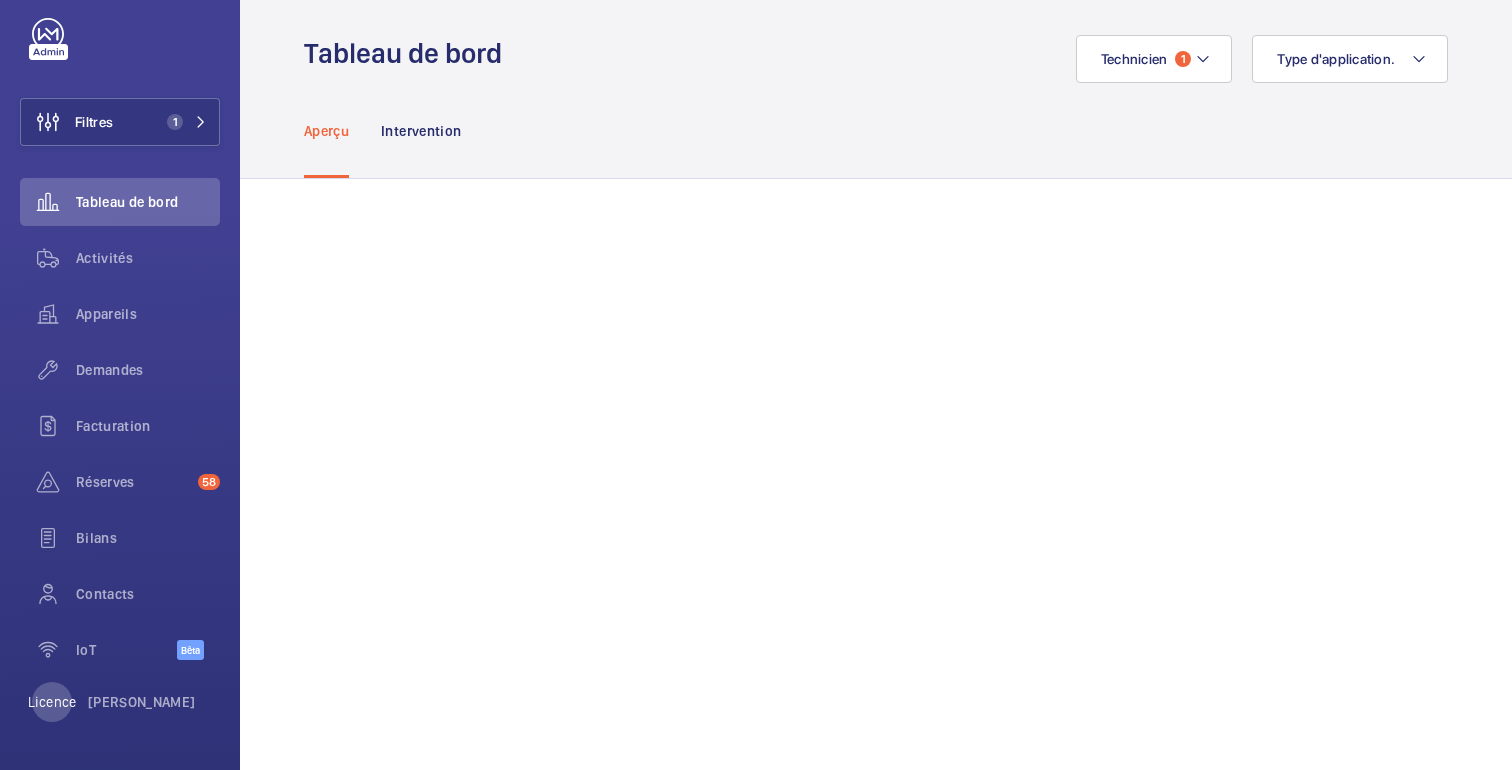 scroll, scrollTop: 12, scrollLeft: 0, axis: vertical 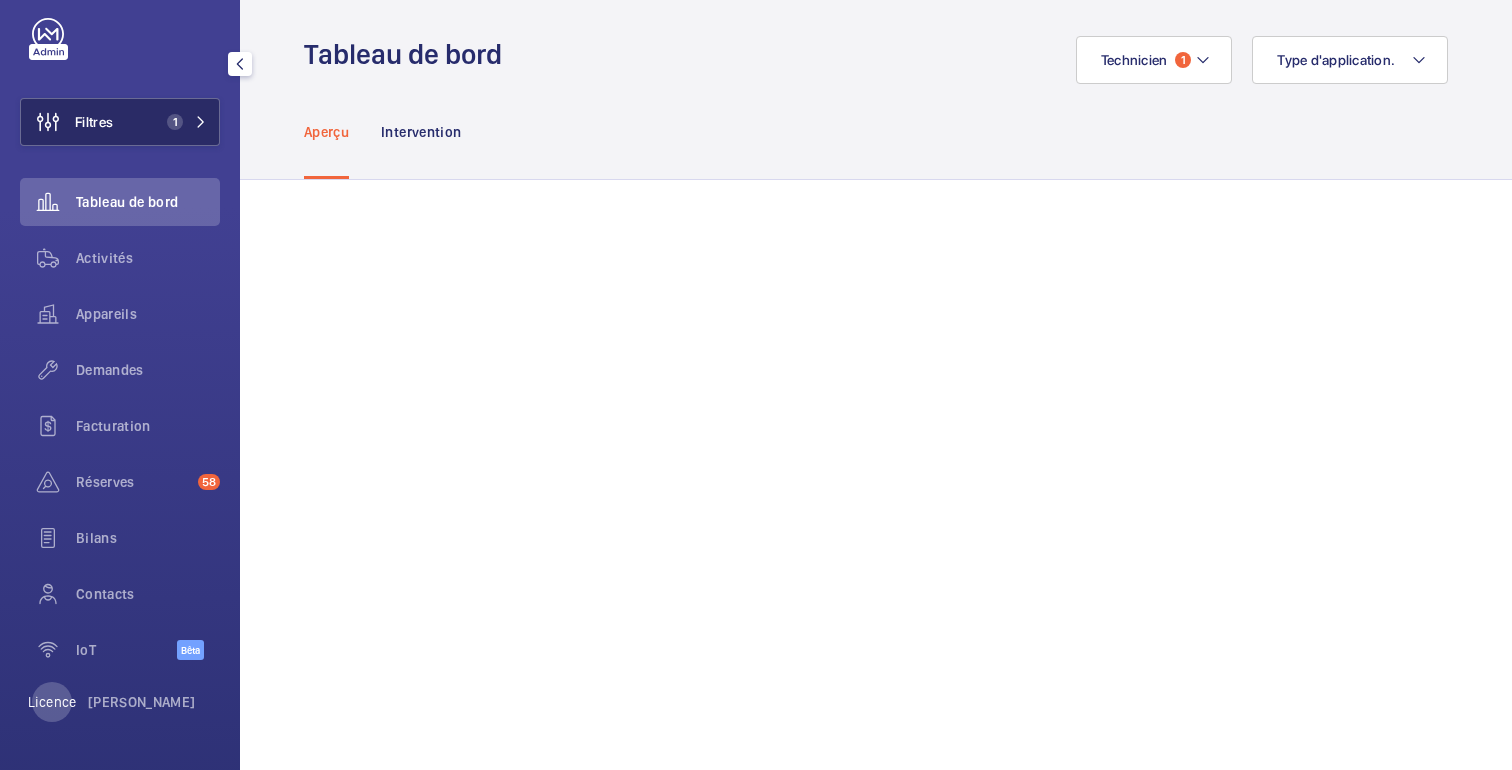 click on "Filtres 1" 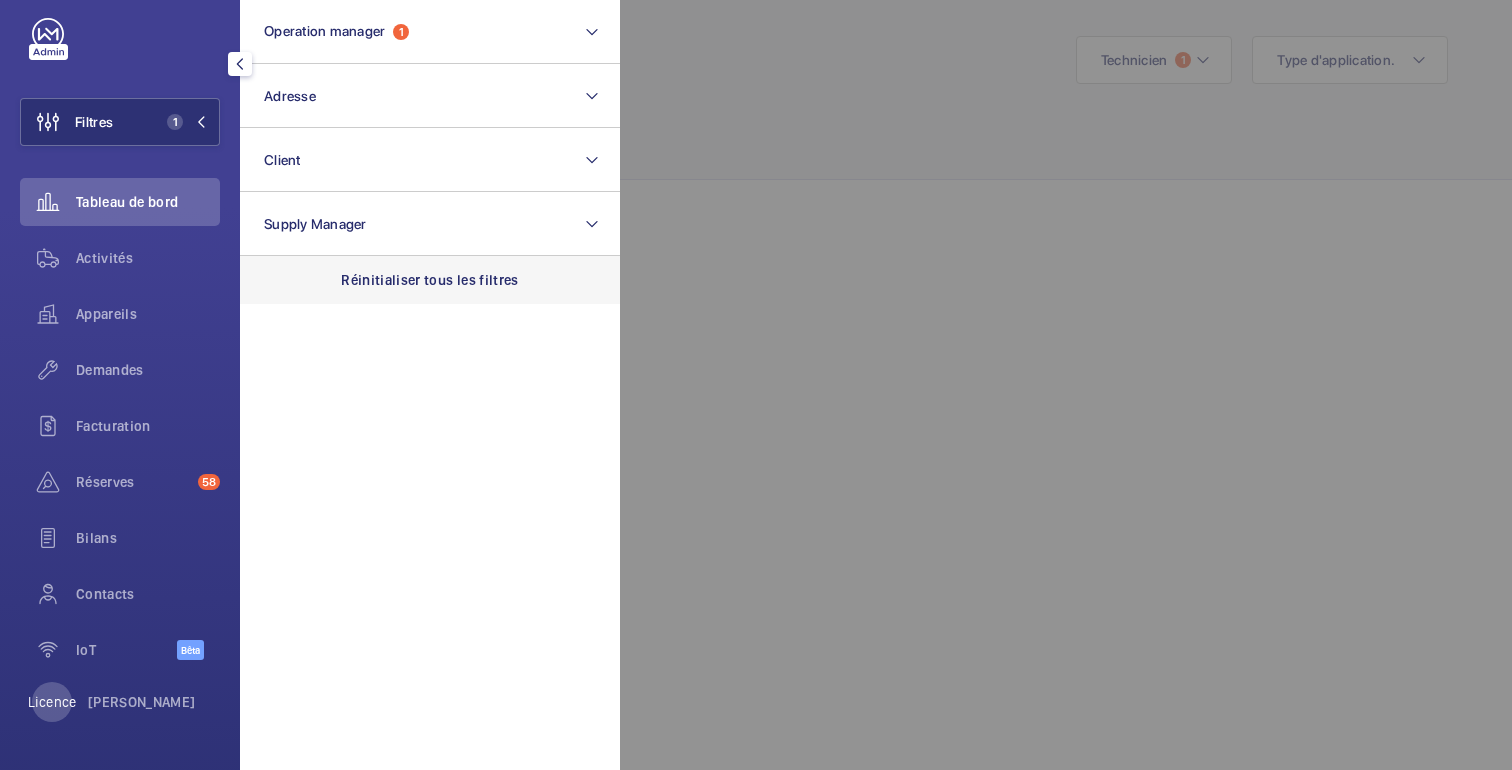 click on "Réinitialiser tous les filtres" 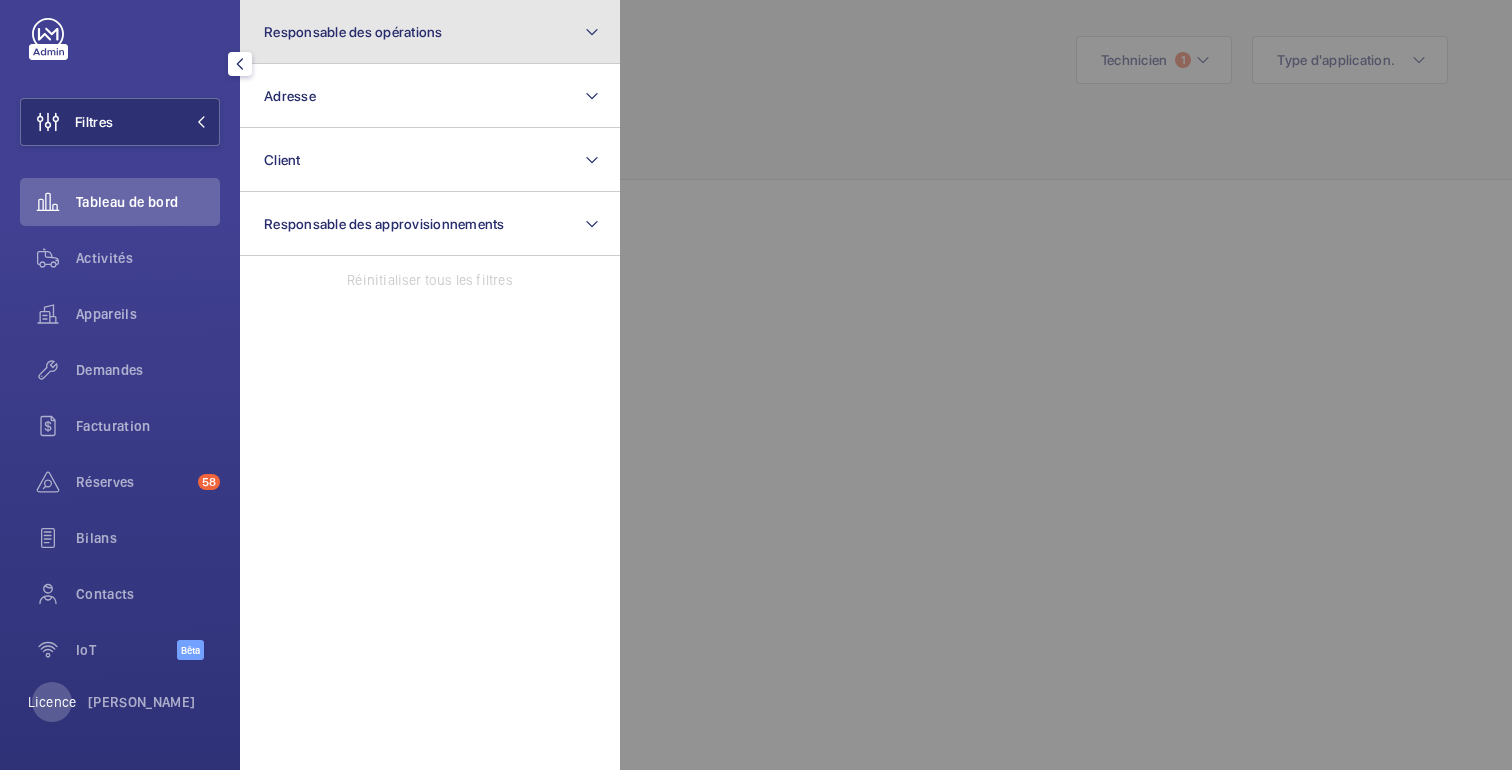 click on "Responsable des opérations" 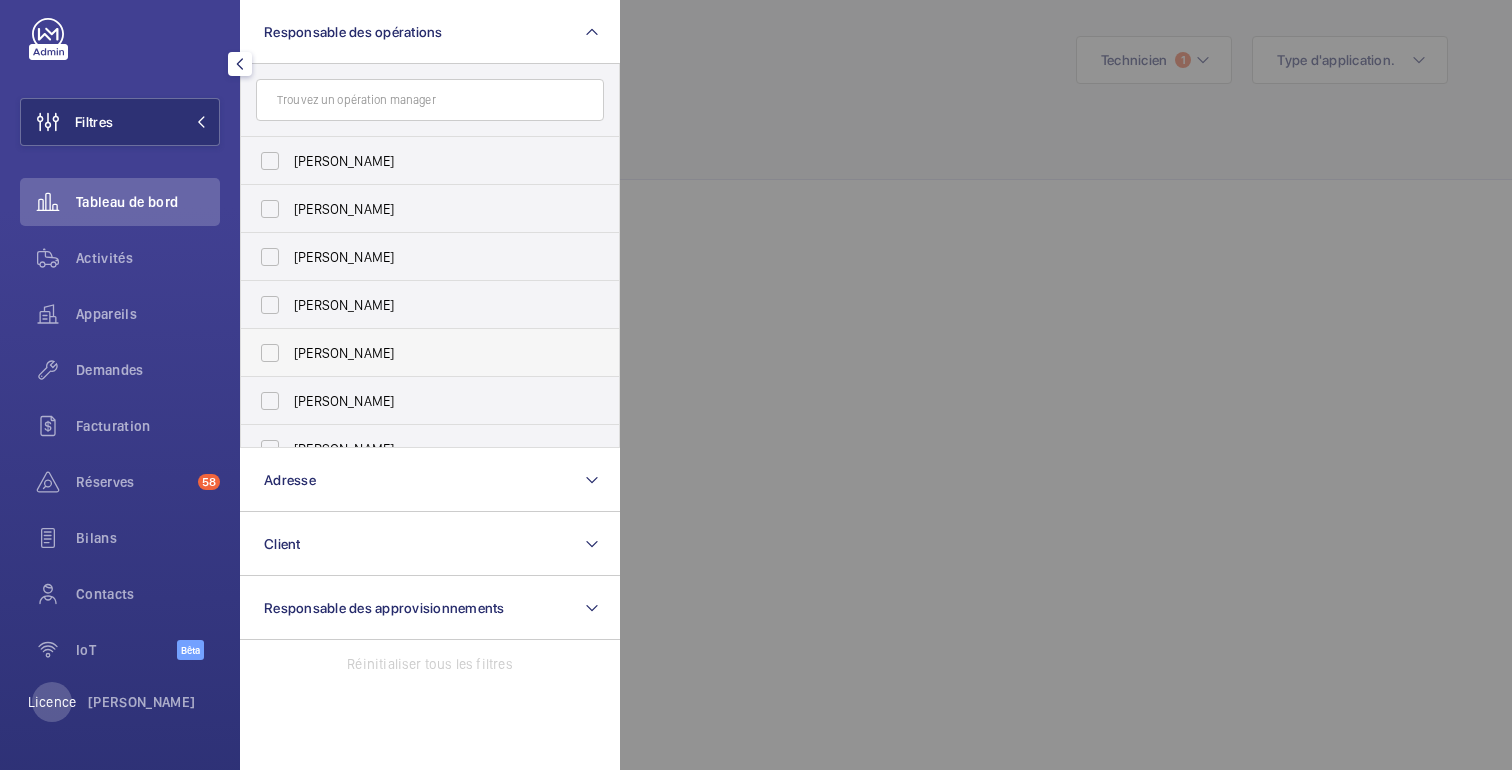 scroll, scrollTop: 74, scrollLeft: 0, axis: vertical 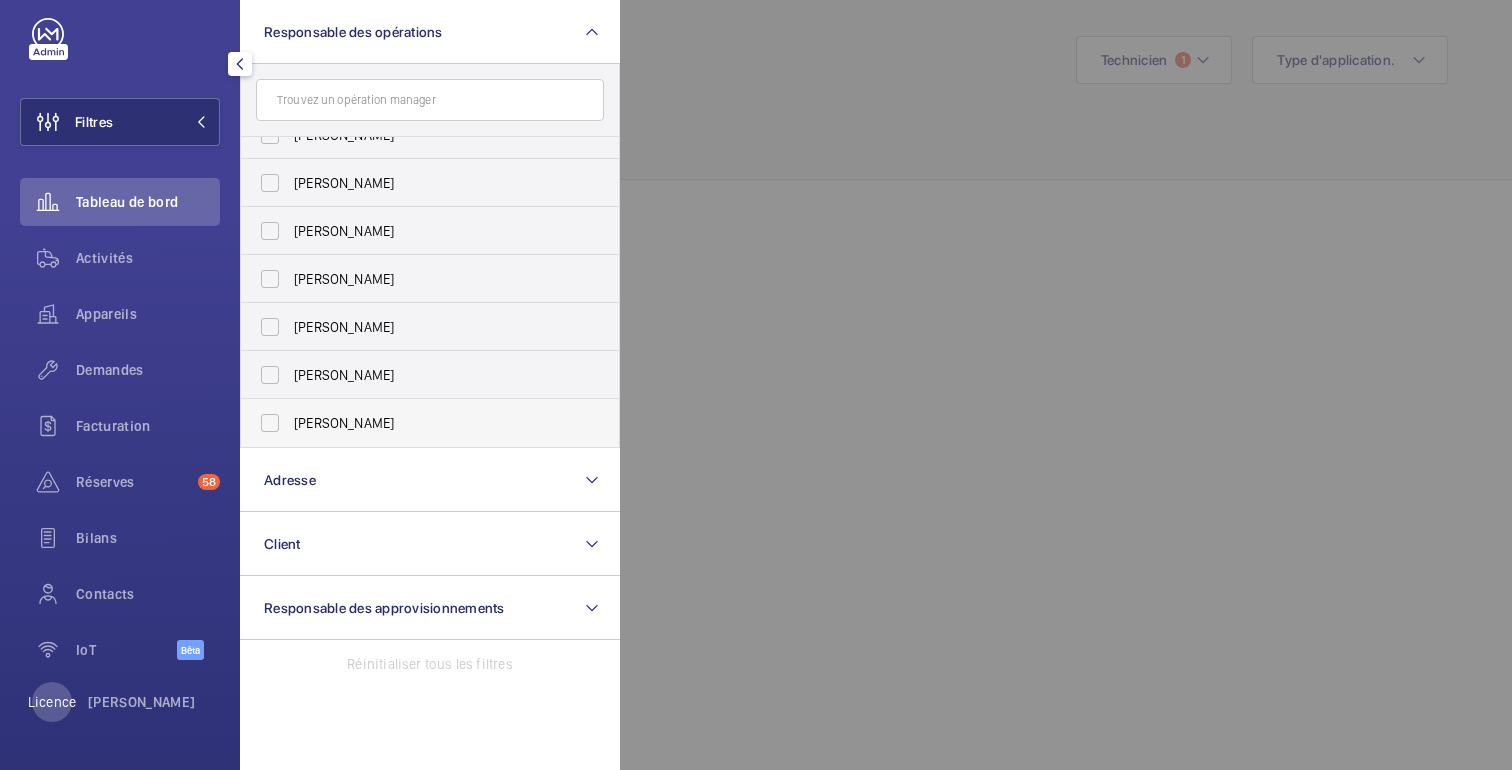 click on "[PERSON_NAME]" at bounding box center [431, 423] 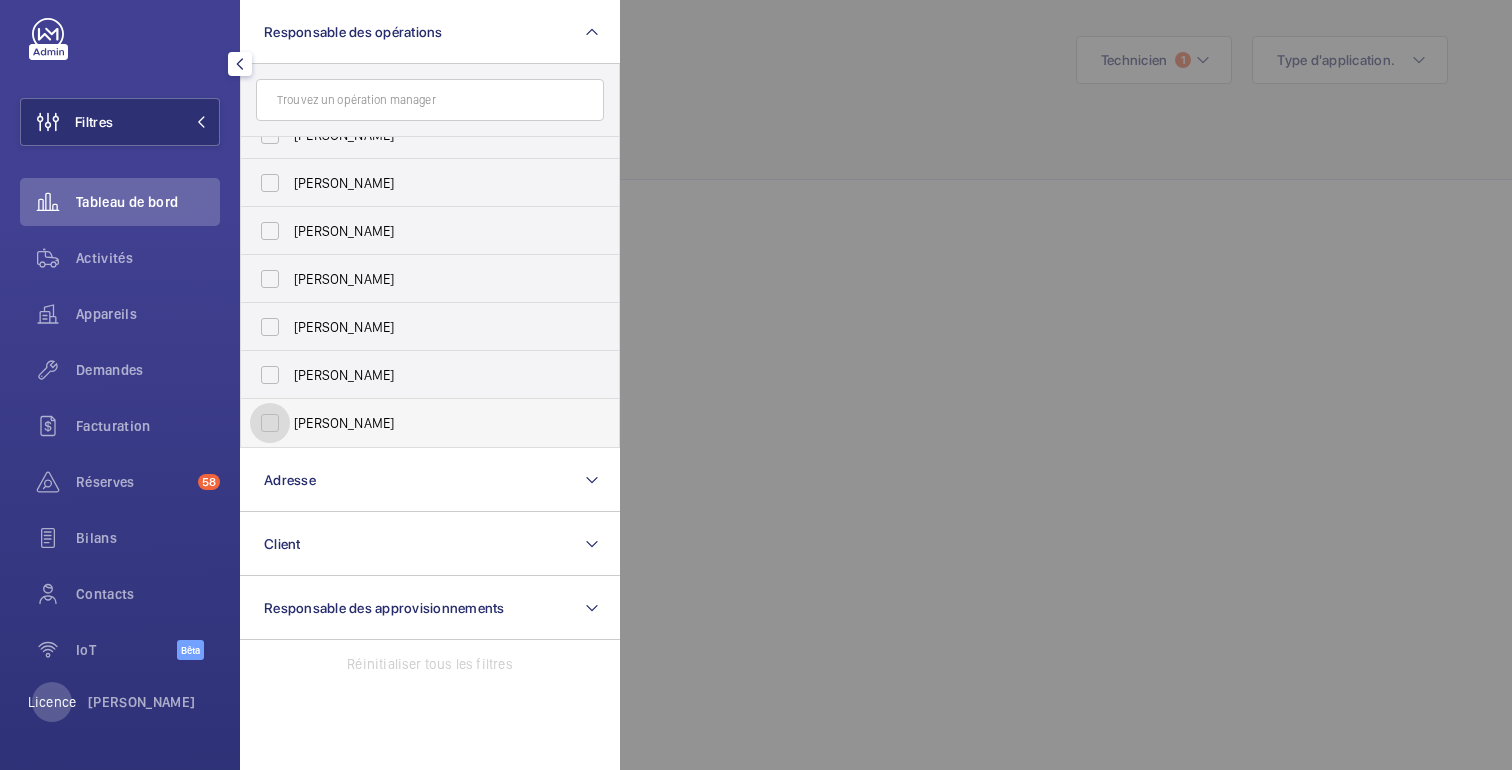 click on "[PERSON_NAME]" at bounding box center [270, 423] 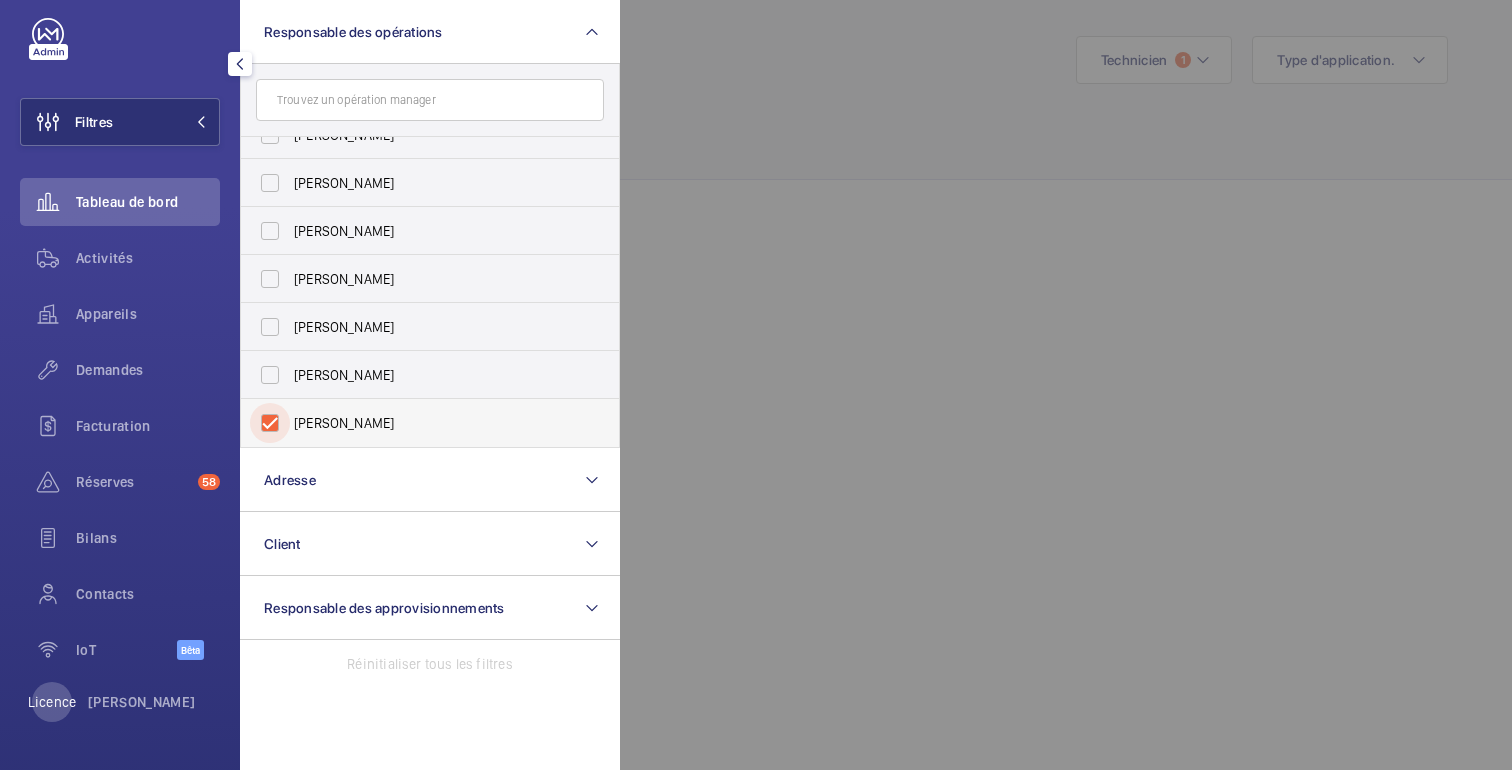 checkbox on "true" 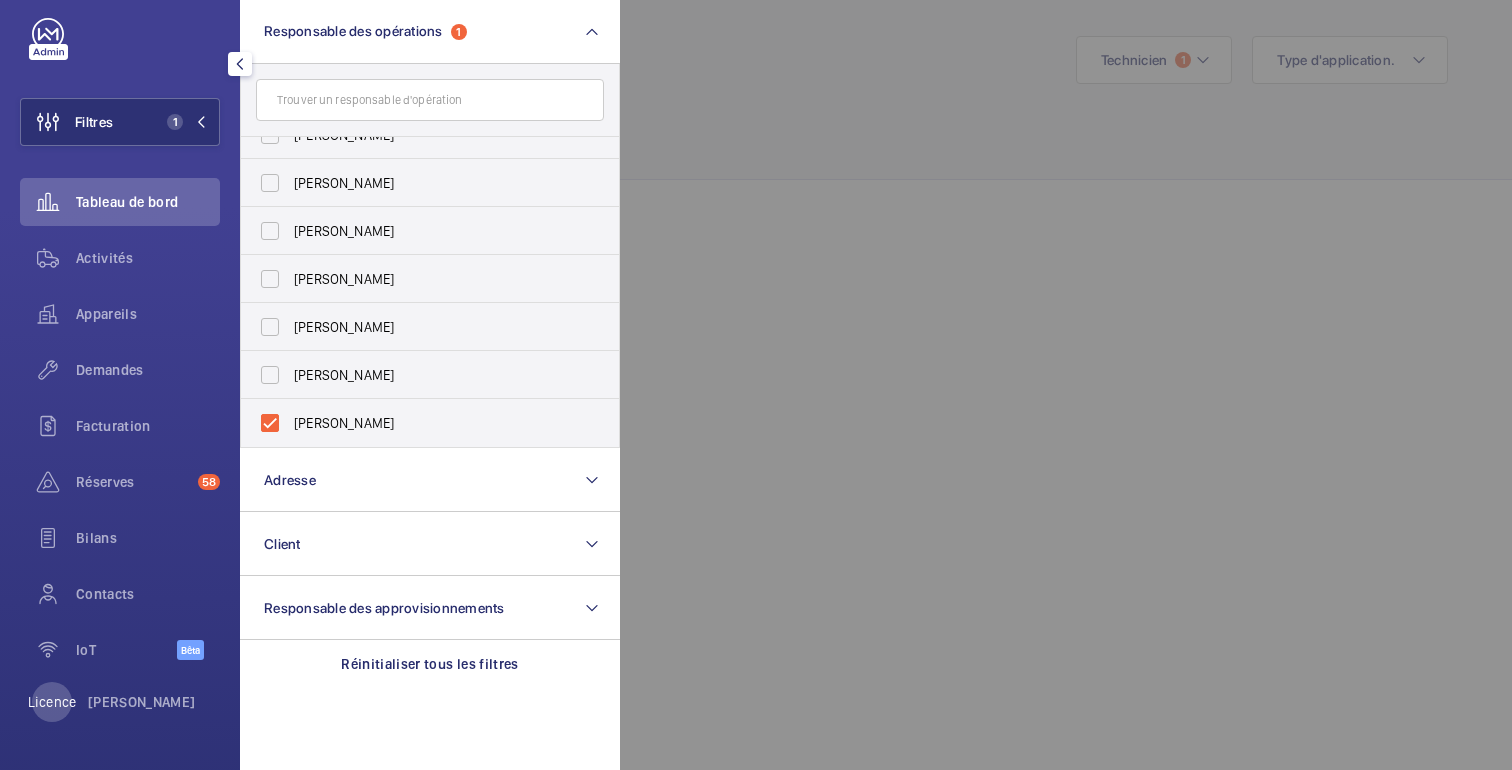 click 